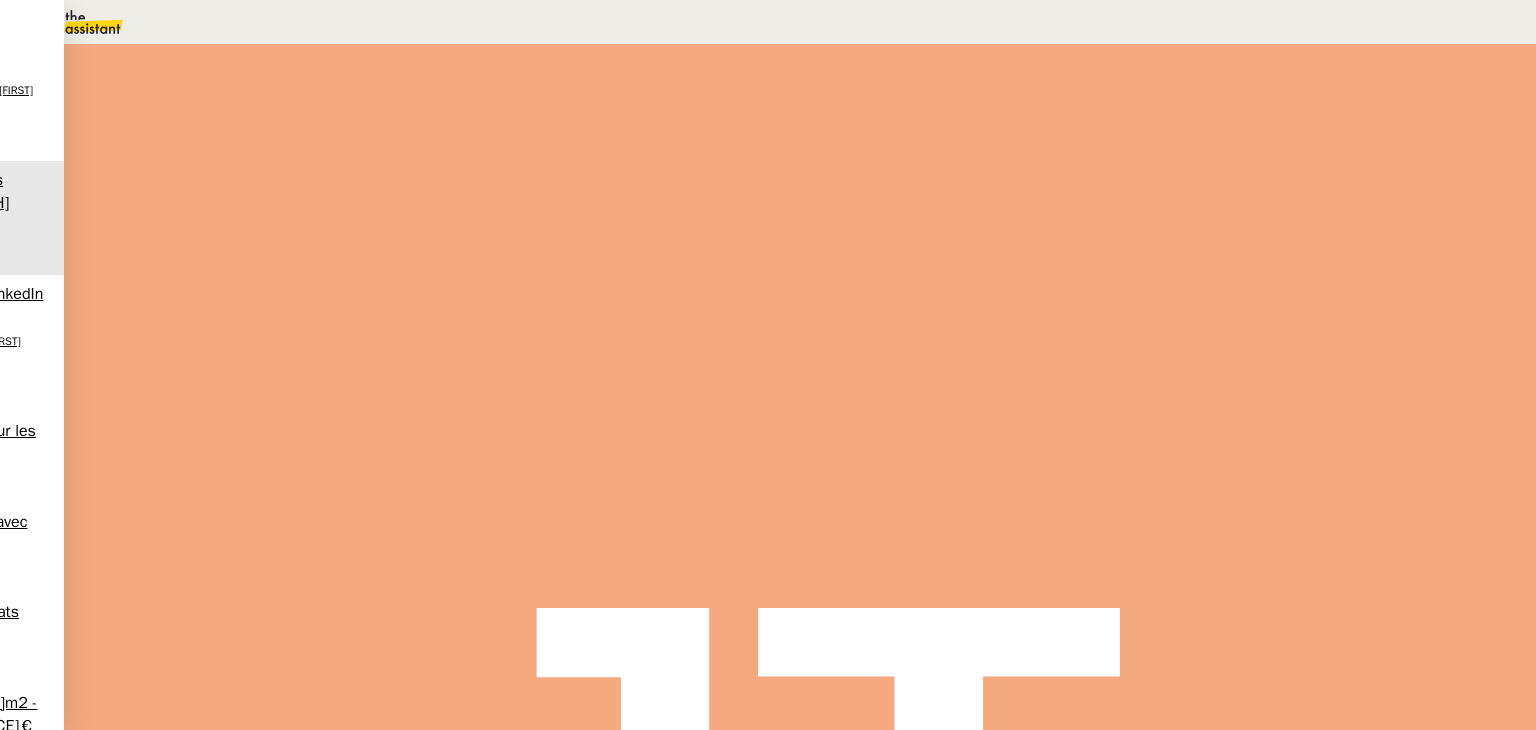 scroll, scrollTop: 0, scrollLeft: 0, axis: both 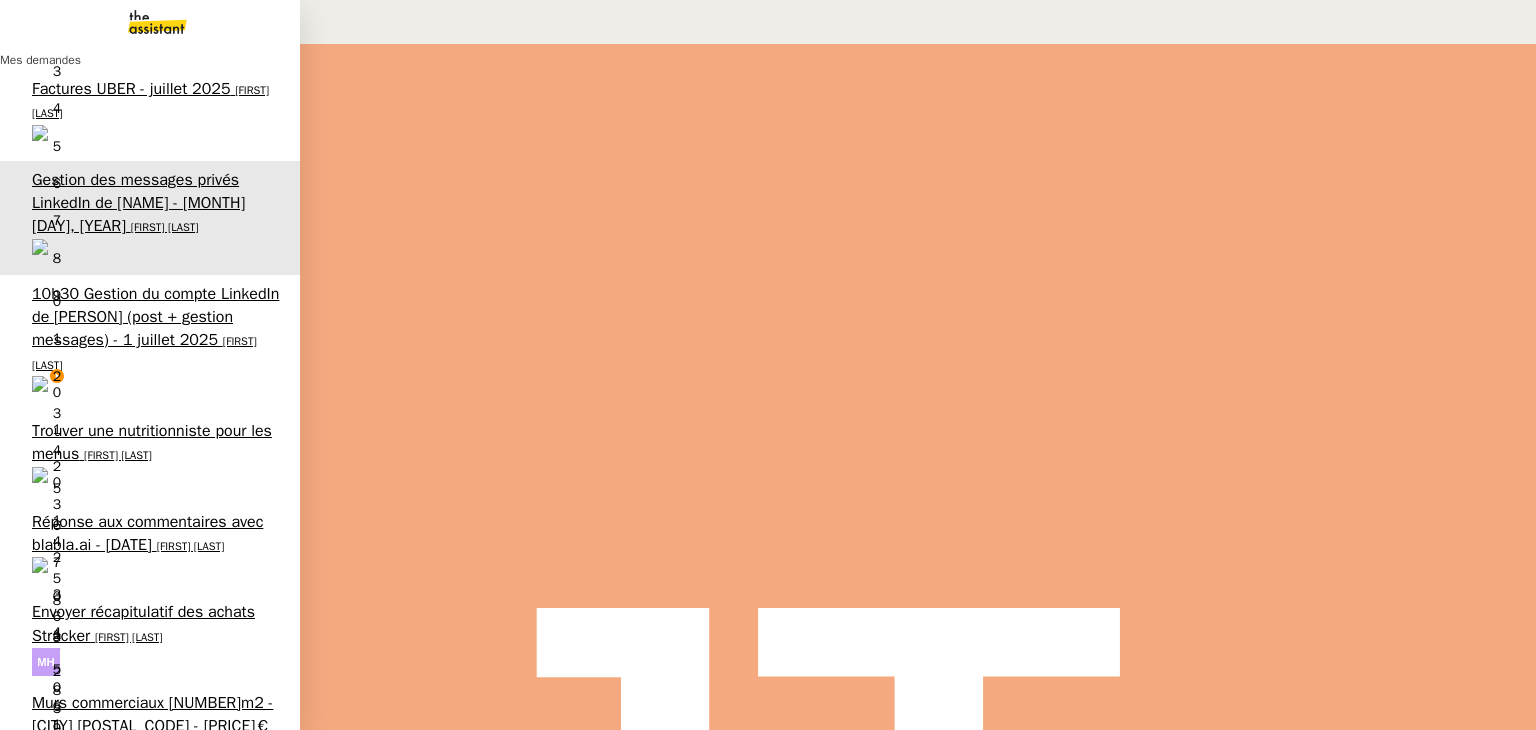 click on "[FIRST] [LAST]" at bounding box center [144, 352] 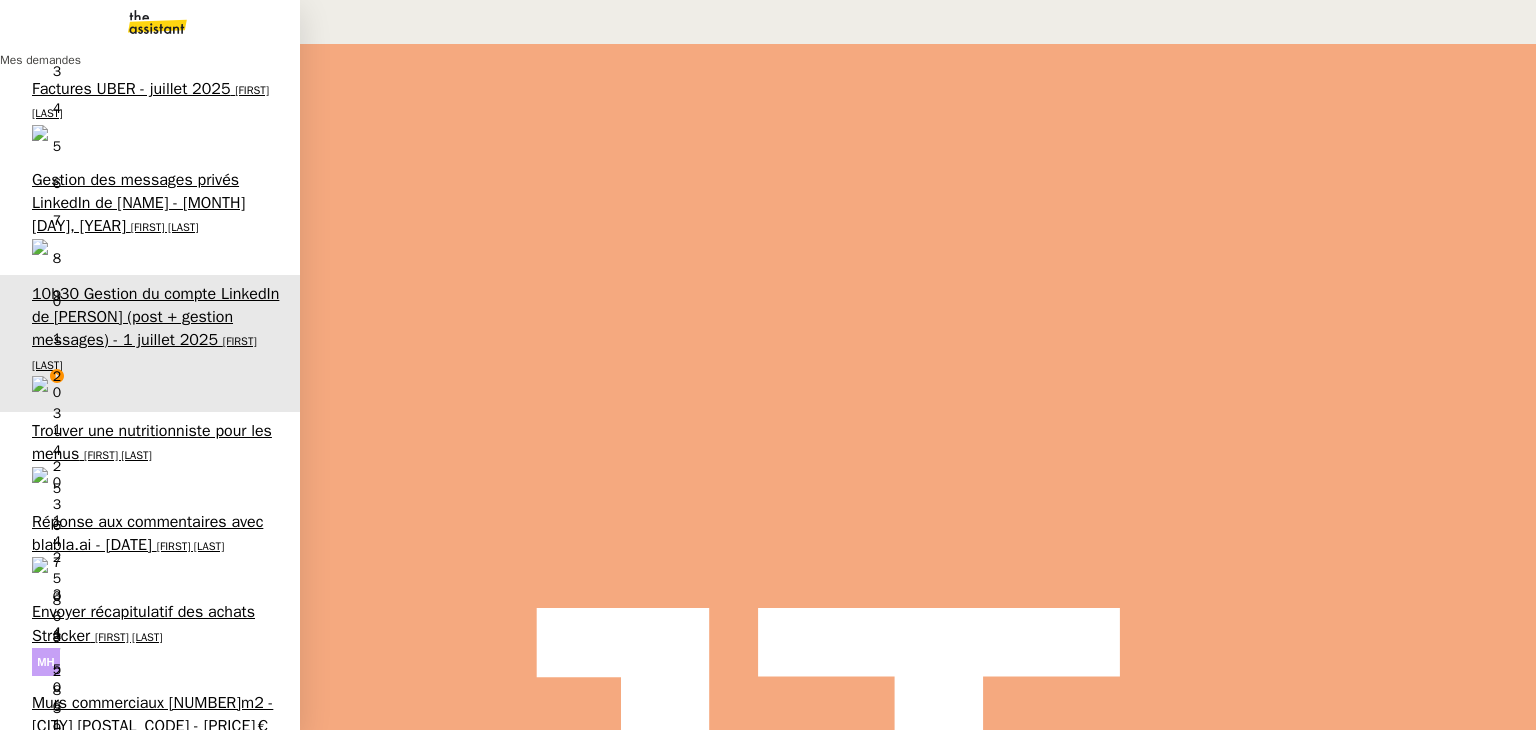 click on "[FIRST] [LAST]" at bounding box center [165, 227] 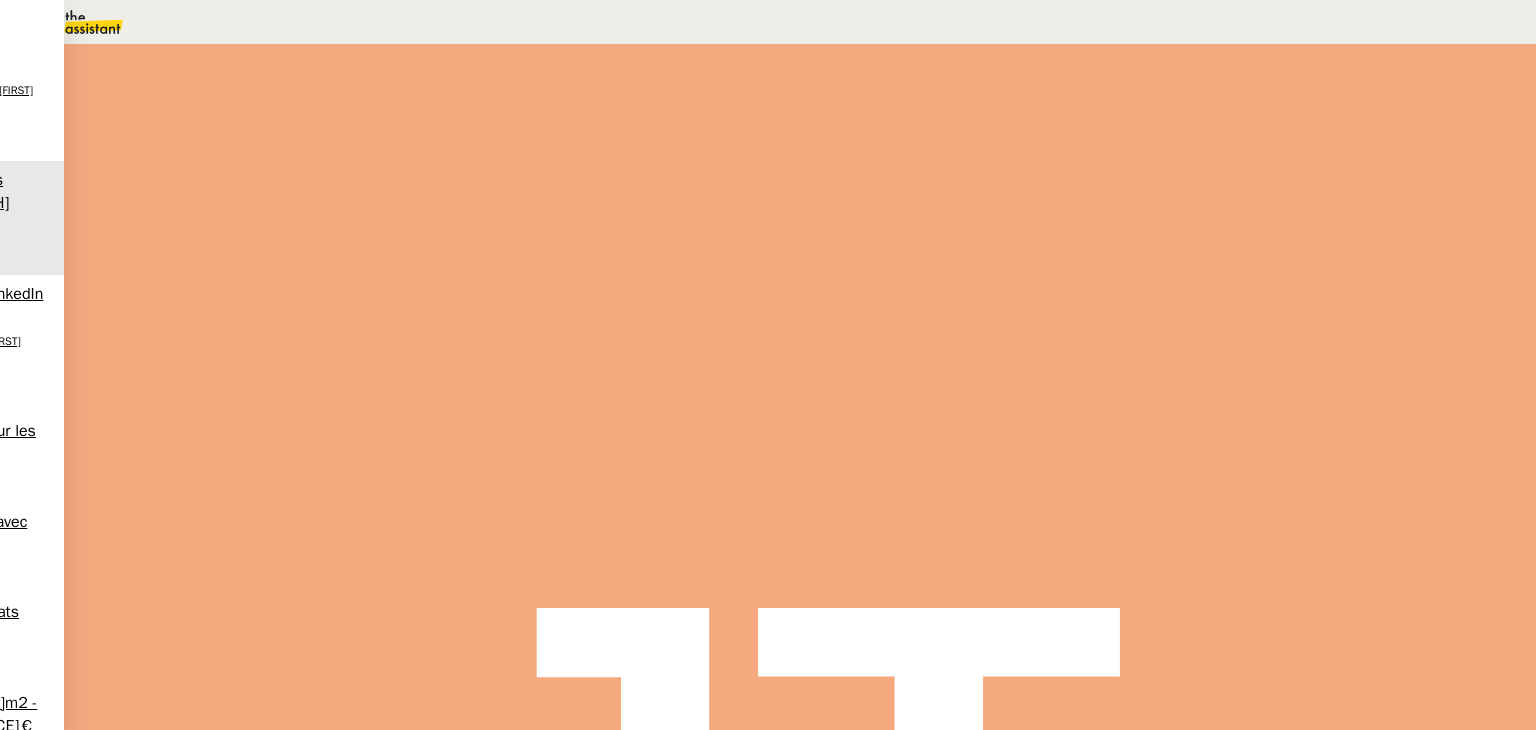 click at bounding box center (77, 22) 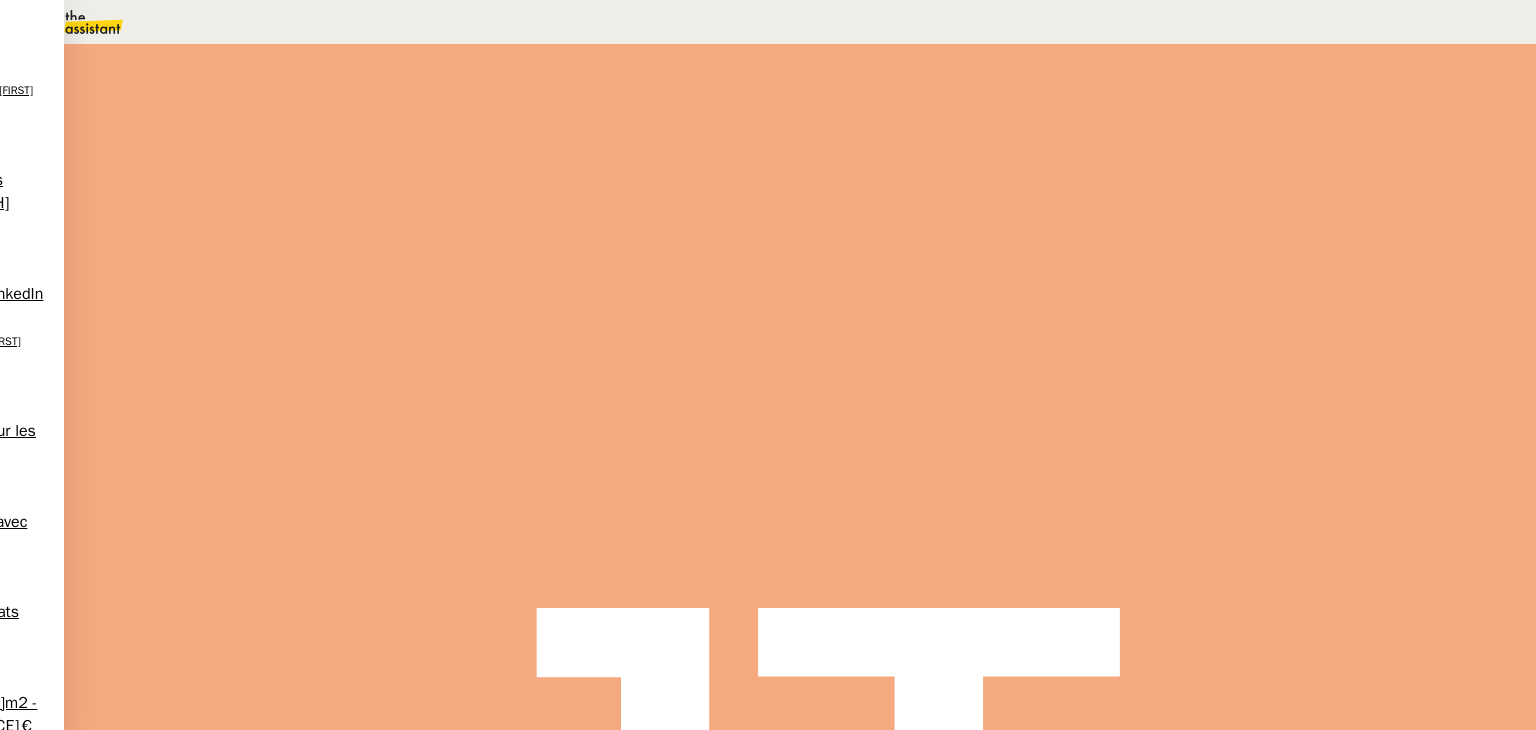 click at bounding box center [150, 78] 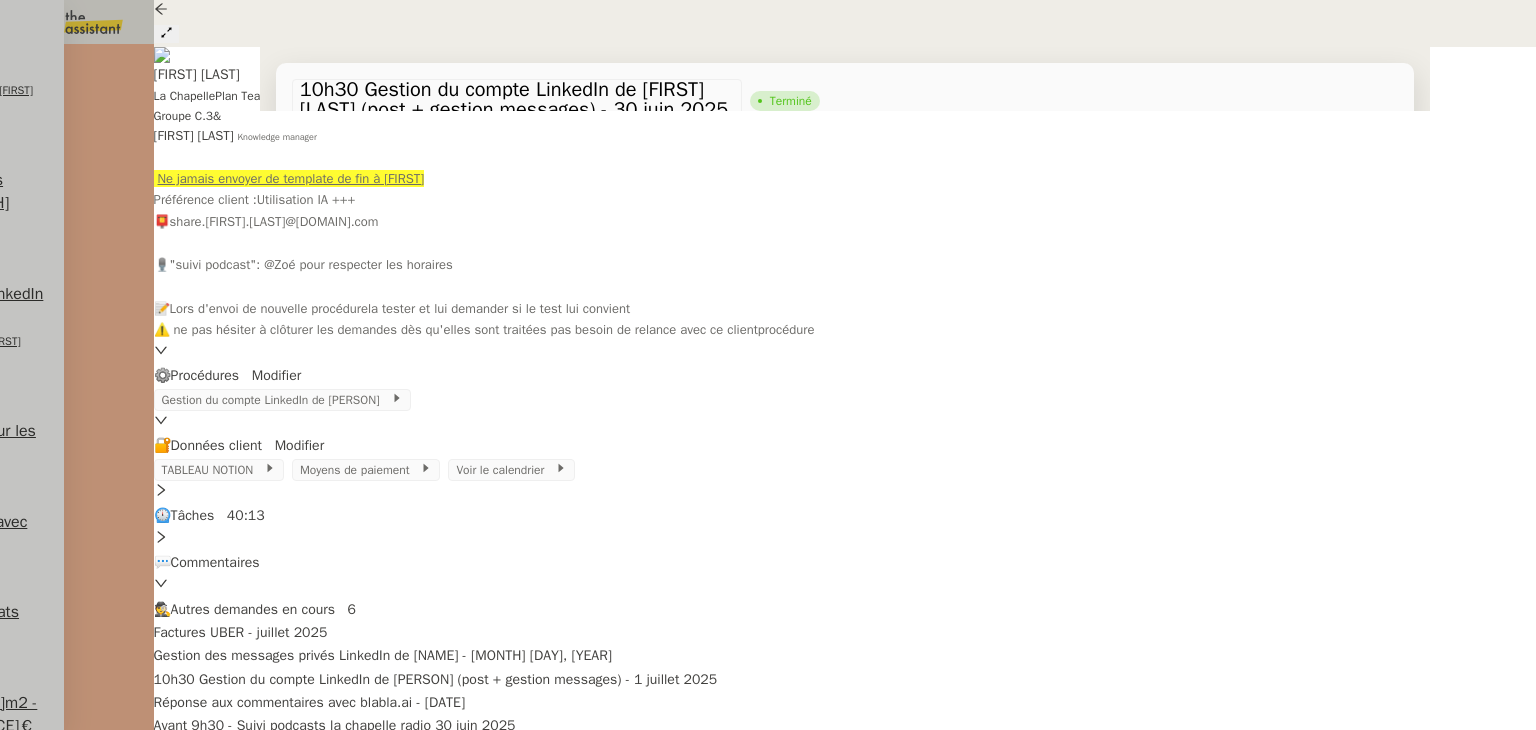 drag, startPoint x: 368, startPoint y: 466, endPoint x: 408, endPoint y: 589, distance: 129.34064 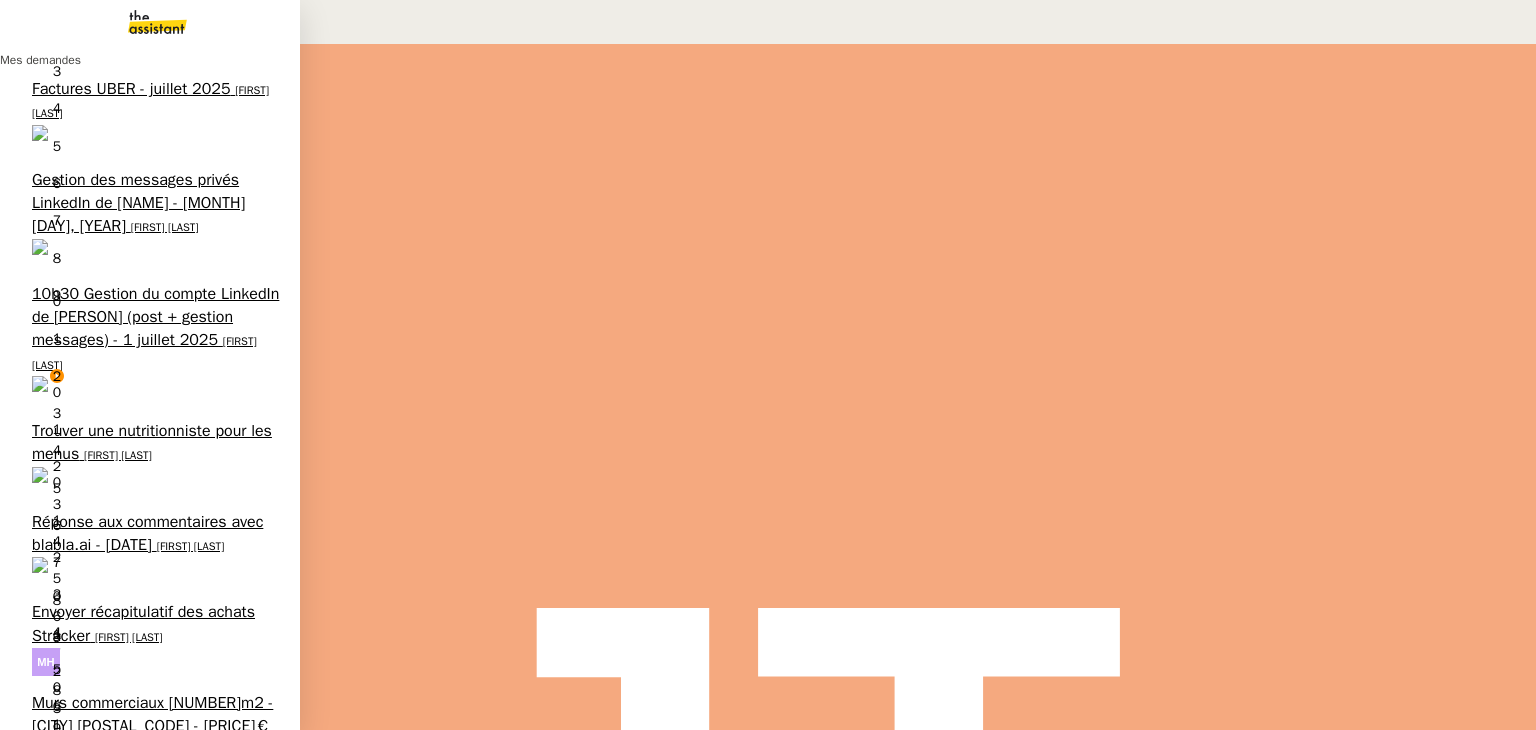 click on "Gestion des messages privés LinkedIn de [NAME] - [MONTH] [DAY], [YEAR]" at bounding box center [138, 203] 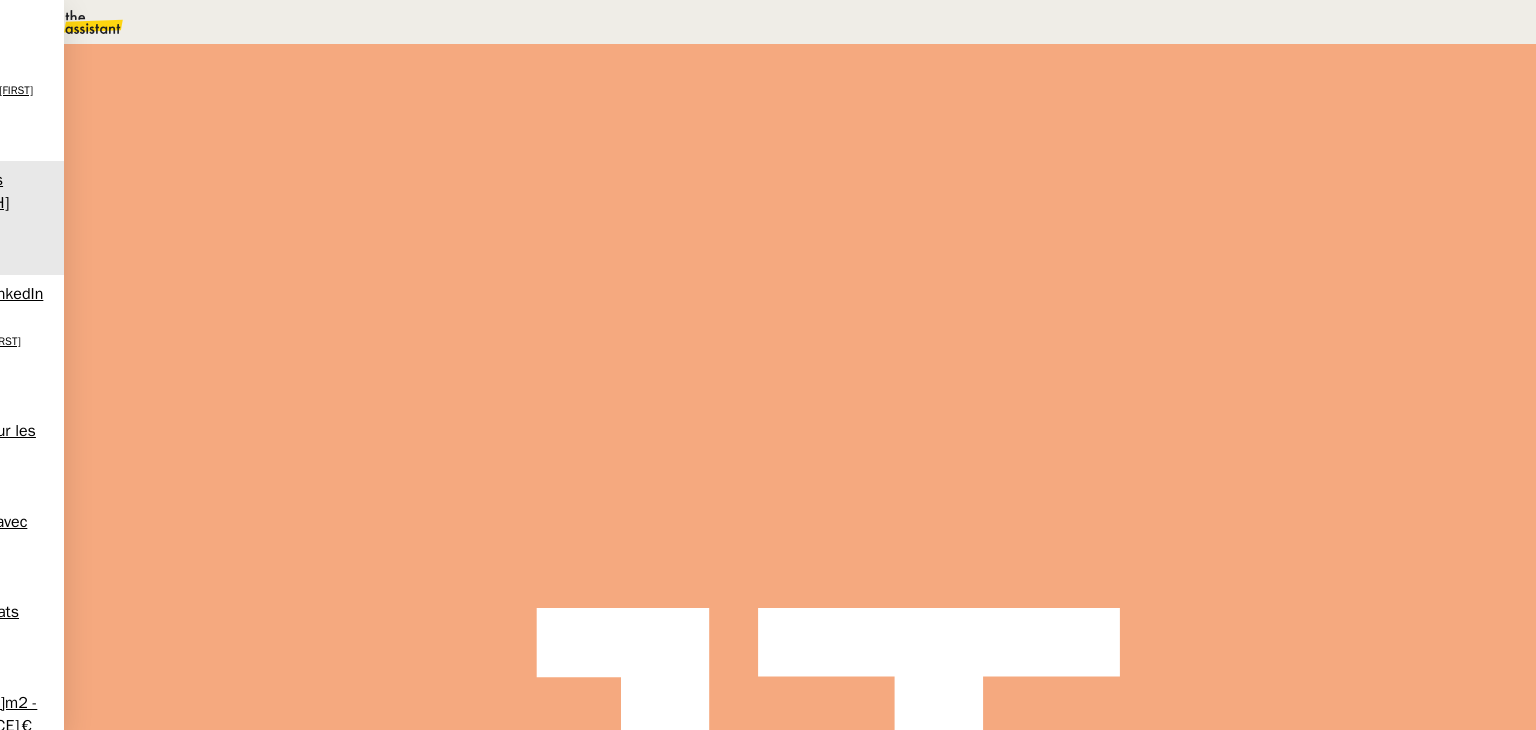 click on "Message" at bounding box center [877, 239] 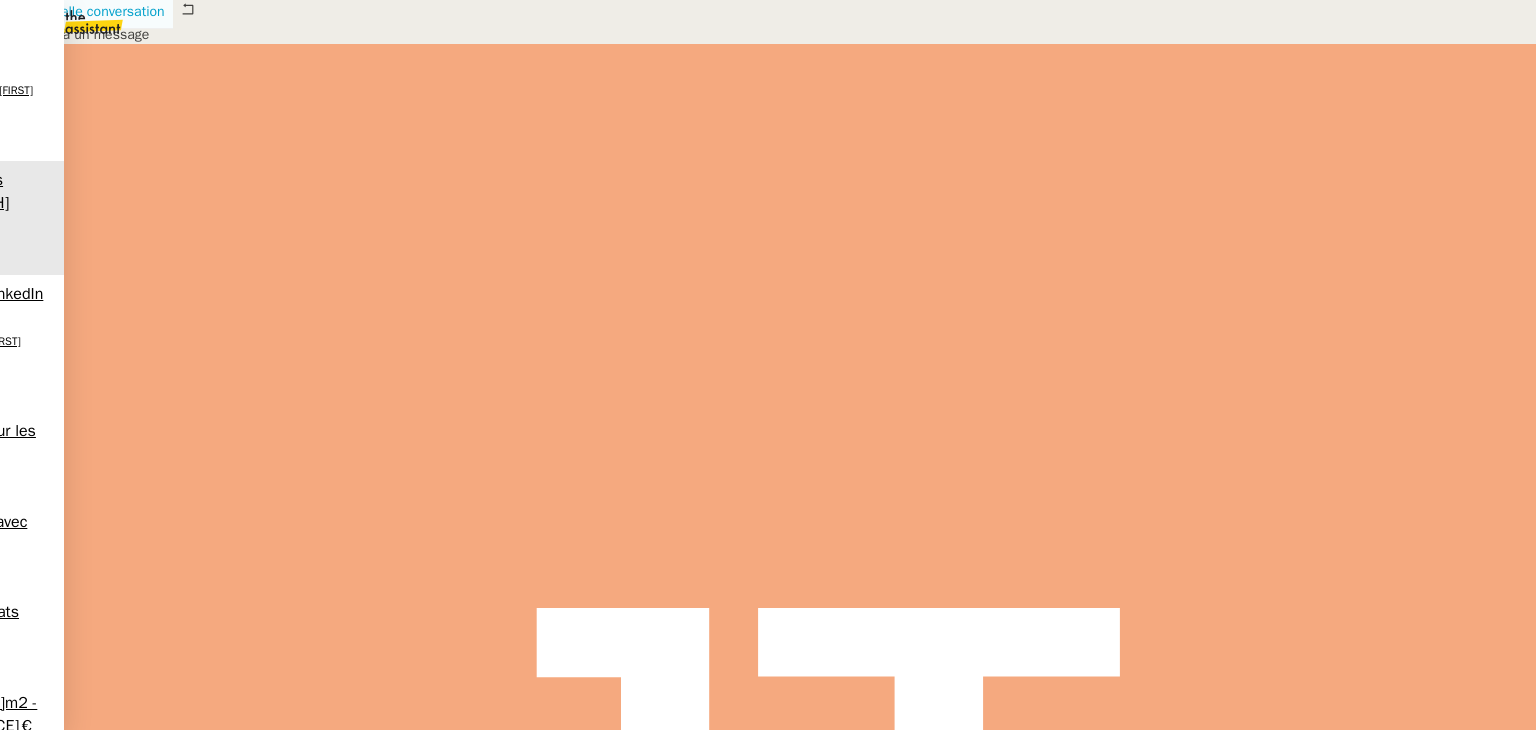 click on "Nouvelle conversation" at bounding box center (86, 12) 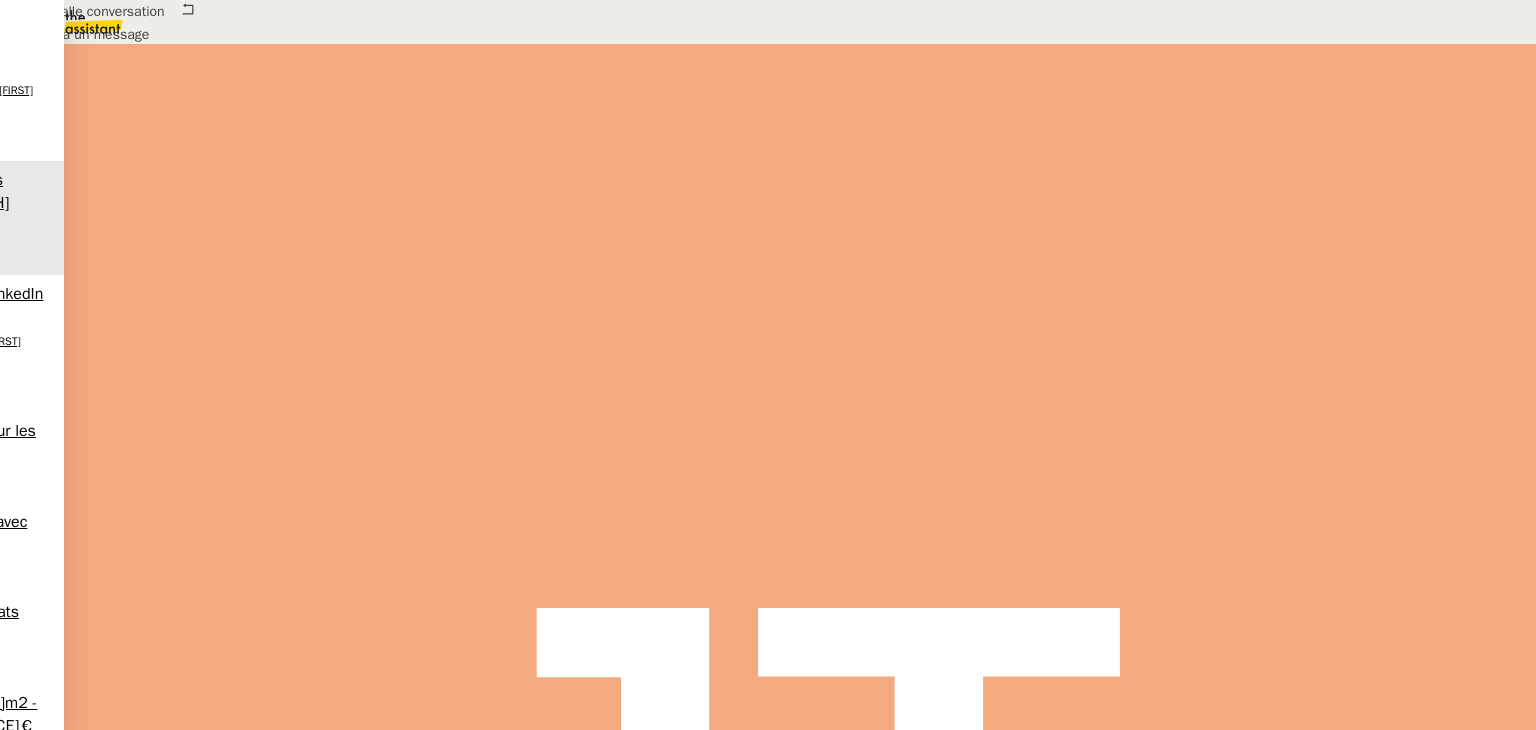 click at bounding box center [425, 882] 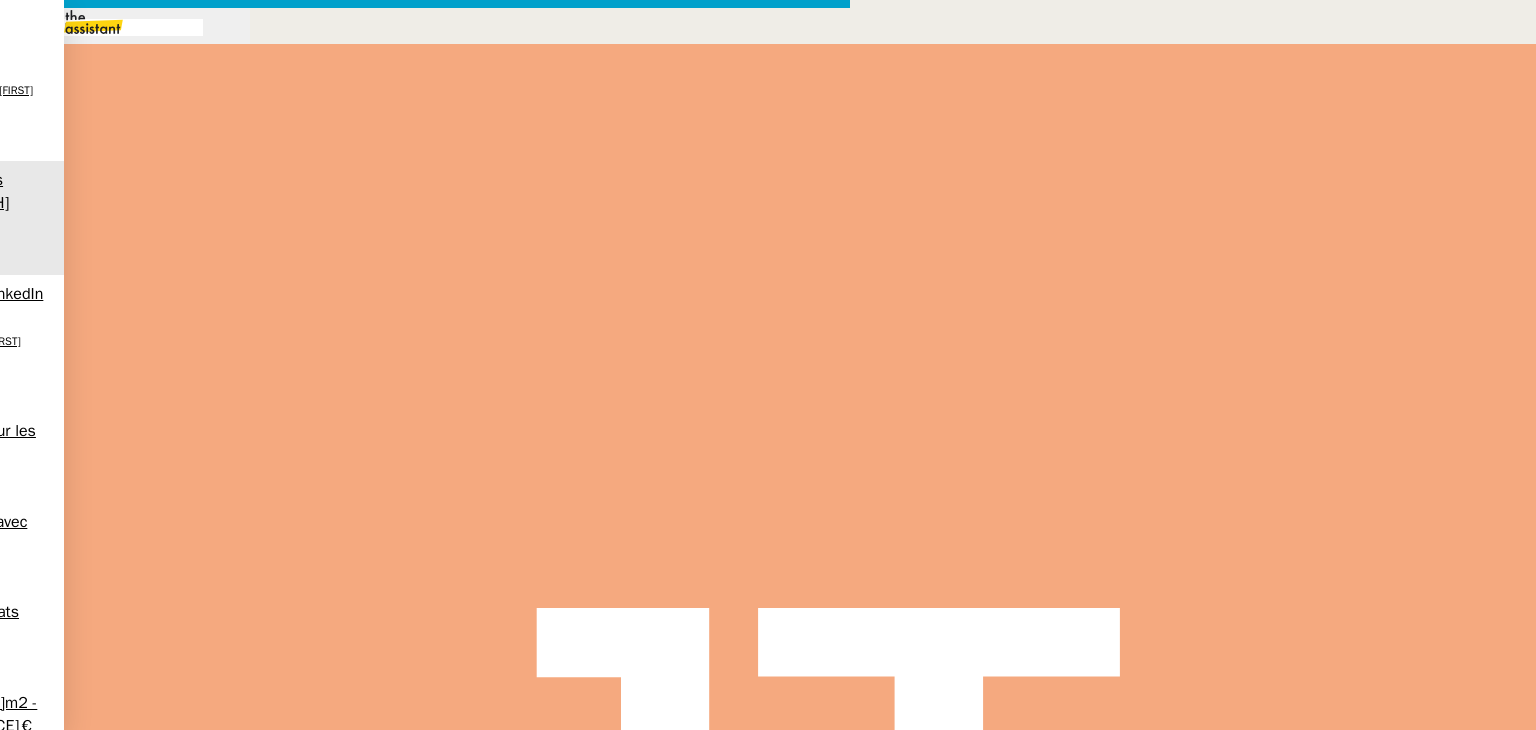 click at bounding box center (425, 837) 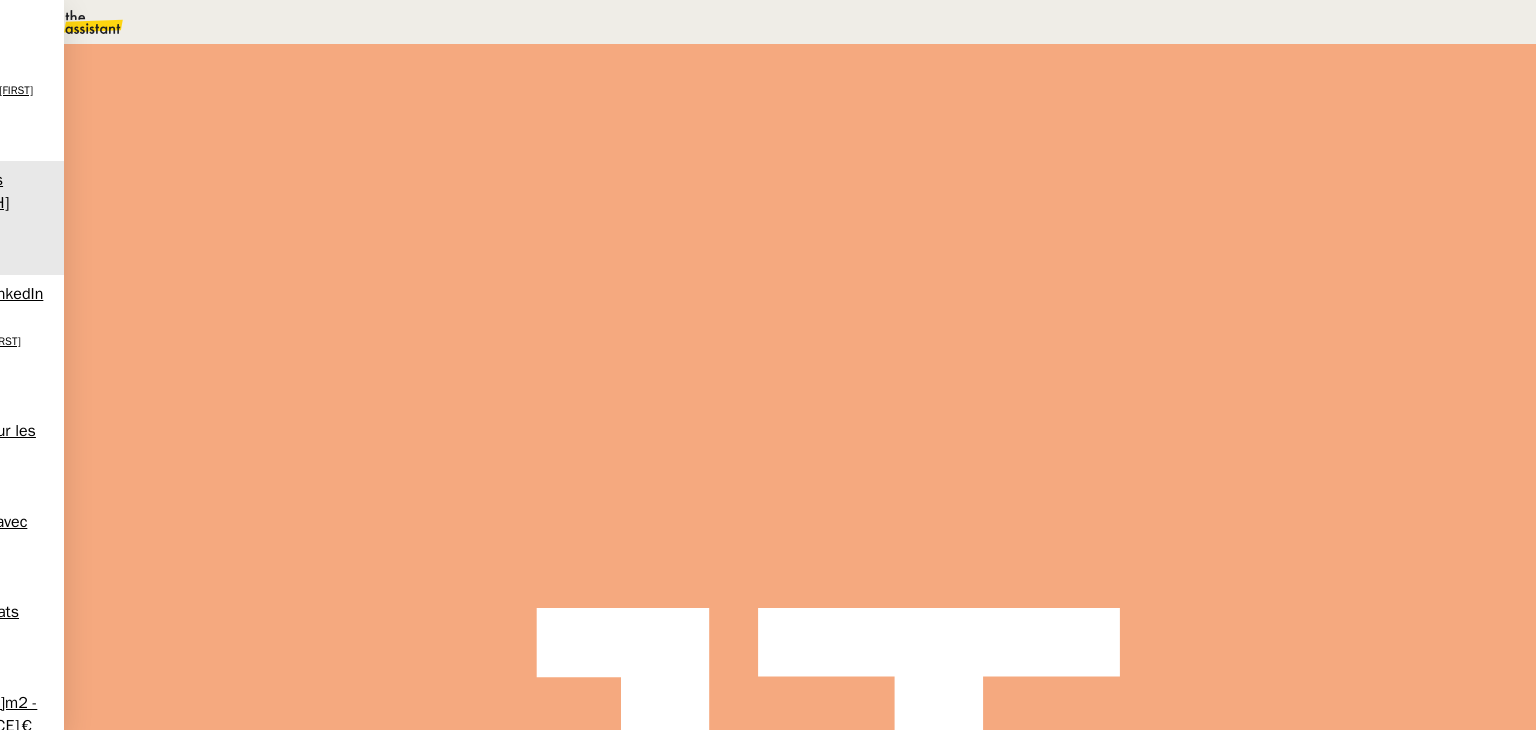 click on "Gestion des messages privés LinkedIn" at bounding box center (496, 286) 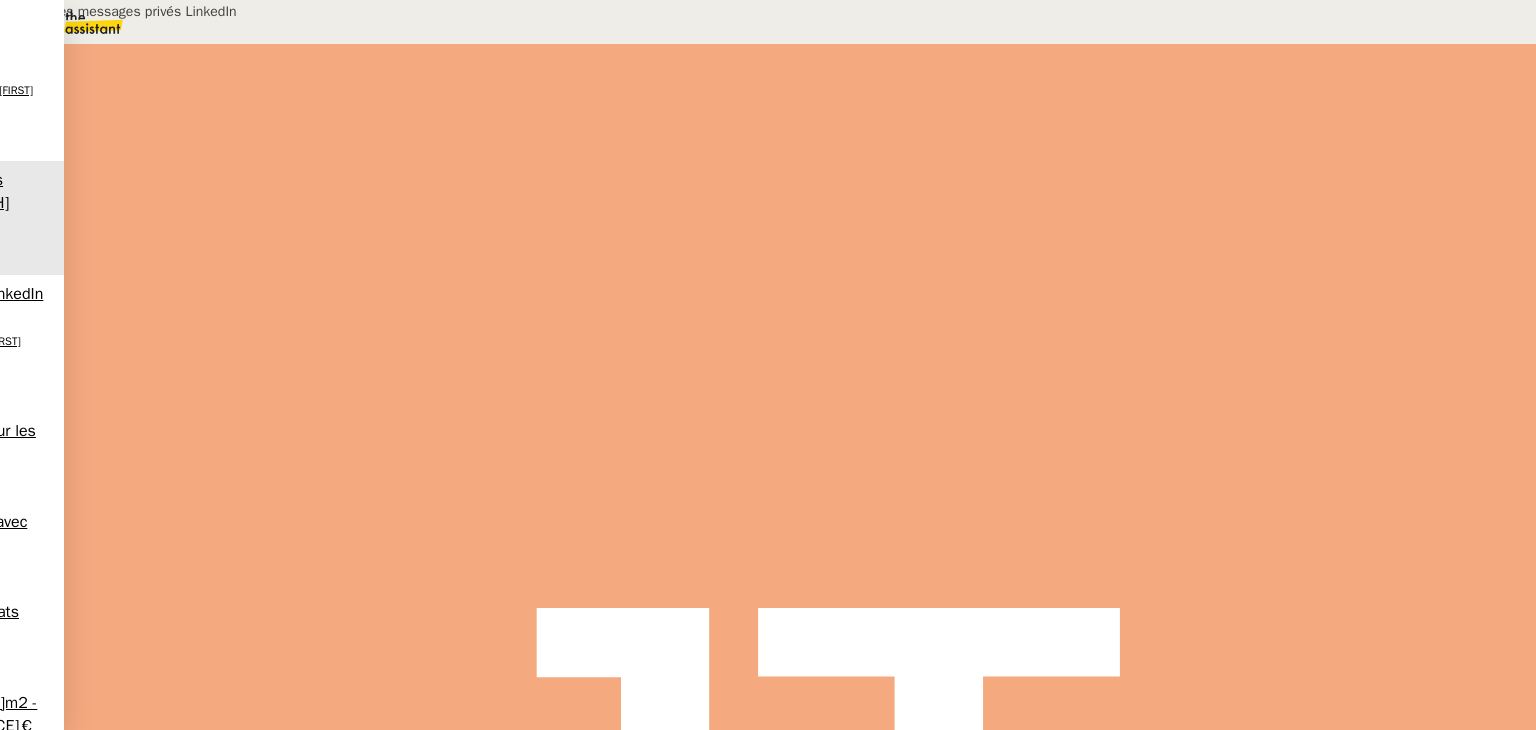 drag, startPoint x: 1368, startPoint y: 140, endPoint x: 1072, endPoint y: 149, distance: 296.13678 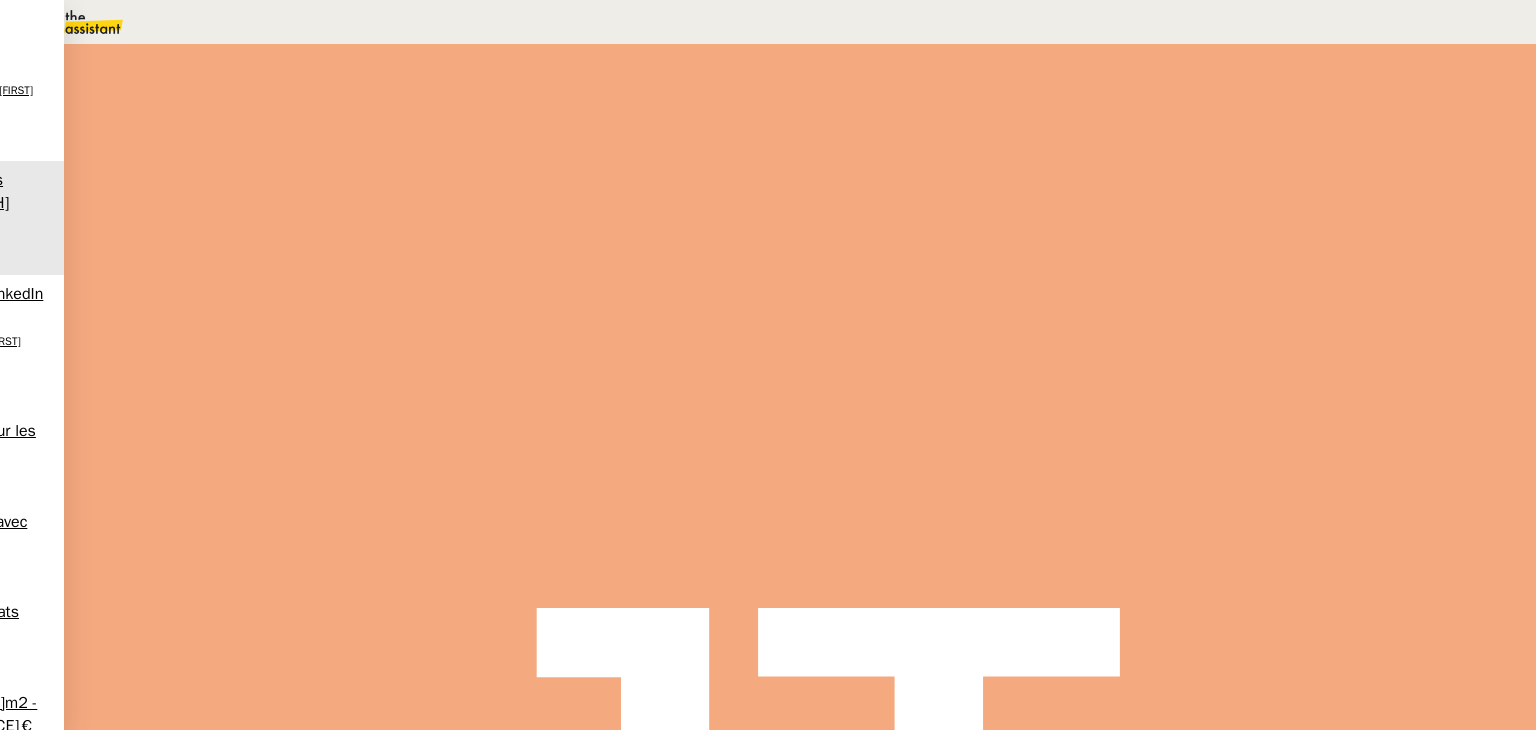 click on "Gestion des messages privés LinkedIn      39 min false par   [FIRST]-[LAST]   il y a une heure" at bounding box center [800, 370] 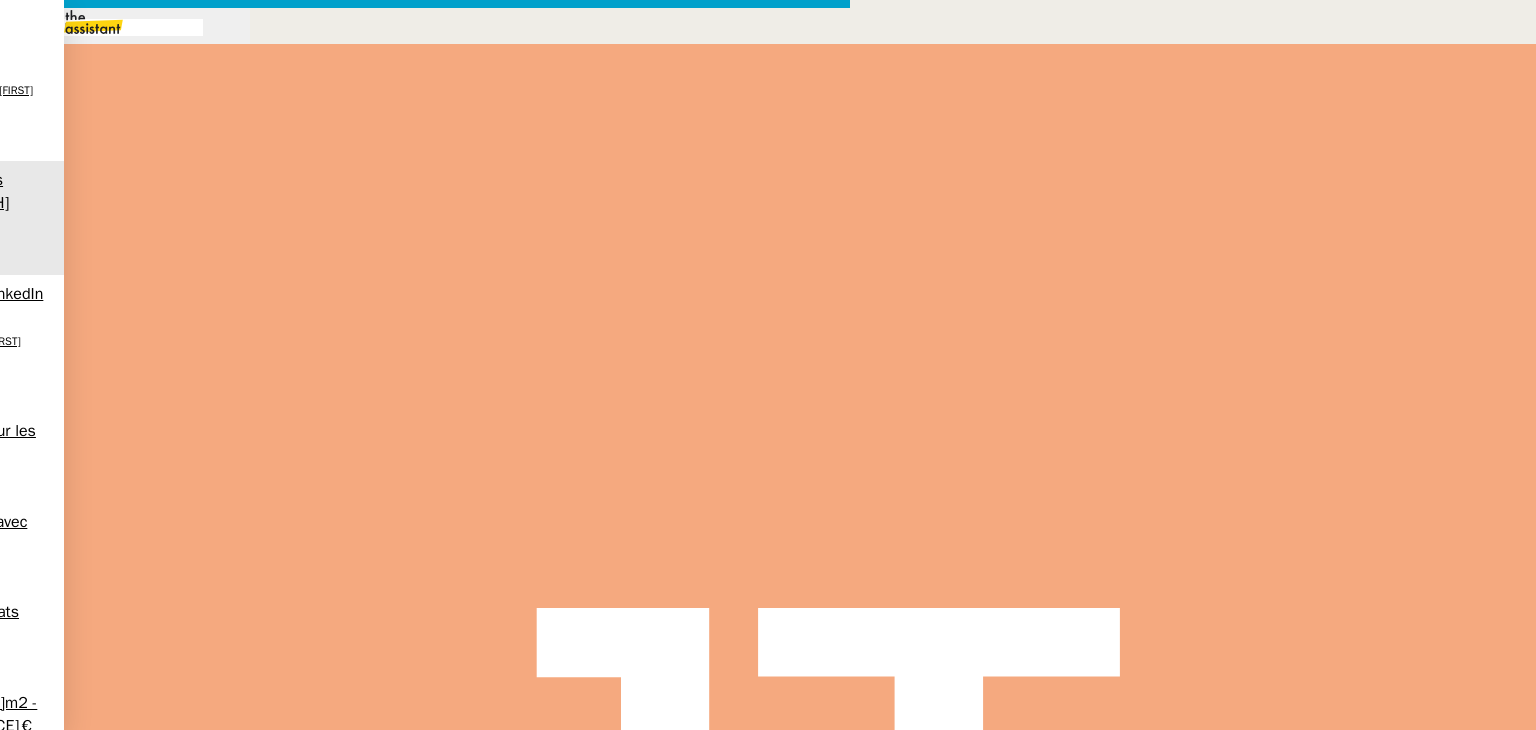 scroll, scrollTop: 0, scrollLeft: 42, axis: horizontal 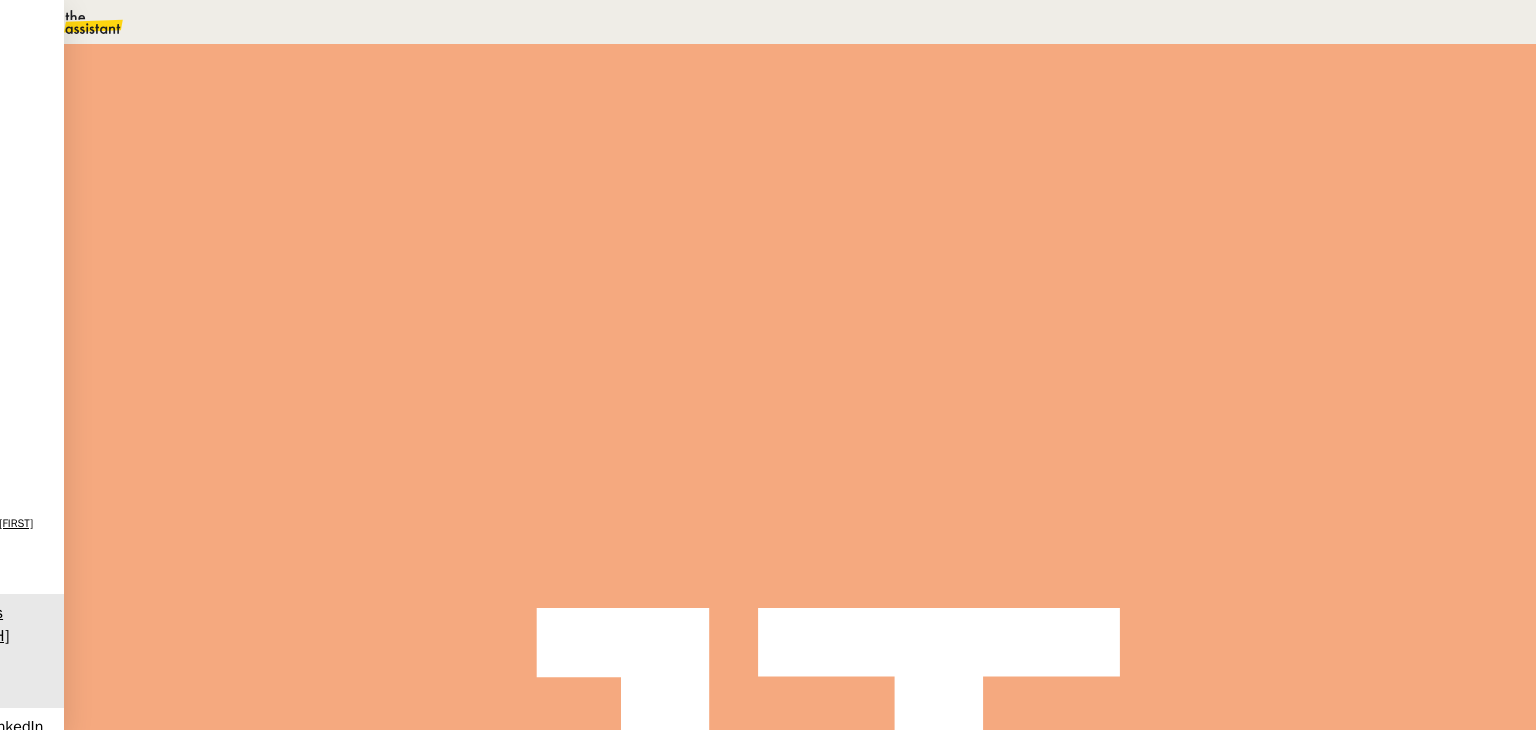 click on "Statut" at bounding box center [290, 130] 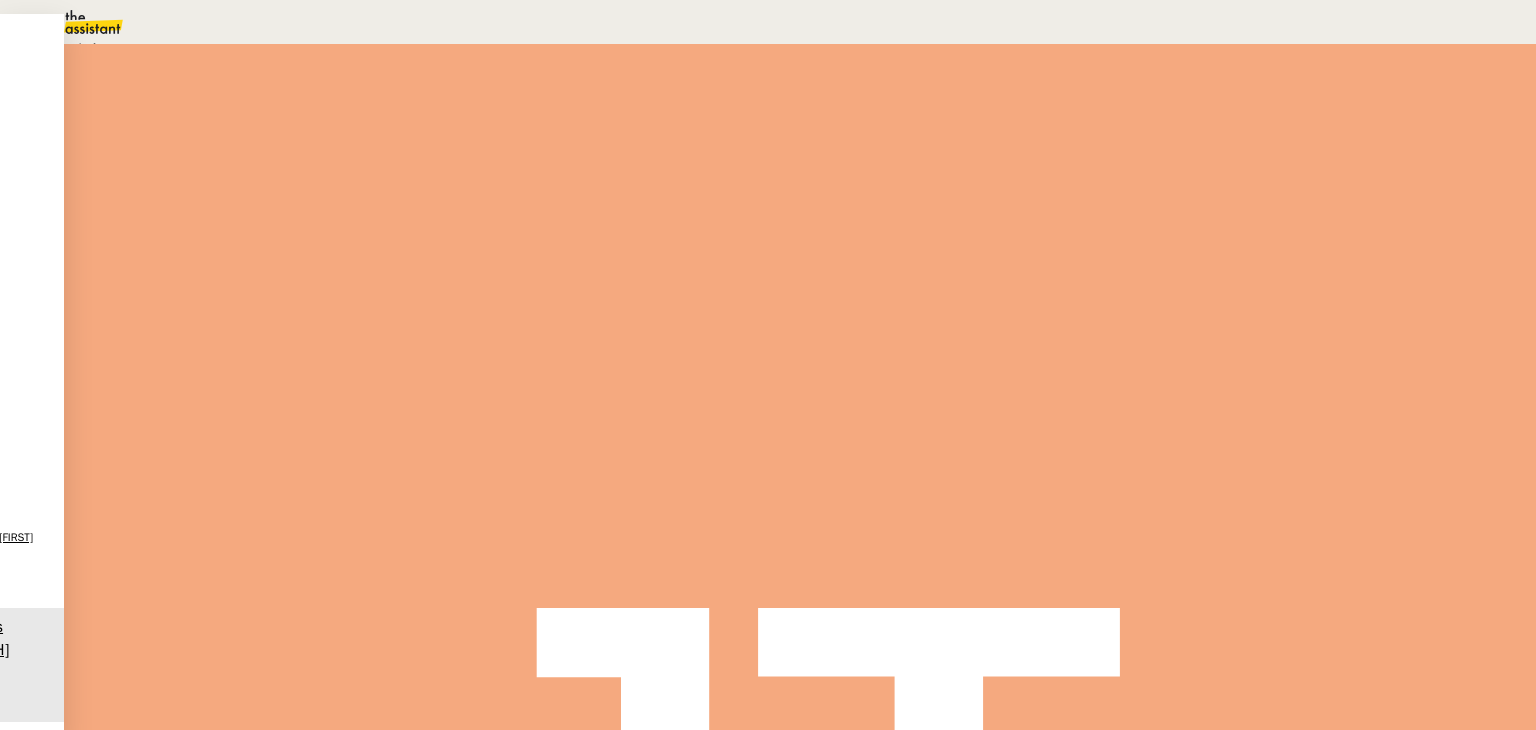 click on "Terminé" at bounding box center [72, 48] 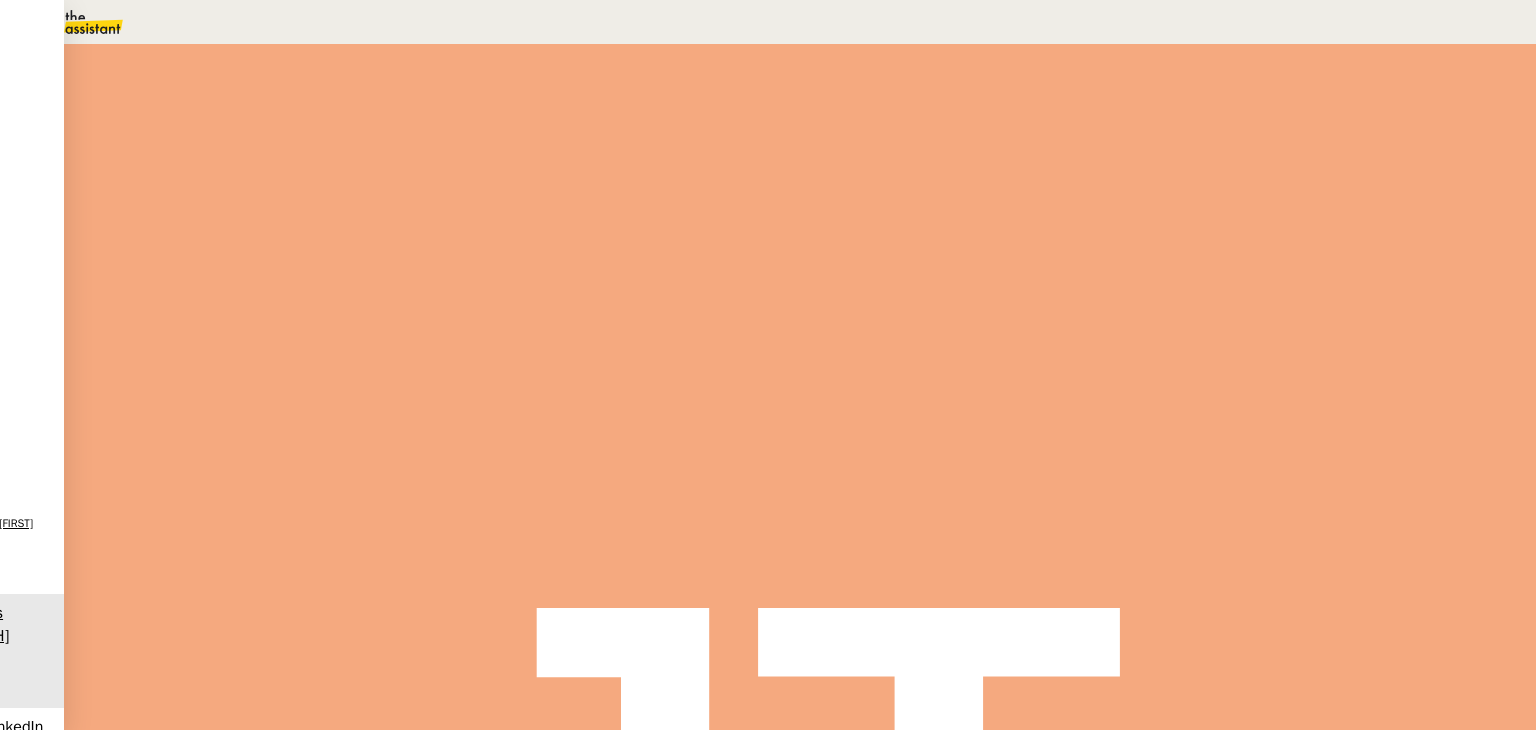 click on "Sauver" at bounding box center (1139, 188) 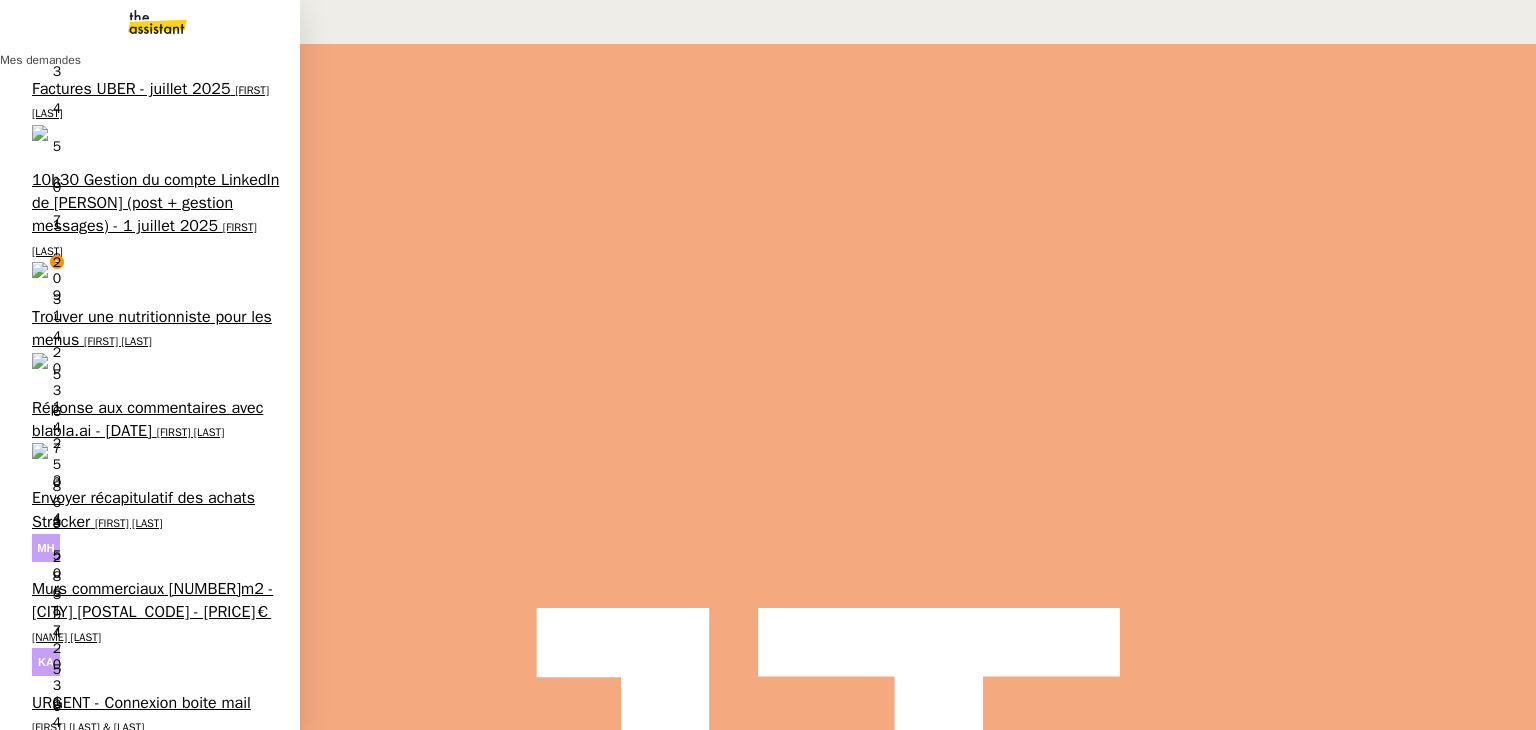 click on "[FIRST] [LAST]" at bounding box center (144, 238) 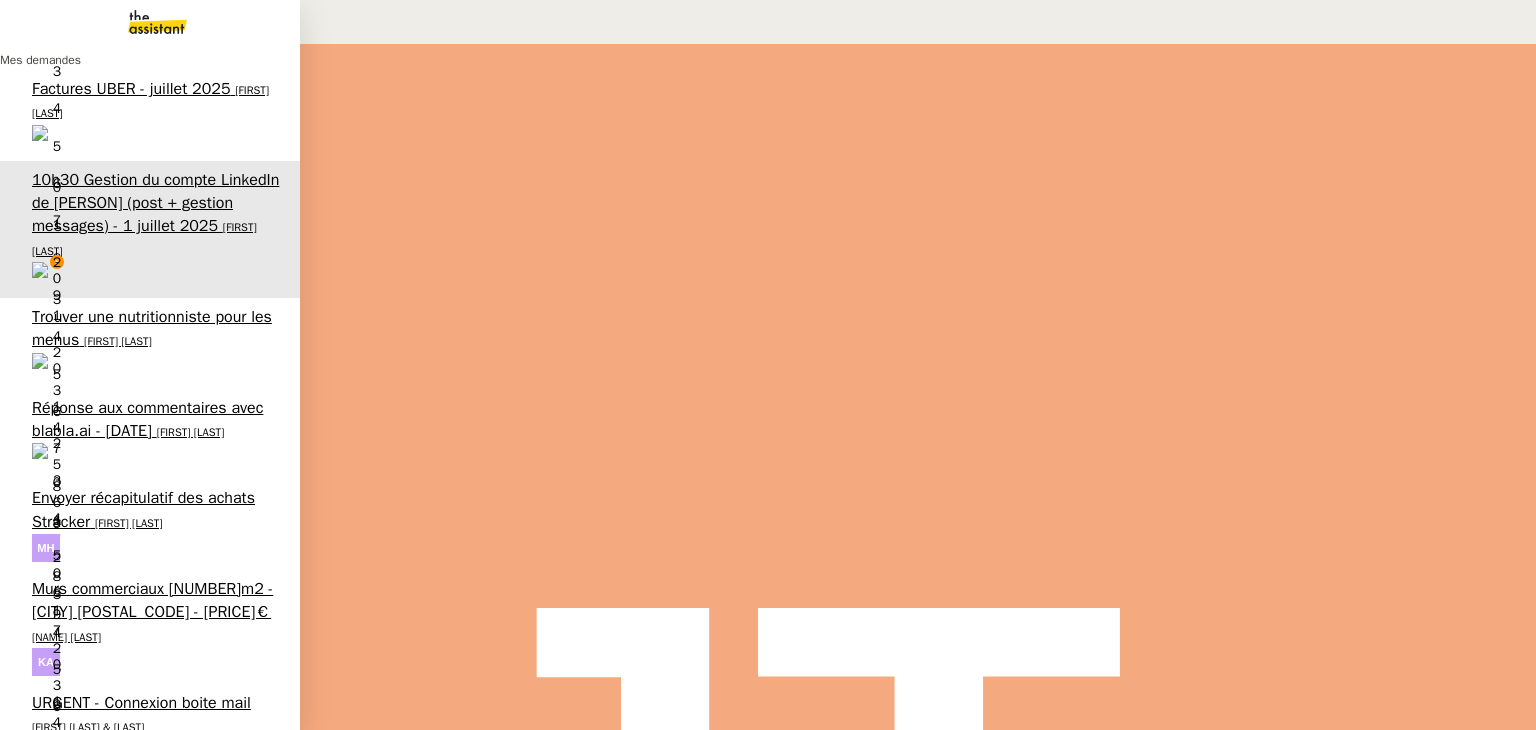 click on "Réponse aux commentaires avec blabla.ai - [DATE]" at bounding box center (147, 419) 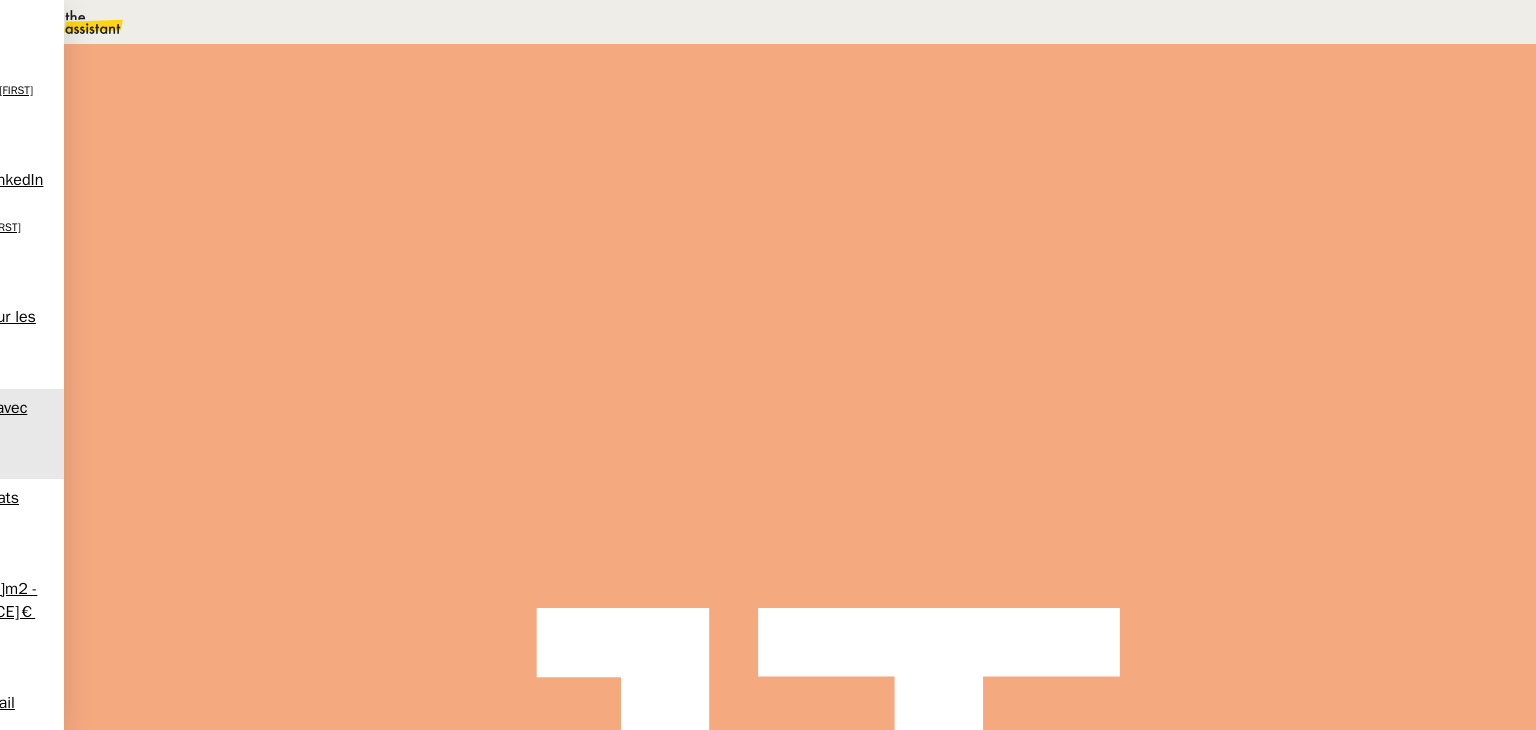 drag, startPoint x: 106, startPoint y: 90, endPoint x: 478, endPoint y: 89, distance: 372.00134 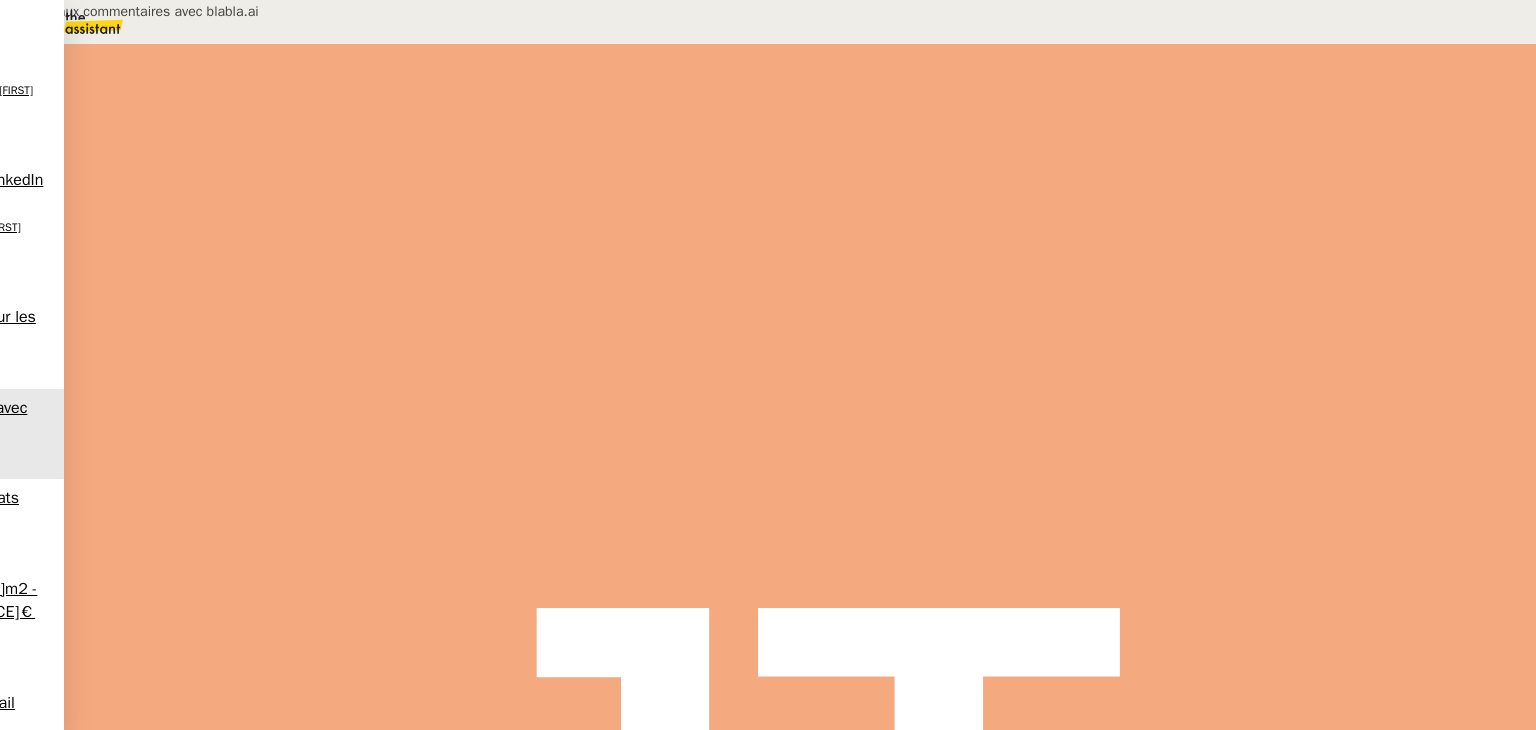 drag, startPoint x: 1376, startPoint y: 141, endPoint x: 1280, endPoint y: 141, distance: 96 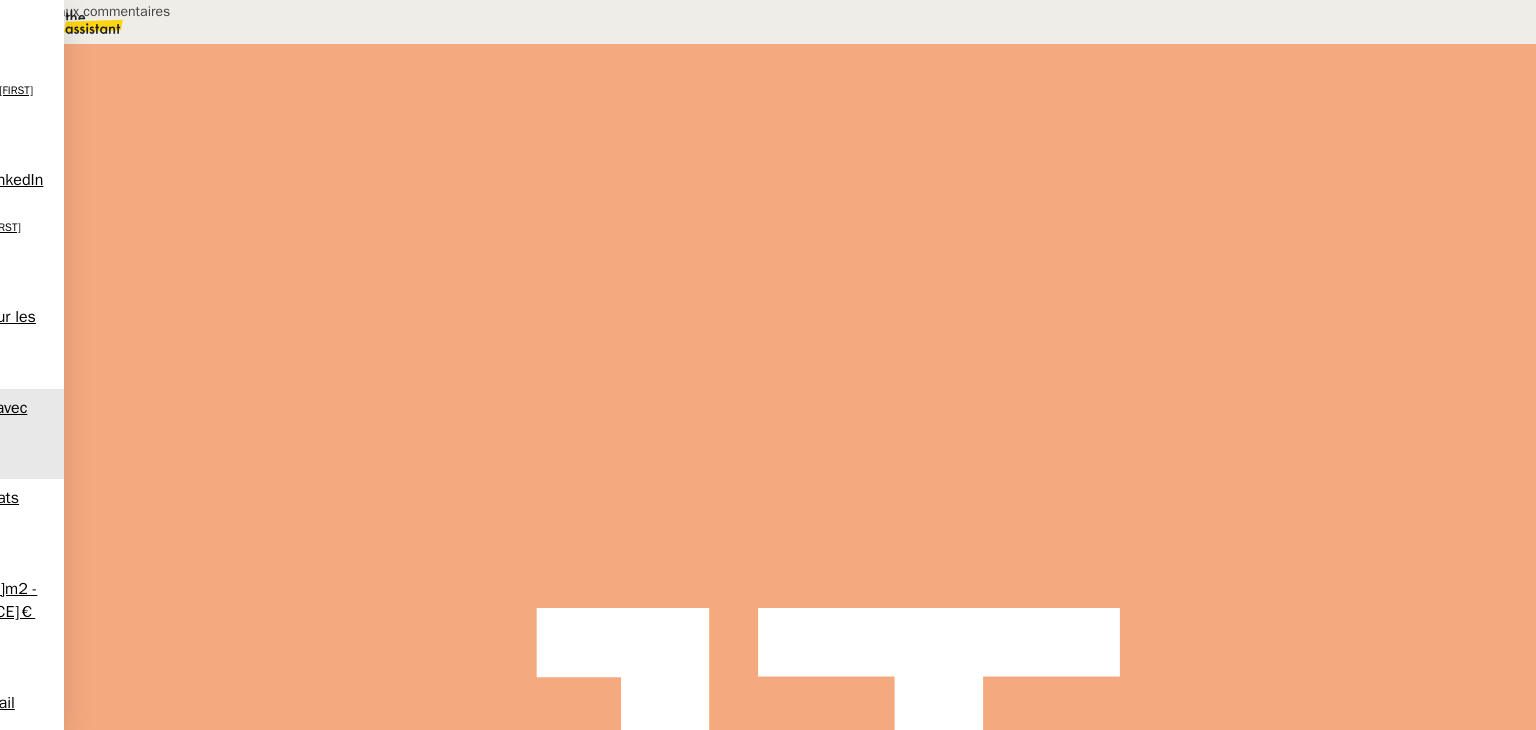 type on "Réponse aux commentaires" 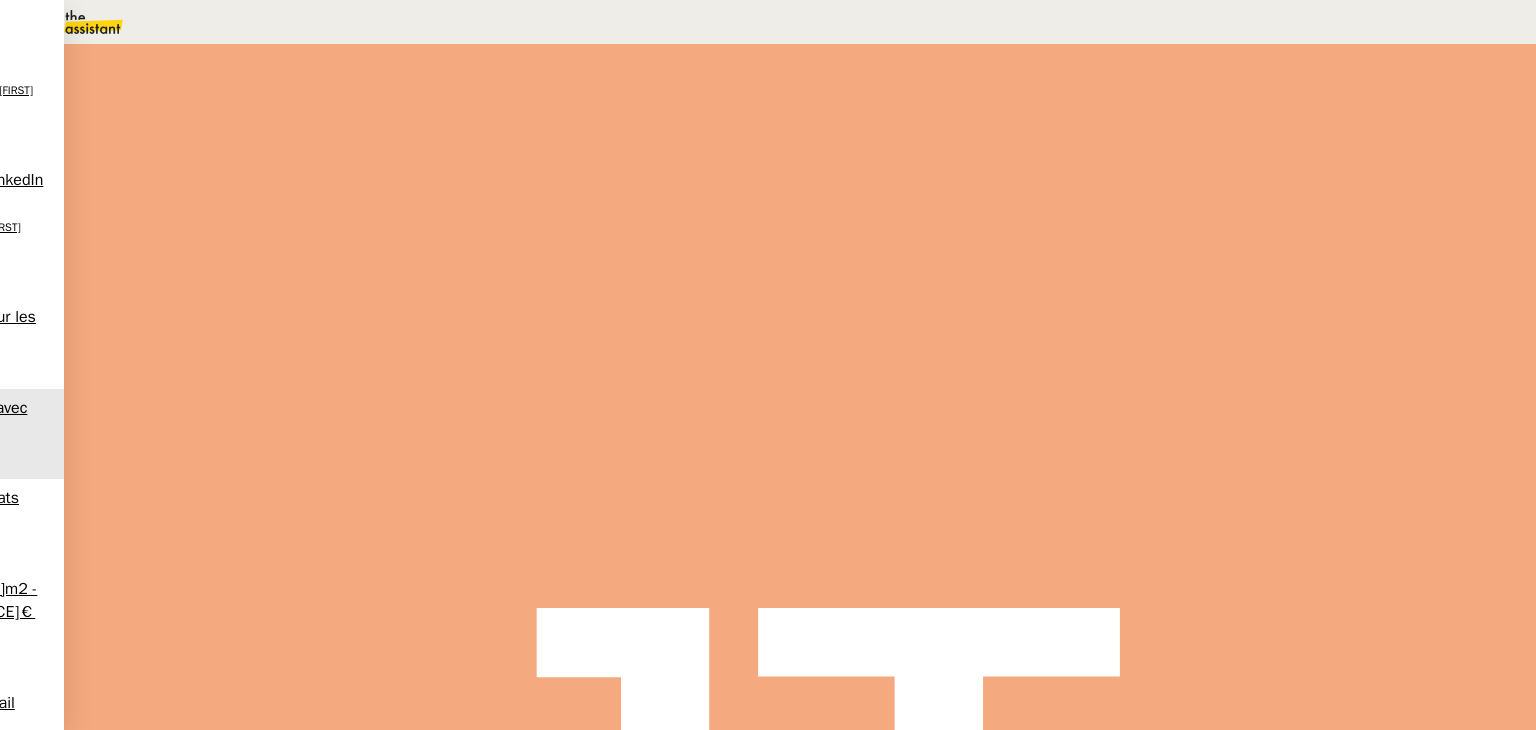 click at bounding box center (267, 363) 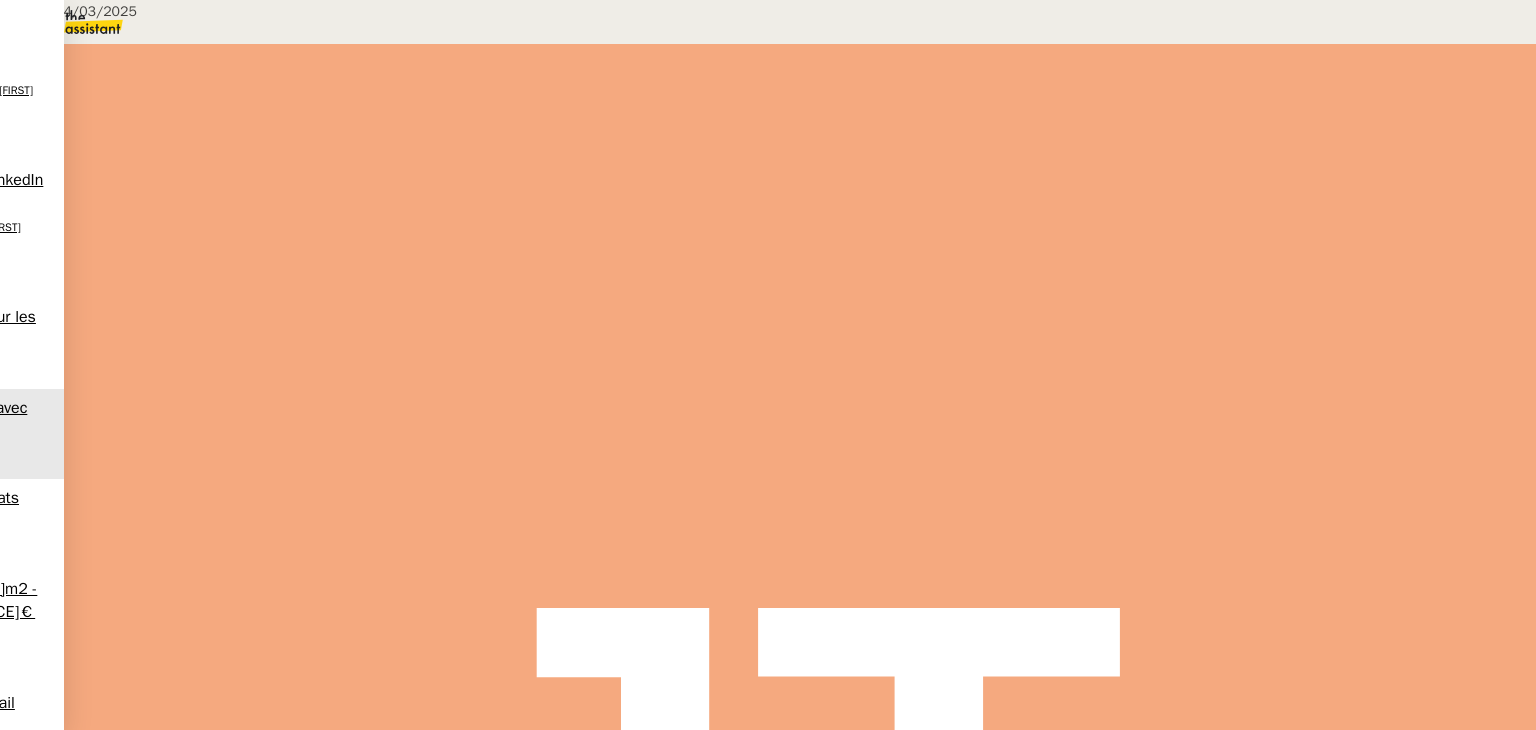 click on "BLABLA.AI" at bounding box center [167, 398] 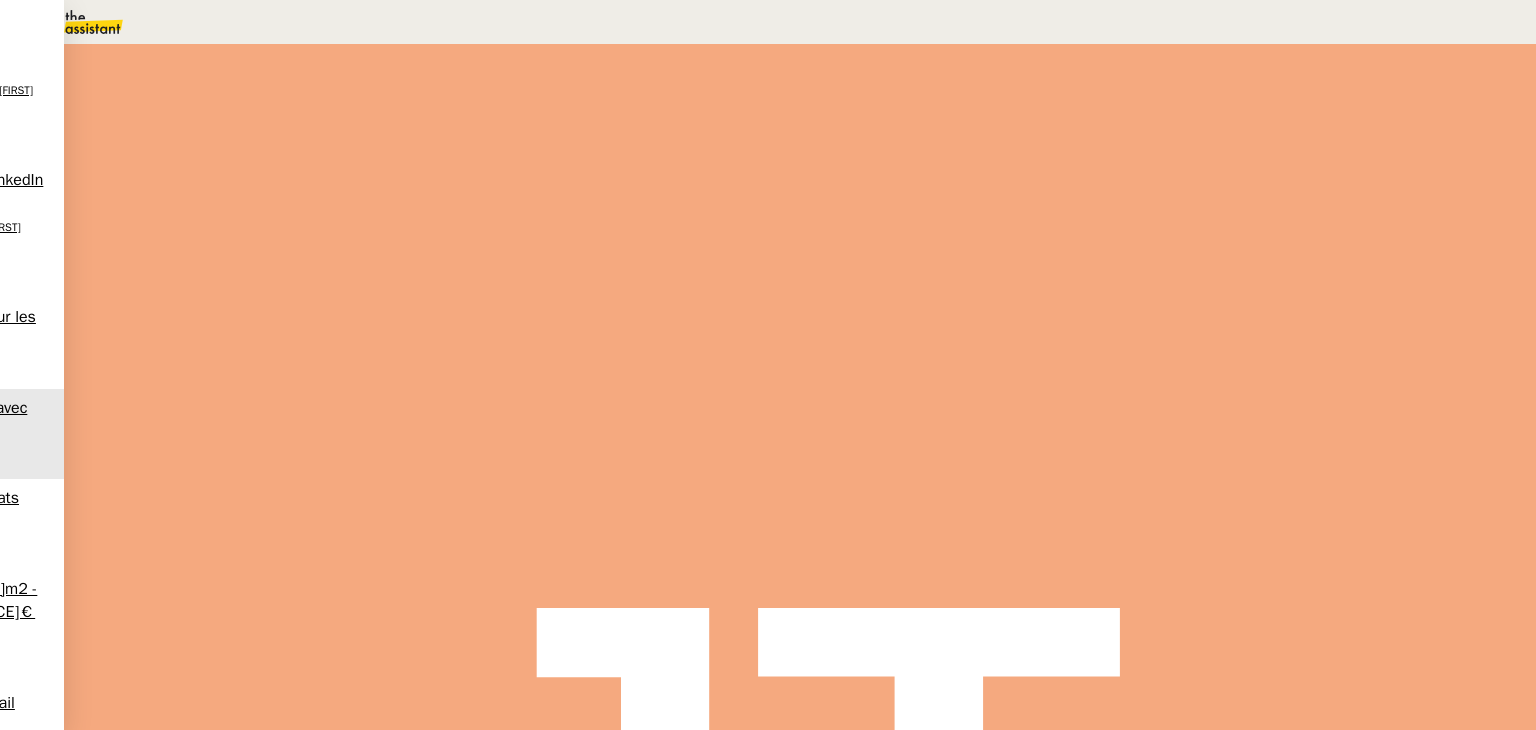 click on "Google [PERSON]" at bounding box center [123, 1153] 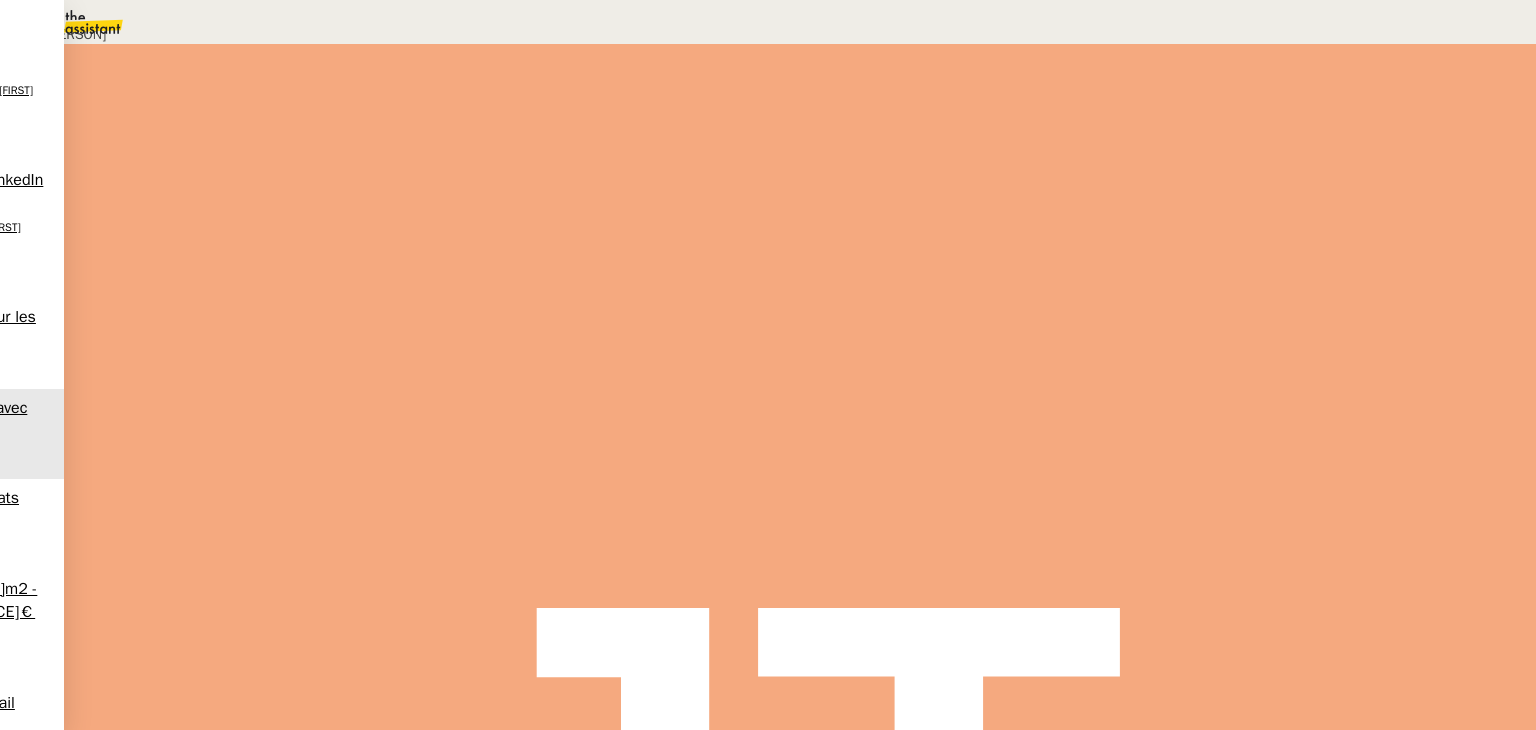 click on "Déverrouiller Url    Identifiant Mot de passe Note Fichiers Upload" at bounding box center (300, 105) 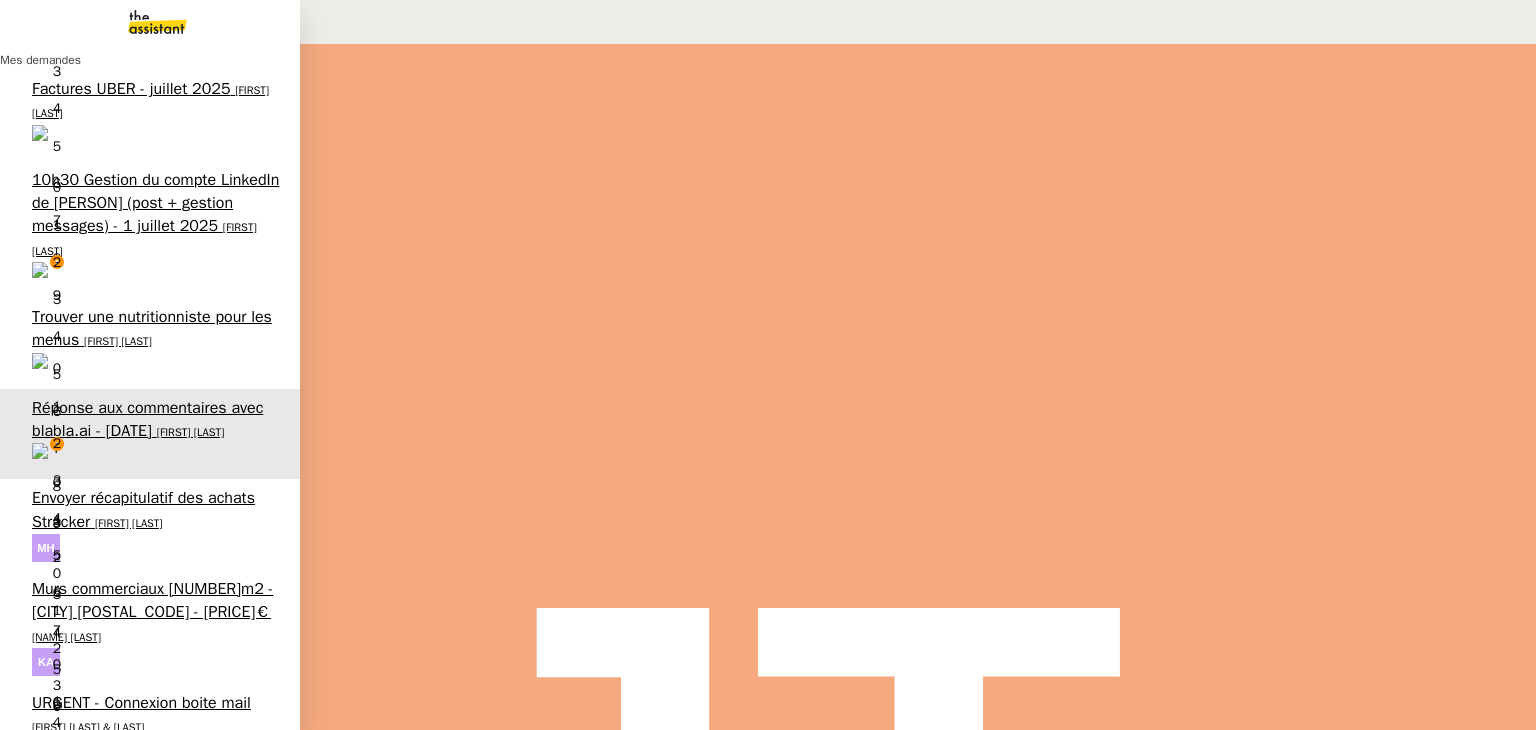 click on "10h30 Gestion du compte LinkedIn de [PERSON] (post + gestion messages) - 1 juillet 2025" at bounding box center (155, 203) 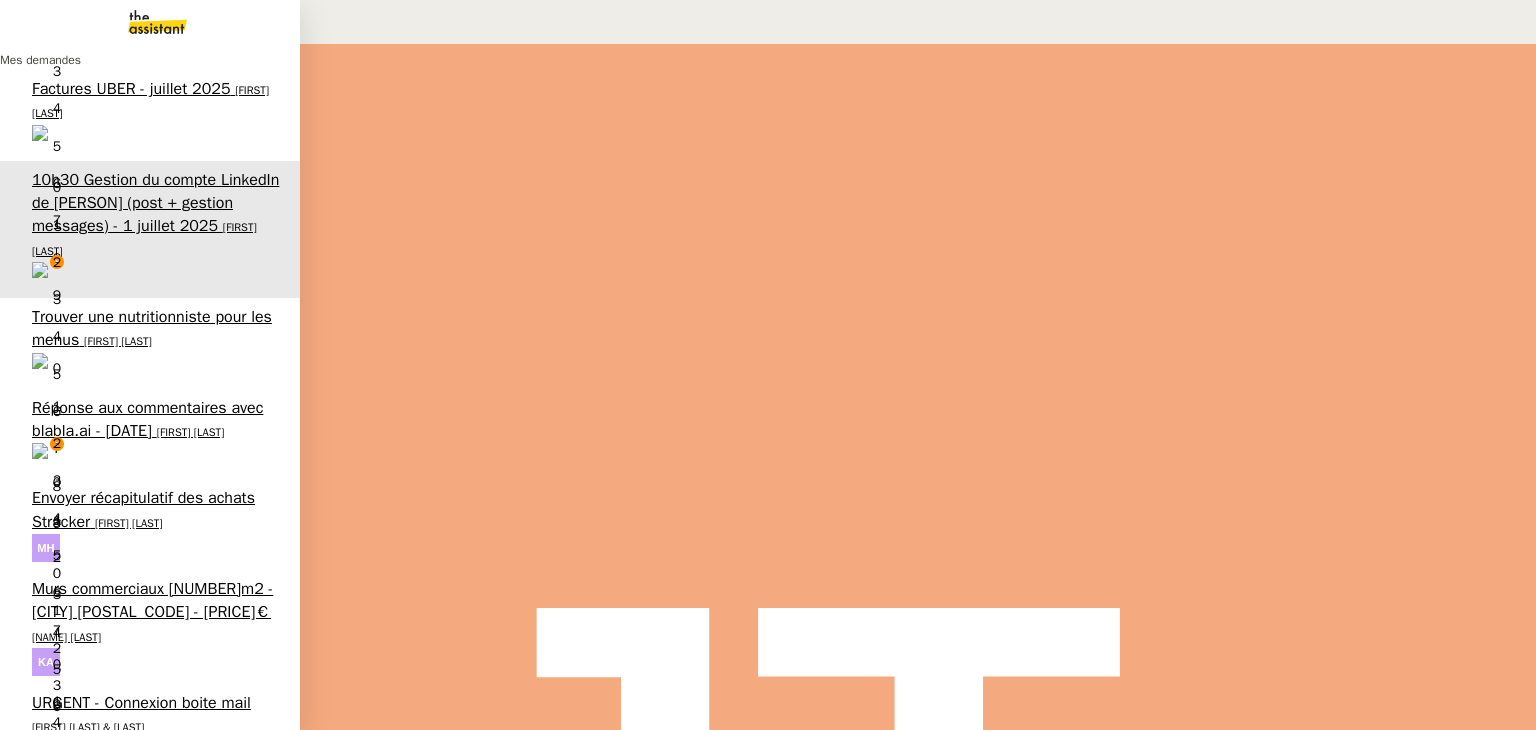click on "[FIRST] [LAST]" at bounding box center (191, 432) 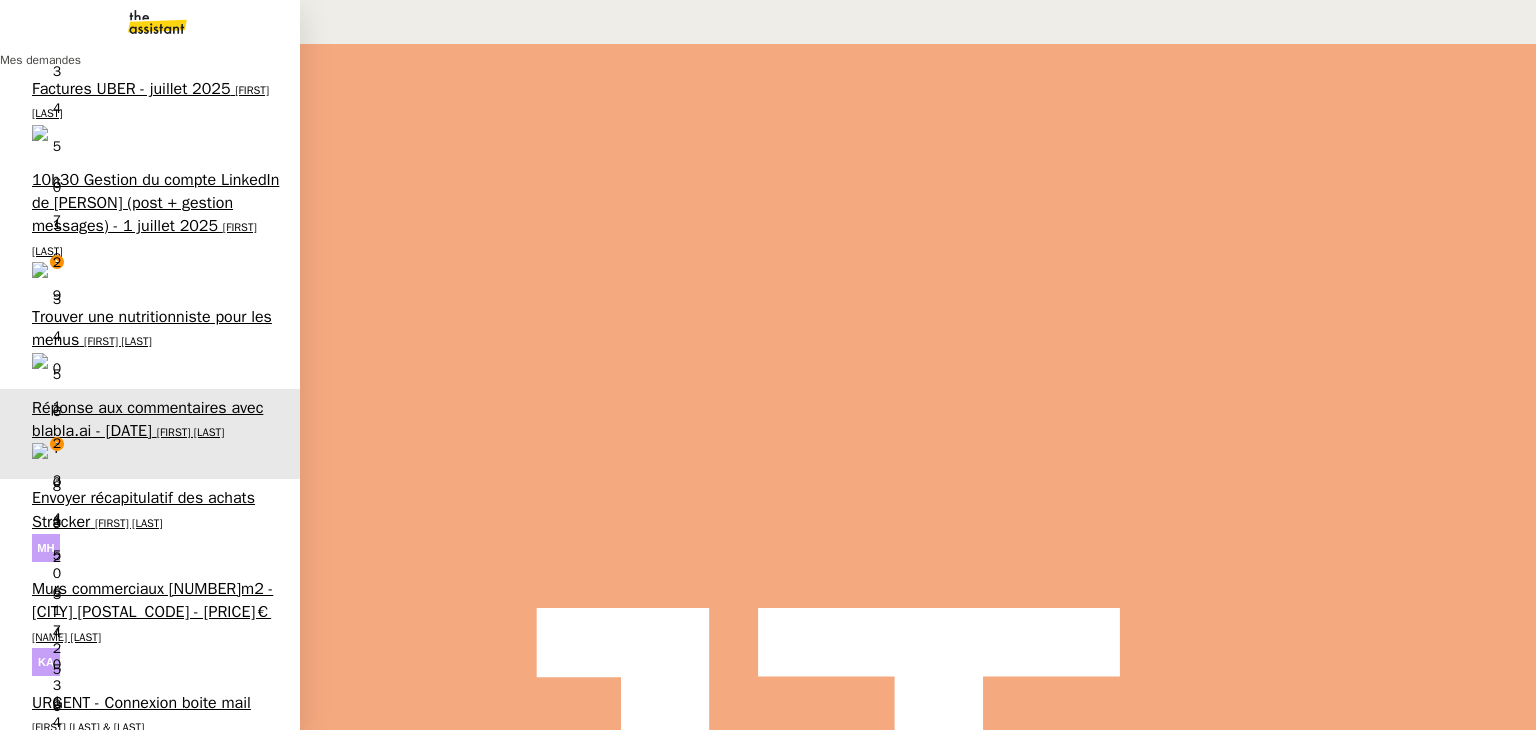 click on "URGENT - Connexion boite mail" at bounding box center (141, 703) 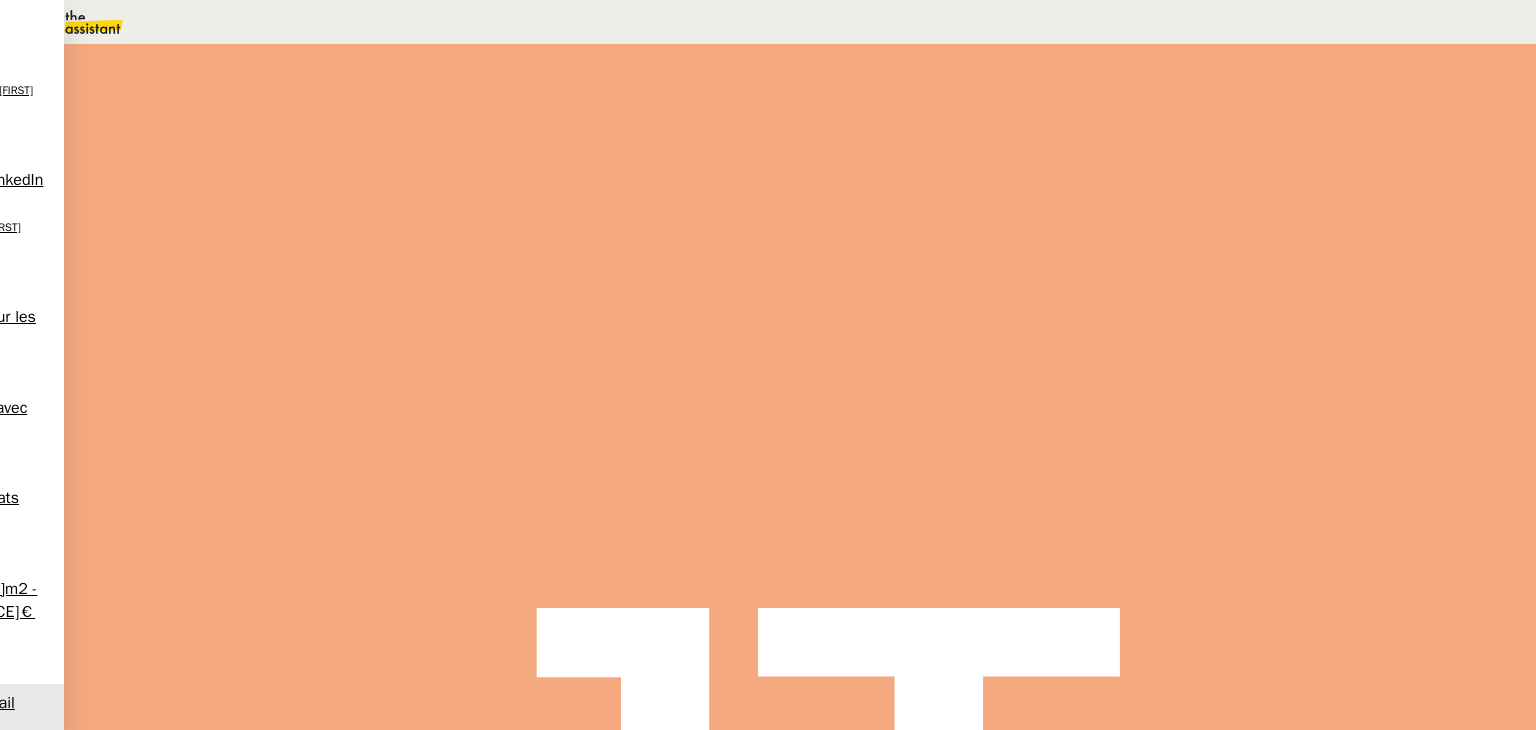 scroll, scrollTop: 56, scrollLeft: 0, axis: vertical 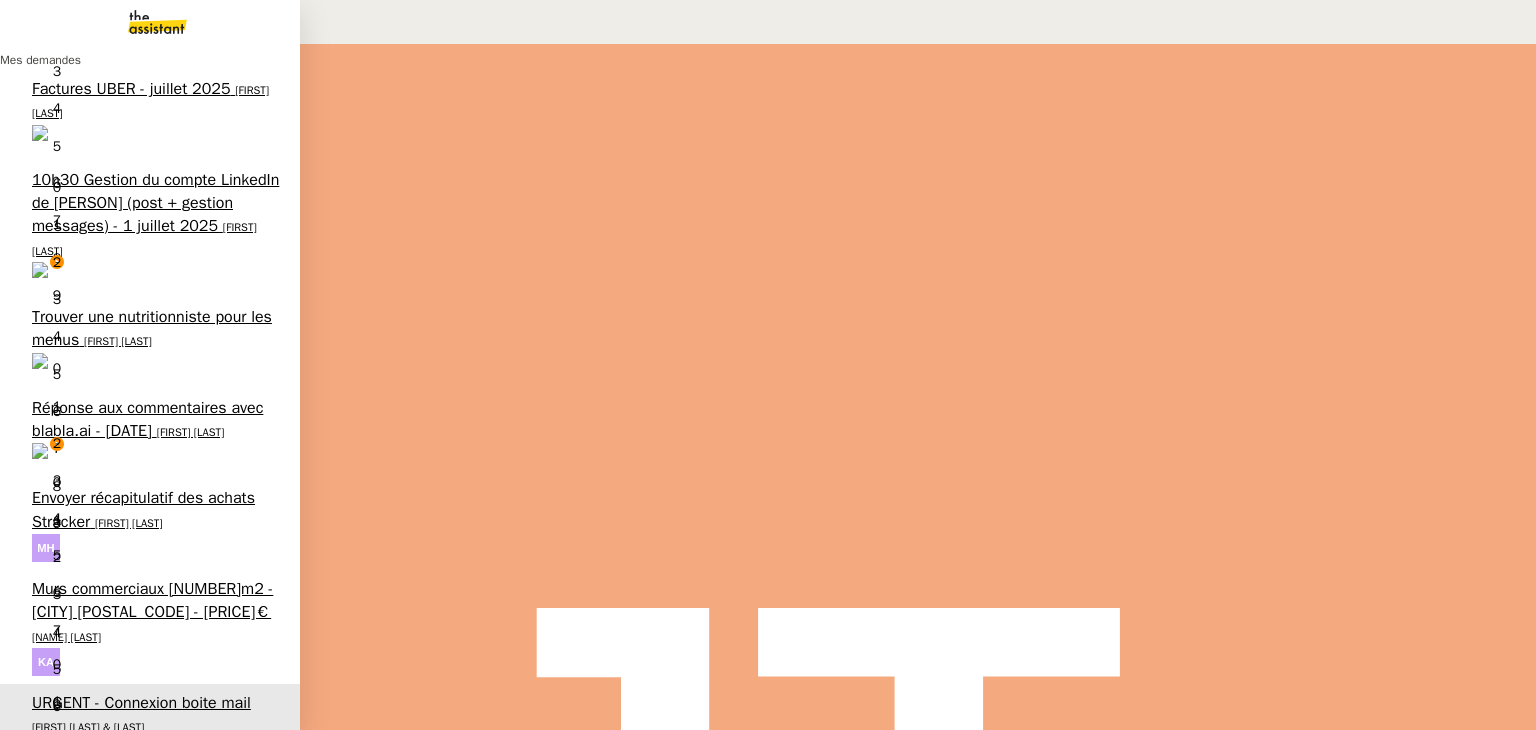 click on "[FIRST] [LAST]" at bounding box center (191, 432) 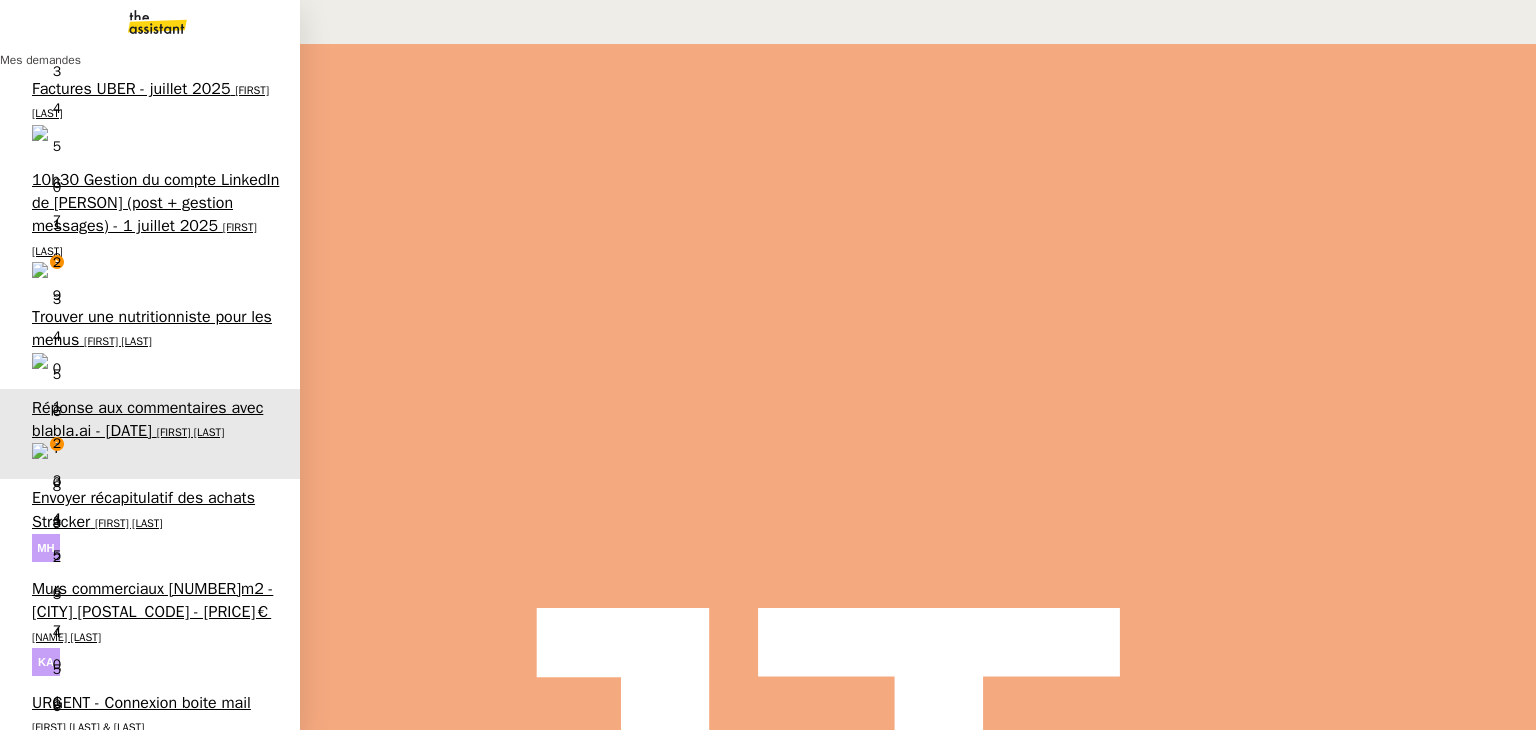 click on "[FIRST] [LAST]" at bounding box center [144, 238] 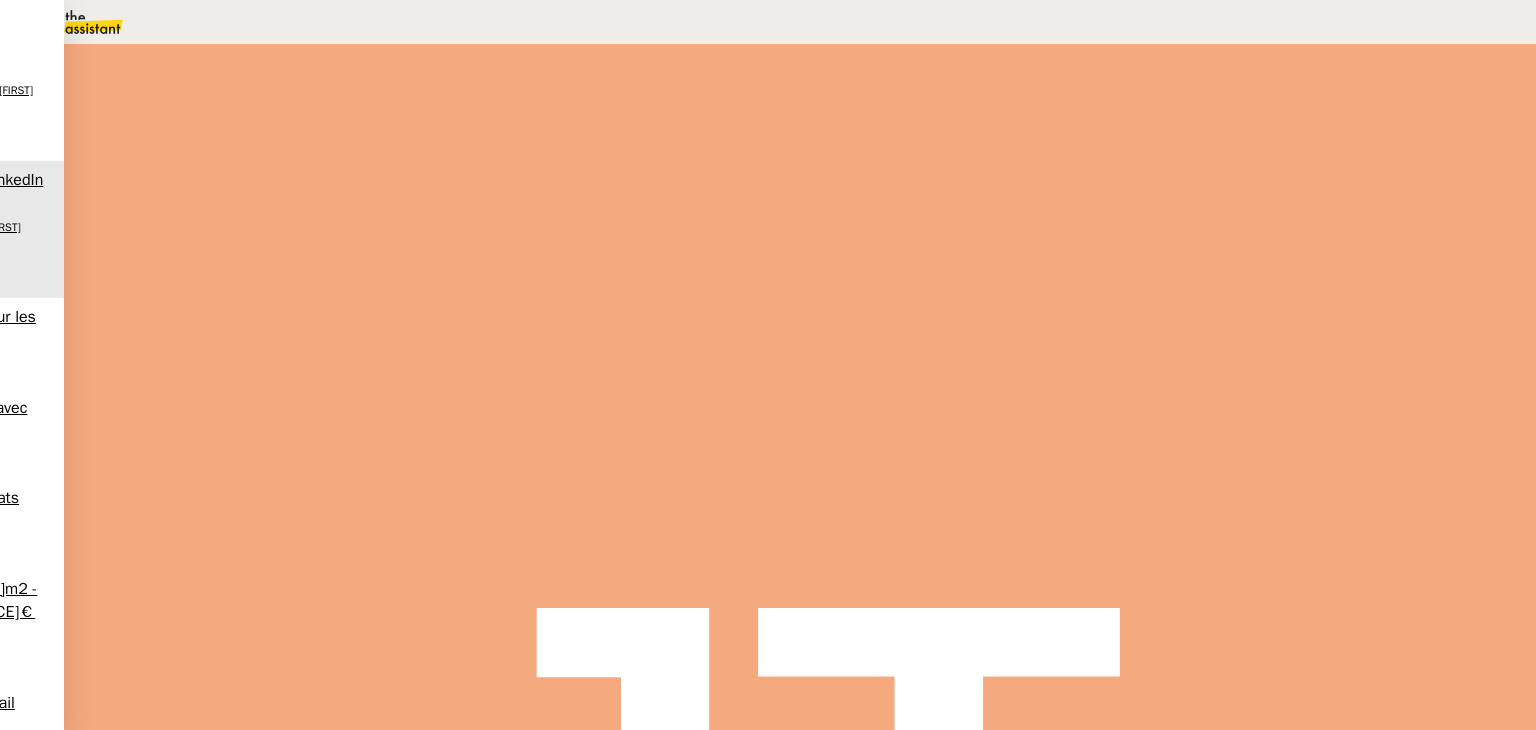 click on "Tâche Message Commentaire Veuillez patienter une erreur s'est produite 👌👌👌 message envoyé ✌️✌️✌️ Veuillez d'abord attribuer un client Une erreur s'est produite, veuillez réessayer  Gestion des messages privés LinkedIn      [DURATION] false par   [FIRST] [LAST]   il y a [DURATION] 👌👌👌 message envoyé ✌️✌️✌️ une erreur s'est produite 👌👌👌 message envoyé ✌️✌️✌️ Votre message va être revu ✌️✌️✌️ une erreur s'est produite La taille des fichiers doit être de 10Mb au maximum." at bounding box center [800, 505] 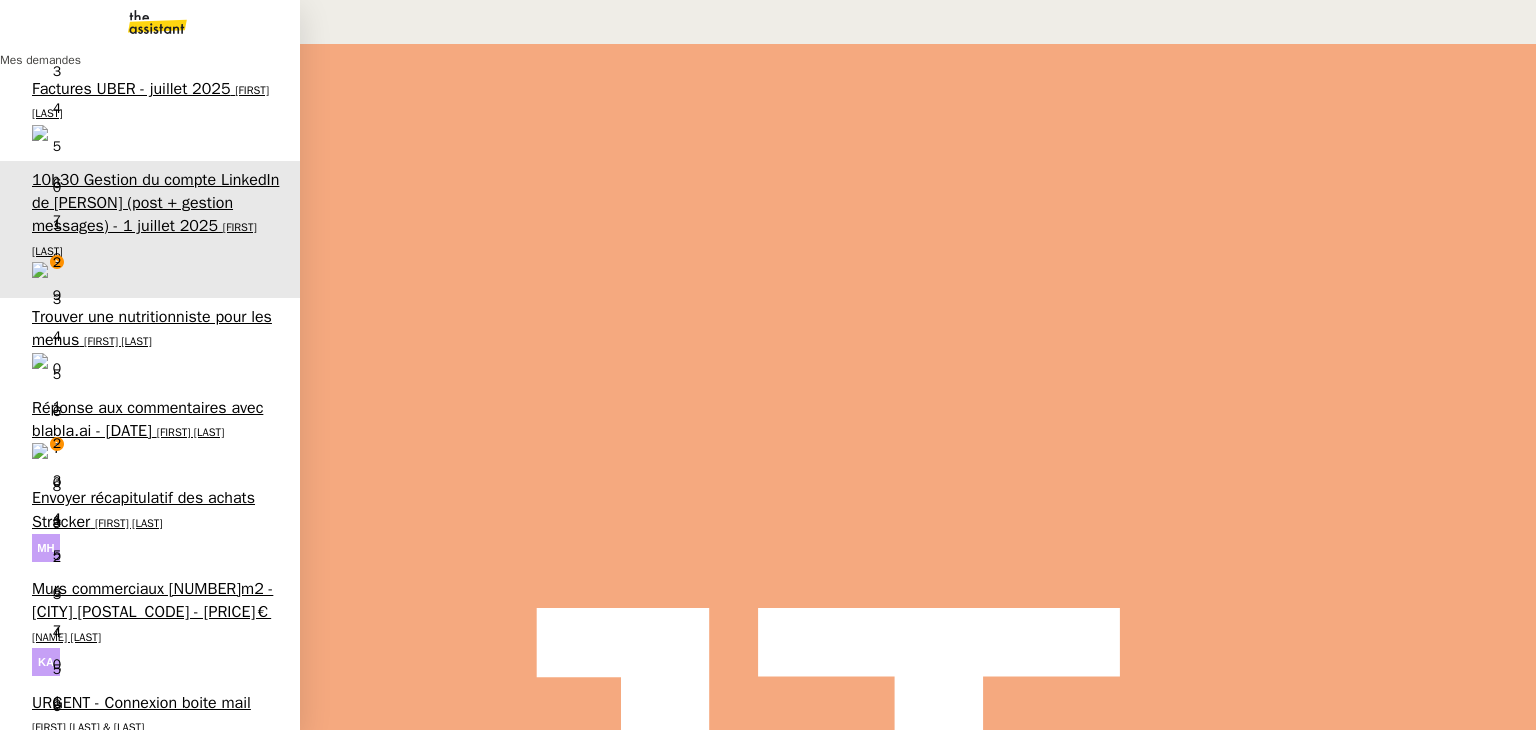click on "Réponse aux commentaires avec blabla.ai - [DATE]" at bounding box center (147, 419) 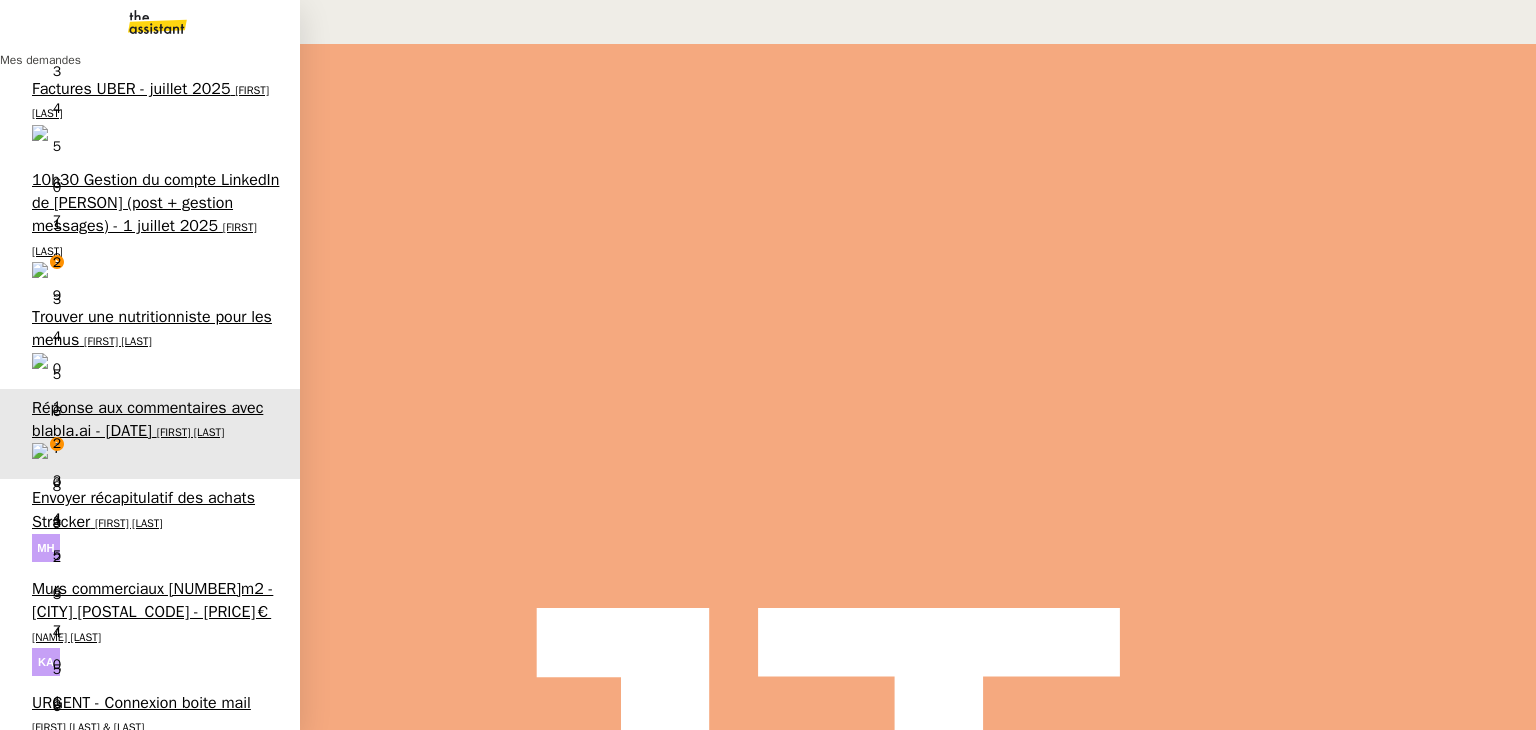 click on "[TIME] Gestion du compte LinkedIn de [FIRST] ([TASK] + gestion messages) - [DATE]    [FIRST] [LAST]" at bounding box center [150, 229] 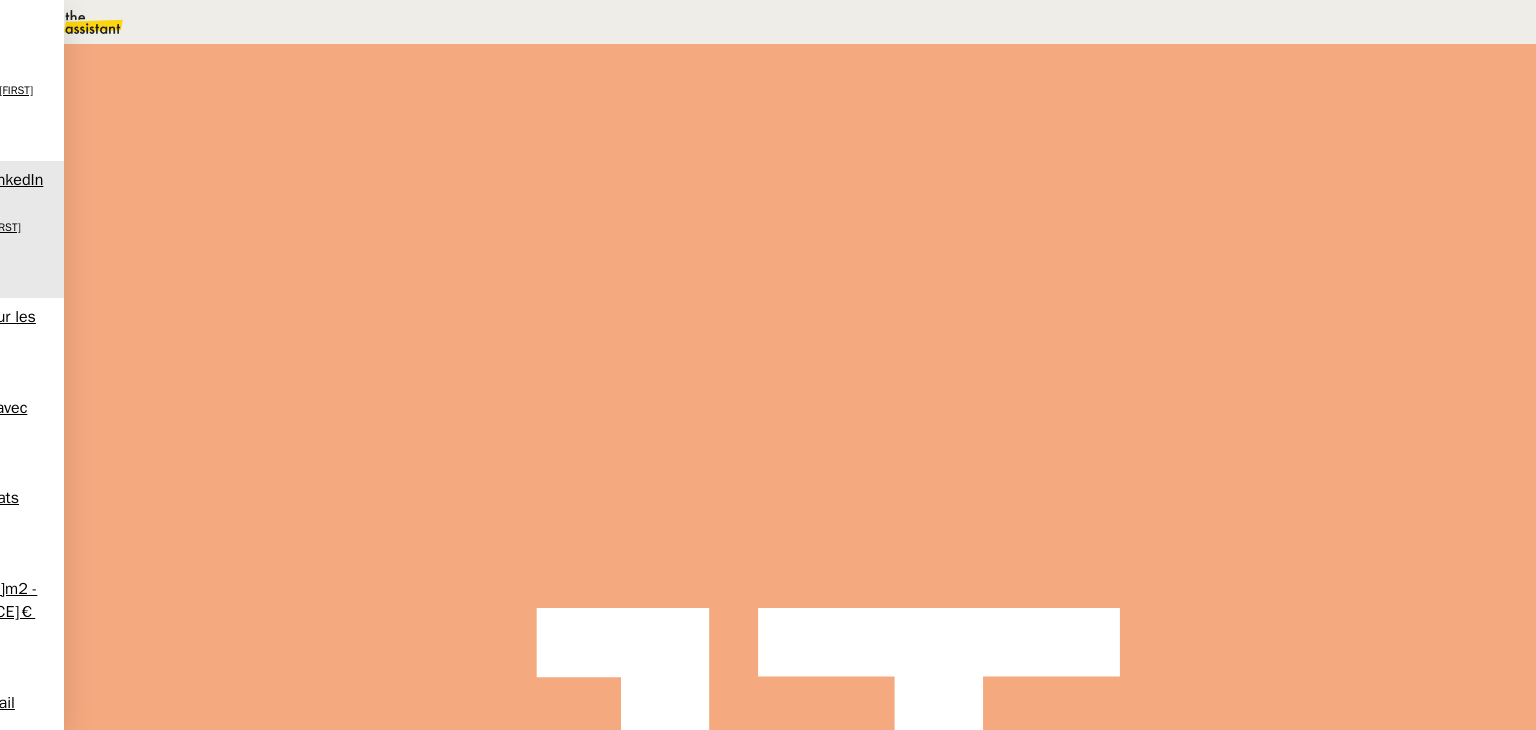 click at bounding box center [287, 280] 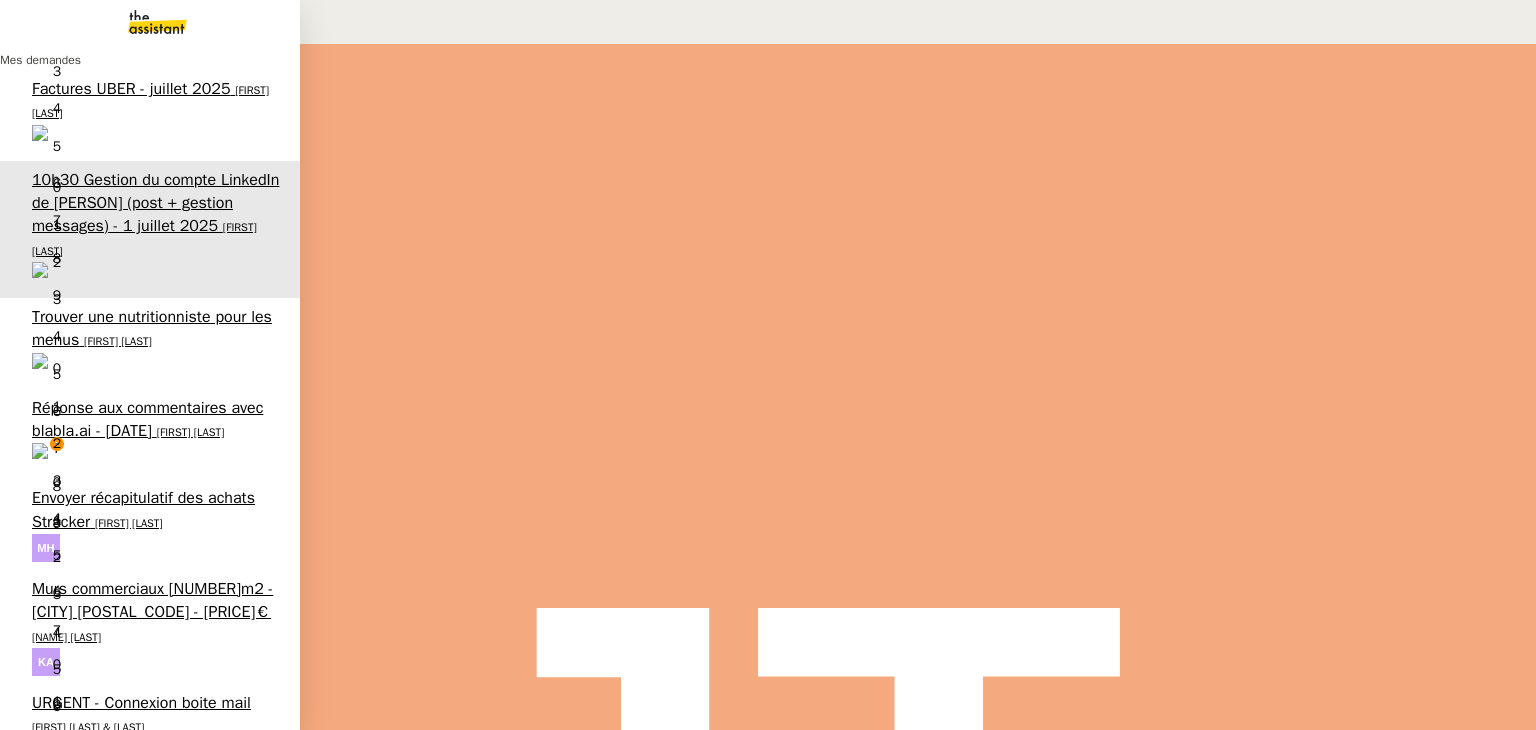 click on "Réponse aux commentaires avec blabla.ai - [DATE]" at bounding box center [147, 419] 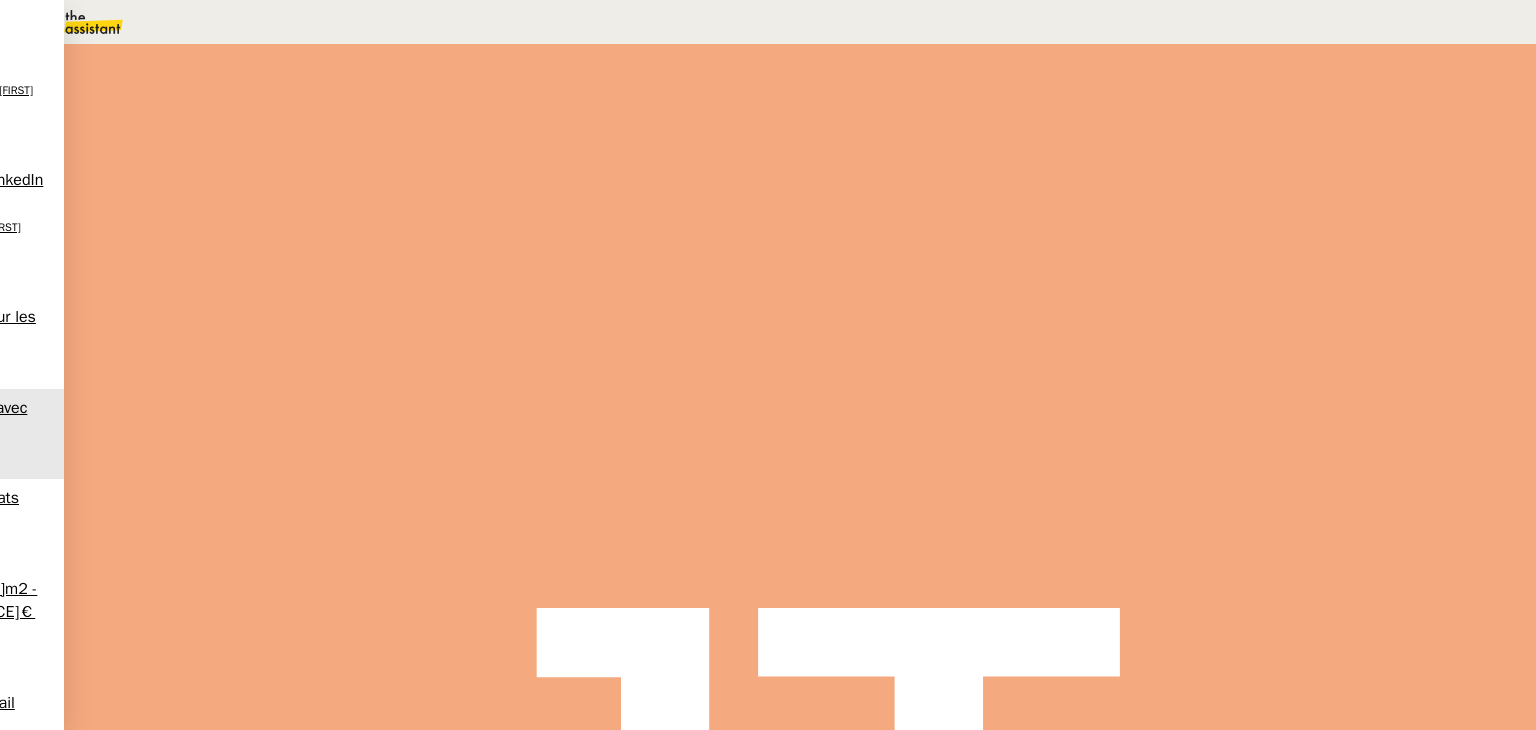 click at bounding box center [287, 307] 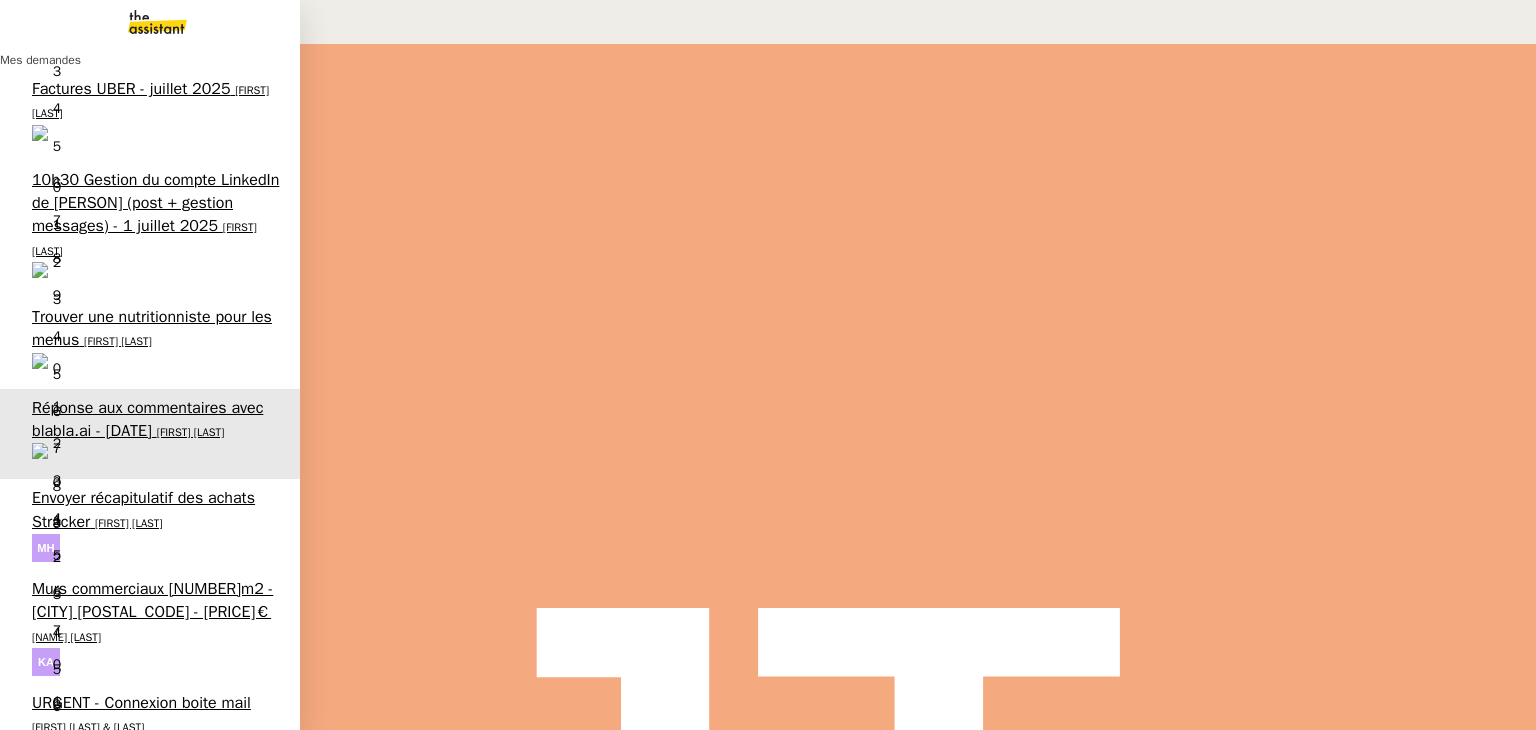 click on "10h30 Gestion du compte LinkedIn de [PERSON] (post + gestion messages) - 1 juillet 2025" at bounding box center (155, 203) 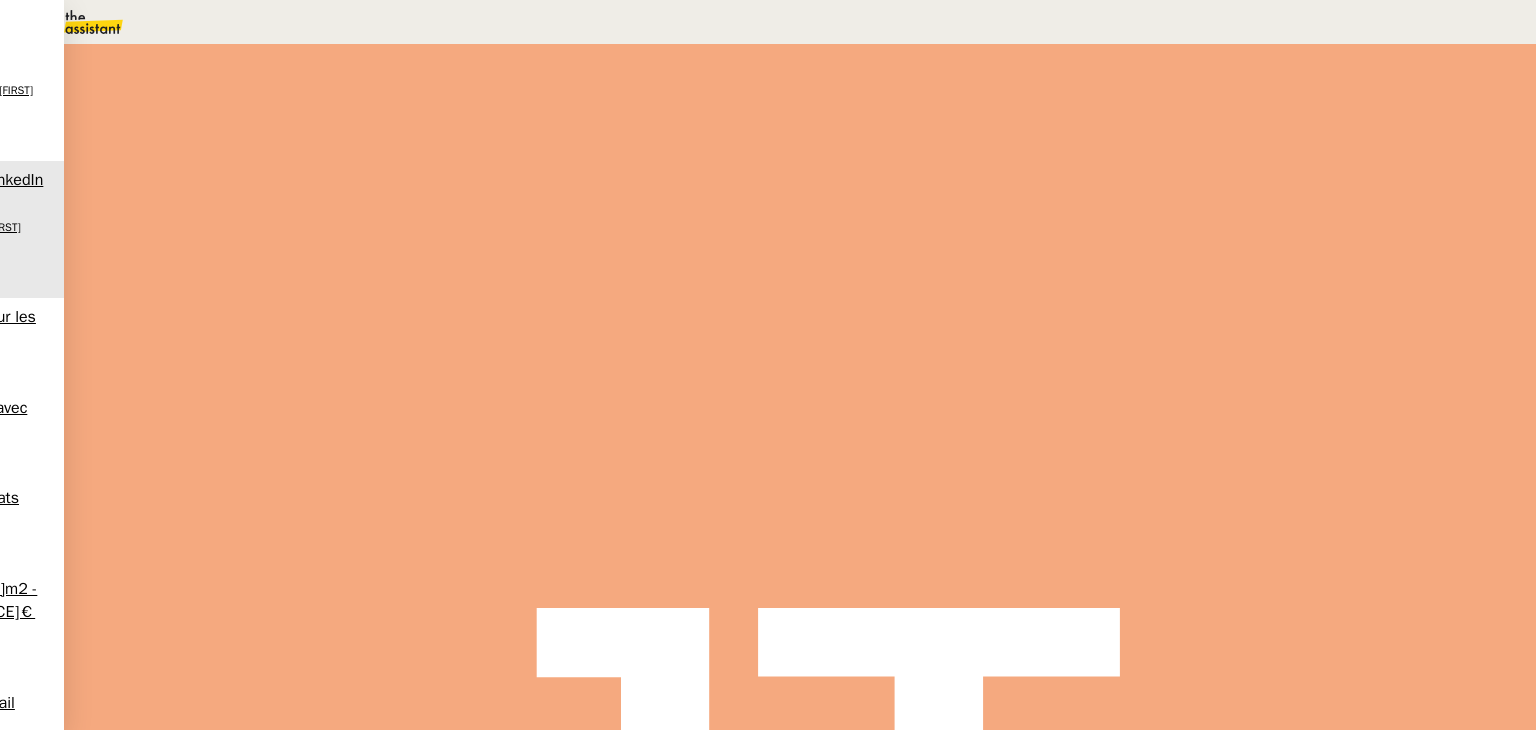 click at bounding box center [287, 282] 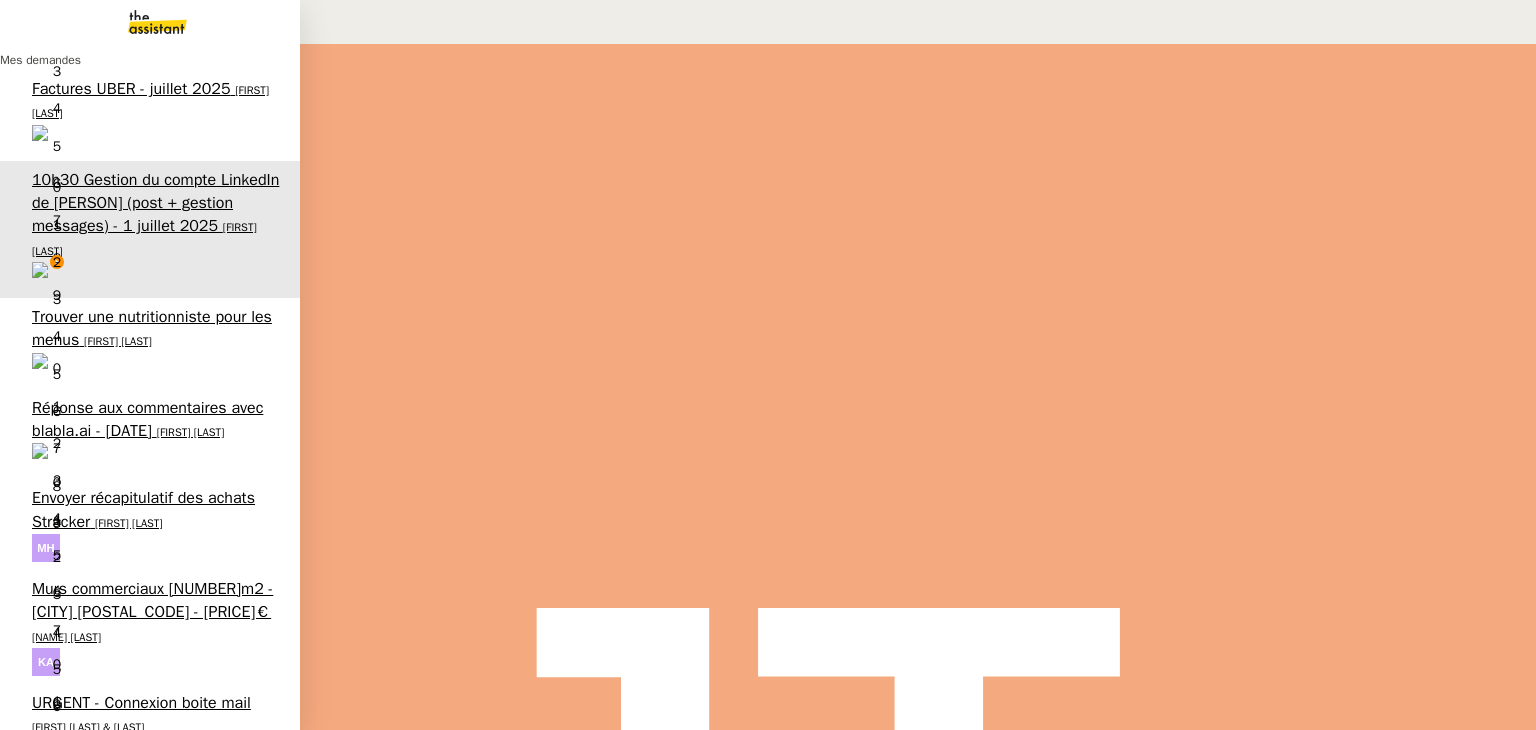 click on "[FIRST] [LAST]" at bounding box center [191, 432] 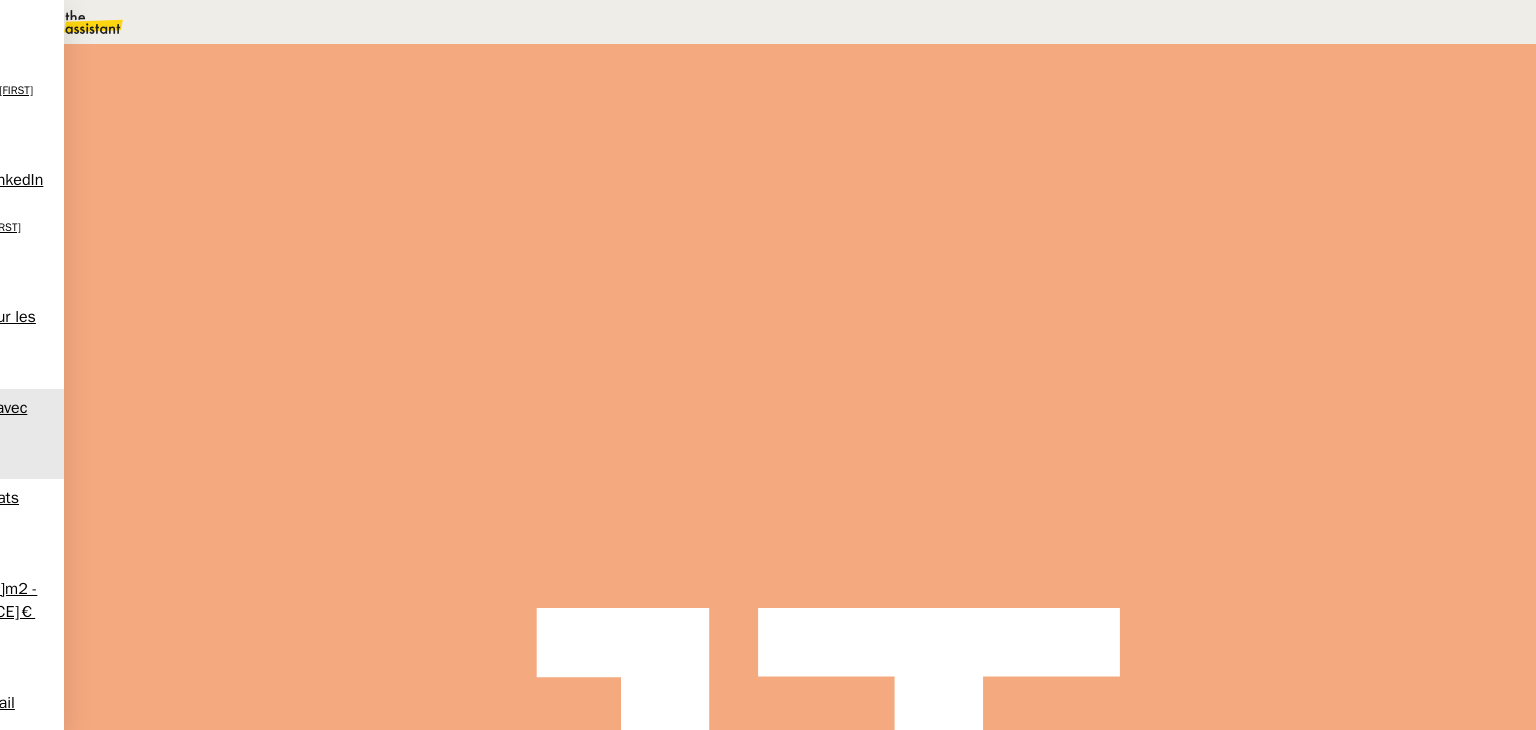 click at bounding box center [267, 307] 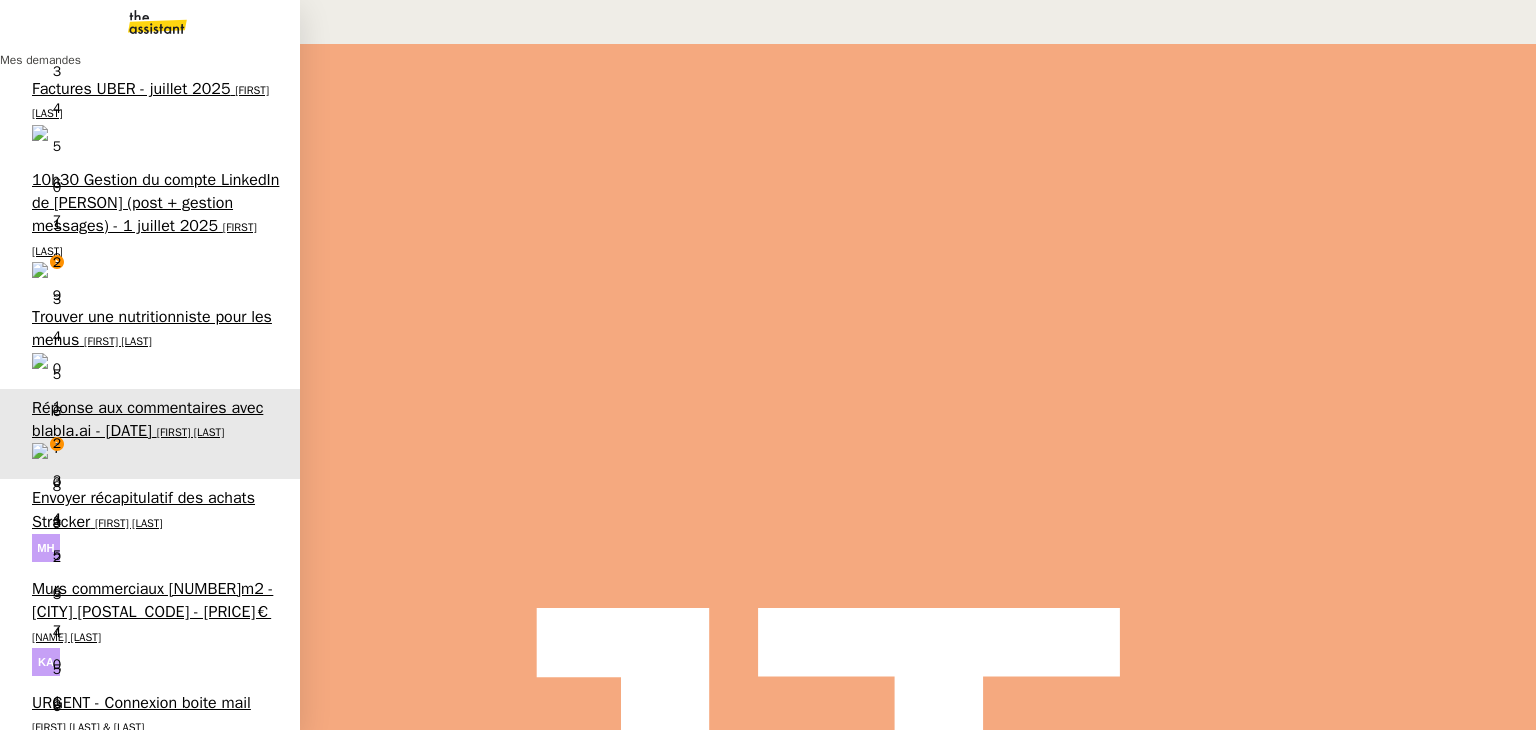 click on "10h30 Gestion du compte LinkedIn de [PERSON] (post + gestion messages) - 1 juillet 2025" at bounding box center [155, 203] 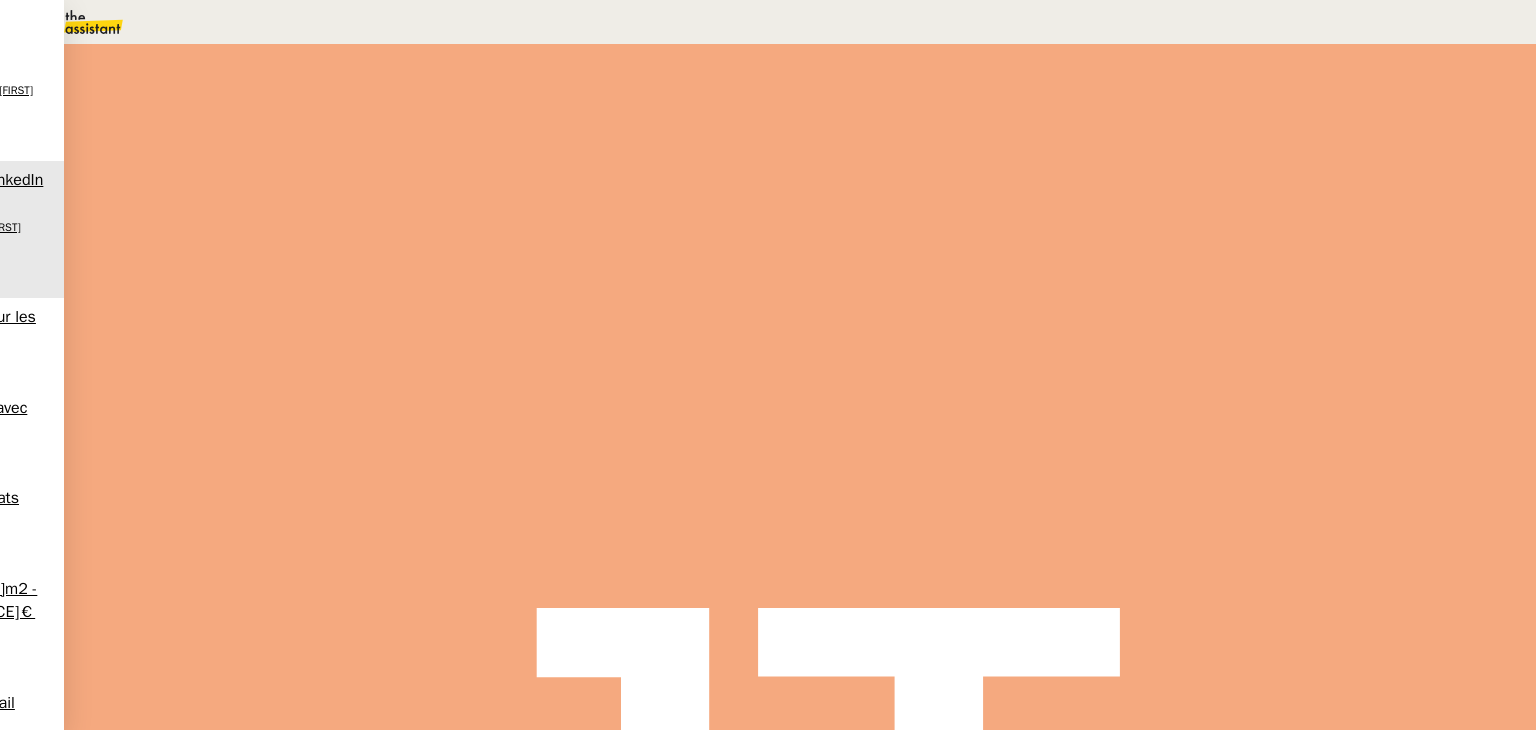 drag, startPoint x: 961, startPoint y: 296, endPoint x: 950, endPoint y: 296, distance: 11 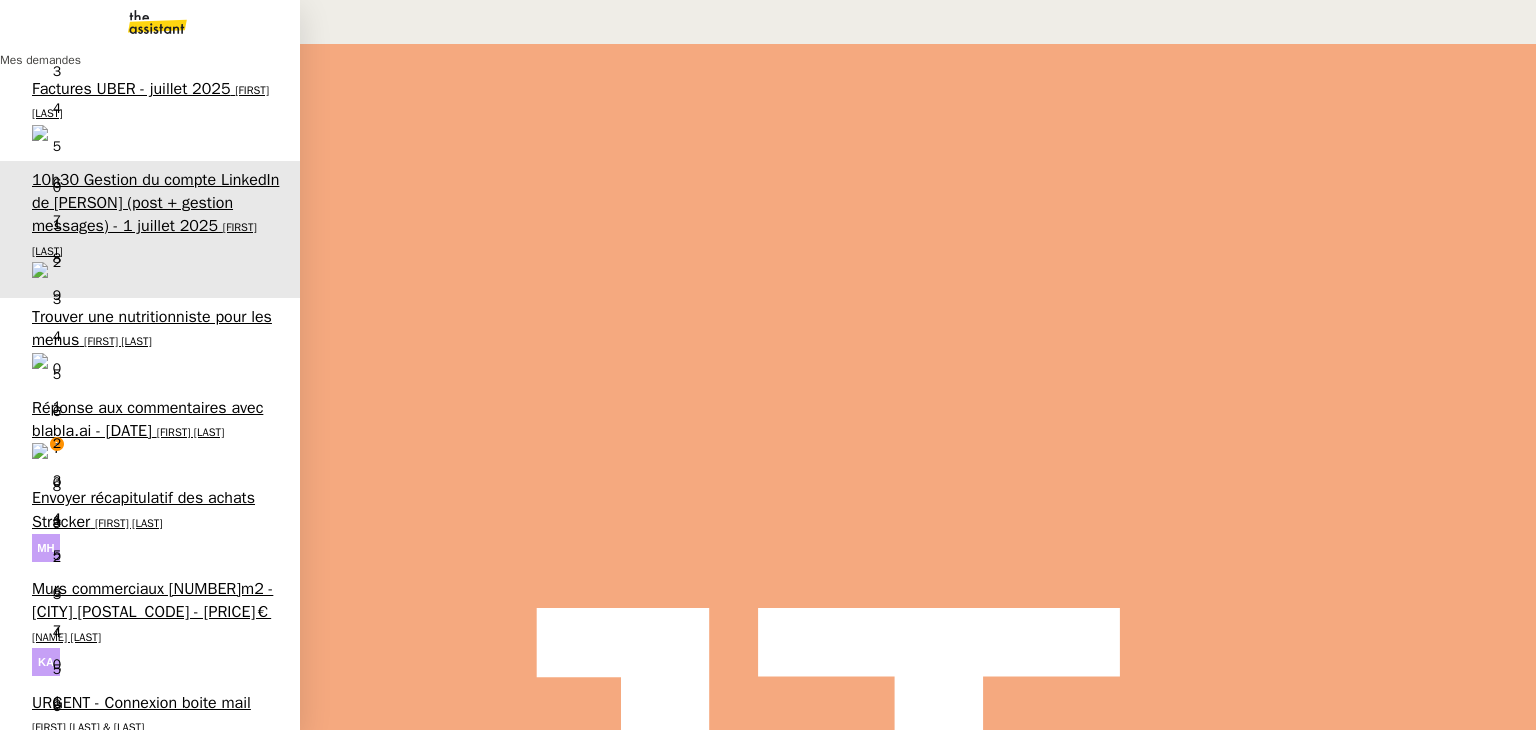click on "Réponse aux commentaires avec blabla.ai - [DATE]" at bounding box center [147, 419] 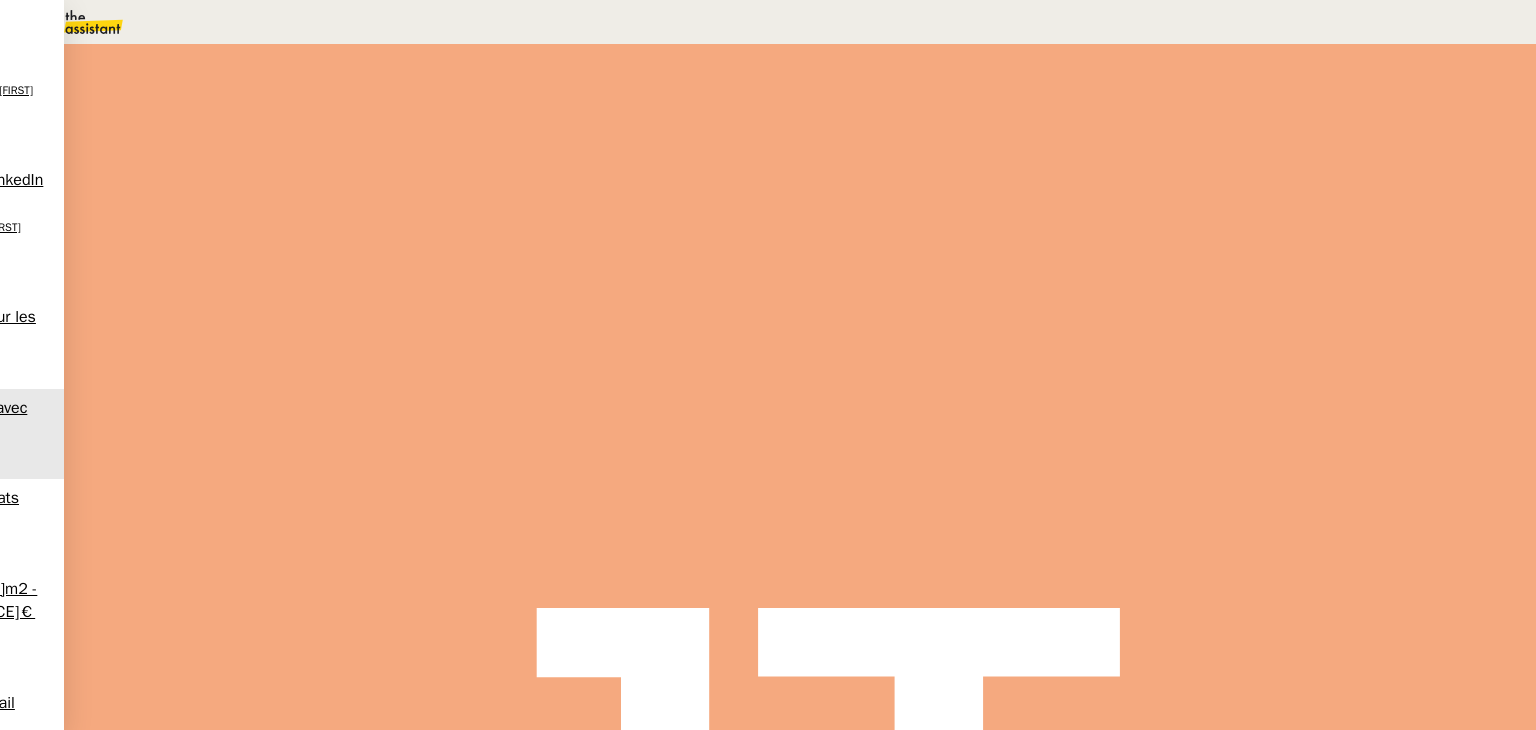 click at bounding box center (287, 304) 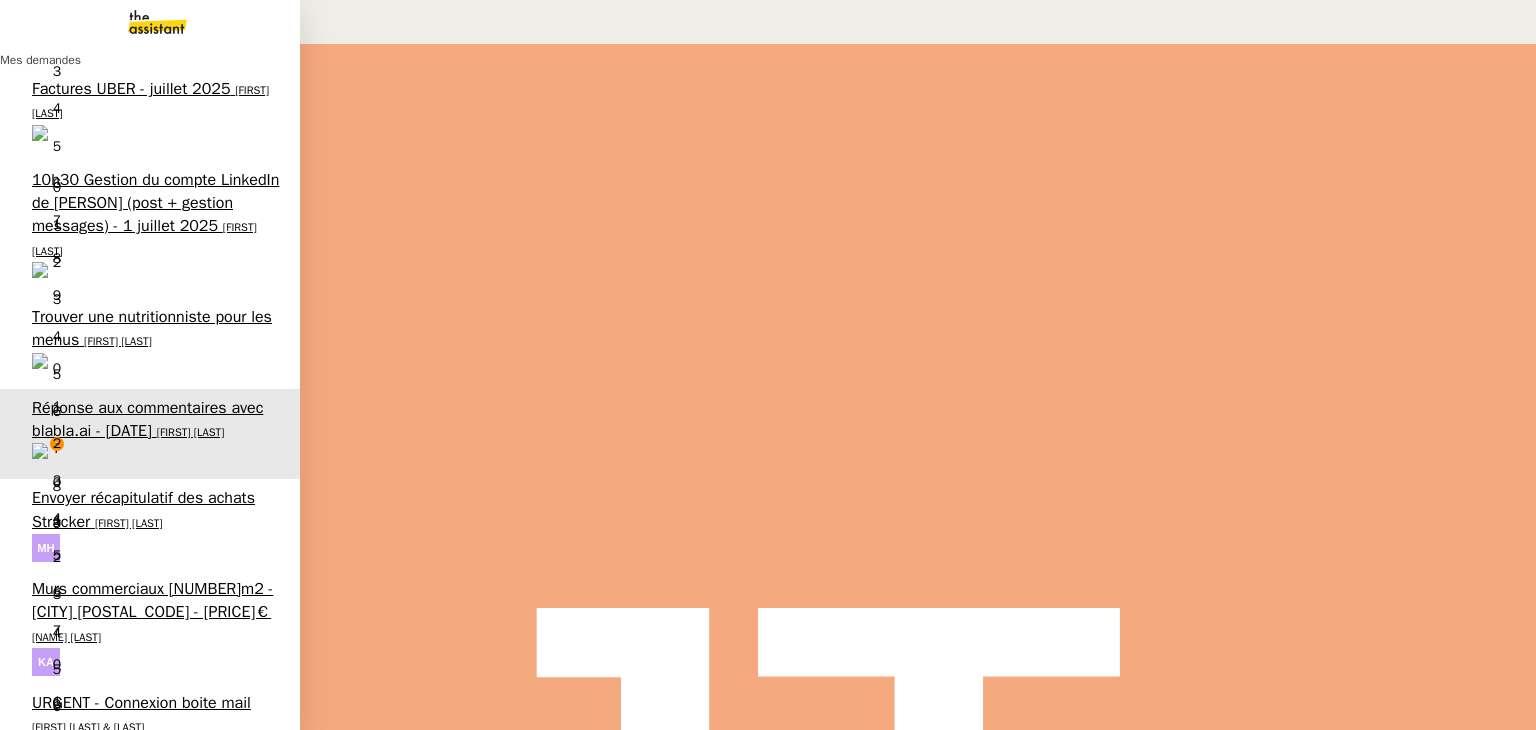 click on "10h30 Gestion du compte LinkedIn de [PERSON] (post + gestion messages) - 1 juillet 2025" at bounding box center (155, 203) 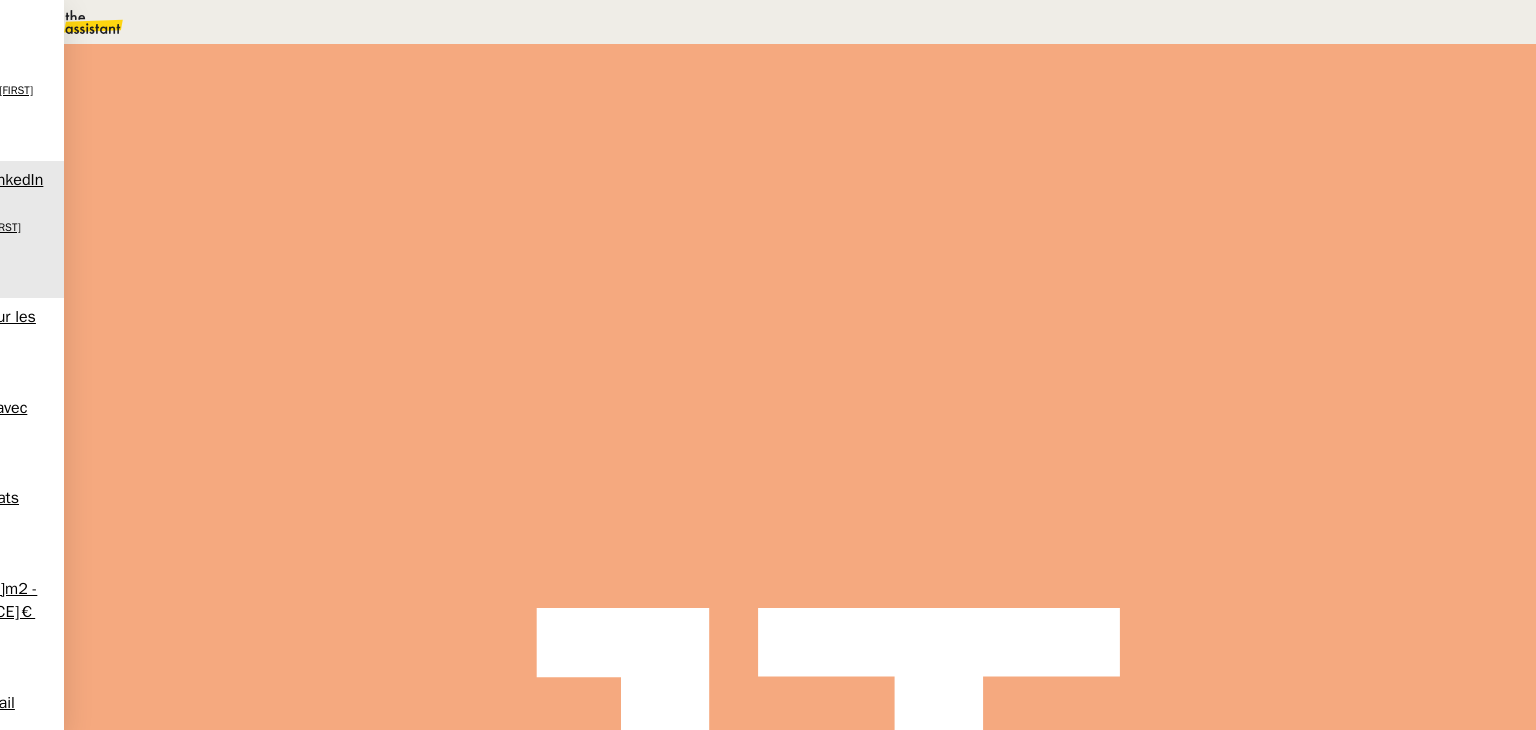 click at bounding box center [267, 284] 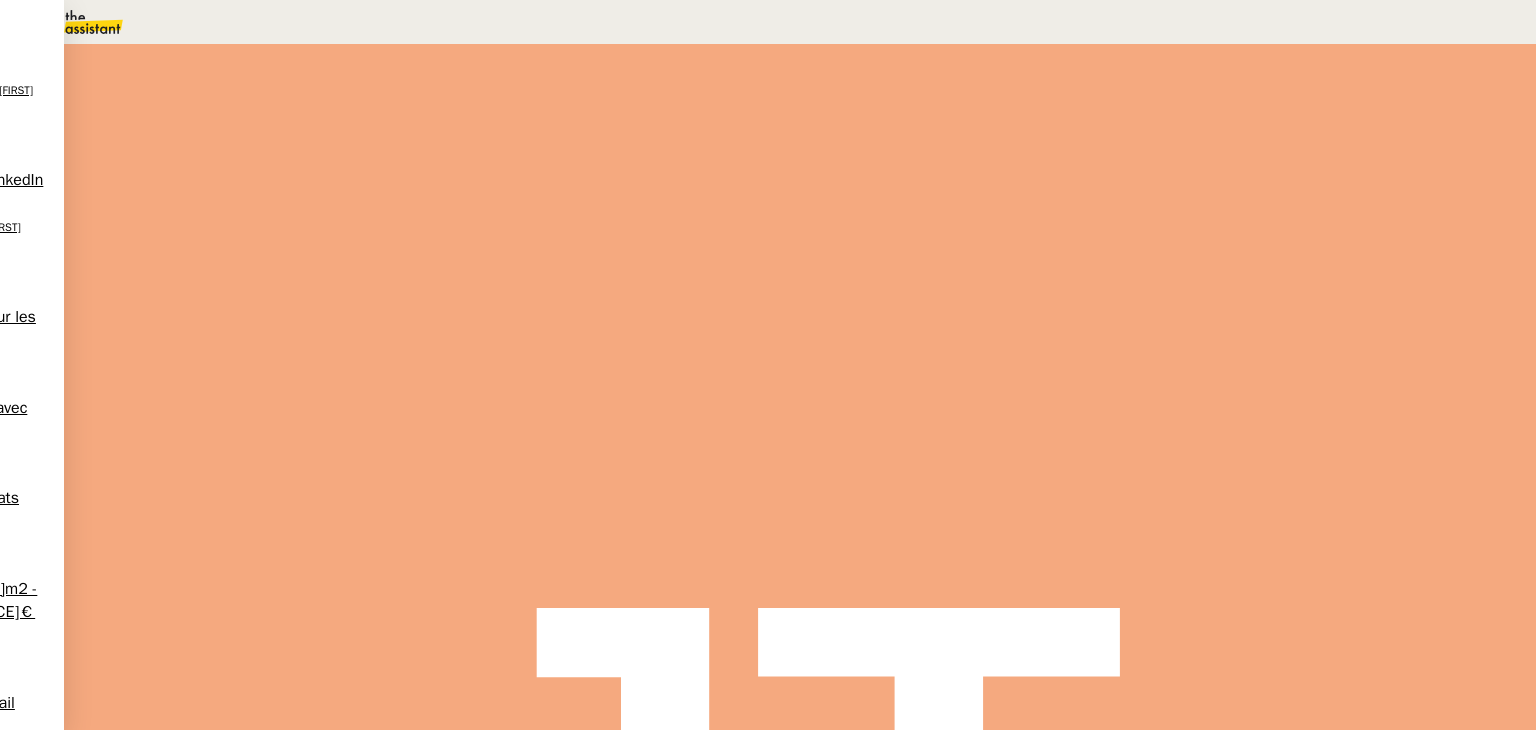 click at bounding box center (150, 78) 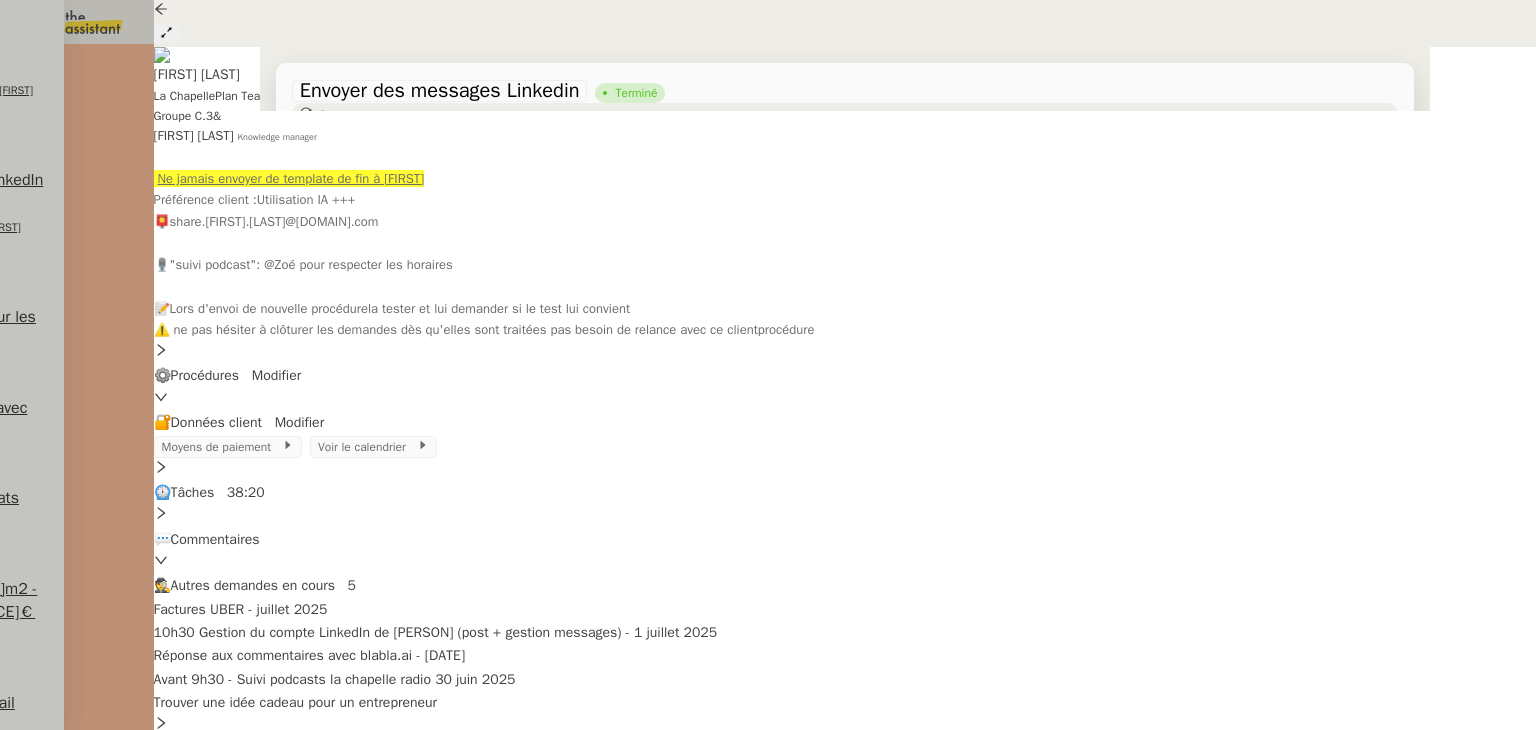 click at bounding box center [768, 365] 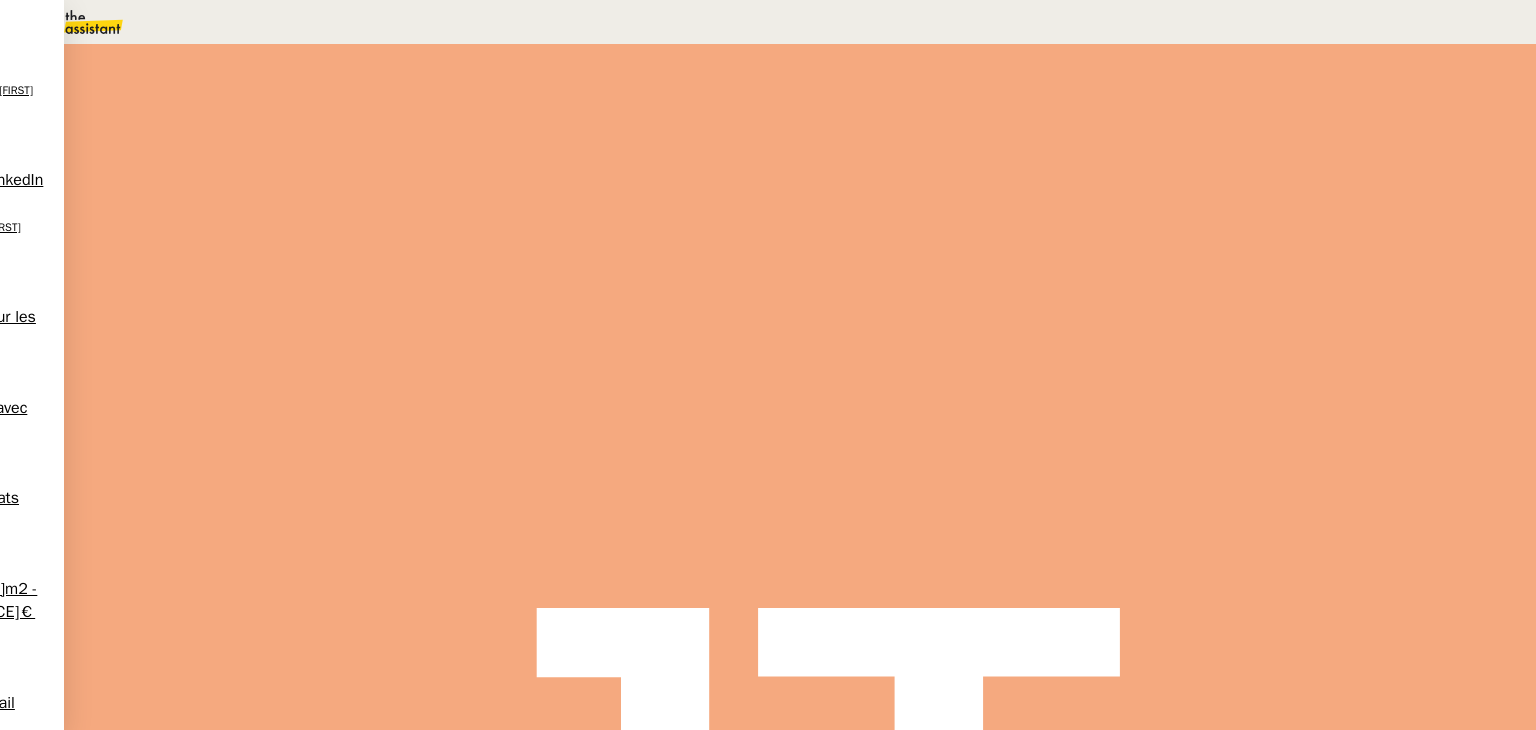 click on "10h30 Gestion du compte LinkedIn de [FIRST] [LAST] (post + gestion messages) - 30 juin 2025" at bounding box center (800, 333) 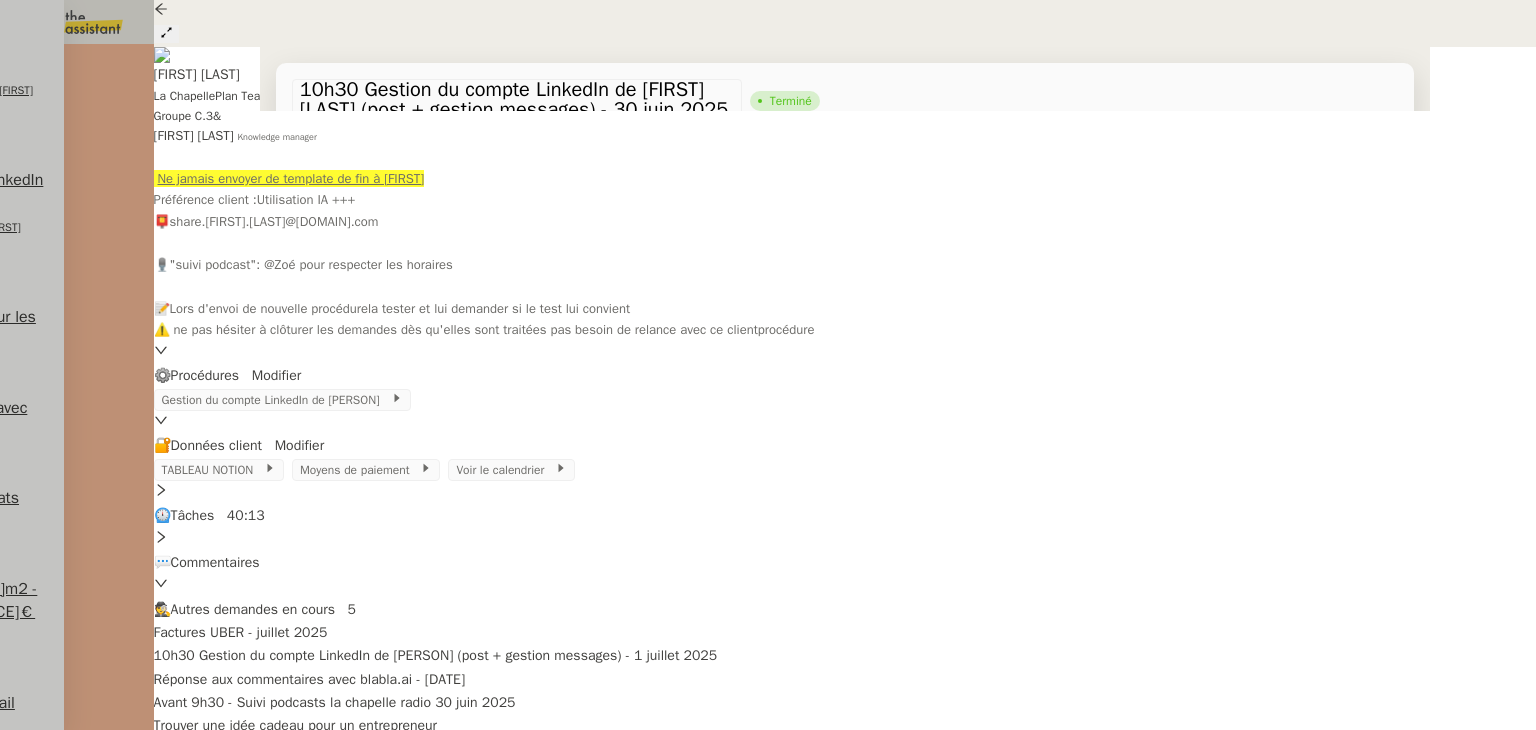 drag, startPoint x: 368, startPoint y: 466, endPoint x: 444, endPoint y: 599, distance: 153.18289 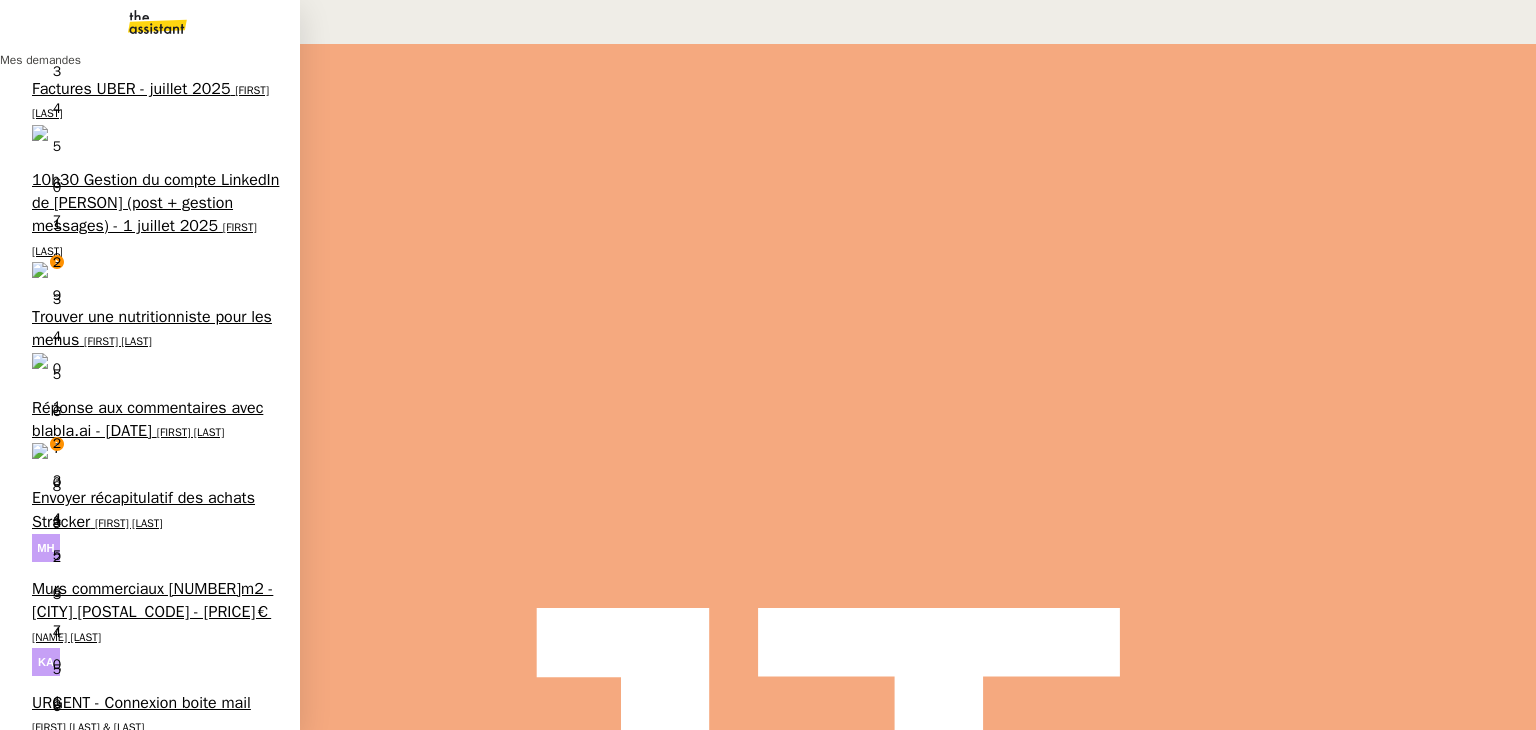 click on "10h30 Gestion du compte LinkedIn de [PERSON] (post + gestion messages) - 1 juillet 2025" at bounding box center (155, 203) 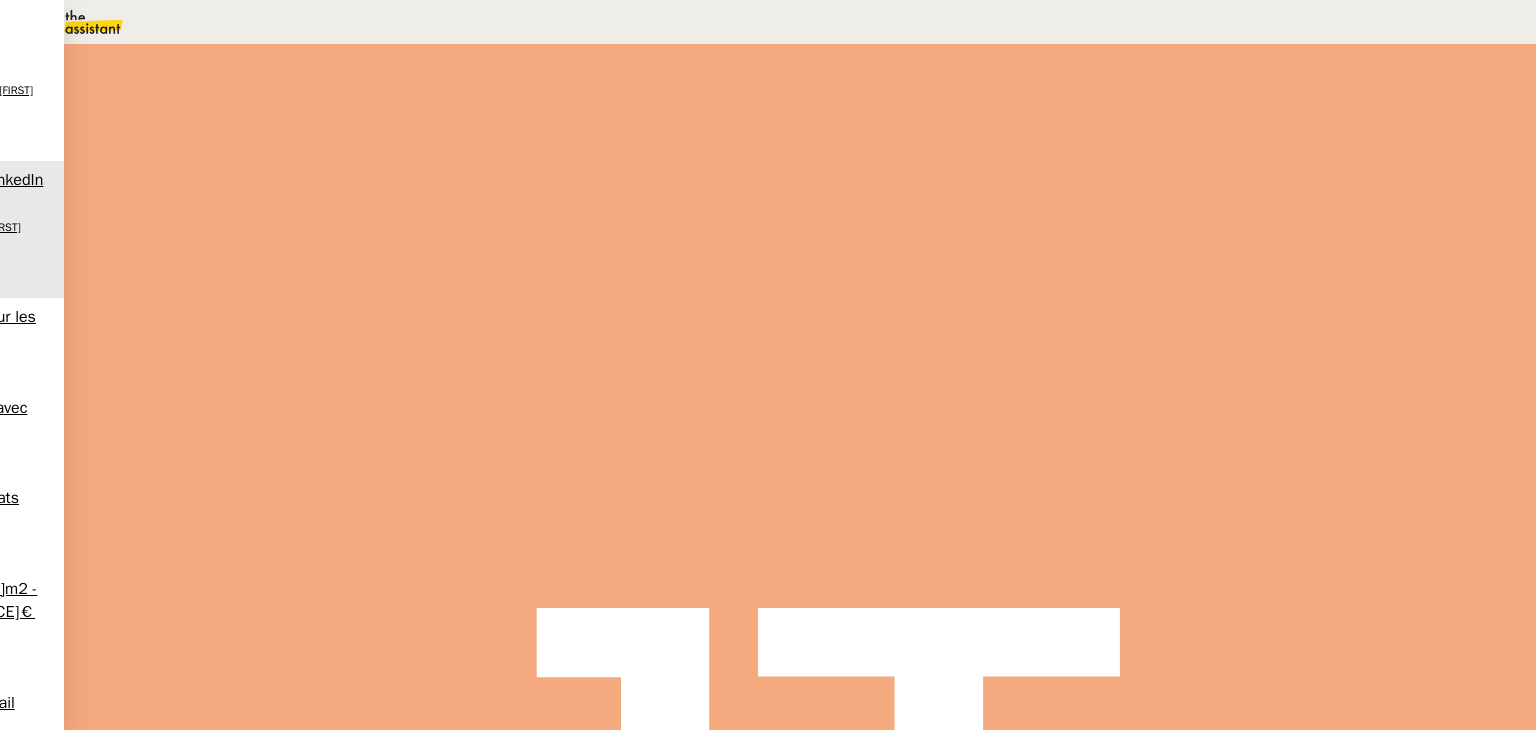 click on "Gestion des messages privés LinkedIn" at bounding box center (496, 286) 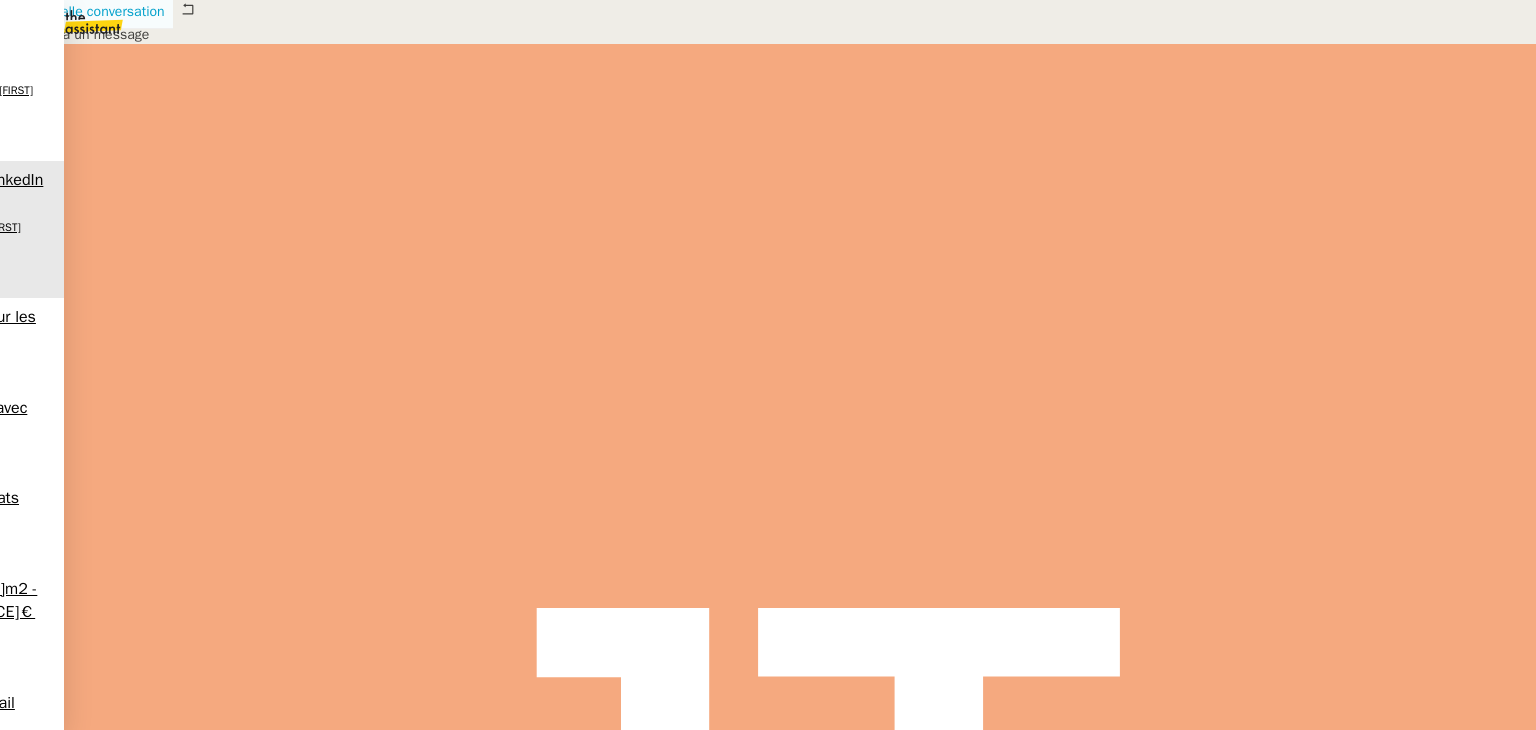 click on "Nouvelle conversation" at bounding box center (97, 11) 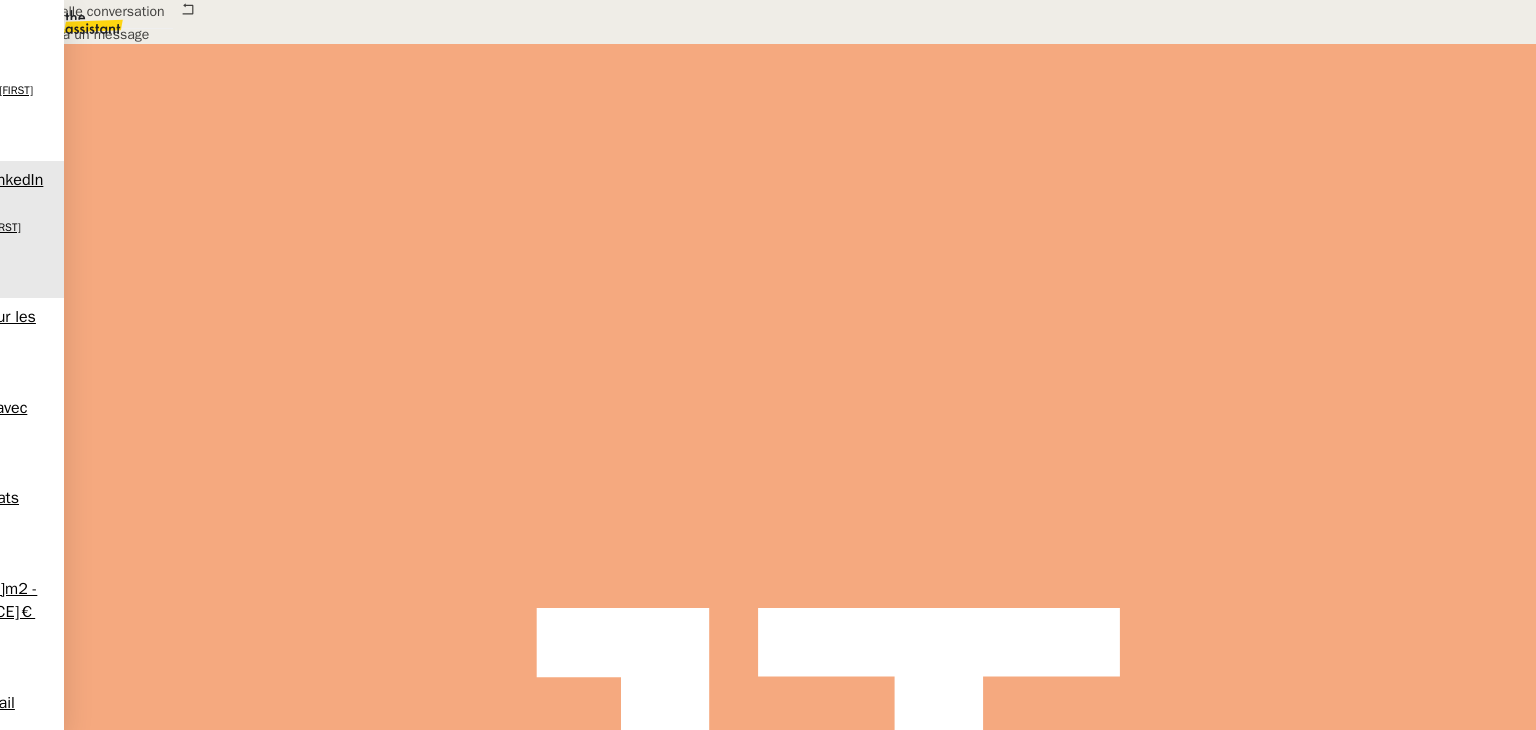 click at bounding box center [425, 882] 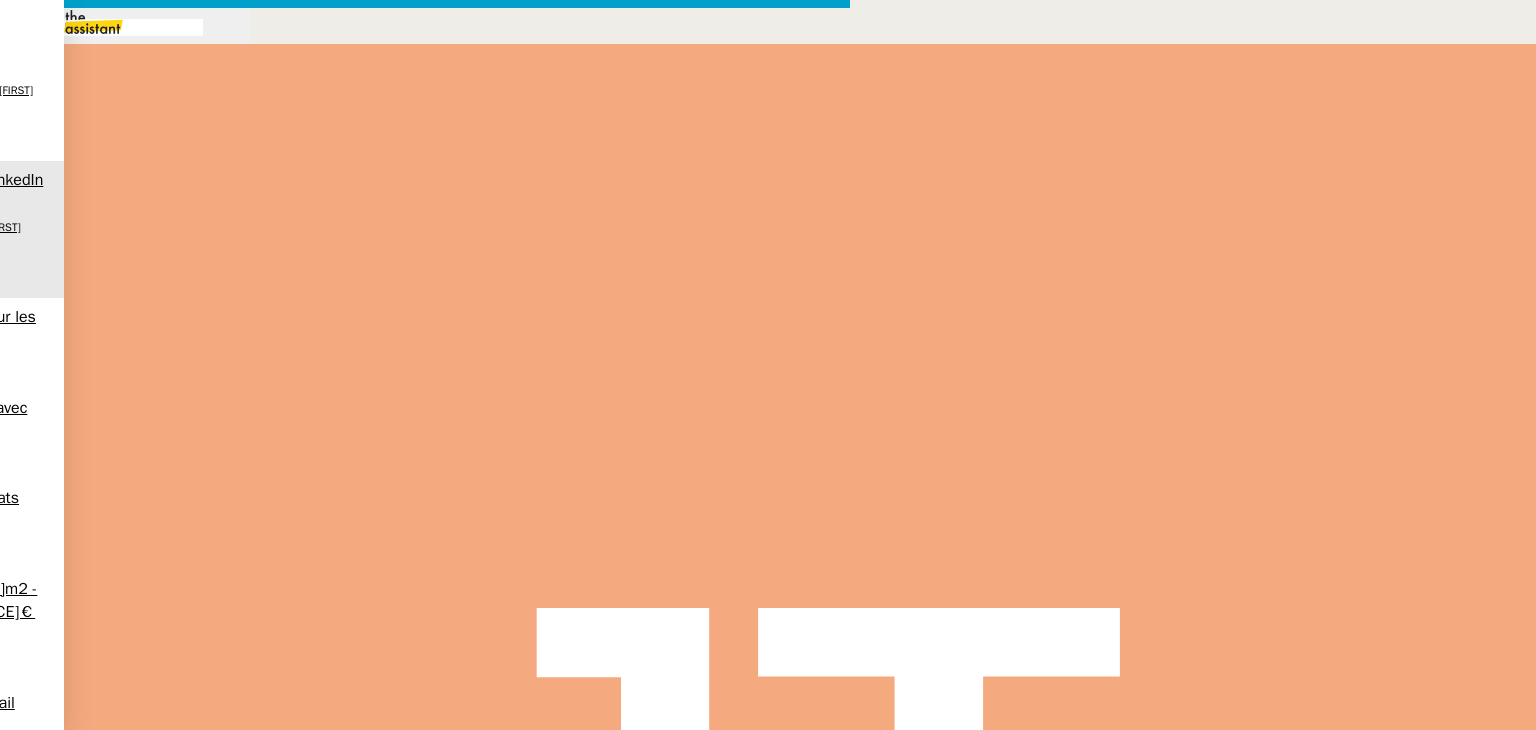 click at bounding box center (425, 837) 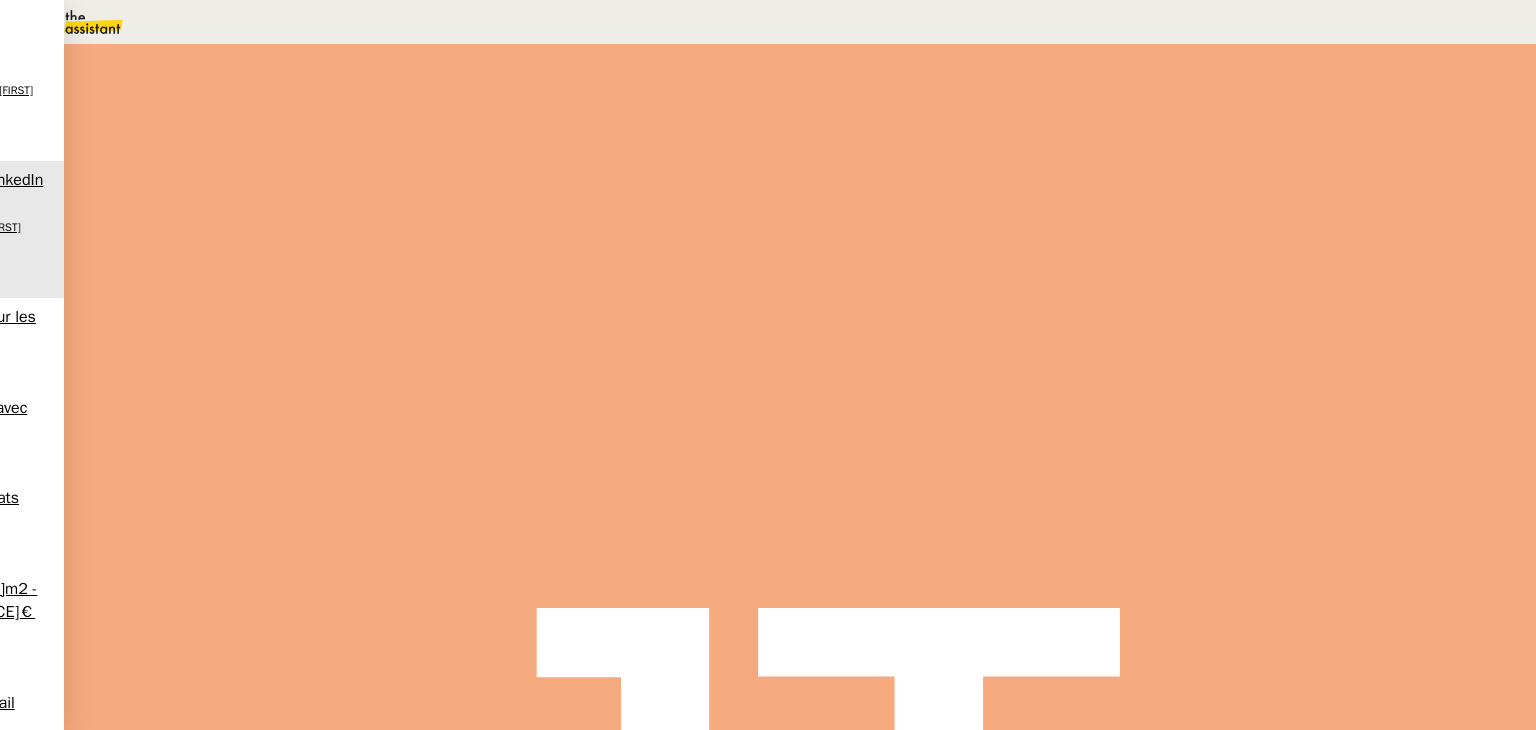 click on "Gestion des messages privés LinkedIn" at bounding box center (496, 286) 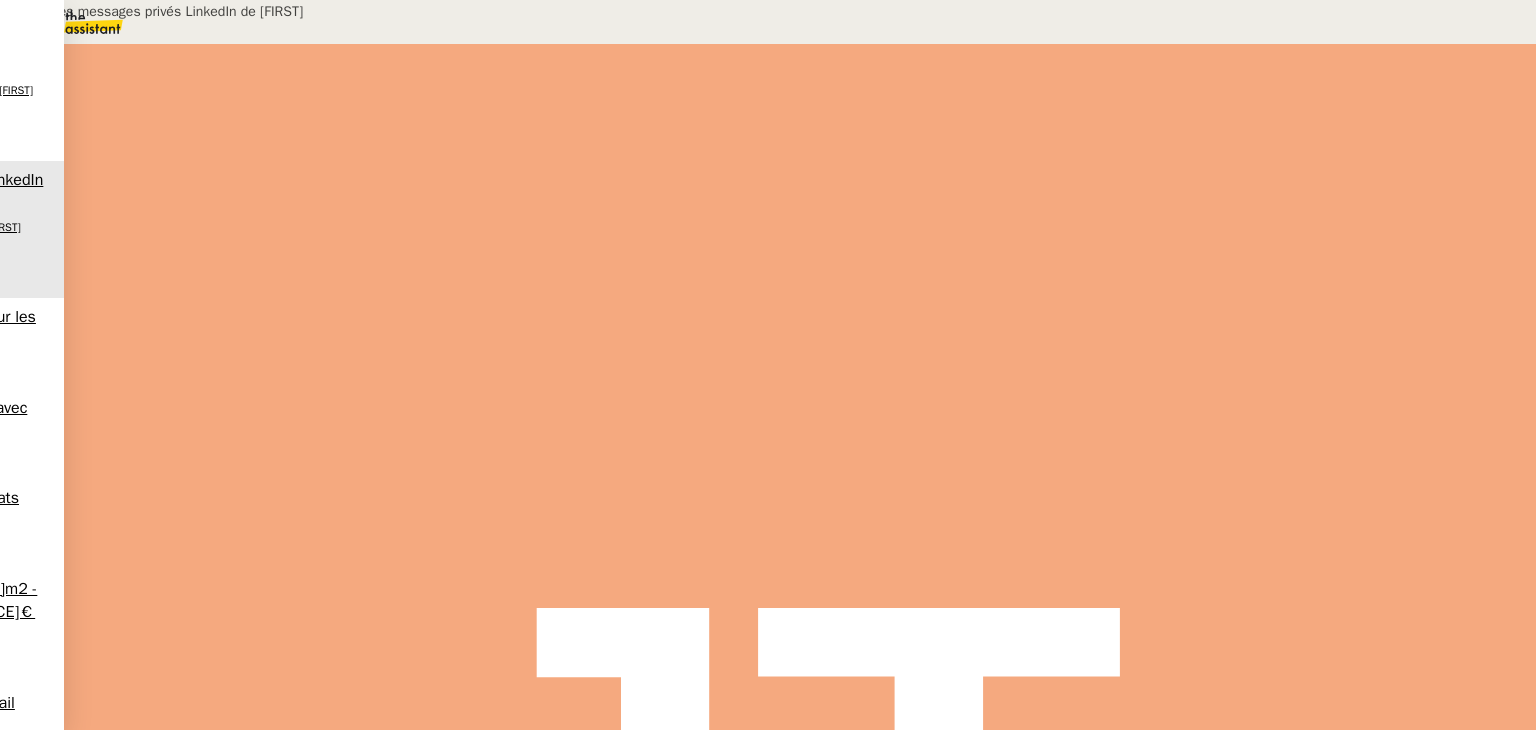 type on "Gestion des messages privés LinkedIn de [FIRST]" 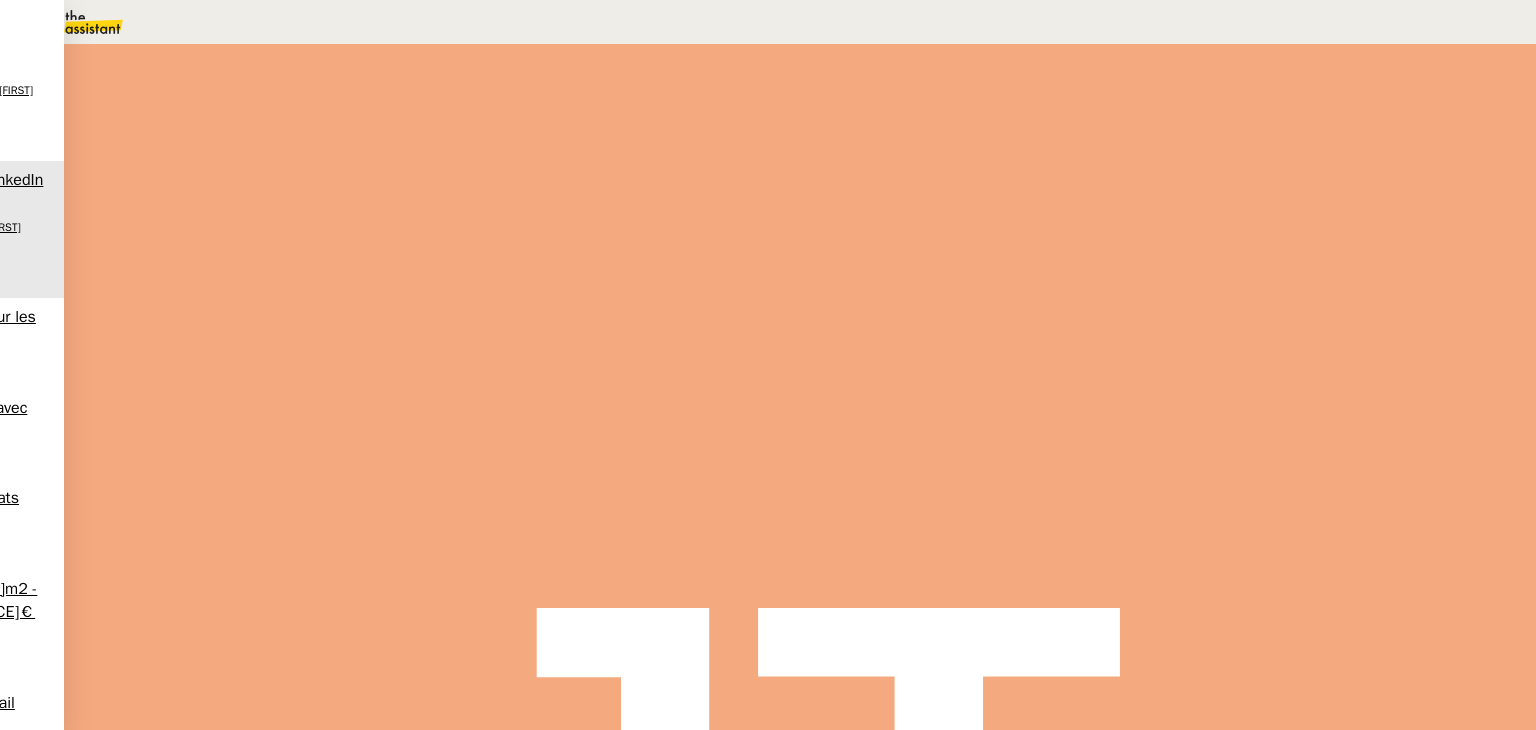 click on "Gestion des messages privés LinkedIn de [FIRST]" at bounding box center [466, 288] 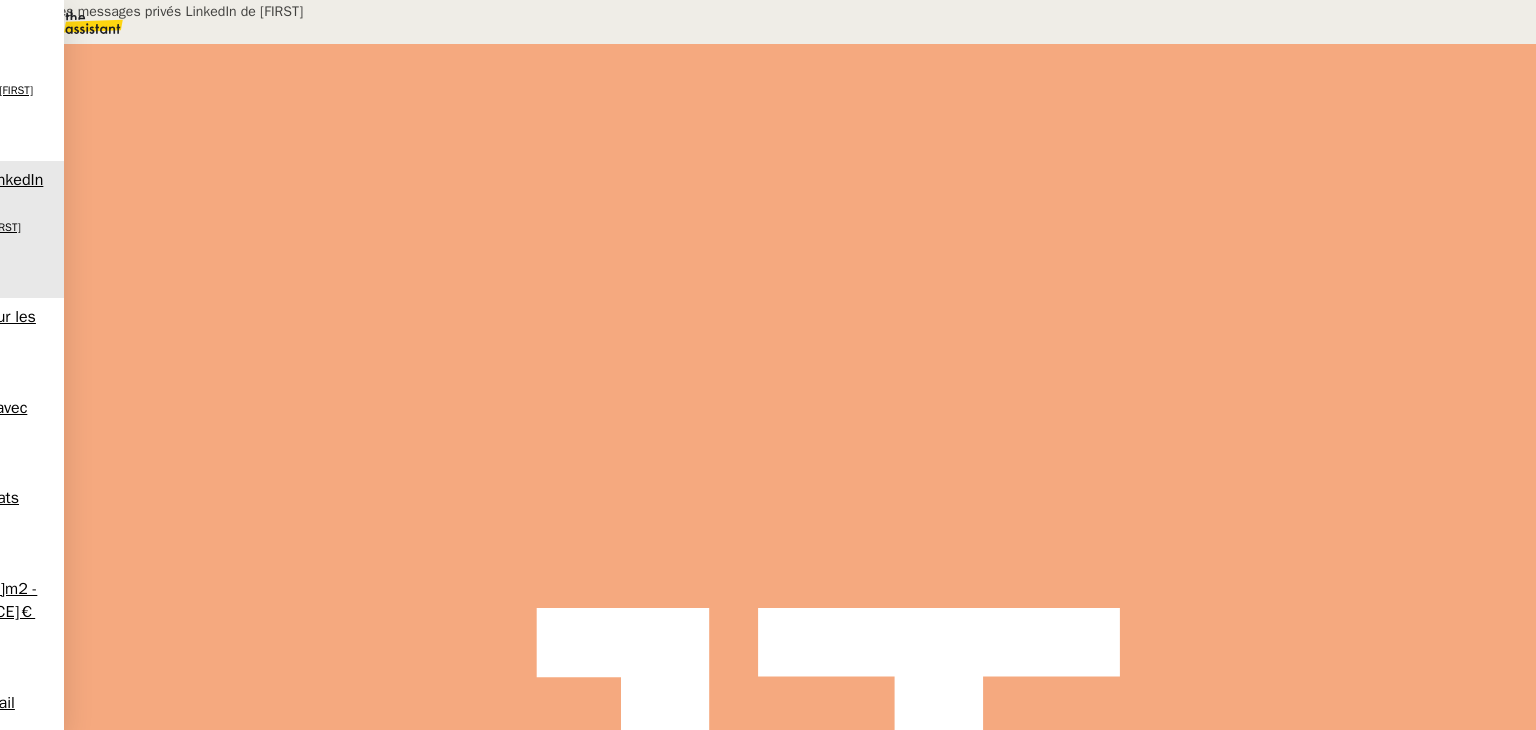 drag, startPoint x: 1432, startPoint y: 140, endPoint x: 1082, endPoint y: 155, distance: 350.3213 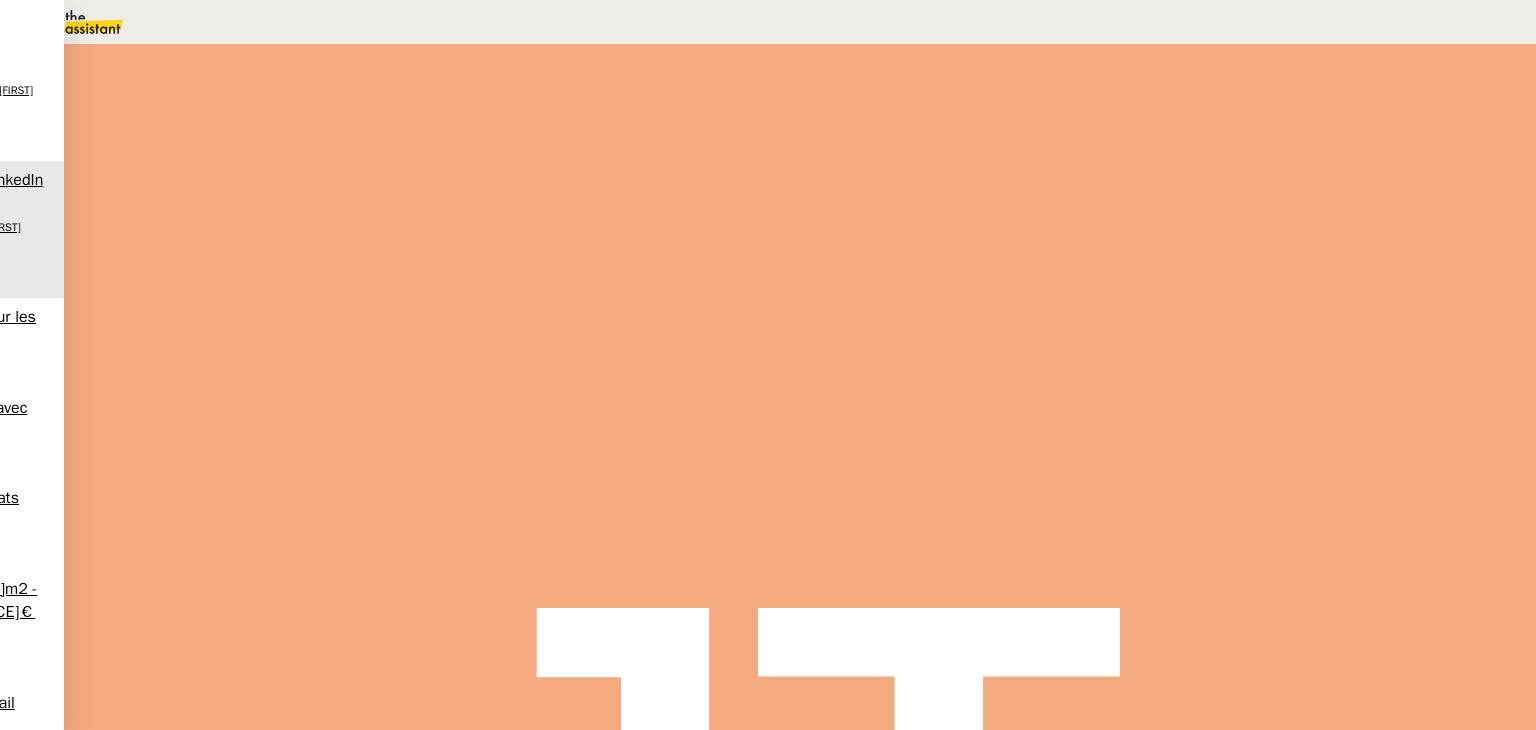 drag, startPoint x: 379, startPoint y: 245, endPoint x: 508, endPoint y: 450, distance: 242.21065 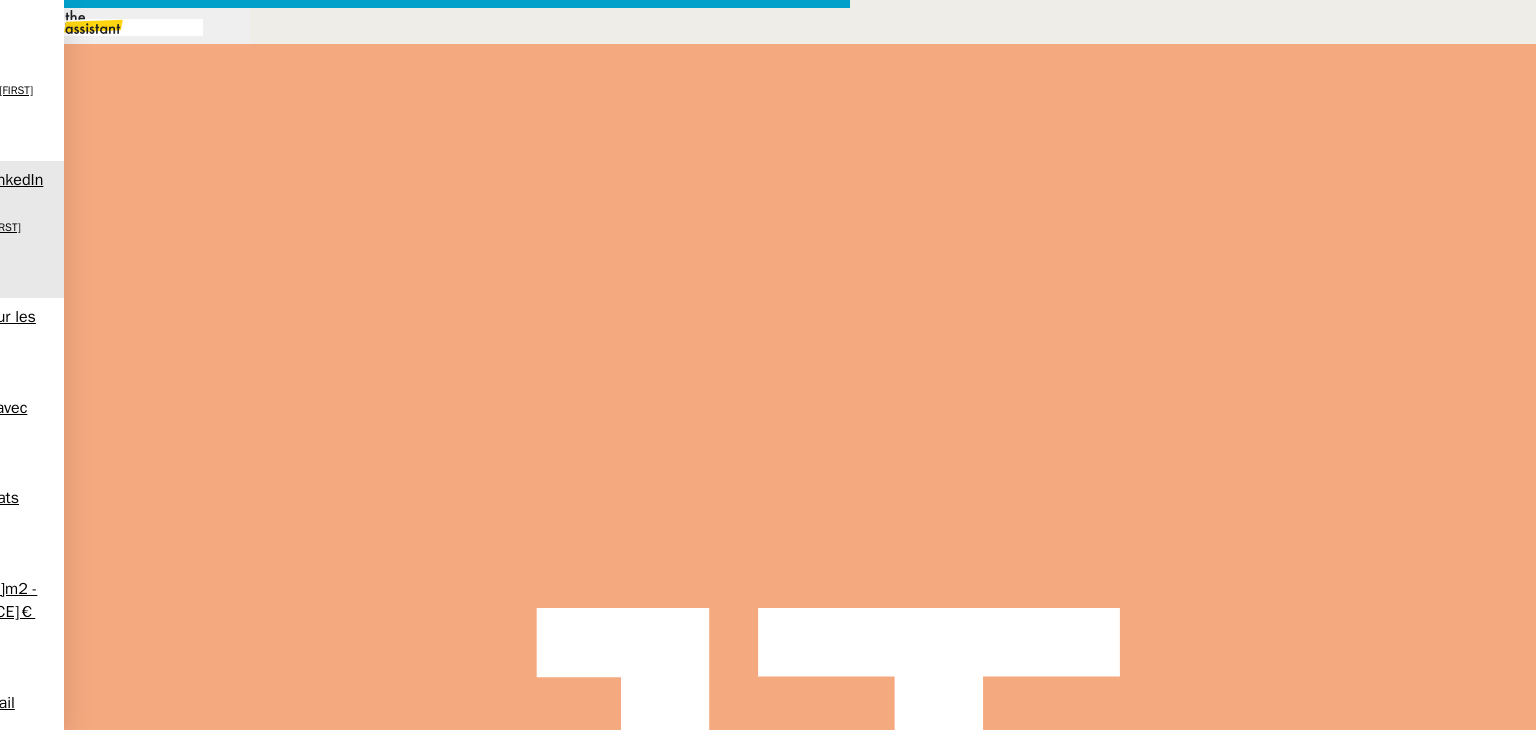 scroll, scrollTop: 0, scrollLeft: 42, axis: horizontal 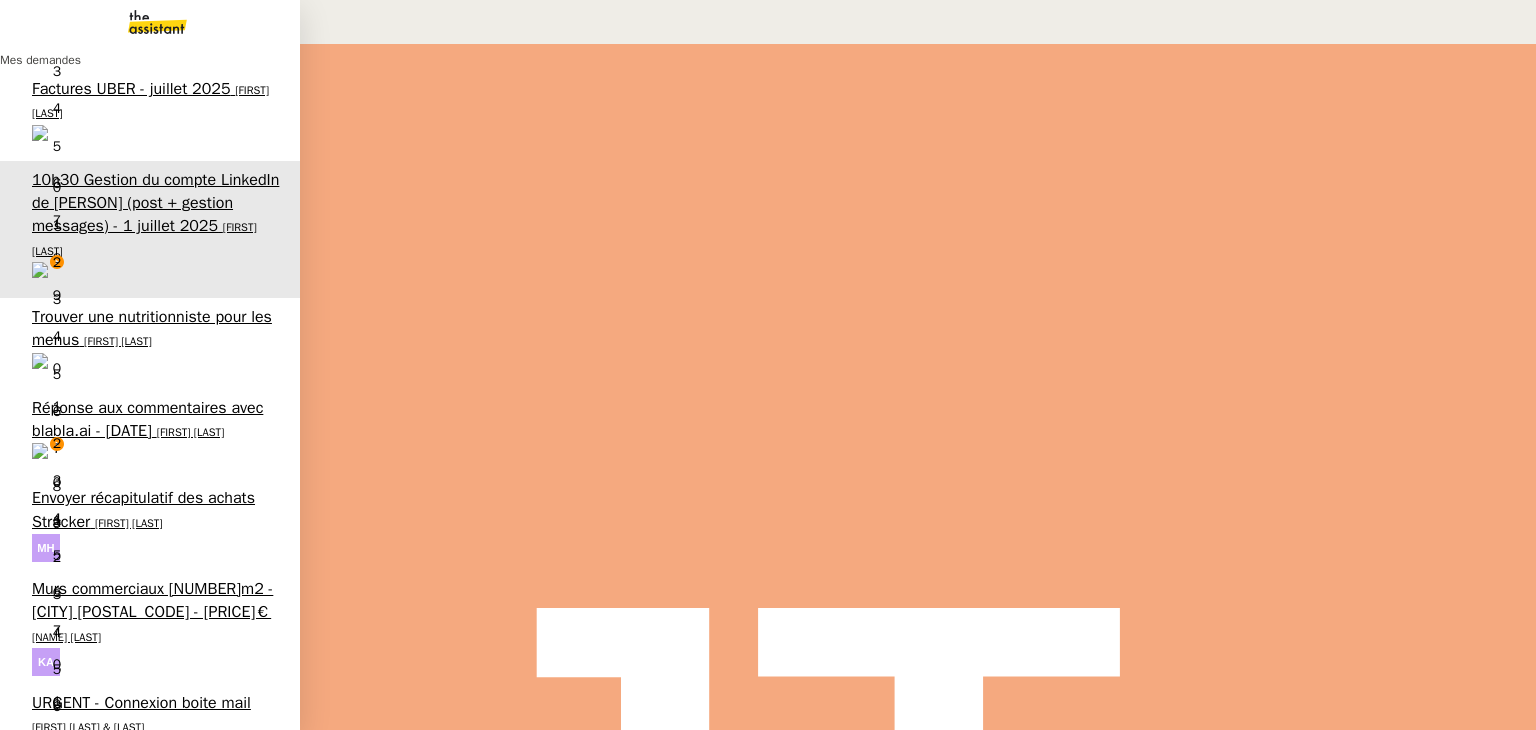 click on "URGENT - Connexion boite mail" at bounding box center [141, 703] 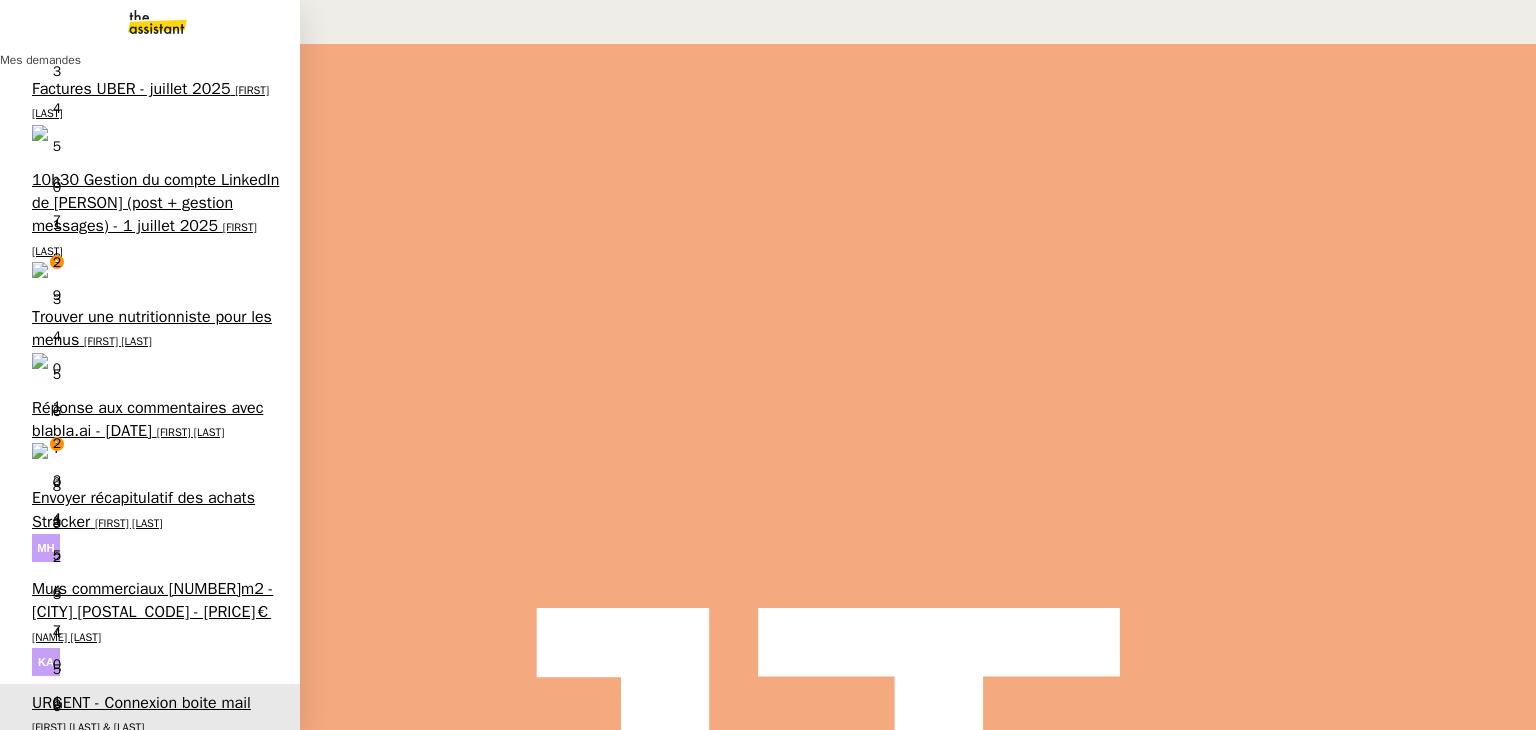 click on "[FIRST] De [LAST]" at bounding box center (144, 1090) 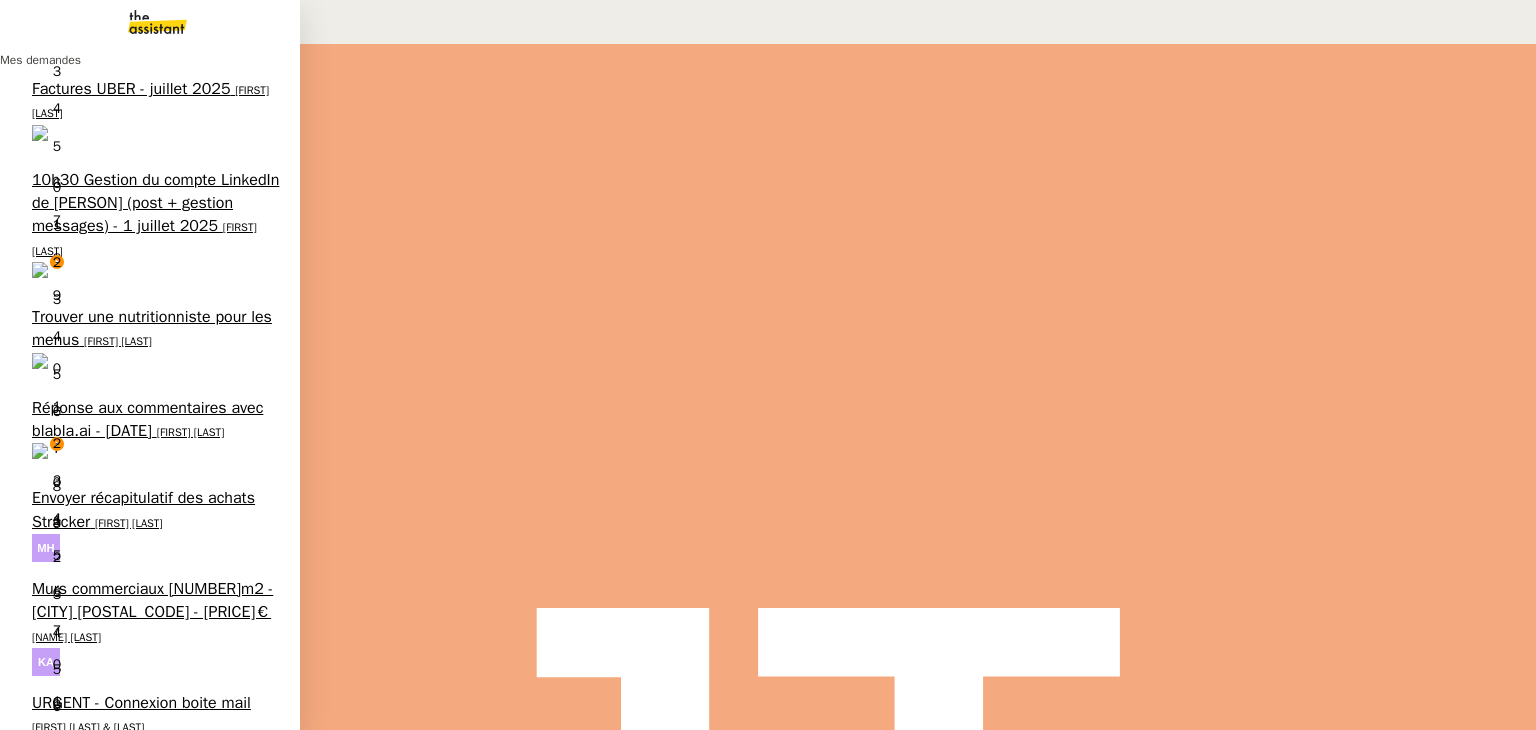 click on "[FIRST] [LAST]" at bounding box center [129, 523] 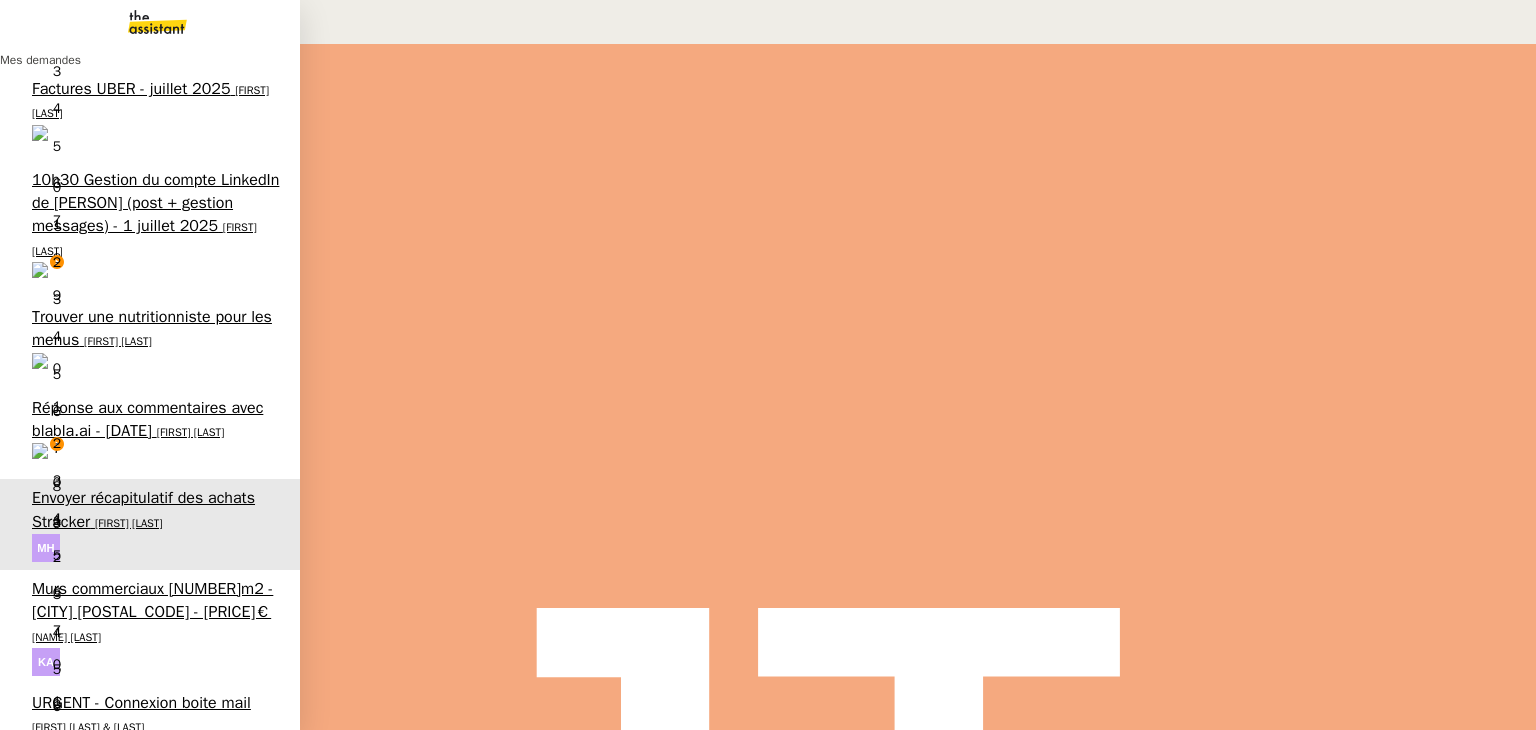 click on "Trouver une nutritionniste pour les menus    [FIRST] [LAST]     0   1   2   3   4   5   6   7   8   9" at bounding box center [150, 343] 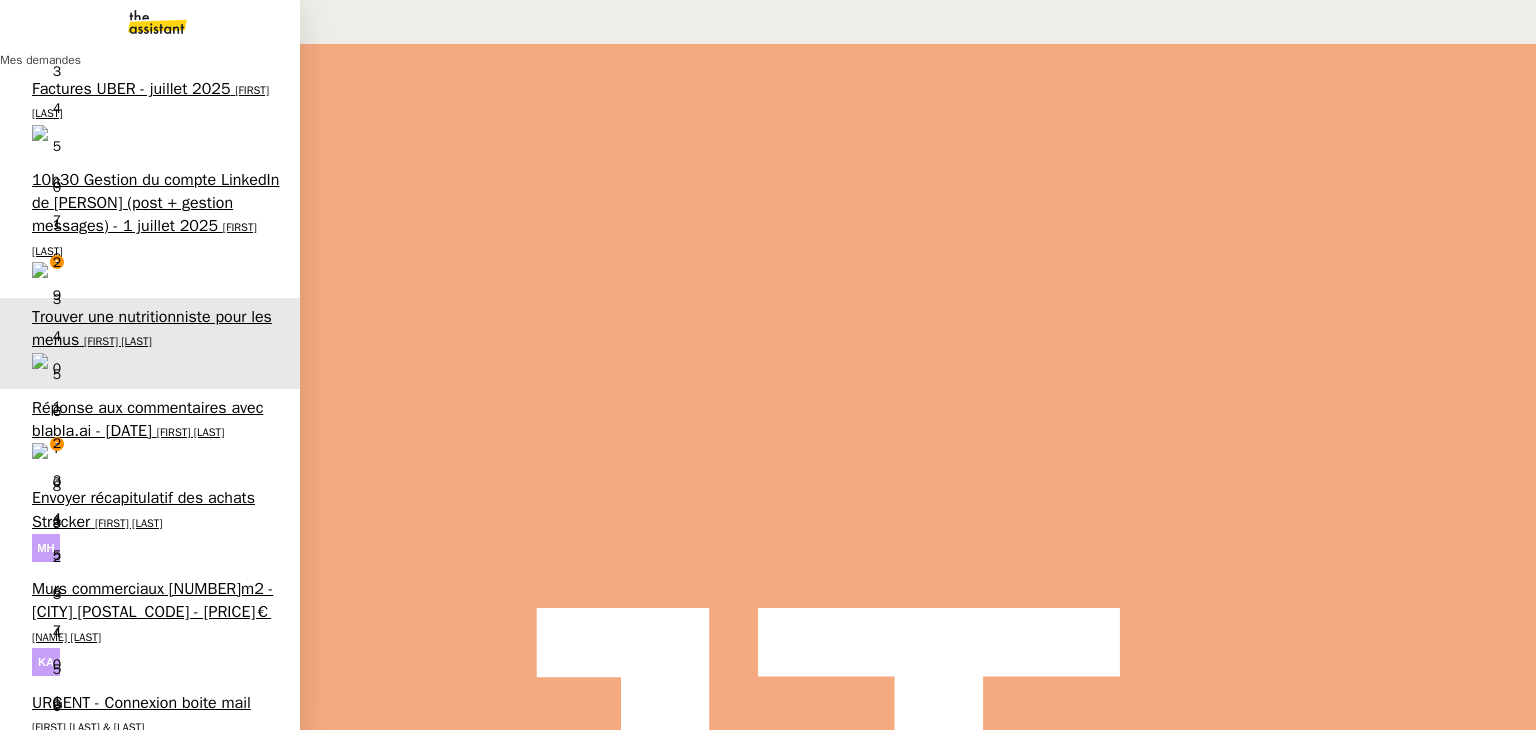 click on "Réponse aux commentaires avec blabla.ai - [MONTH] [DAY], [YEAR] [NAME] [LAST]" at bounding box center [150, 434] 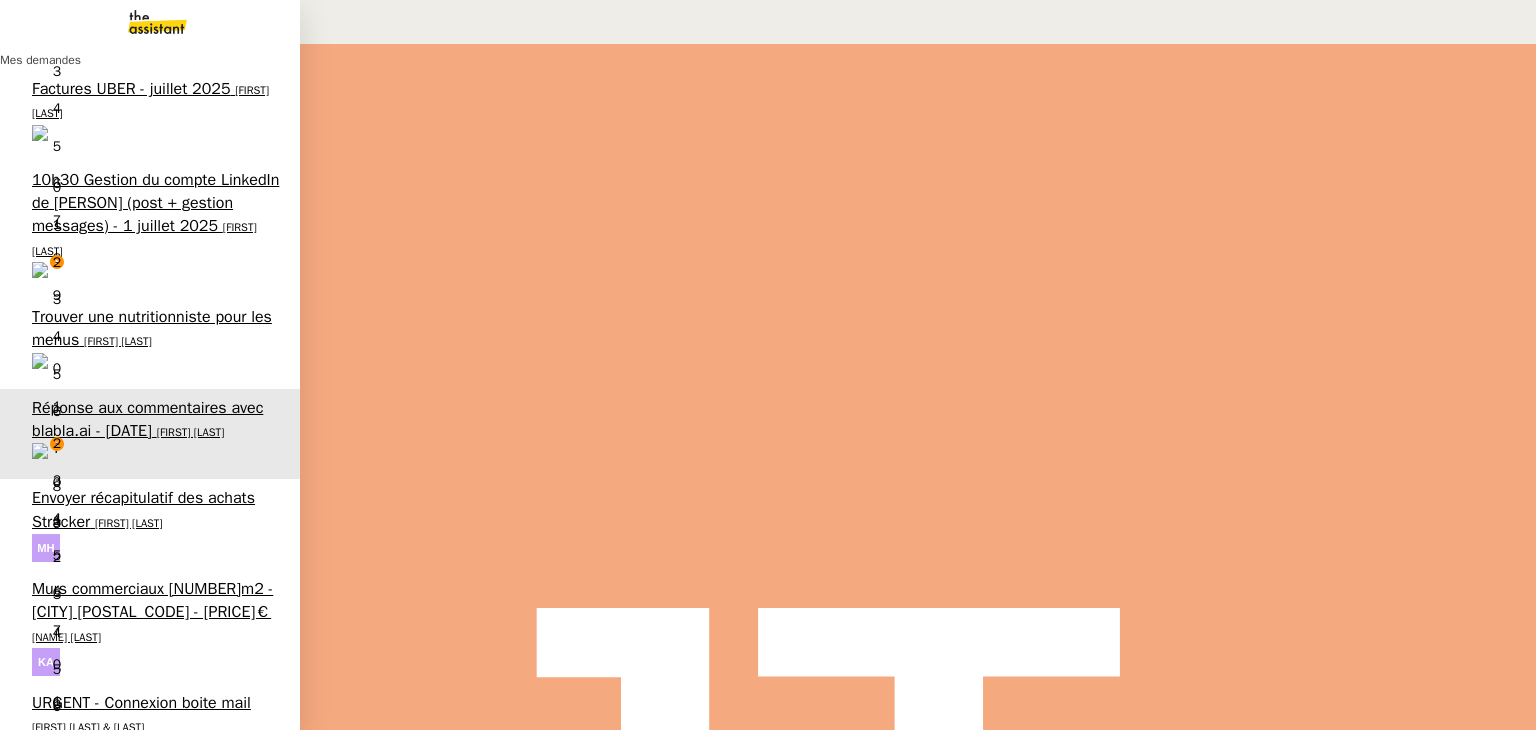 click on "10h30 Gestion du compte LinkedIn de [PERSON] (post + gestion messages) - 1 juillet 2025" at bounding box center [155, 203] 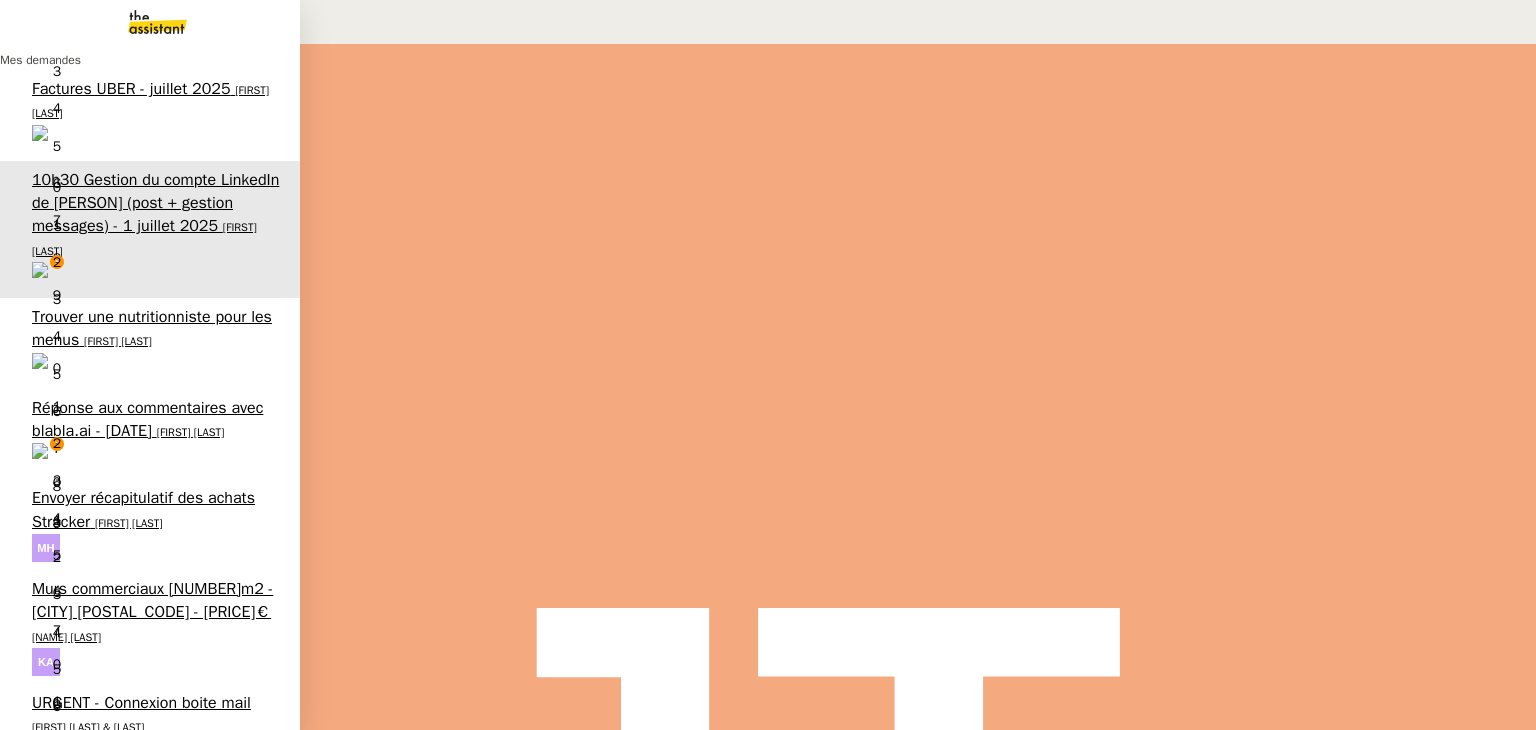click on "[FIRST] [LAST]" at bounding box center [191, 432] 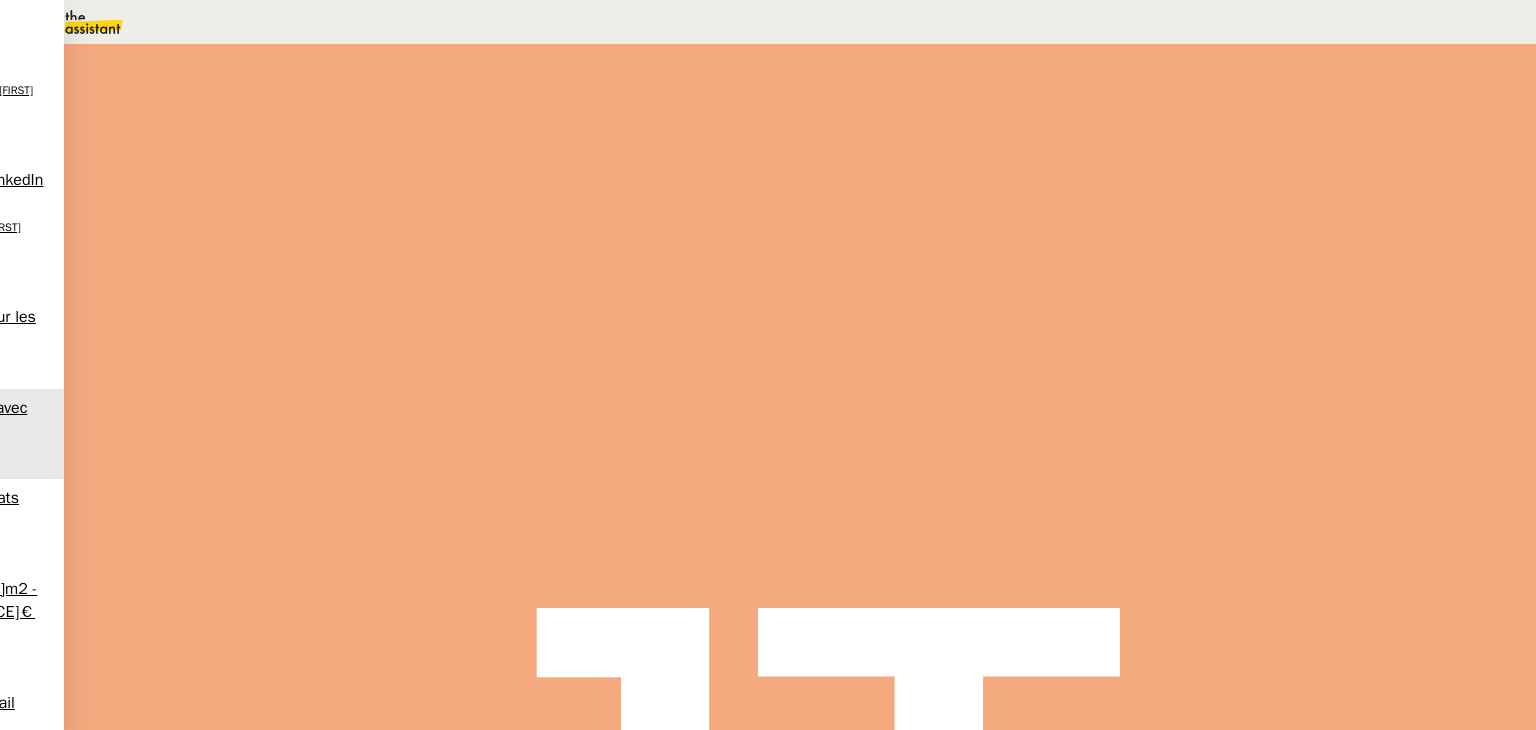 click on "Message" at bounding box center [877, 239] 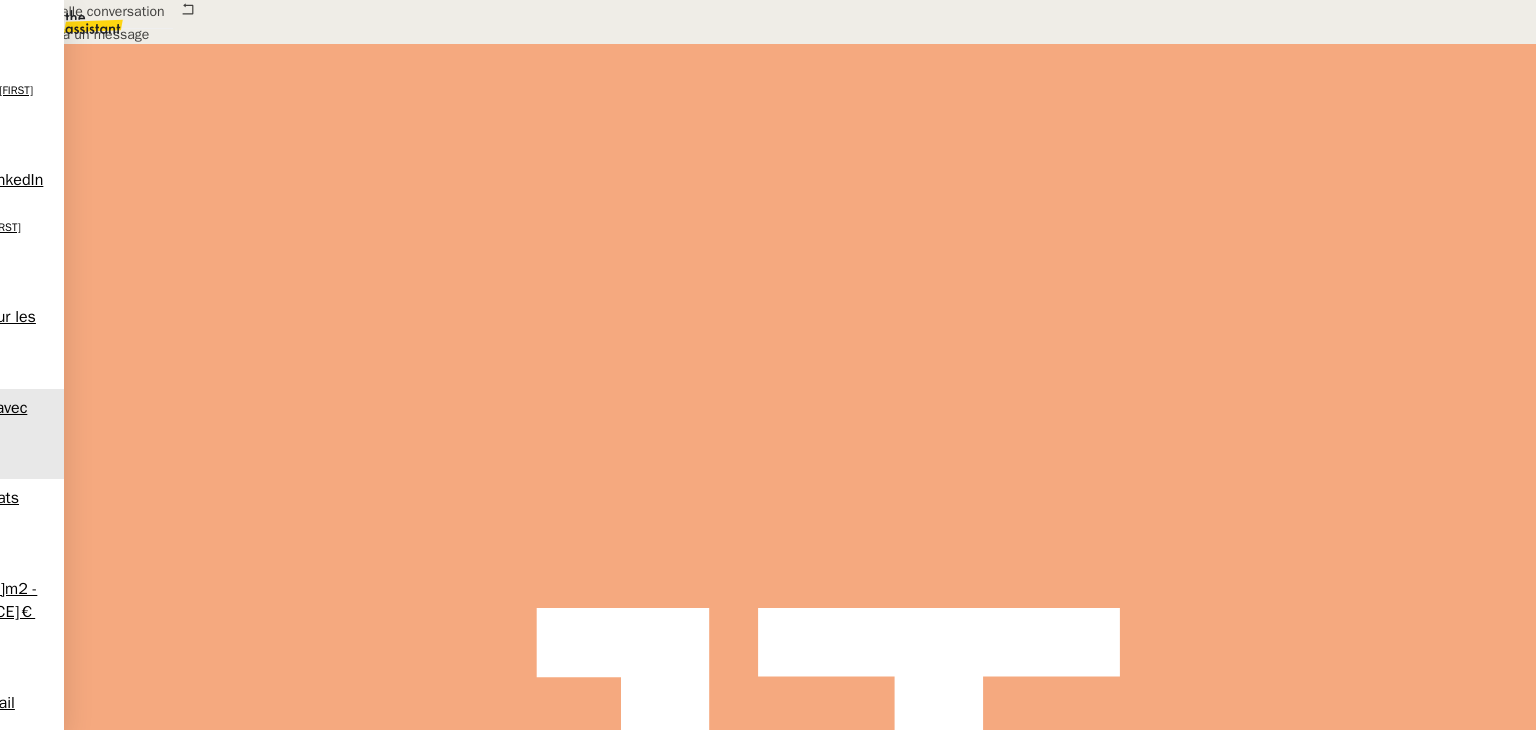 drag, startPoint x: 107, startPoint y: 88, endPoint x: 479, endPoint y: 89, distance: 372.00134 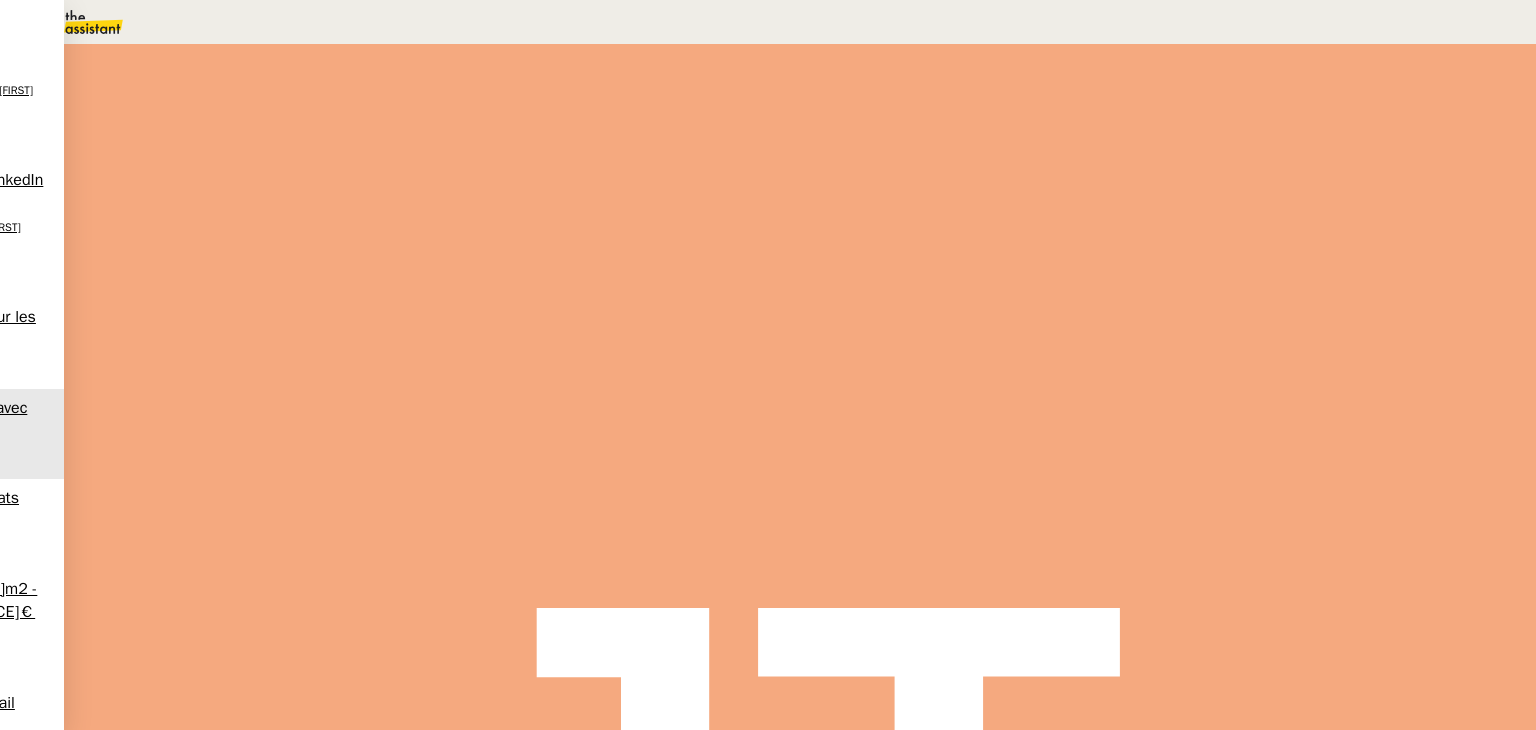 copy on "Réponse aux commentaires avec blabla.ai" 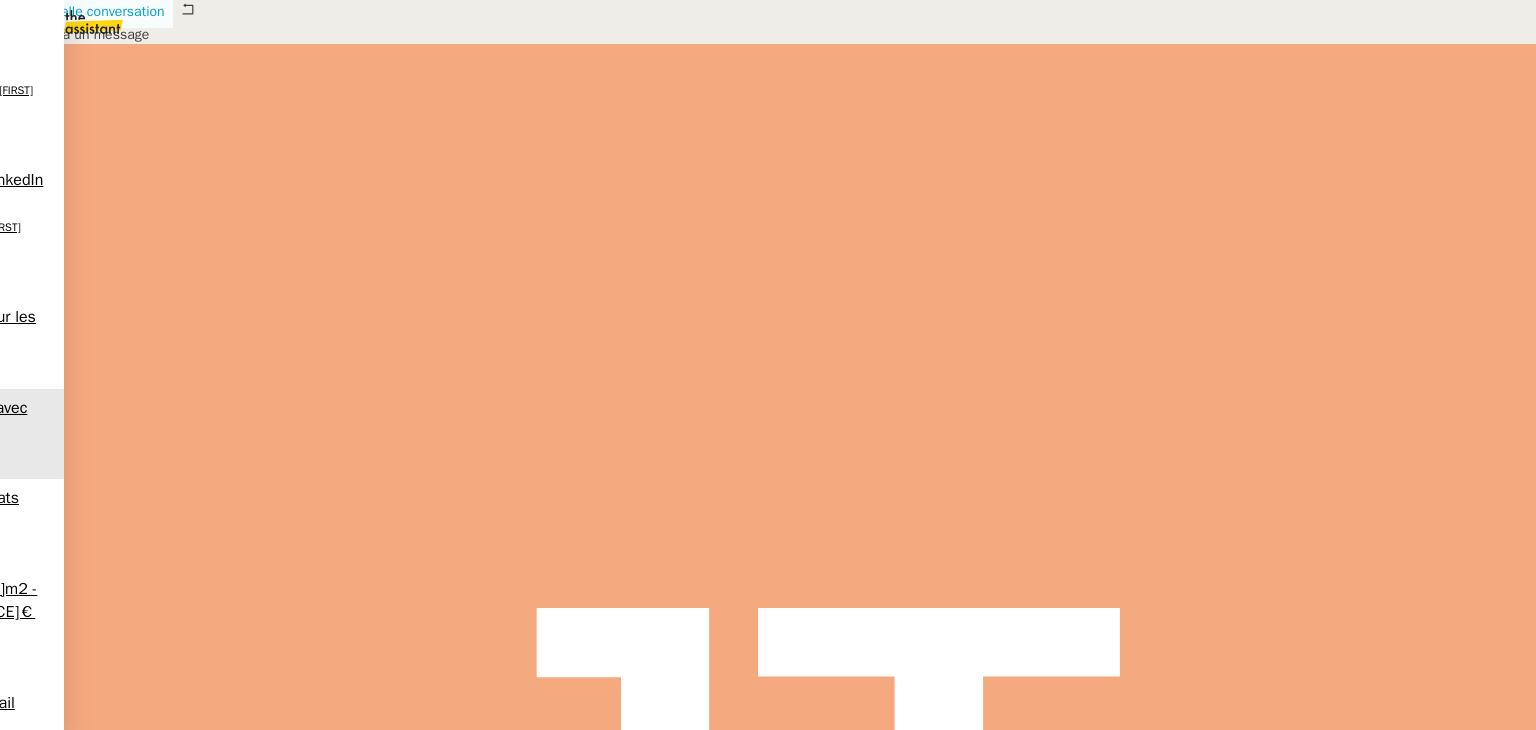 click on "Nouvelle conversation" at bounding box center [97, 11] 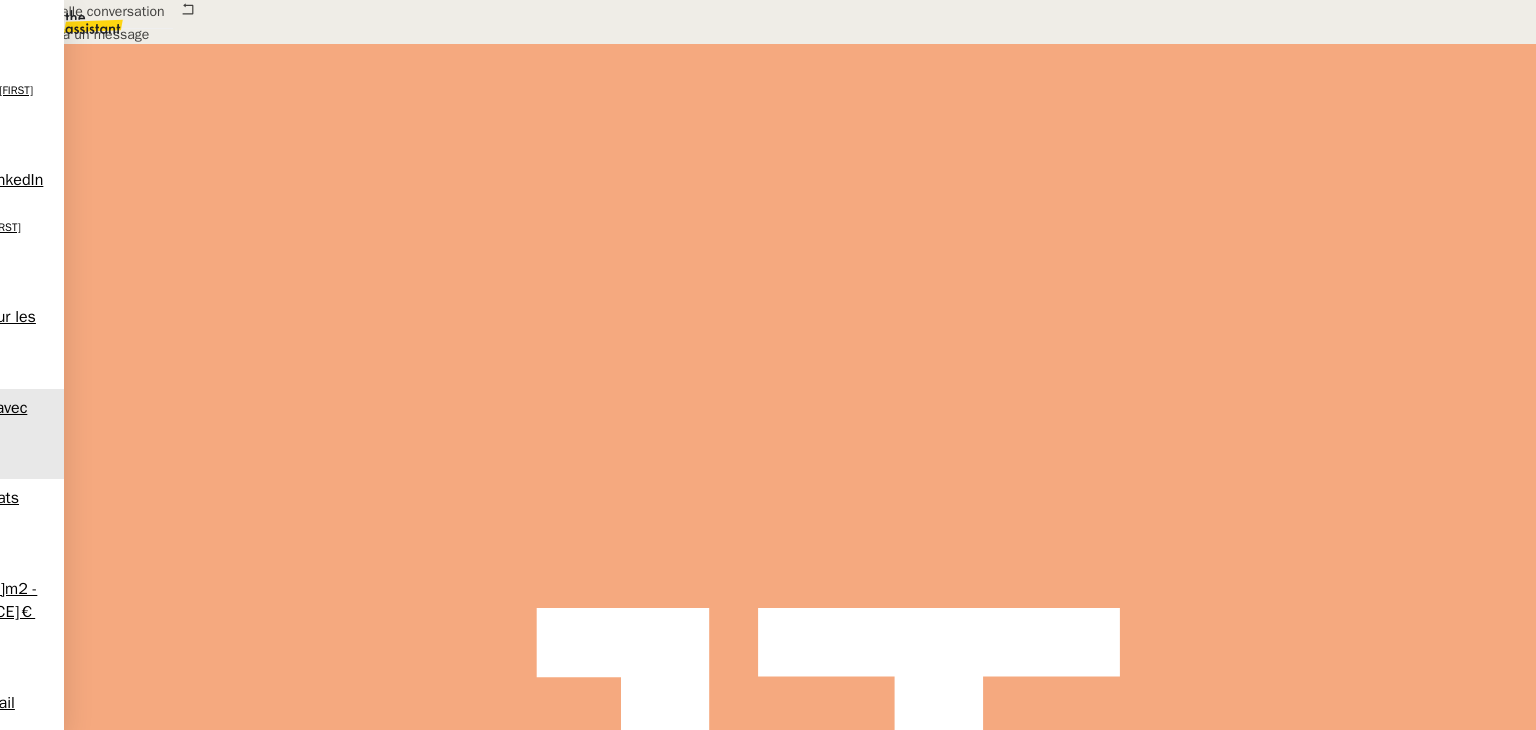 click at bounding box center (425, 765) 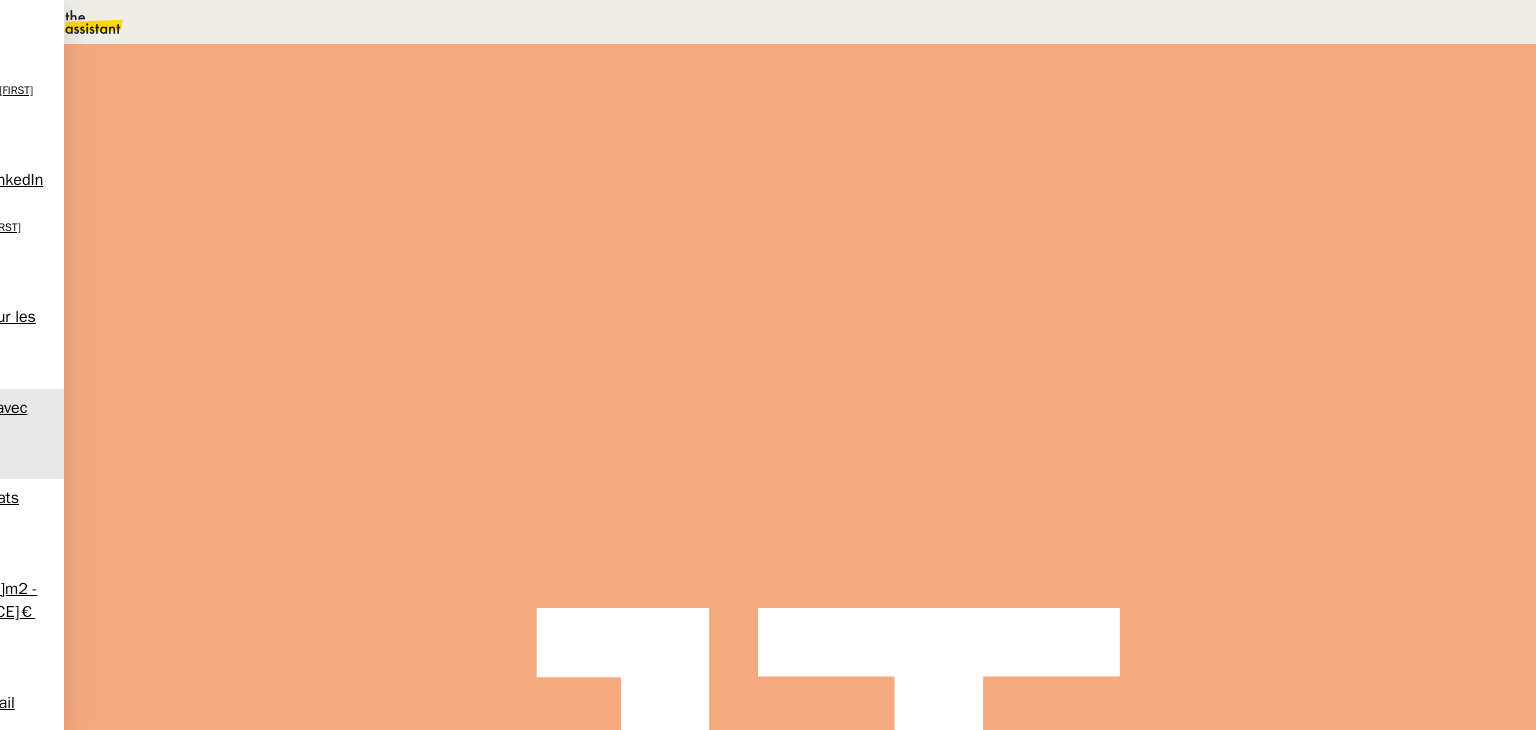 paste on "Réponse aux commentaires avec blabla.ai" 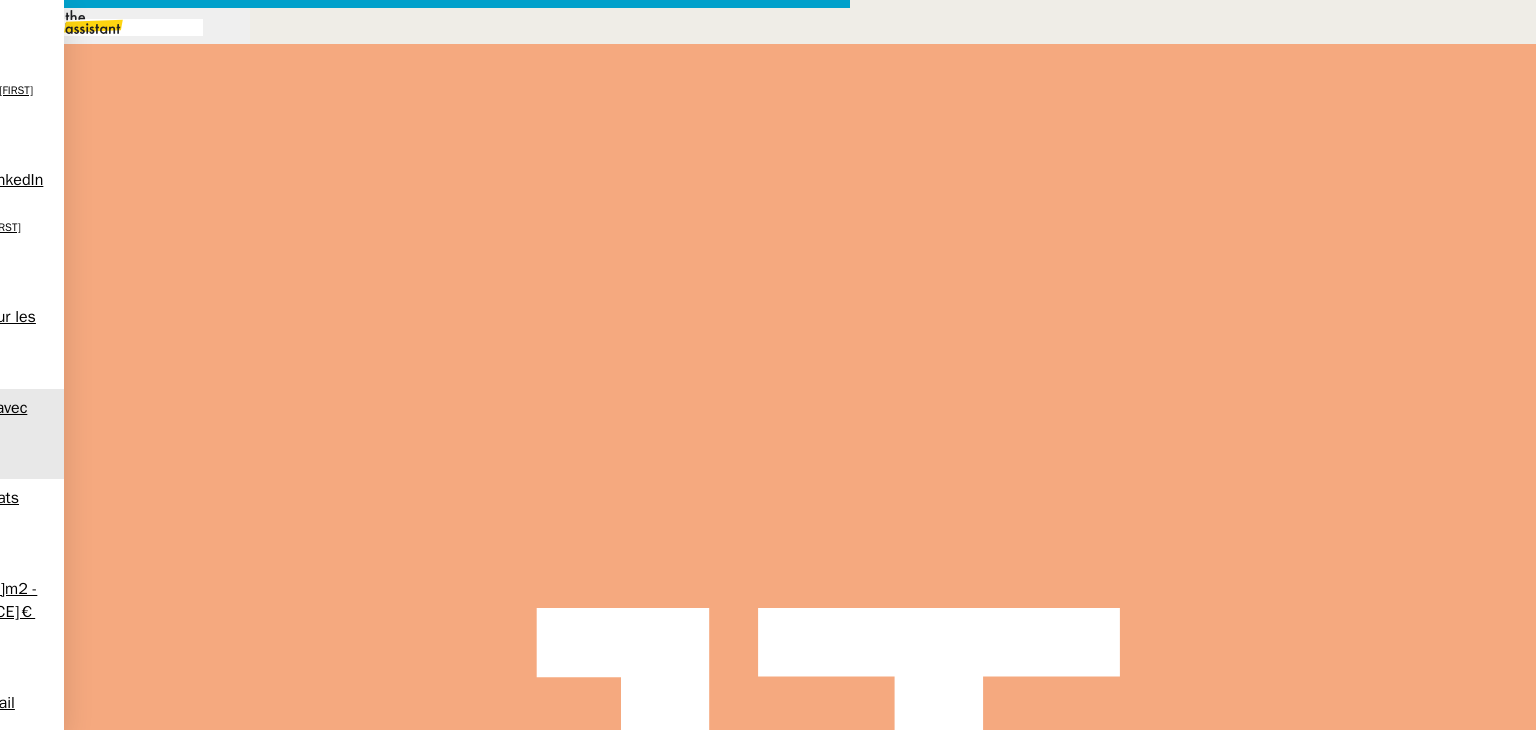 type on "Réponse aux commentaires avec blabla.ai" 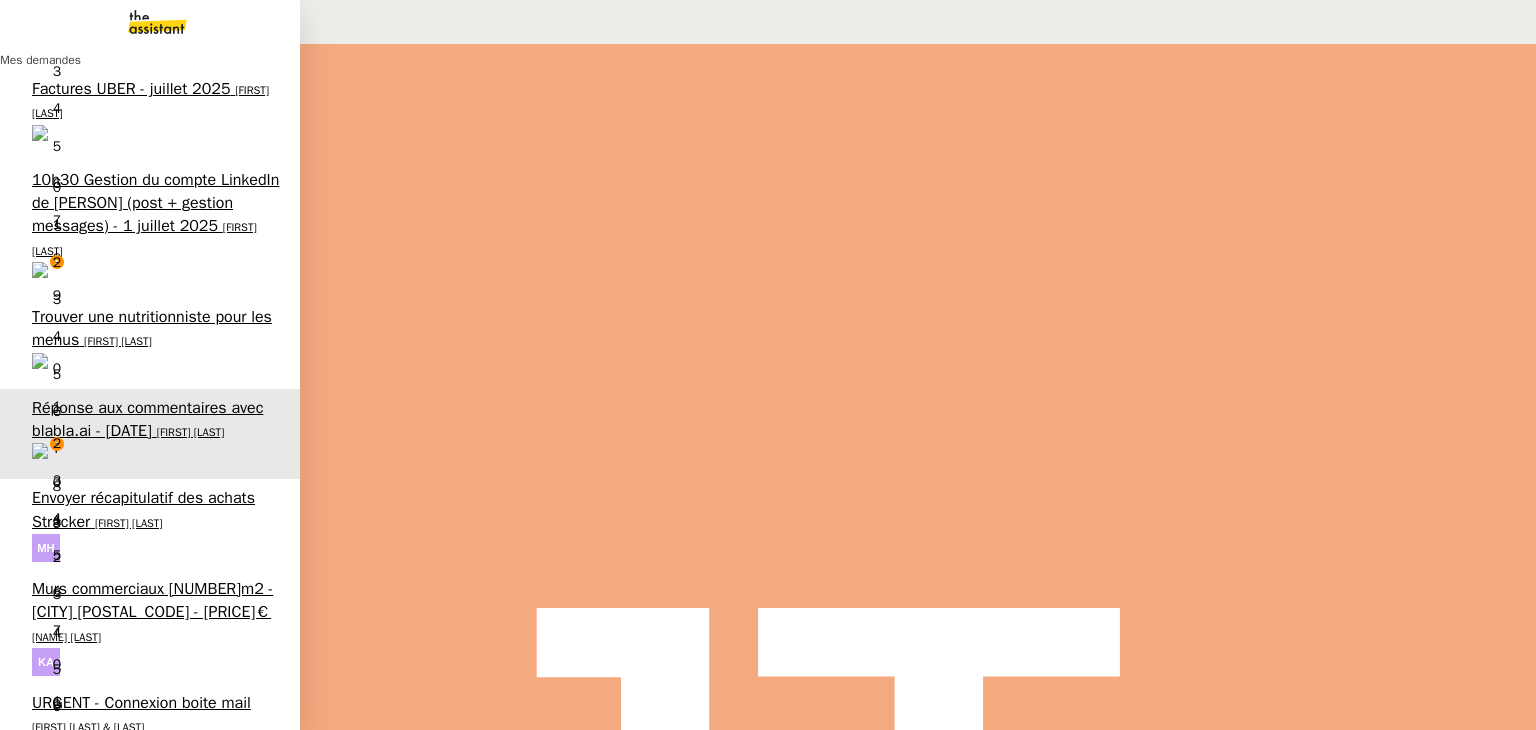 click on "10h30 Gestion du compte LinkedIn de [PERSON] (post + gestion messages) - 1 juillet 2025" at bounding box center (155, 203) 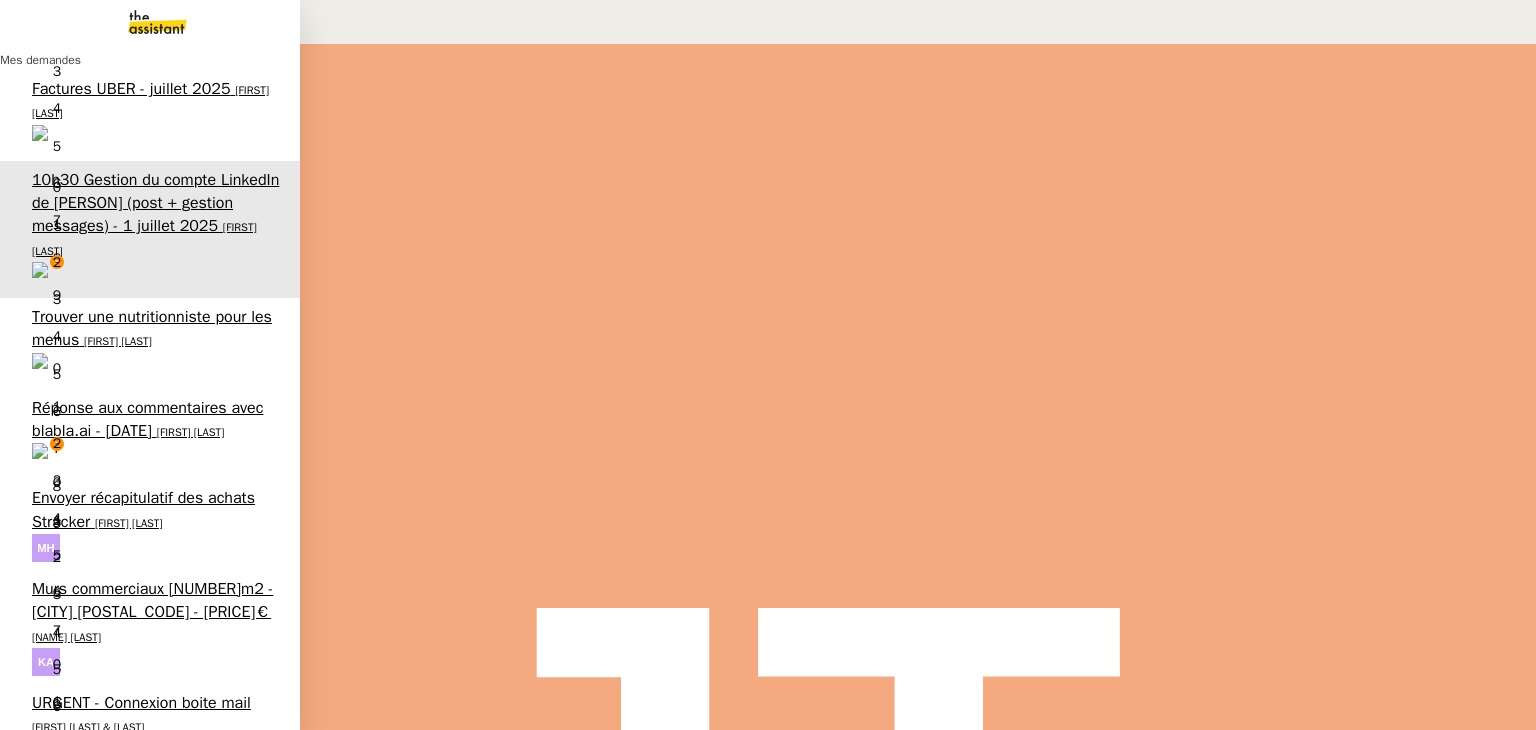 click on "Réponse aux commentaires avec blabla.ai - [DATE]" at bounding box center [147, 419] 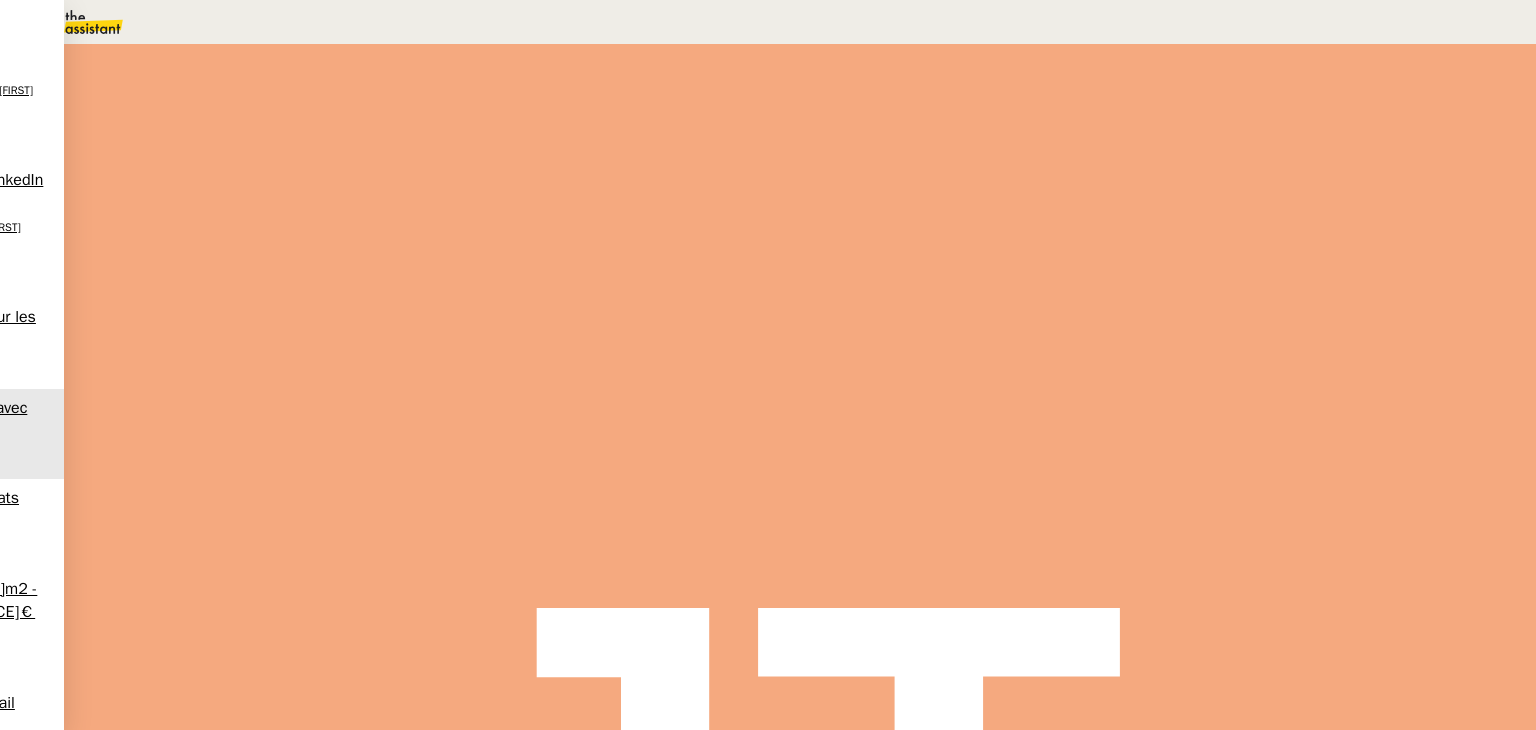 drag, startPoint x: 1013, startPoint y: 363, endPoint x: 1031, endPoint y: 366, distance: 18.248287 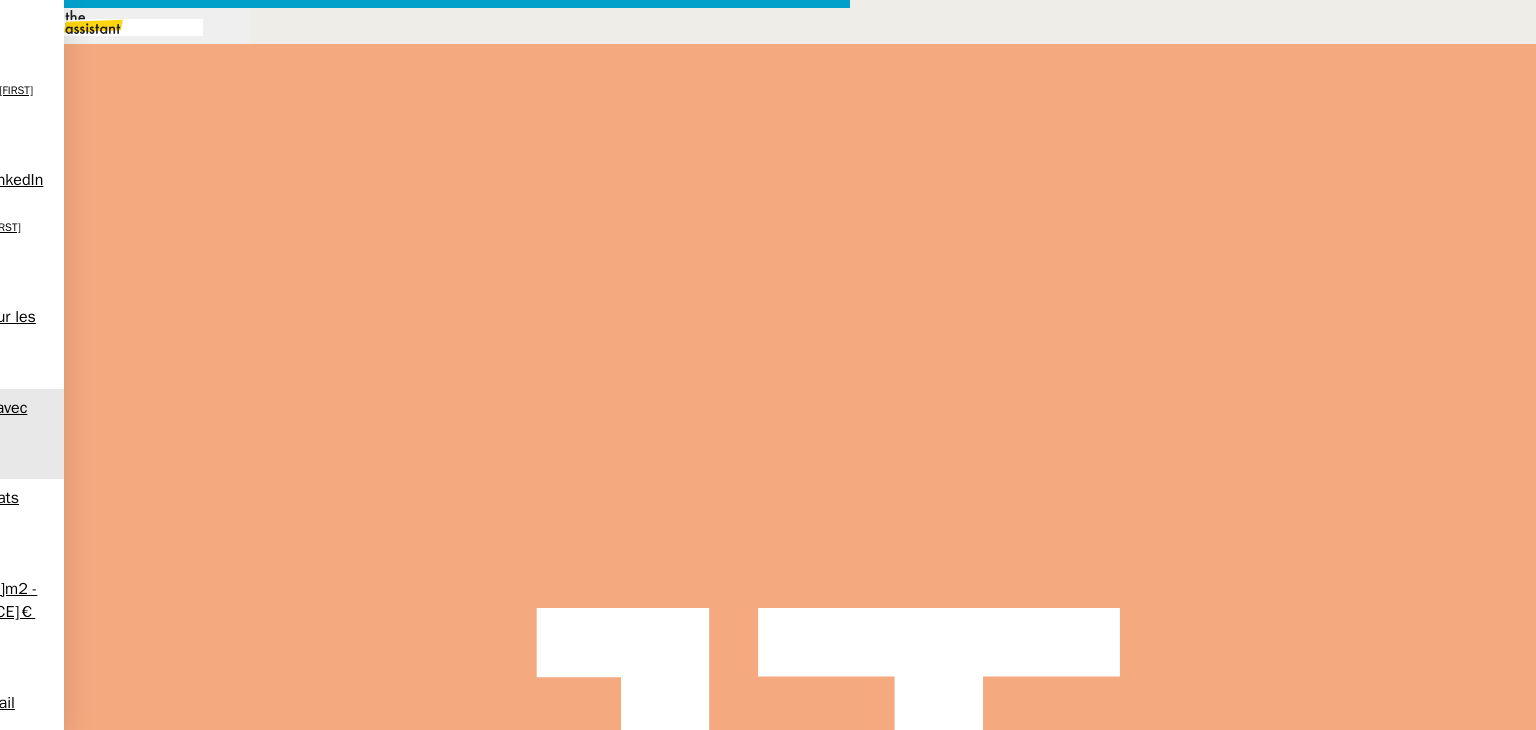 scroll, scrollTop: 0, scrollLeft: 42, axis: horizontal 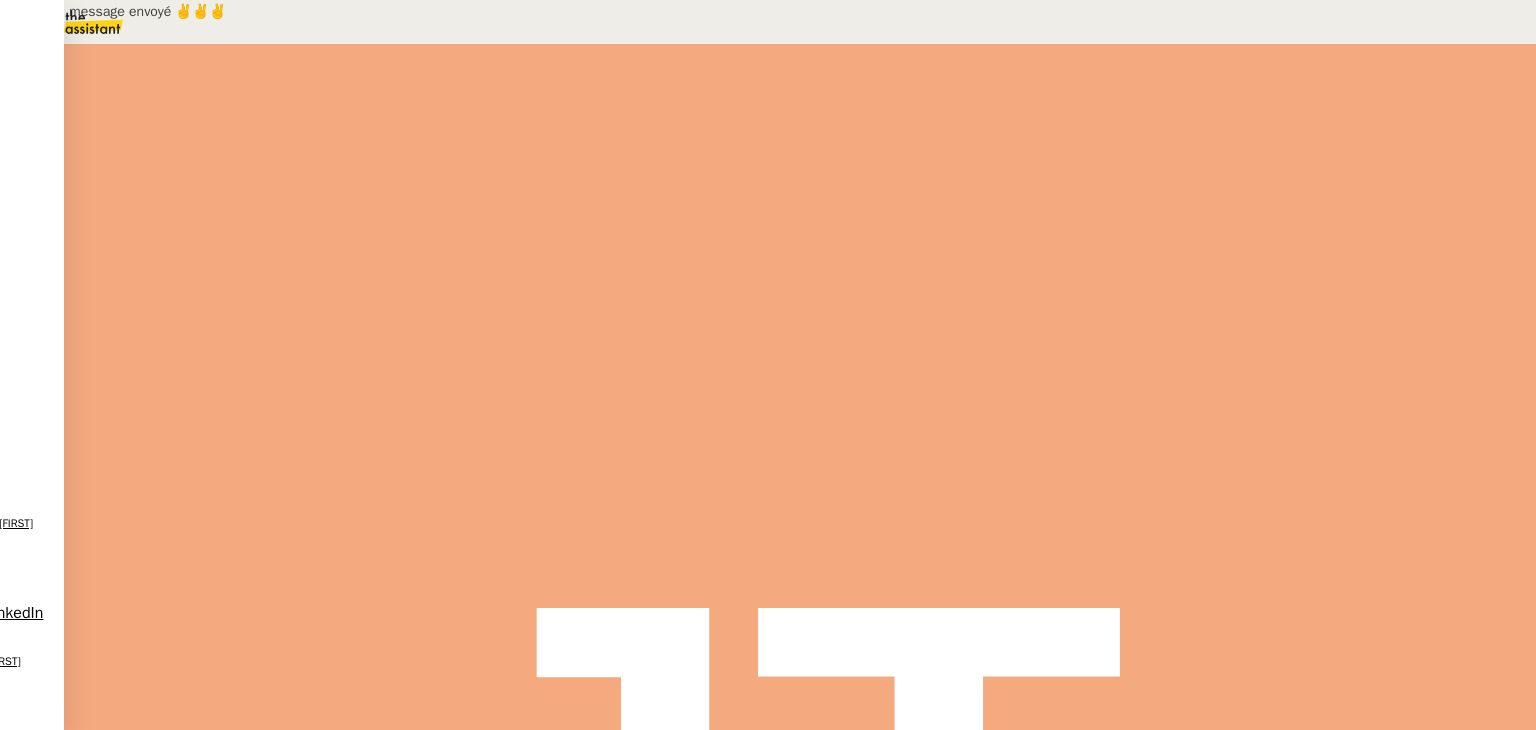 click on "Réponse aux commentaires avec blabla.ai - [DATE] [MONTH] [YEAR]      Ouvert     Statut" at bounding box center [800, 132] 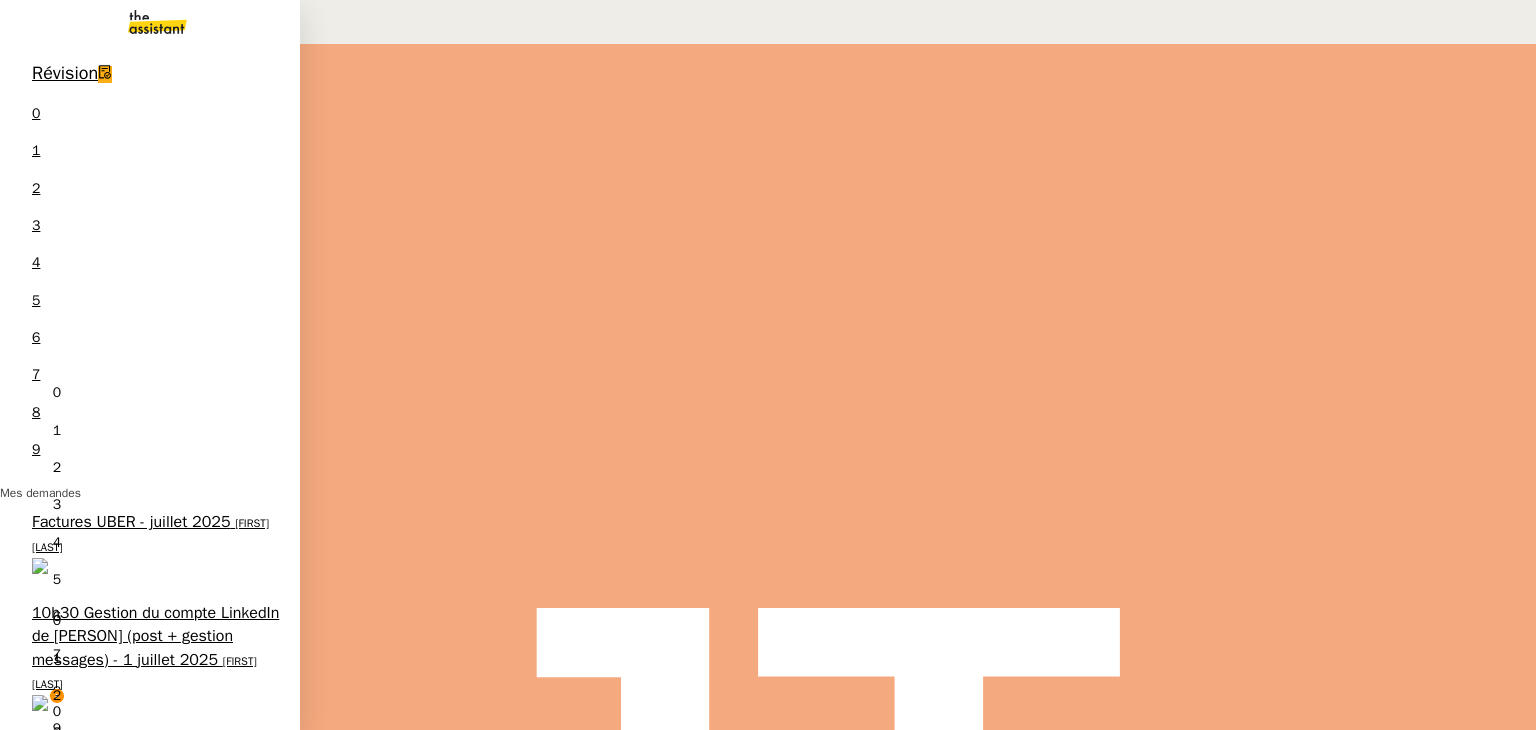 click on "10h30 Gestion du compte LinkedIn de [PERSON] (post + gestion messages) - 1 juillet 2025" at bounding box center [155, 636] 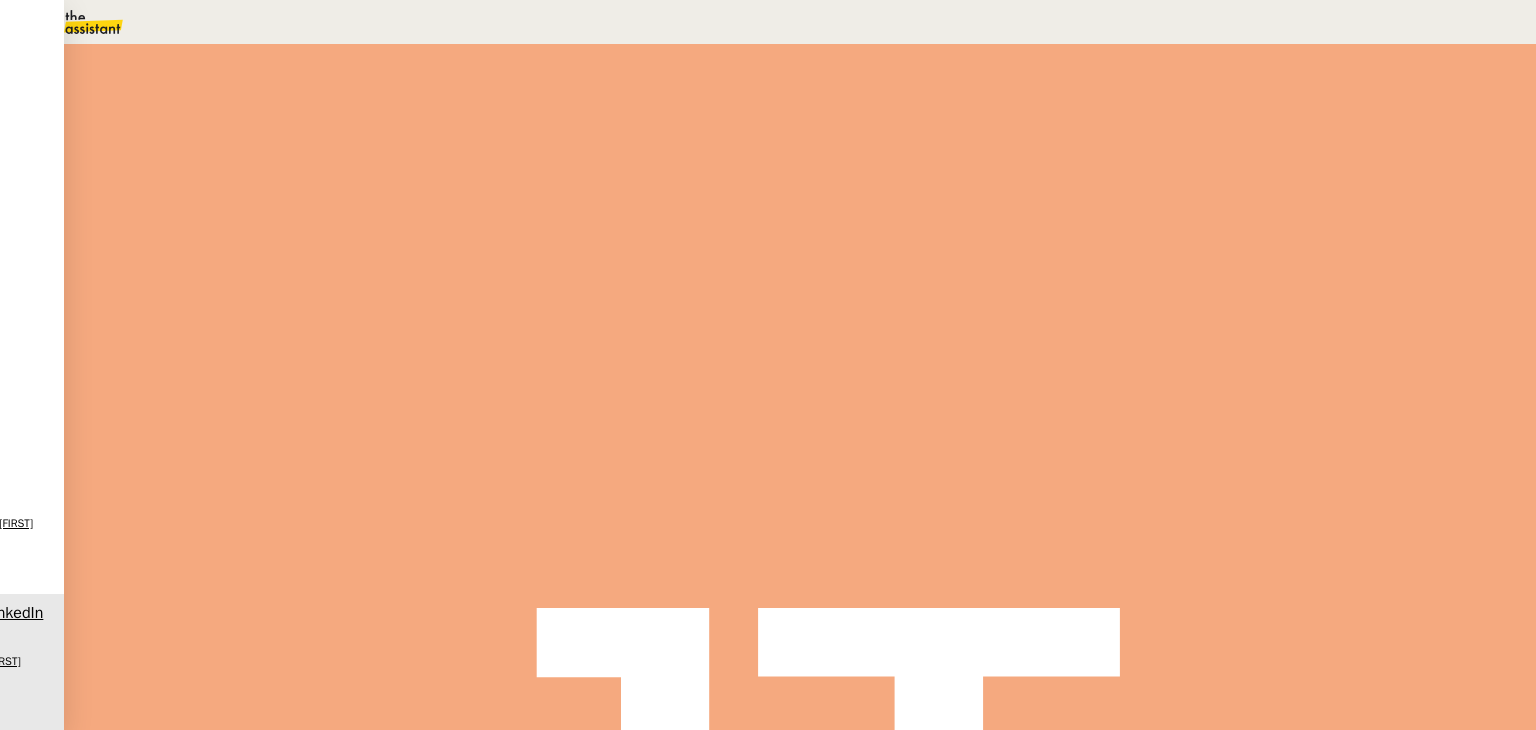 click at bounding box center (768, 812) 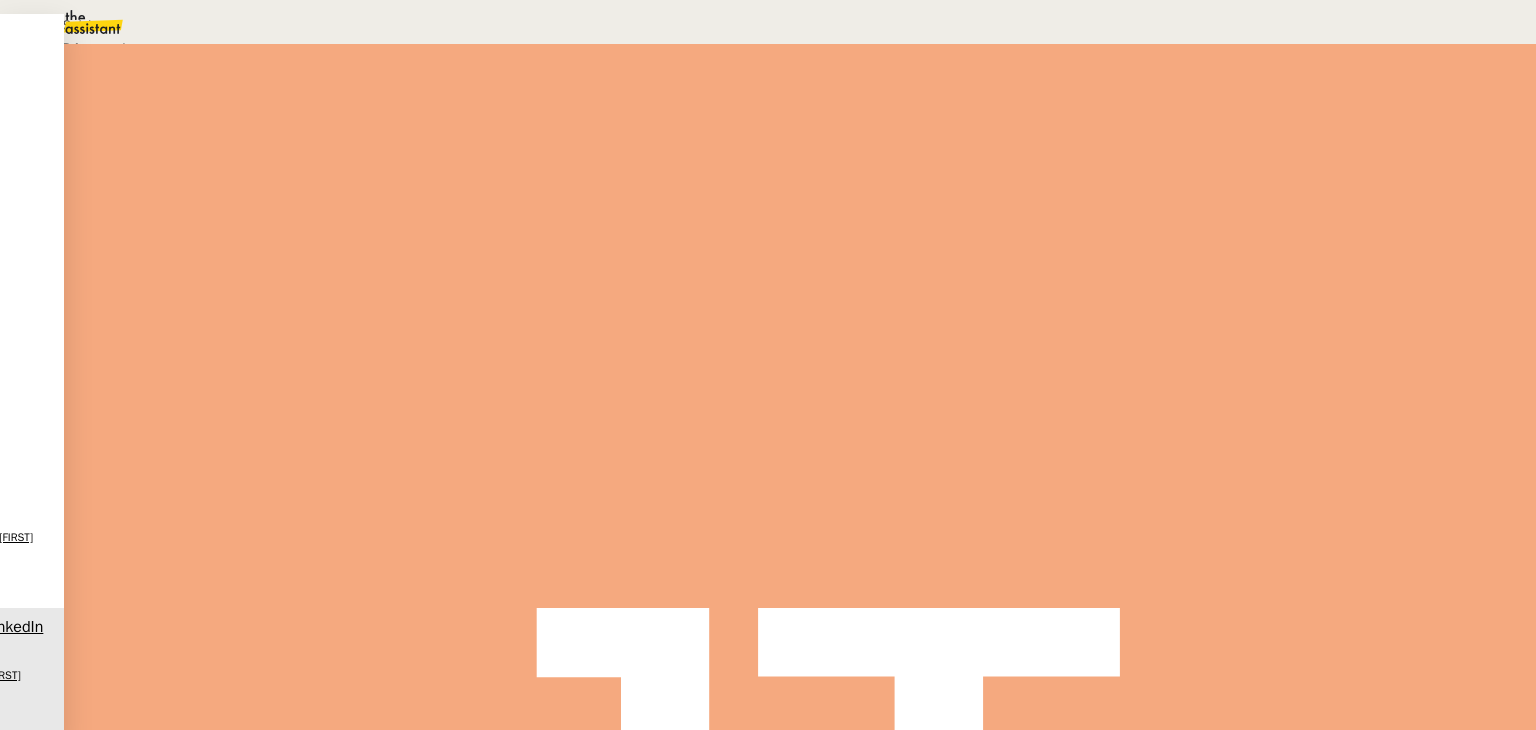 click on "Suivi" at bounding box center [763, 25] 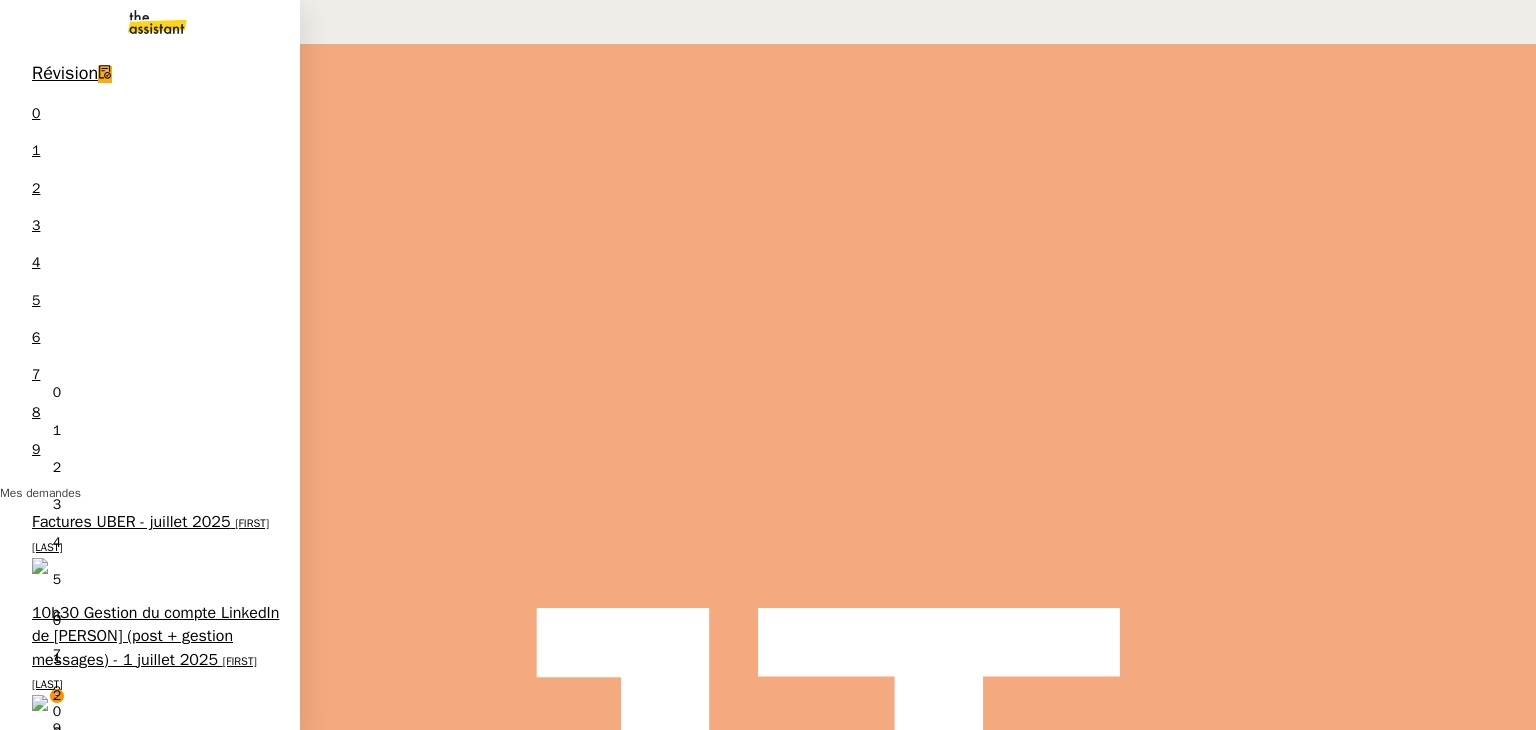 click on "[FIRST] [LAST]" at bounding box center [144, 672] 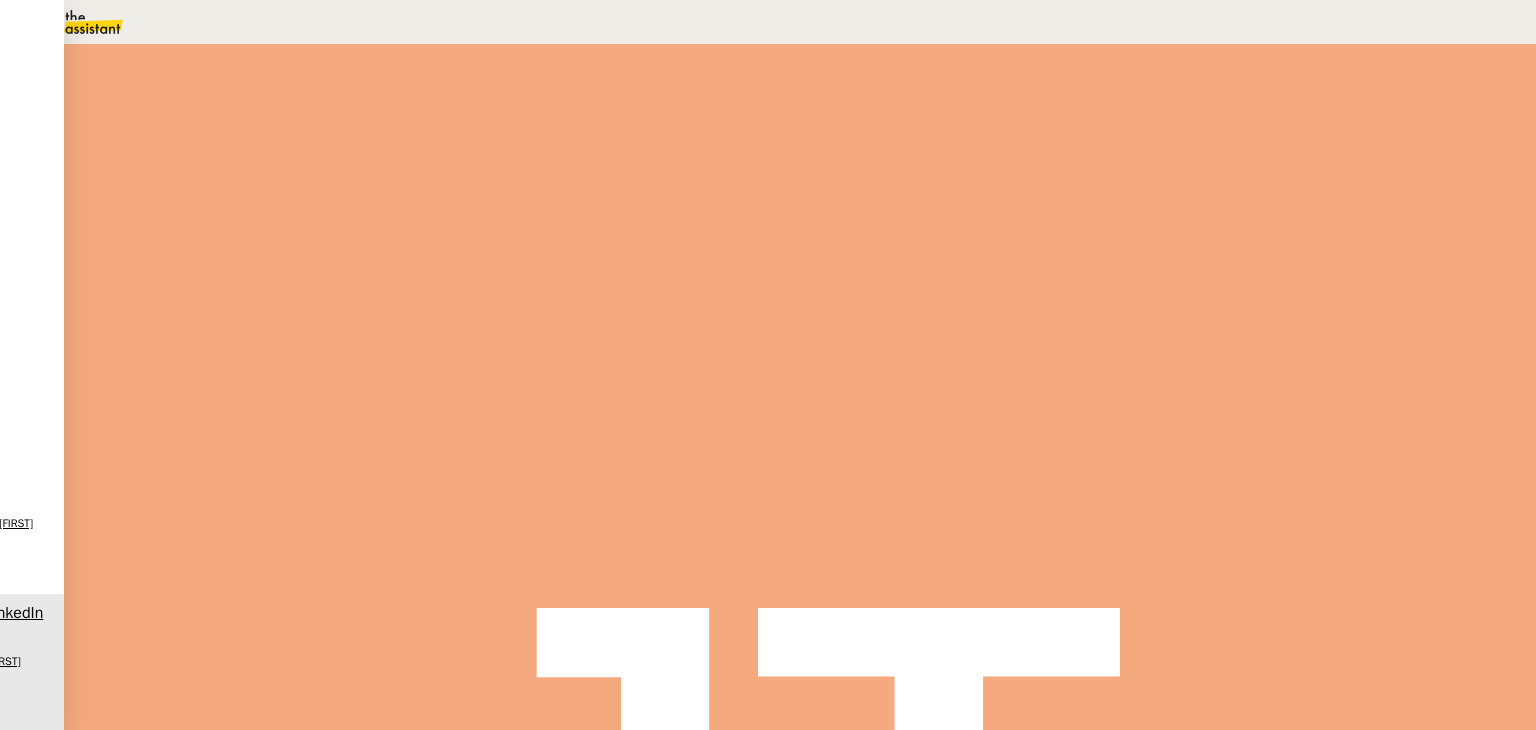 click at bounding box center [287, 336] 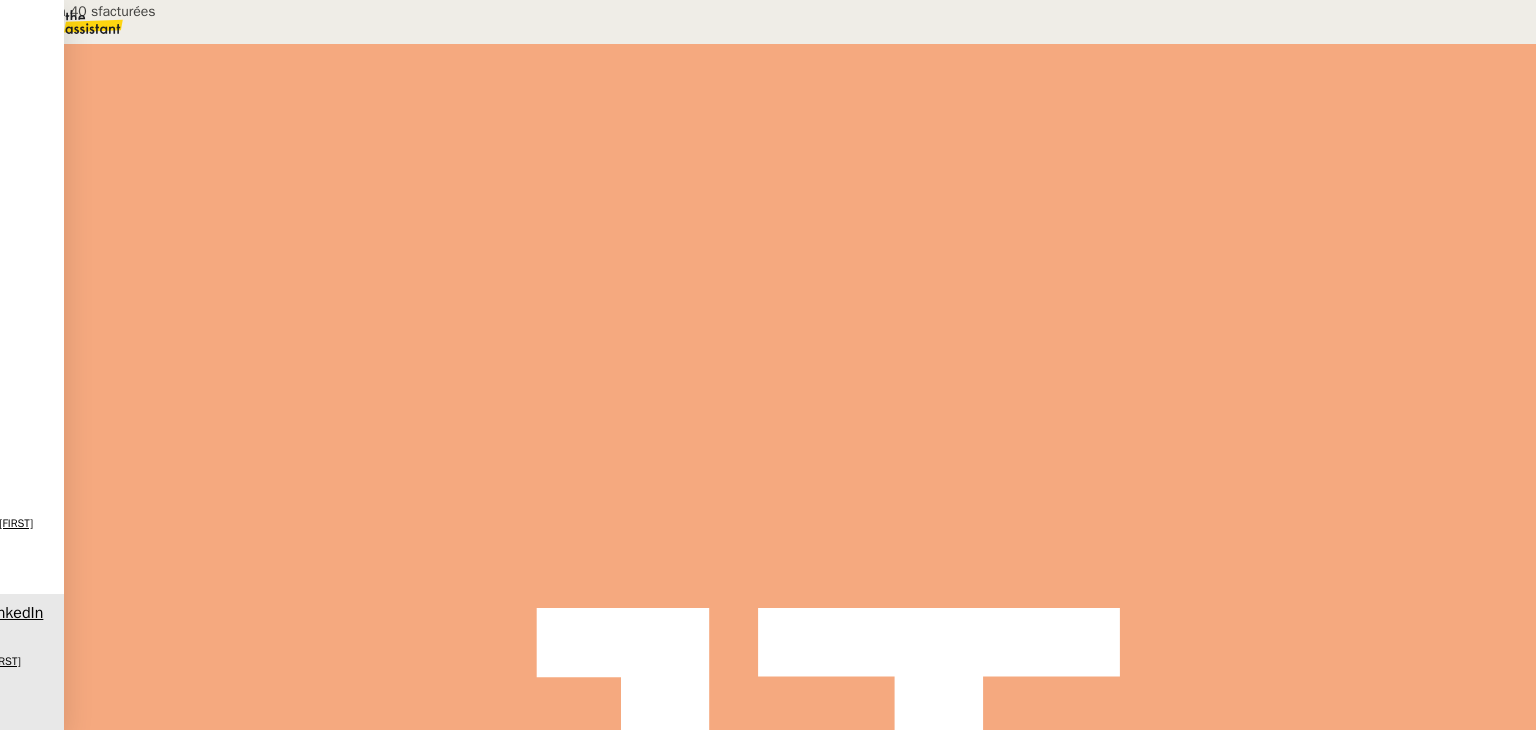 click at bounding box center [307, 340] 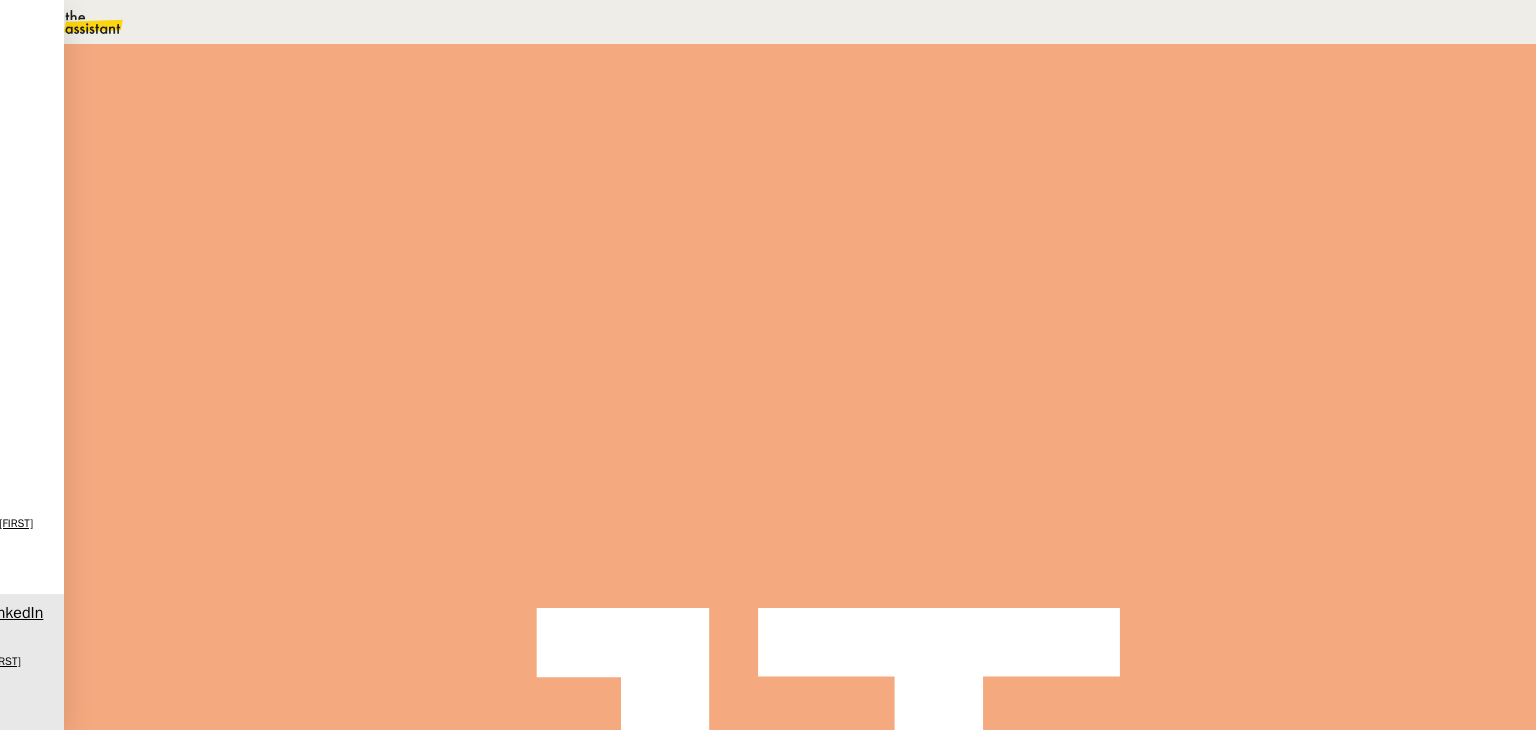 click on "[FIRST]," at bounding box center [689, 598] 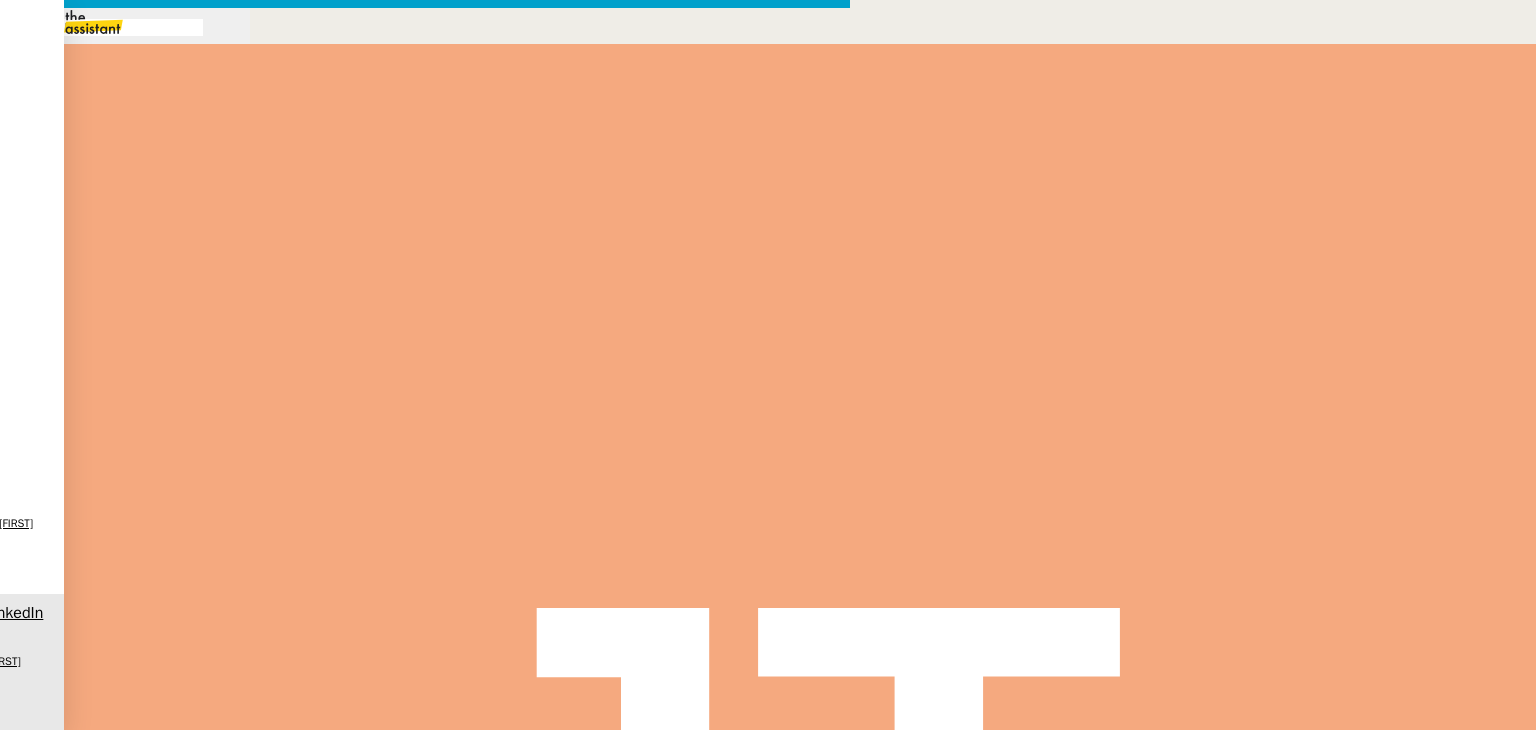 scroll, scrollTop: 0, scrollLeft: 42, axis: horizontal 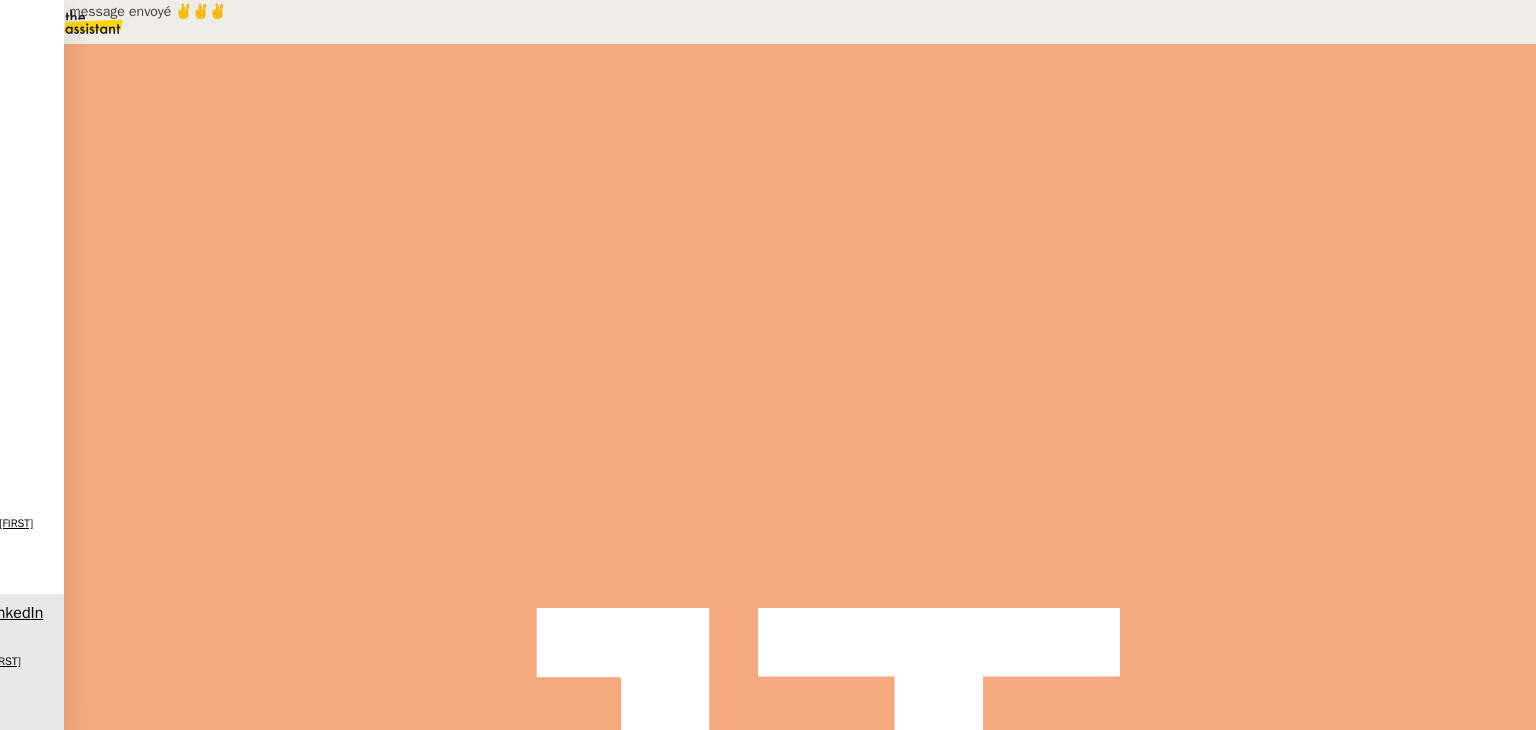 click on "10h30 Gestion du compte LinkedIn de [PERSON] (post + gestion messages) - 1 juillet 2025 Ouvert Statut" at bounding box center [800, 132] 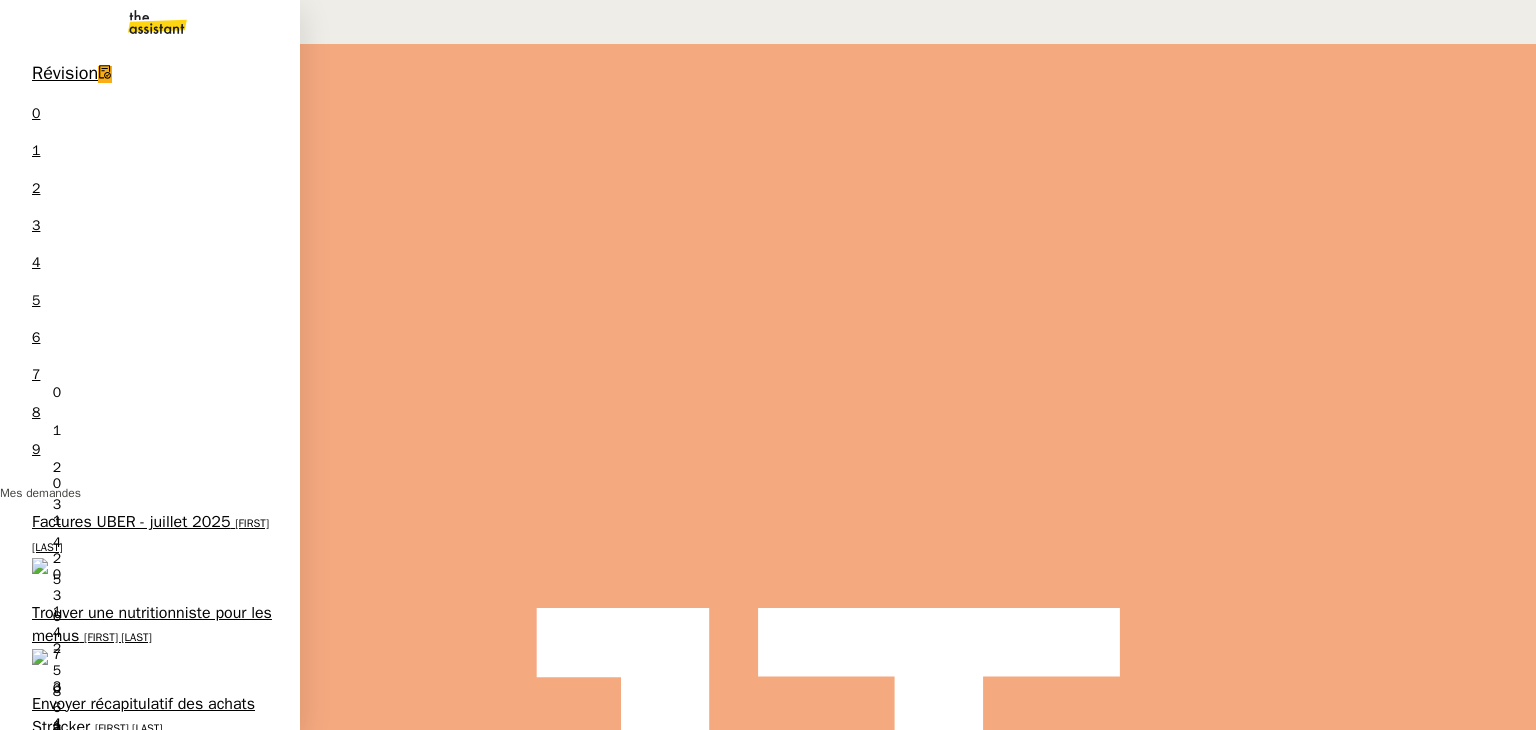 click on "[FIRST] [LAST] & [LAST]" at bounding box center (88, 933) 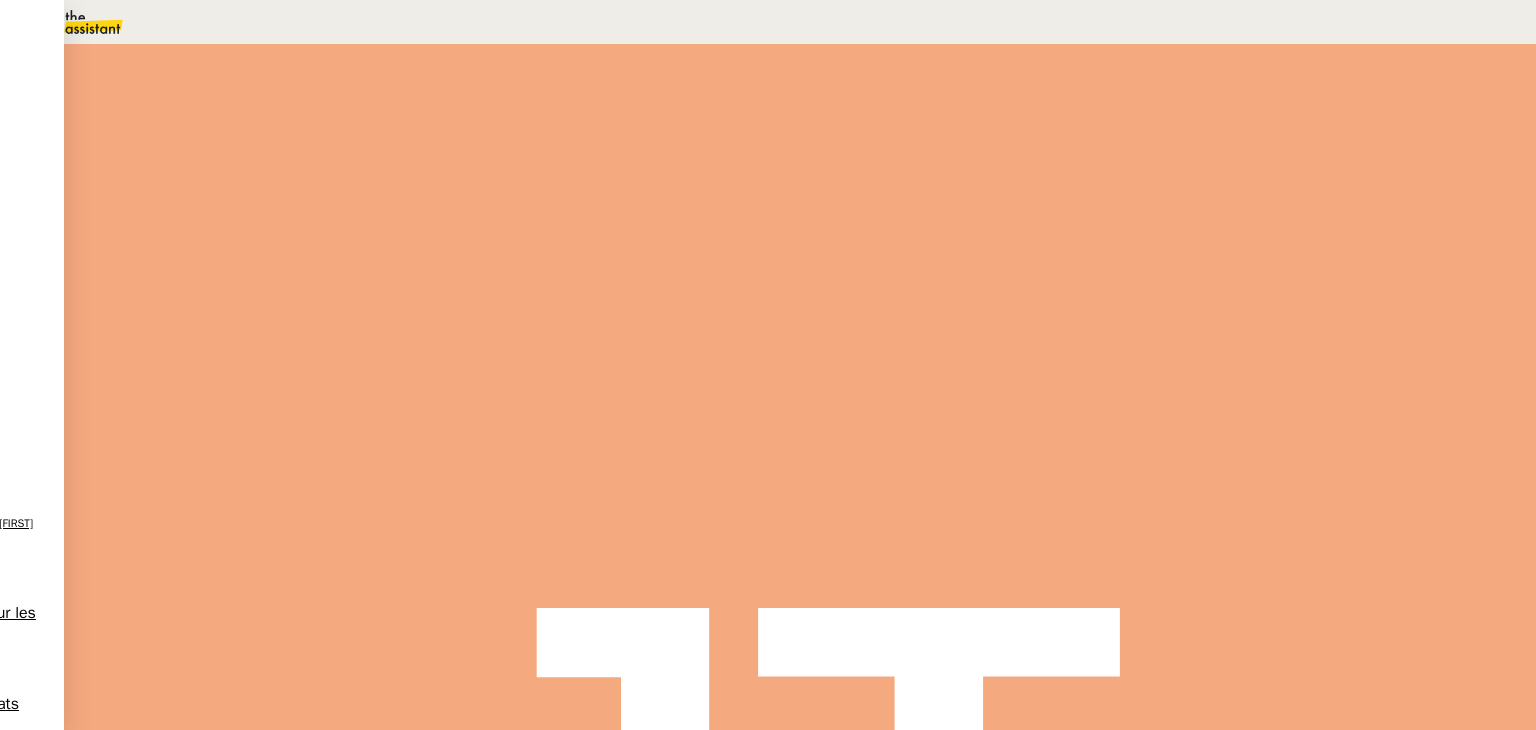 scroll, scrollTop: 0, scrollLeft: 0, axis: both 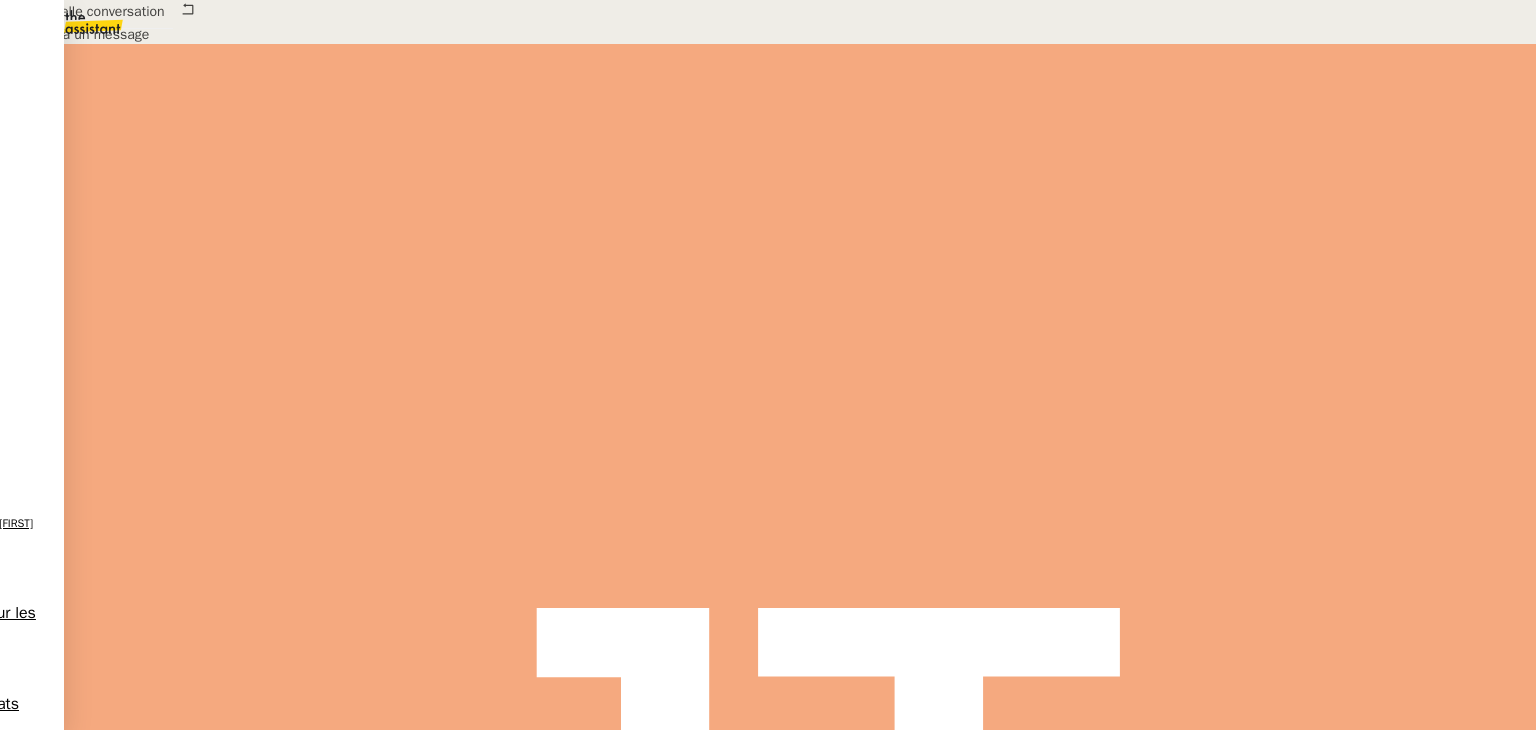 click on "Relance 1 min false par Jean-Noël [LAST_INITIAL] il y a quelques secondes" at bounding box center (800, 370) 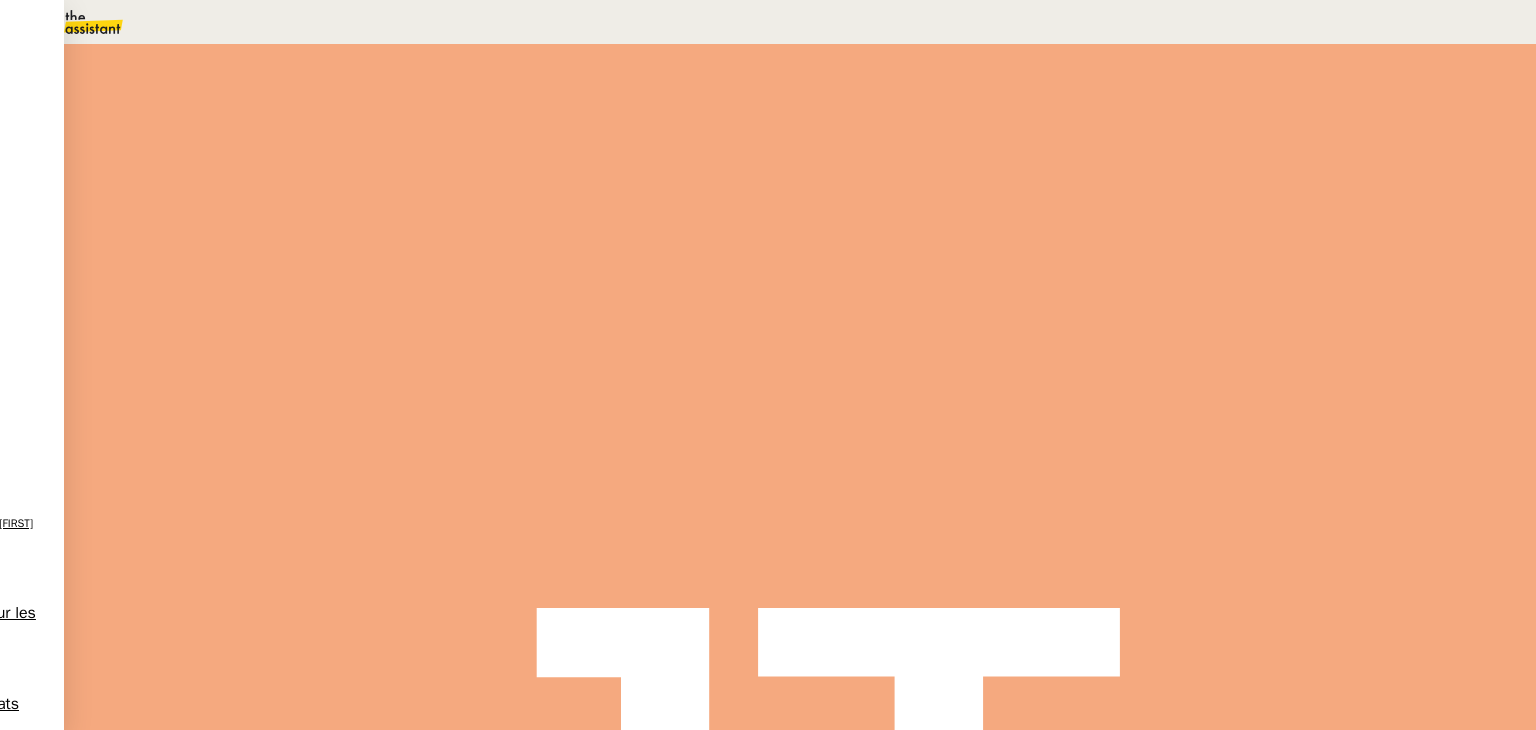 scroll, scrollTop: 400, scrollLeft: 0, axis: vertical 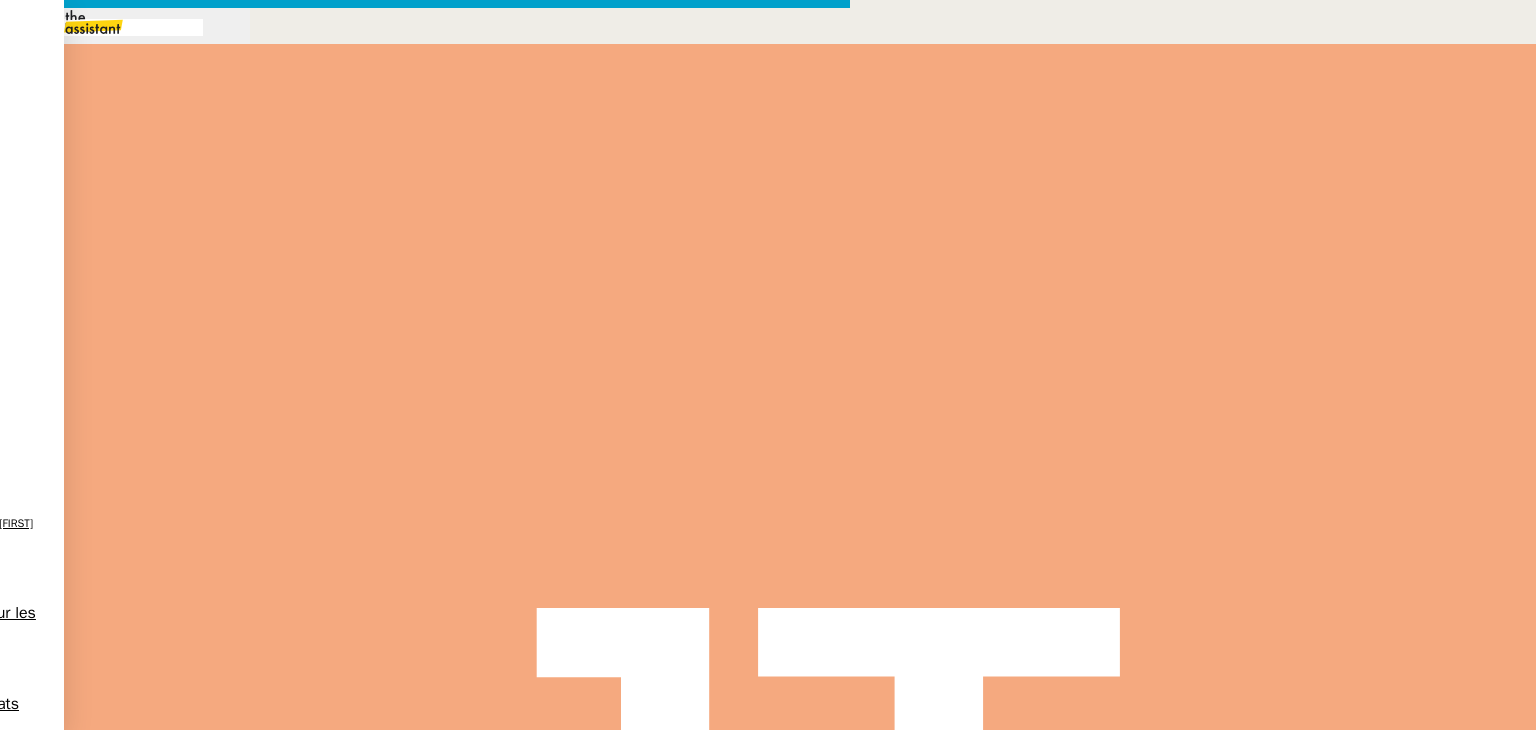 click at bounding box center [425, 837] 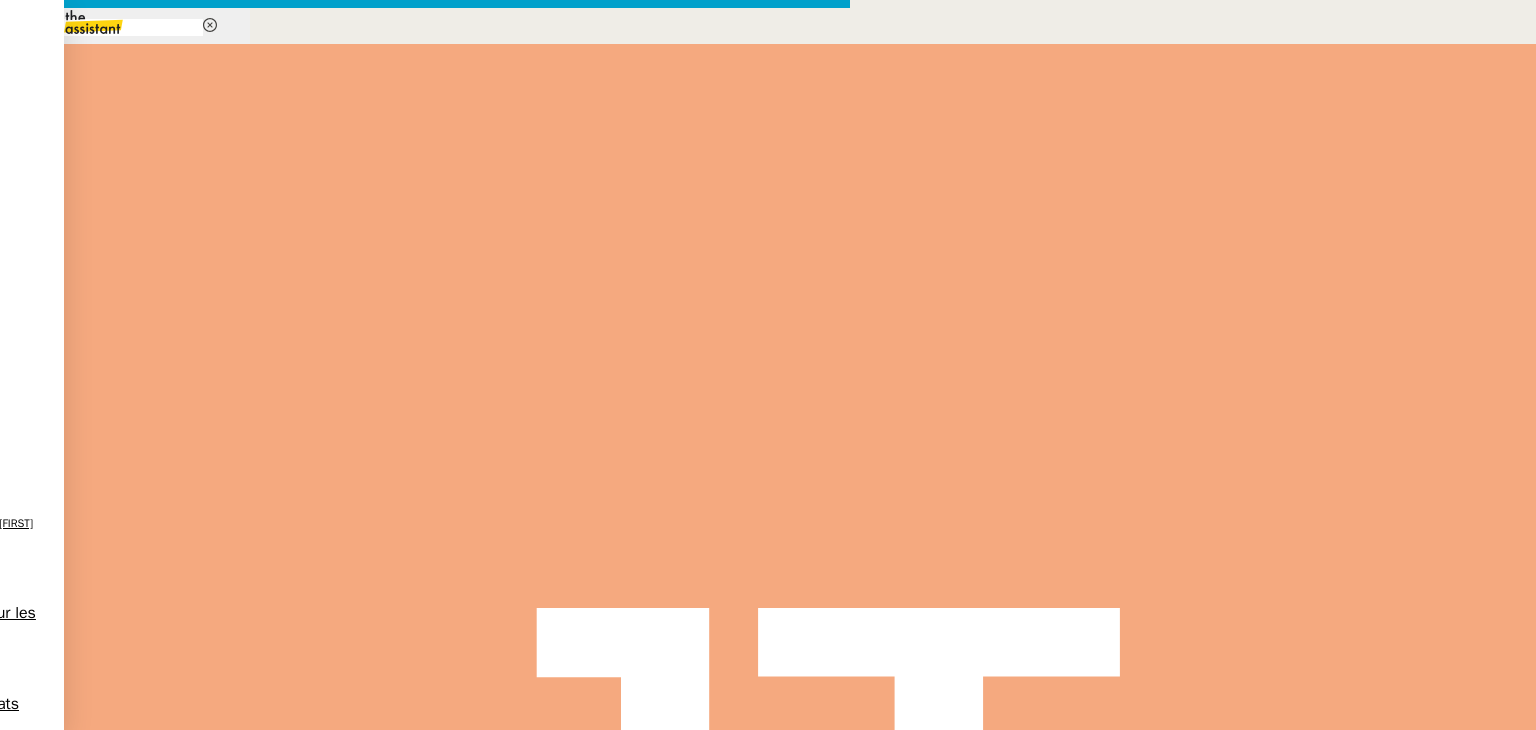 type on "rel" 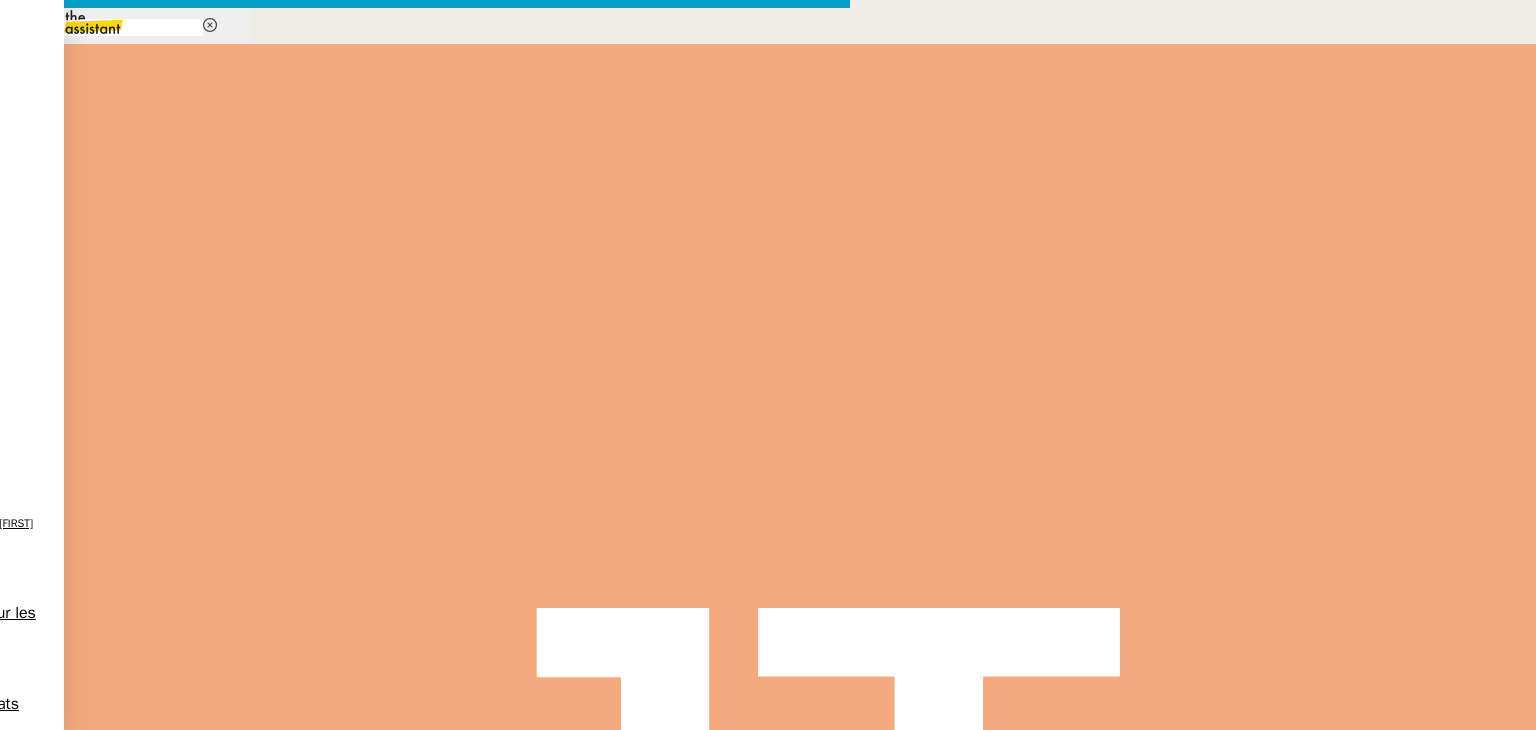 drag, startPoint x: 835, startPoint y: 270, endPoint x: 600, endPoint y: 270, distance: 235 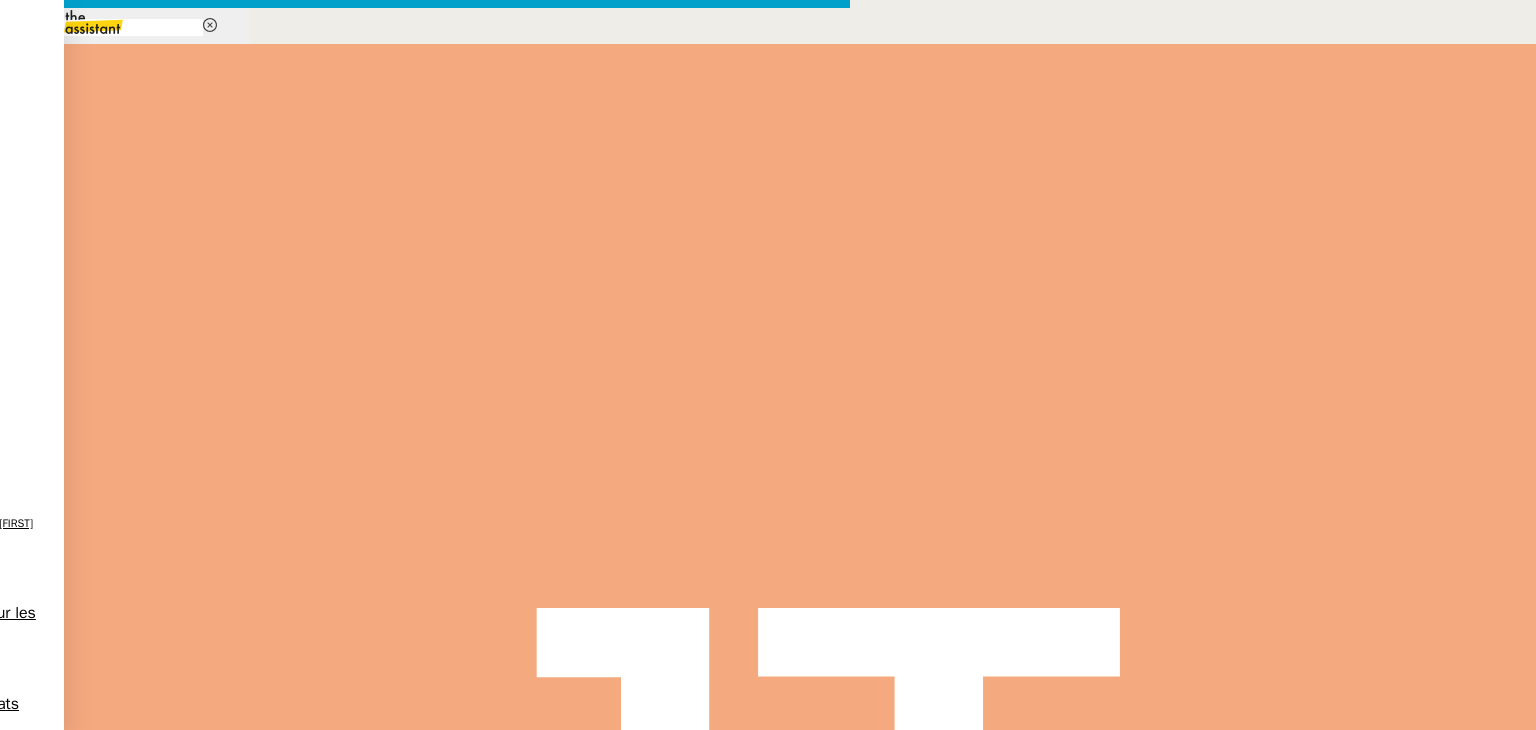 scroll, scrollTop: 816, scrollLeft: 0, axis: vertical 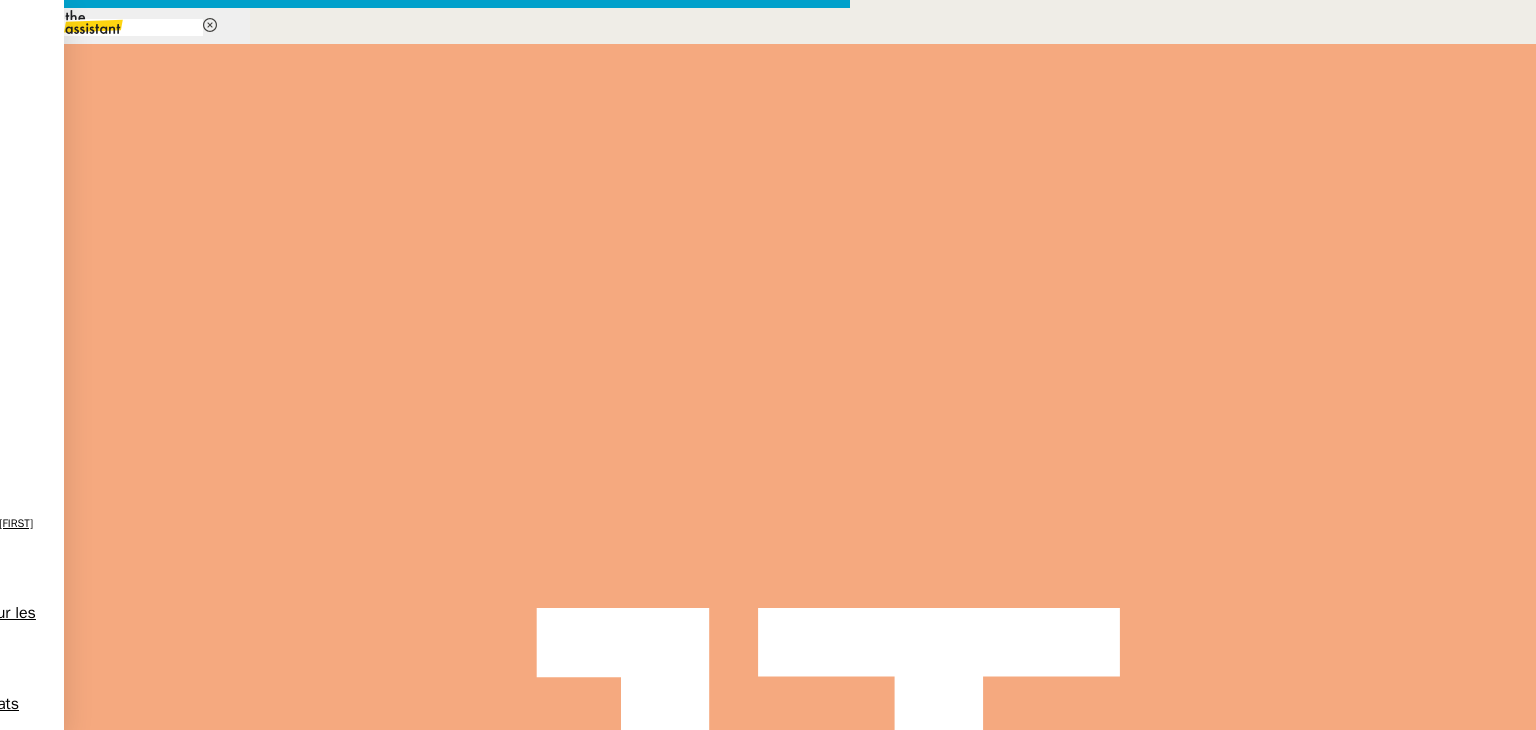 drag, startPoint x: 642, startPoint y: 400, endPoint x: 583, endPoint y: 390, distance: 59.841457 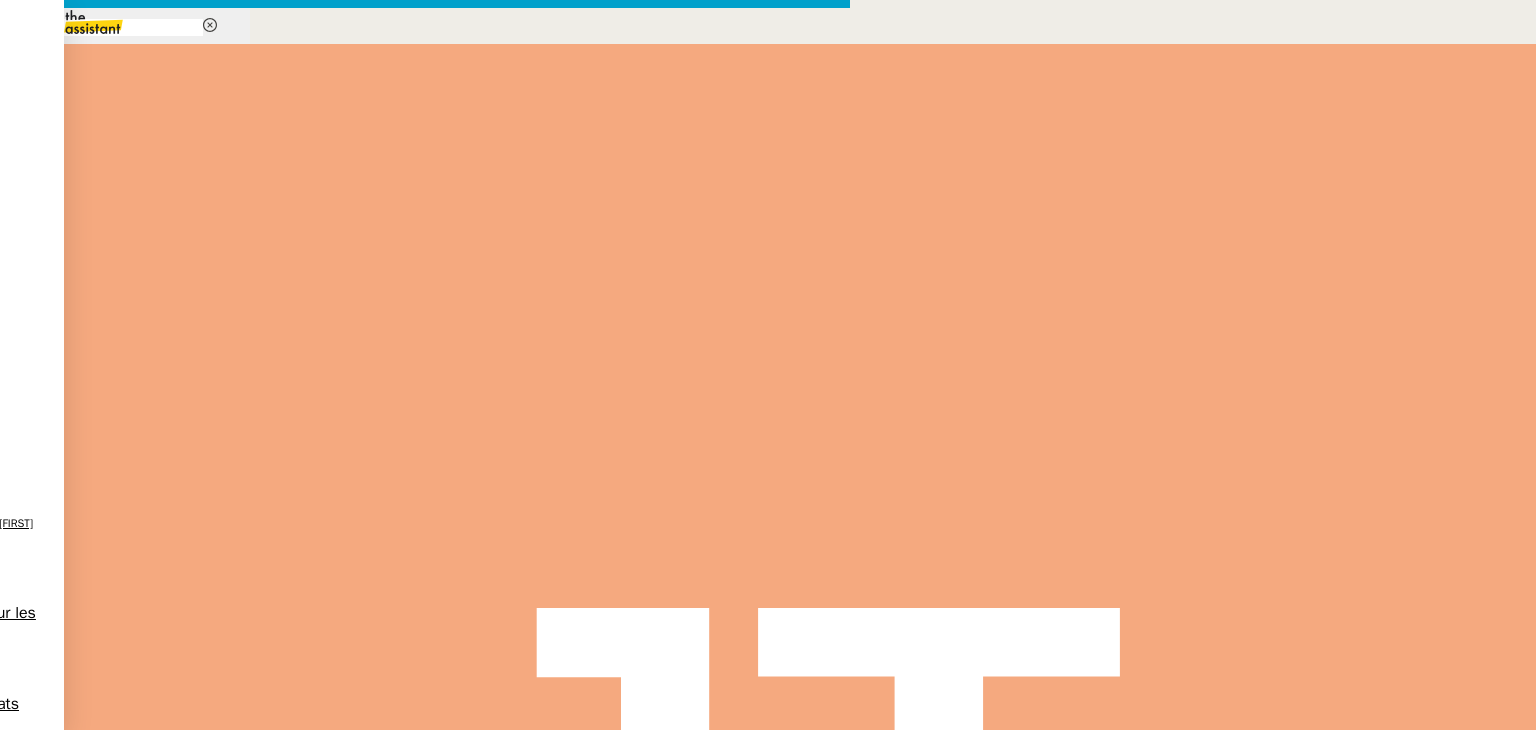 scroll, scrollTop: 755, scrollLeft: 0, axis: vertical 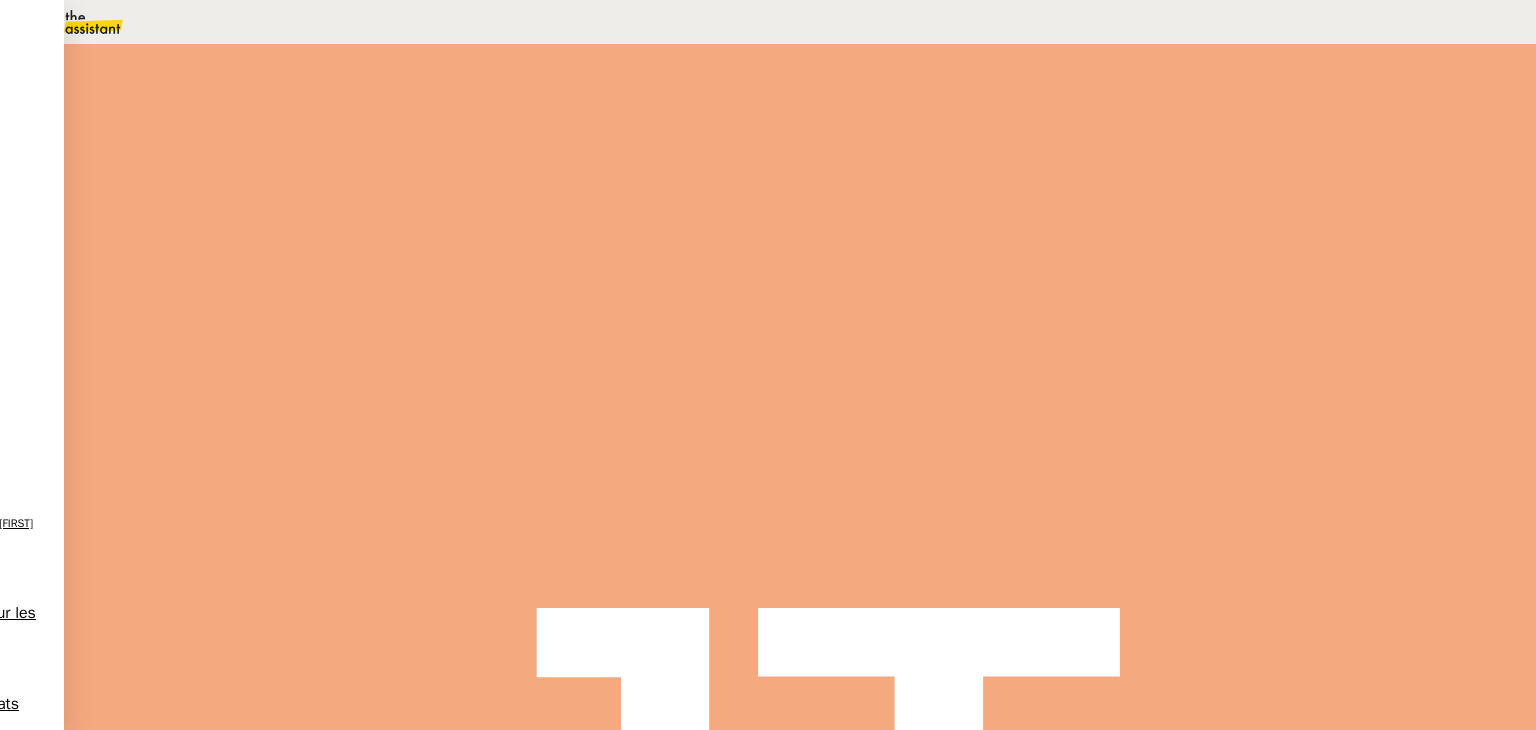 click on "1" at bounding box center (254, 324) 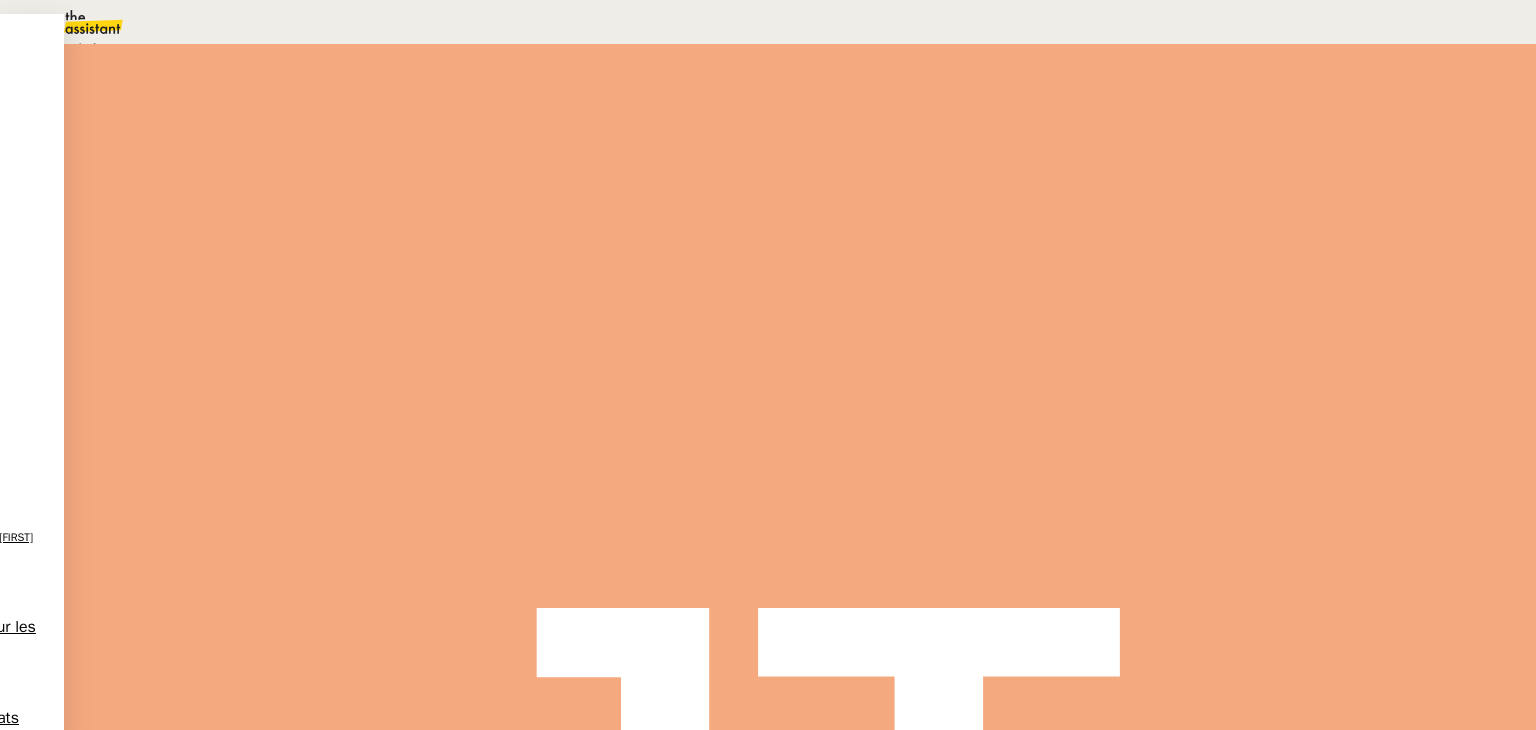 click on "En attente" at bounding box center (72, 48) 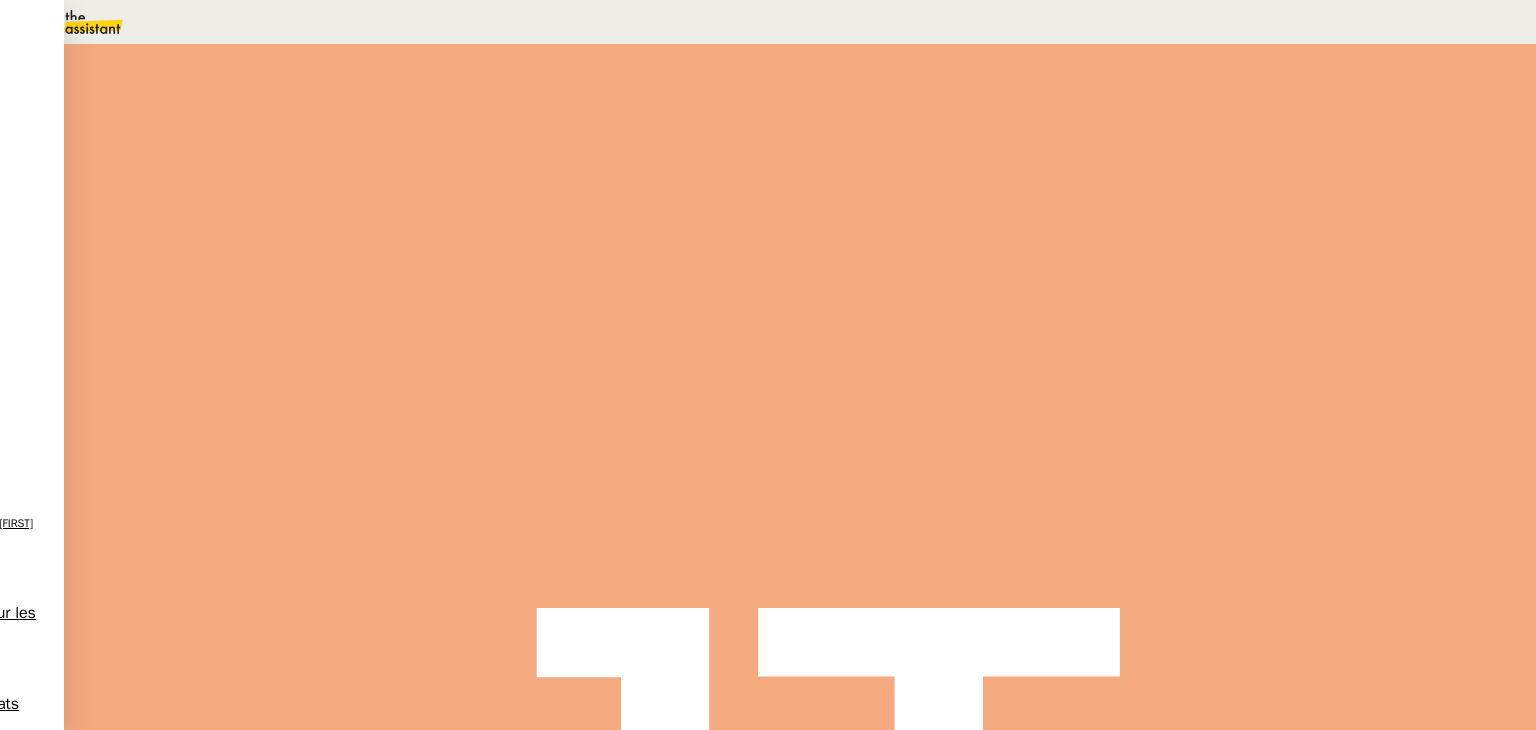 click on "3" at bounding box center (1141, 273) 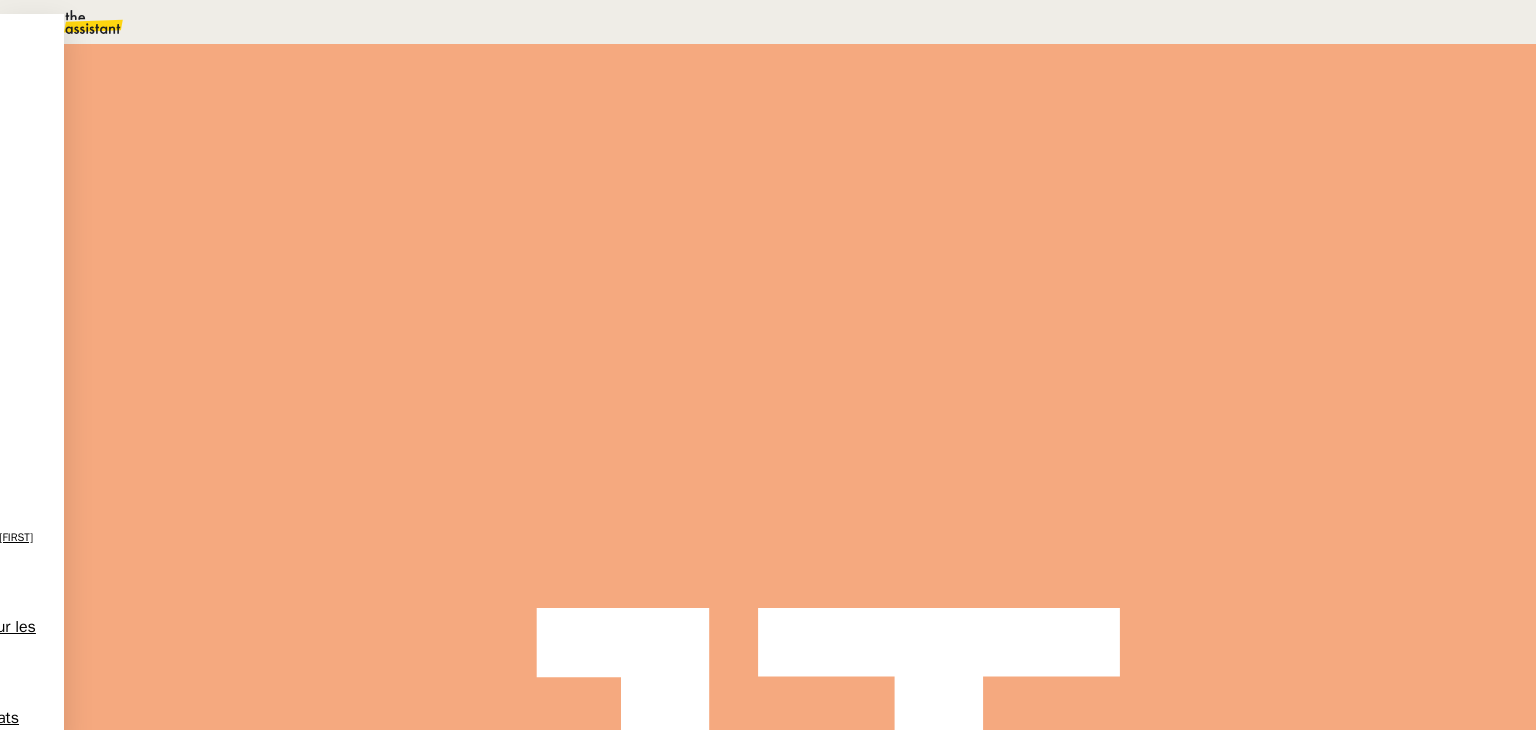 click on "09" at bounding box center (788, 22) 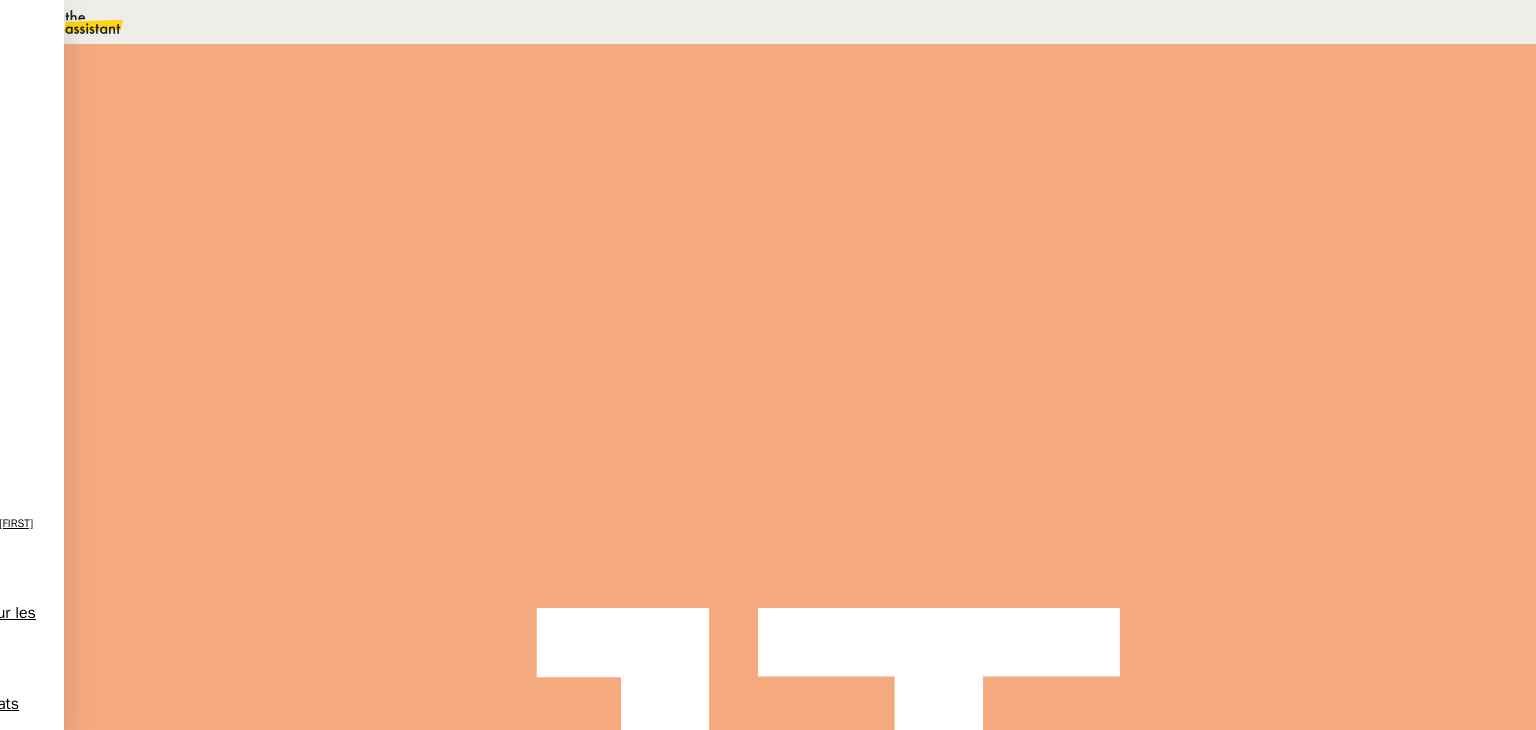 click on "Sauver" at bounding box center [1139, 505] 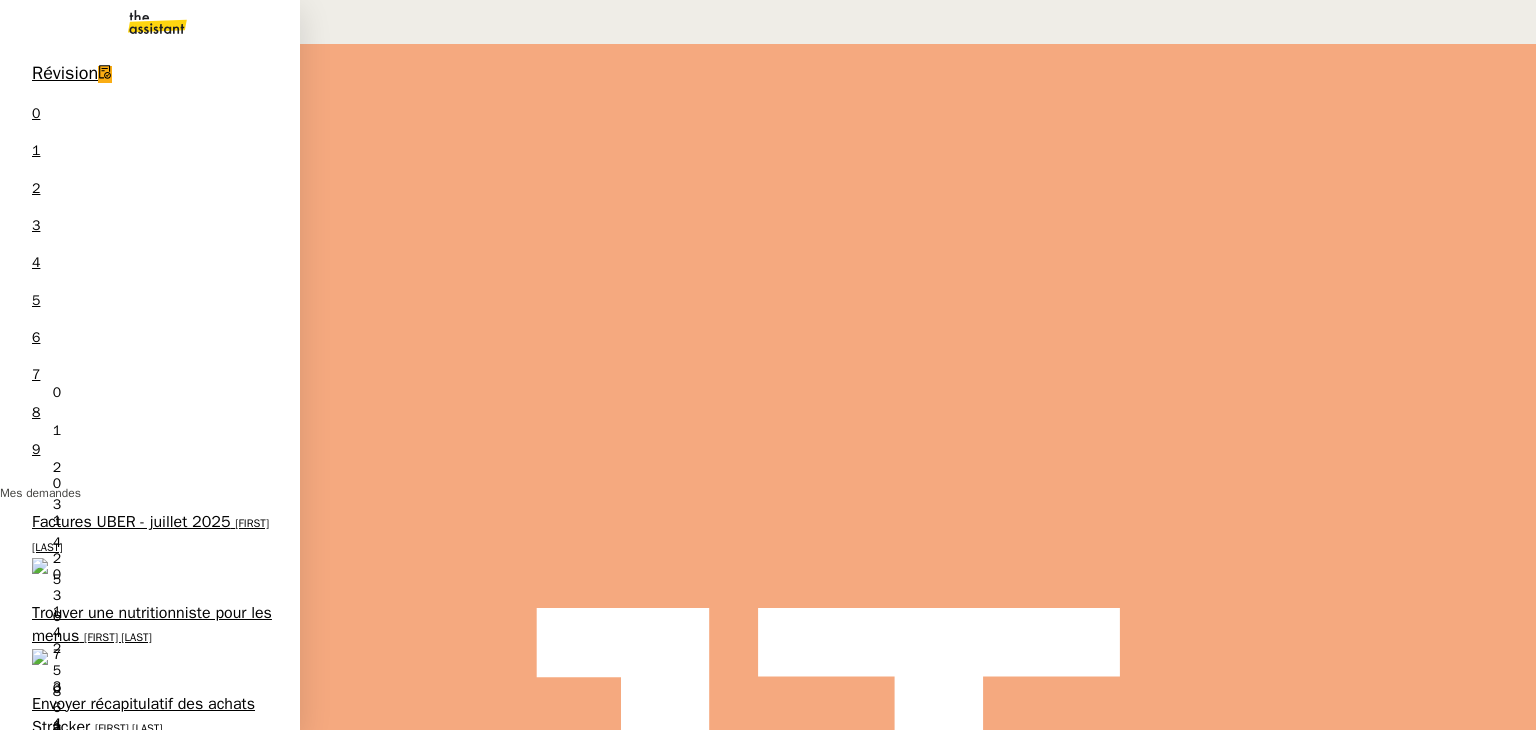click on "Trouver une nutritionniste pour les menus" at bounding box center (152, 624) 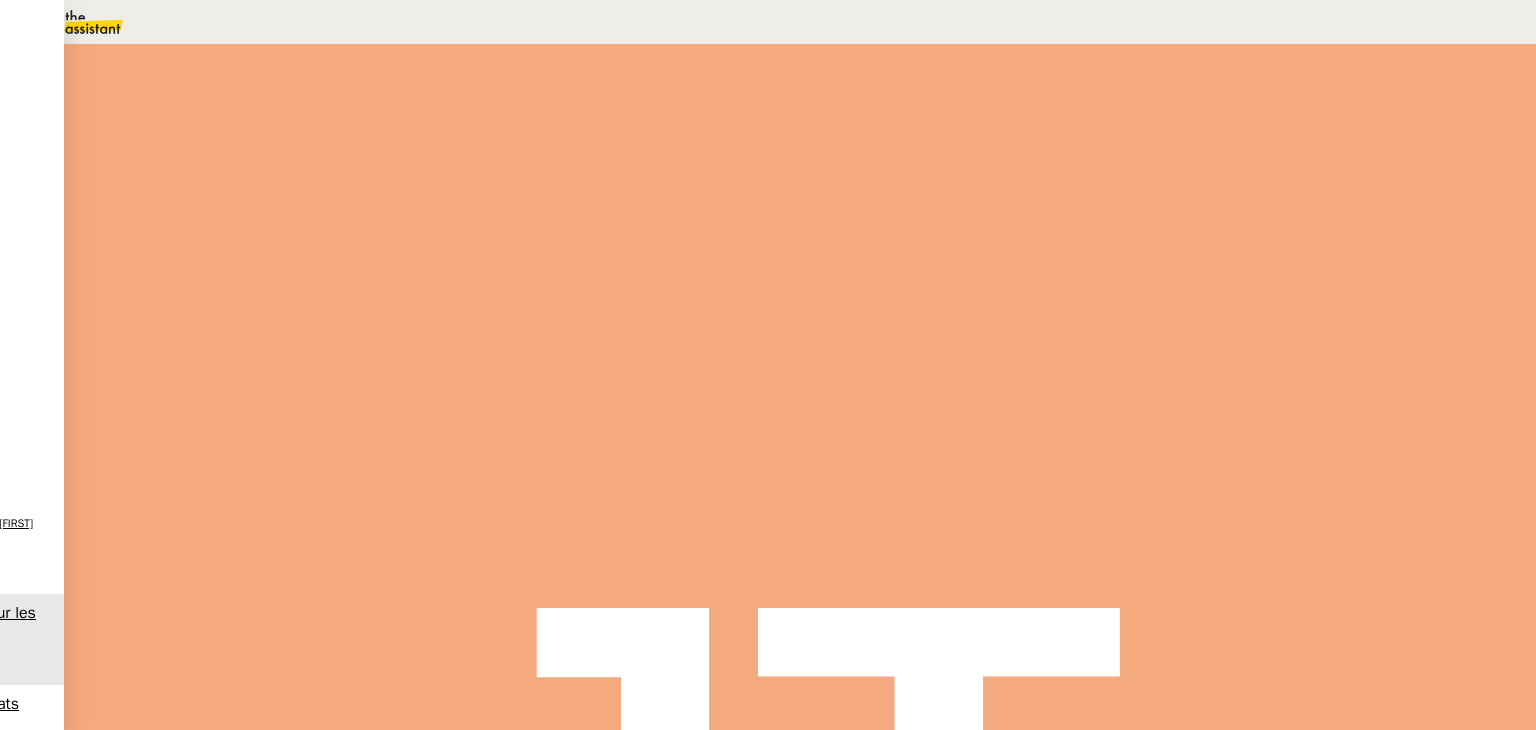 scroll, scrollTop: 0, scrollLeft: 0, axis: both 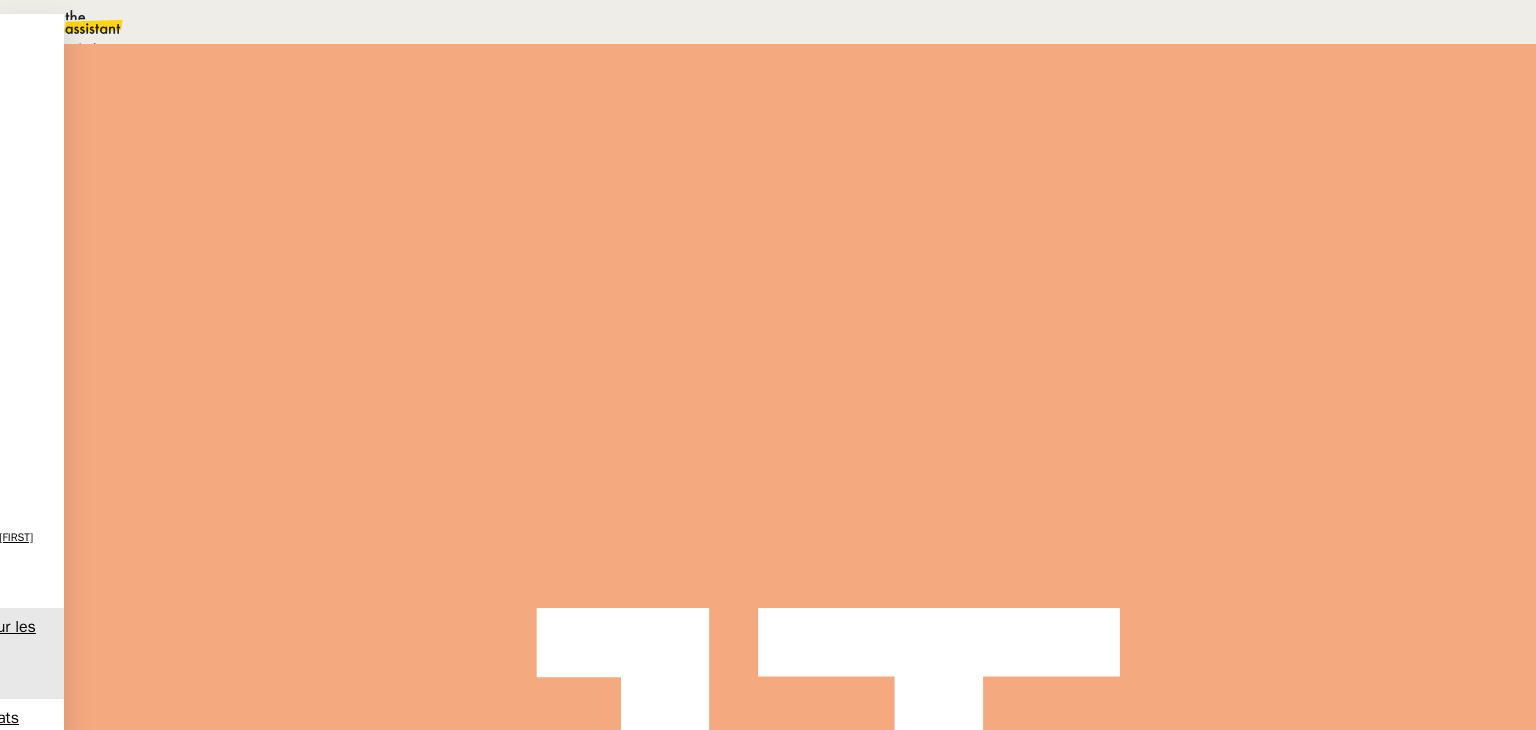 click on "En attente" at bounding box center [72, 48] 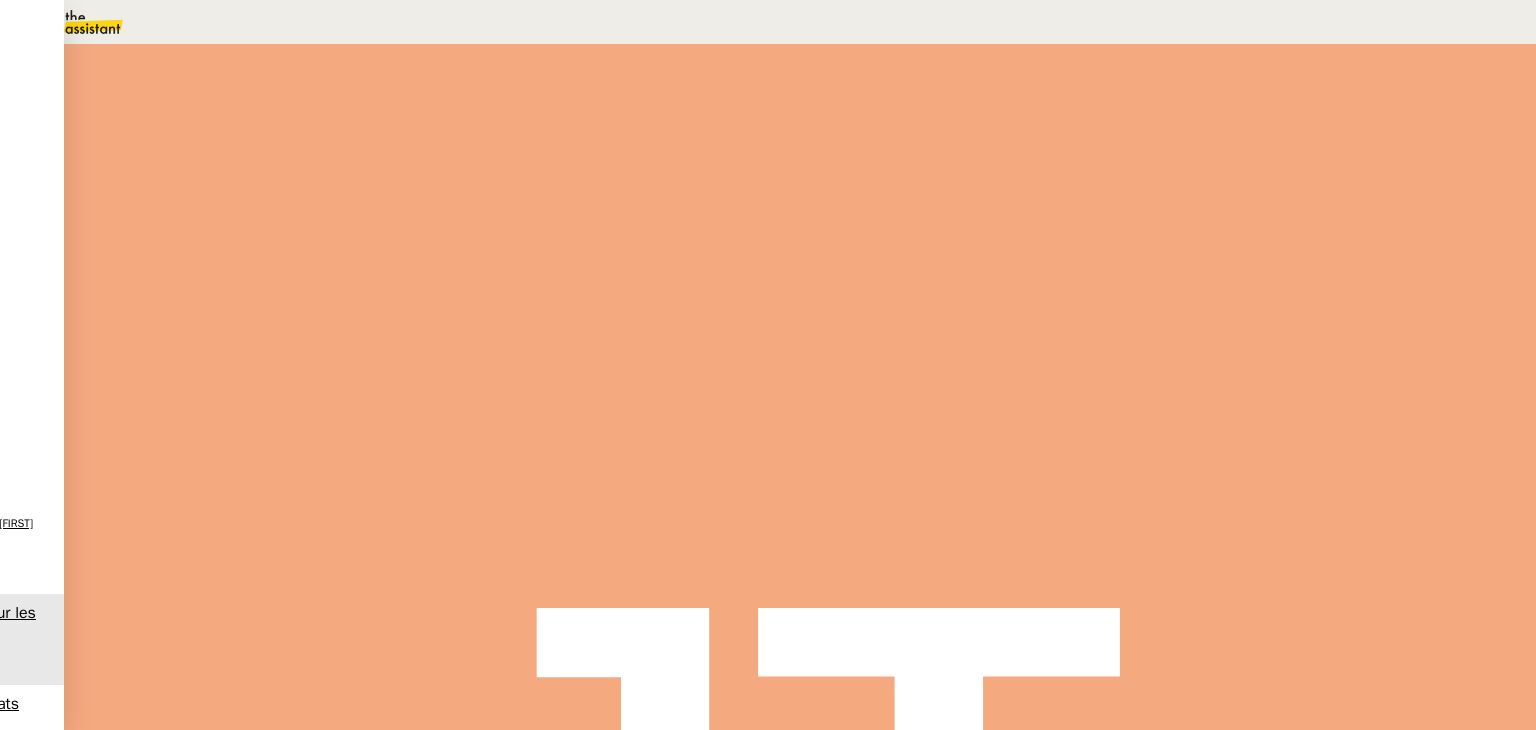 click on "2" at bounding box center [1141, 273] 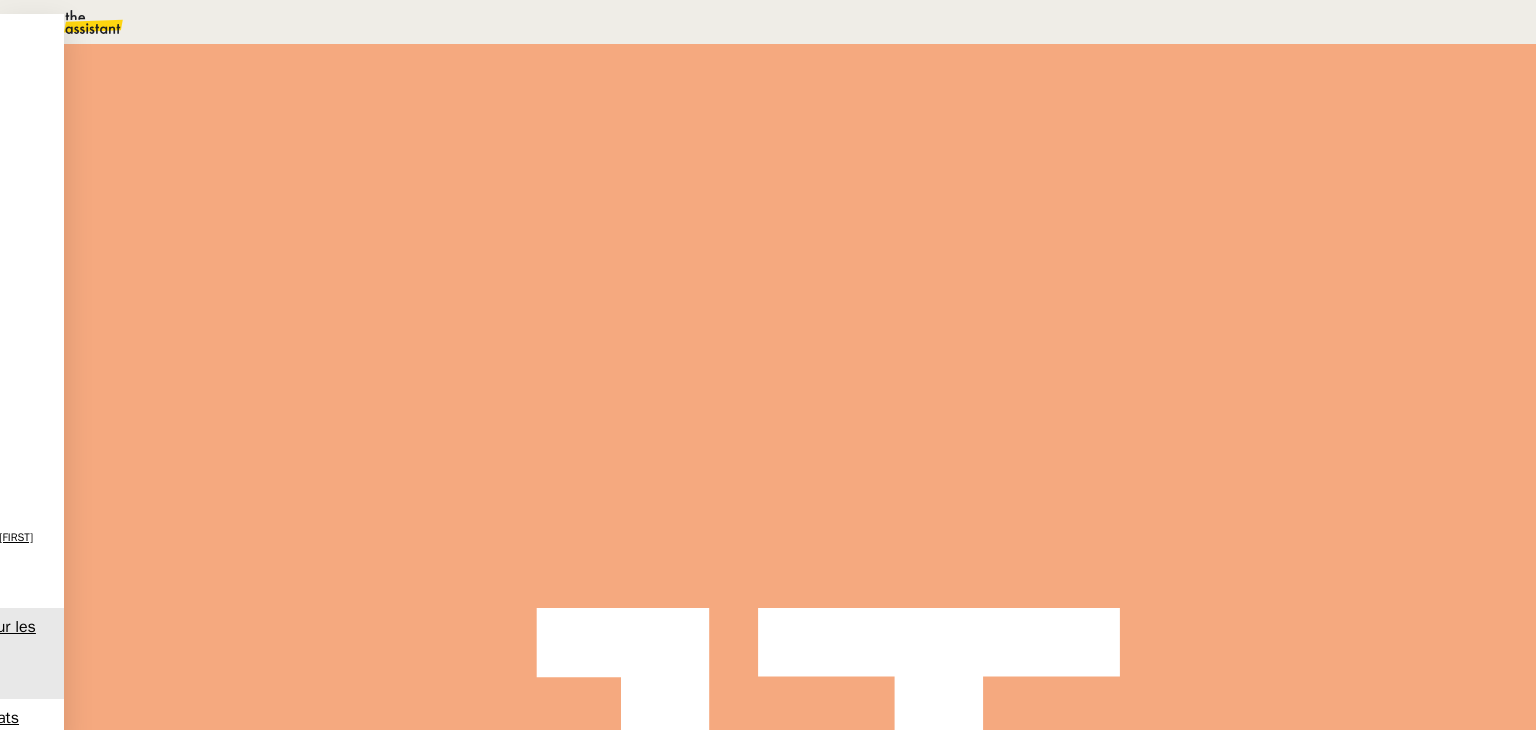 click at bounding box center [1158, 448] 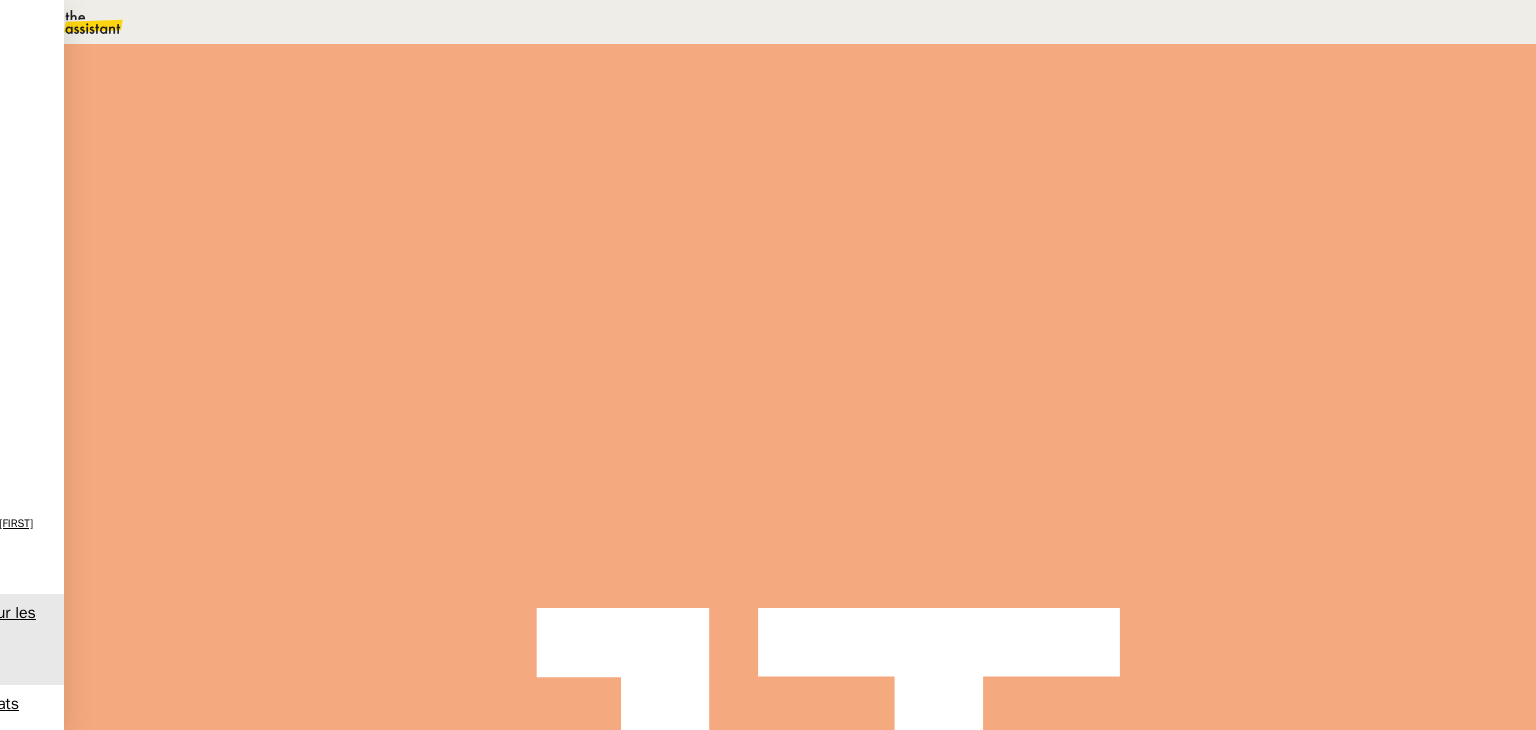 click on "Sauver" at bounding box center (1139, 505) 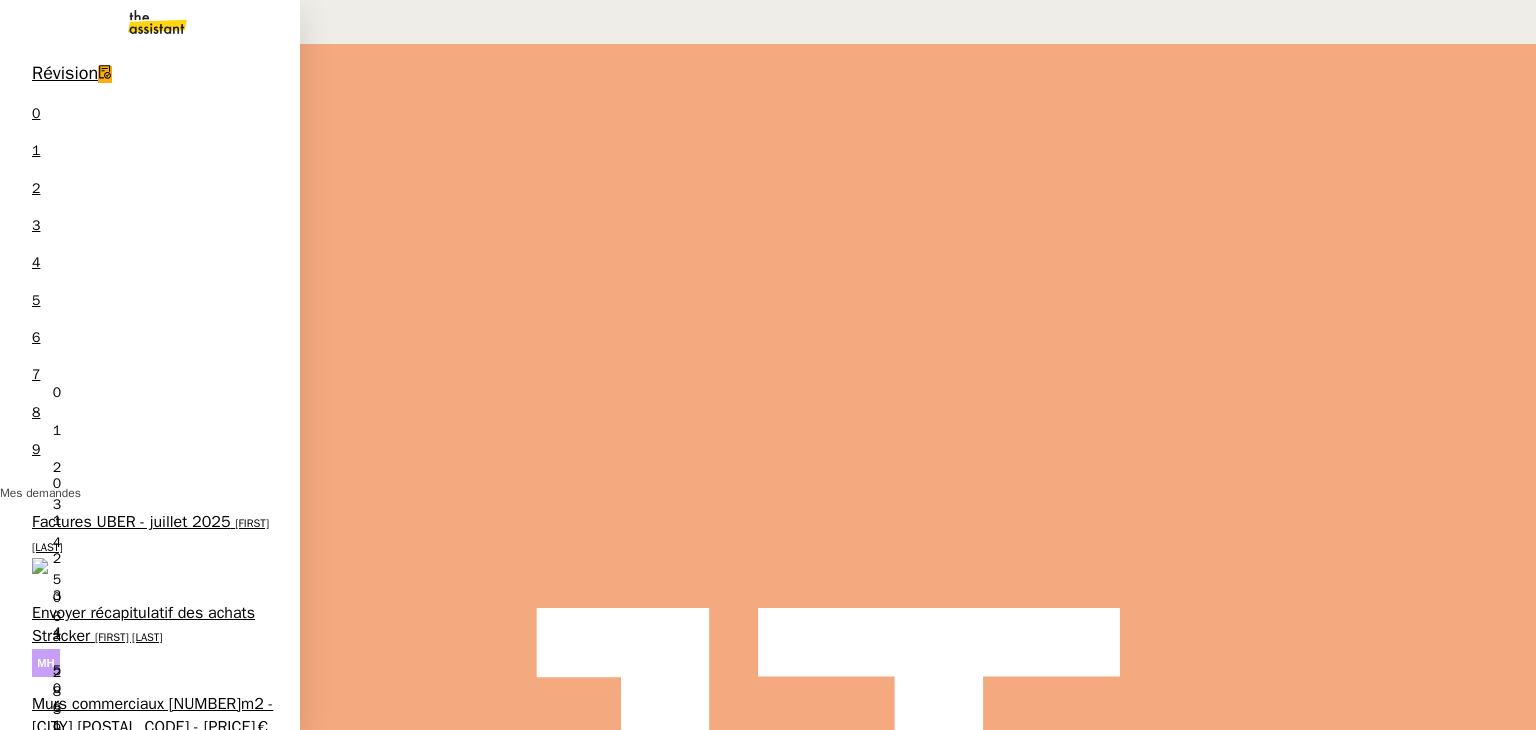 click on "Réserver billets de train pour Paris-Bordeaux" at bounding box center (155, 1101) 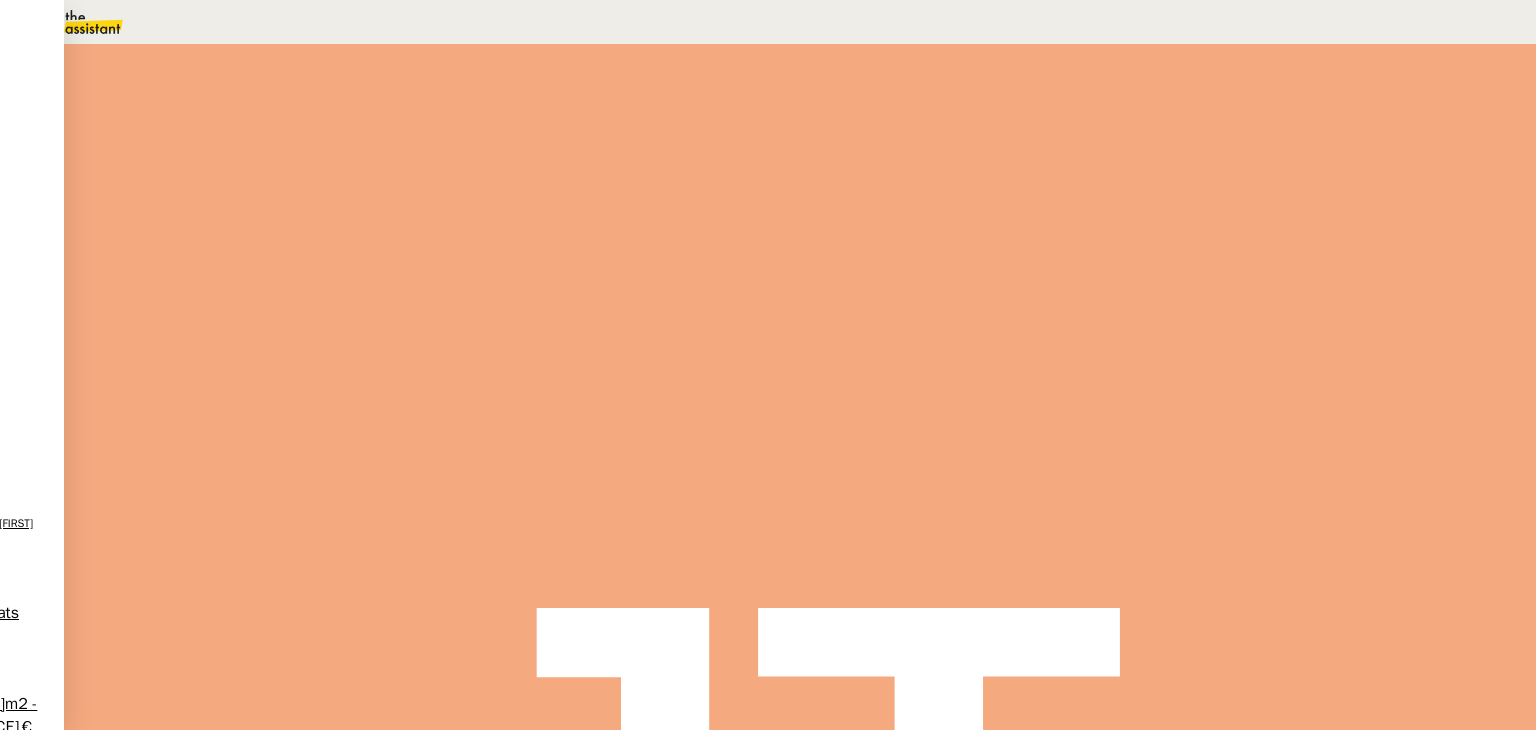 scroll, scrollTop: 600, scrollLeft: 0, axis: vertical 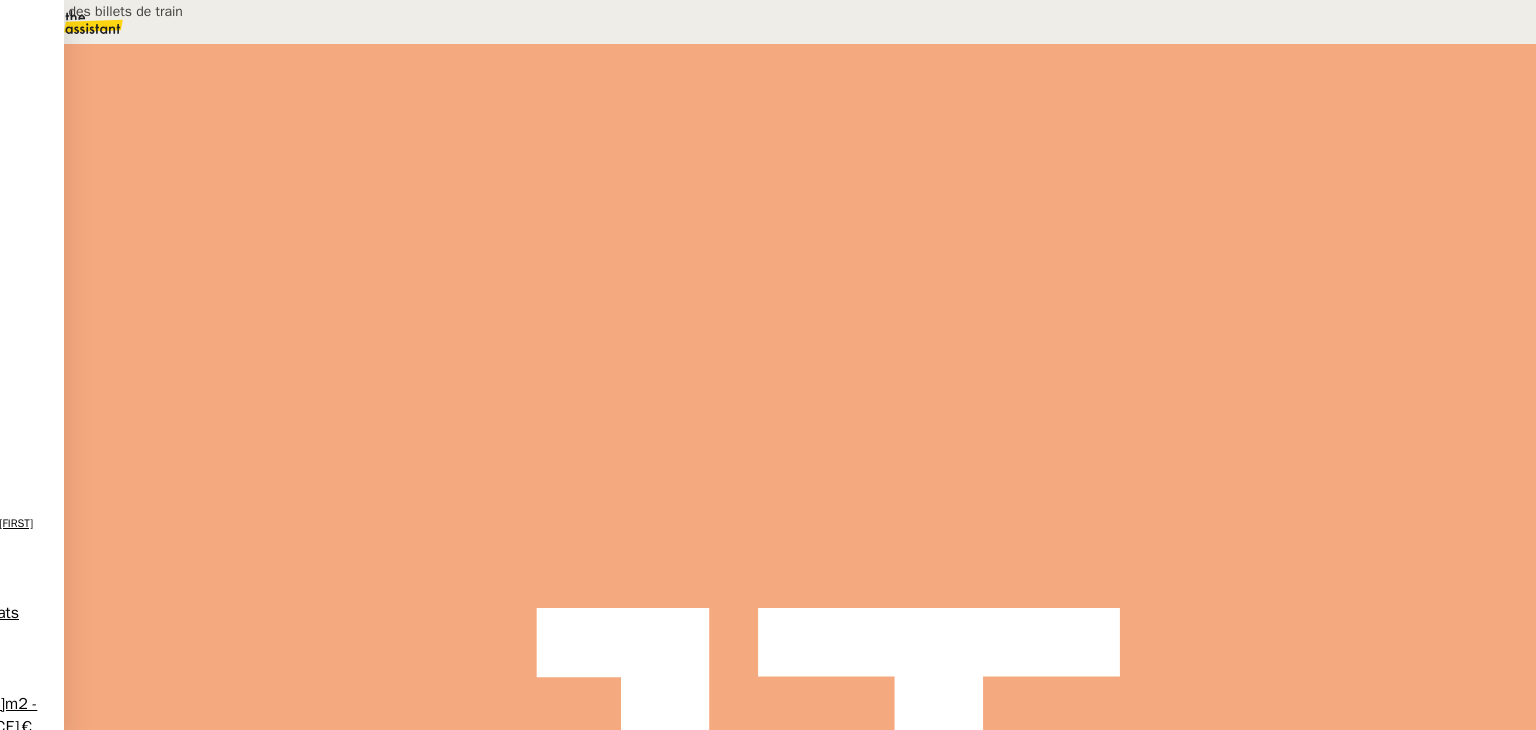 type on "Recherche des billets de train" 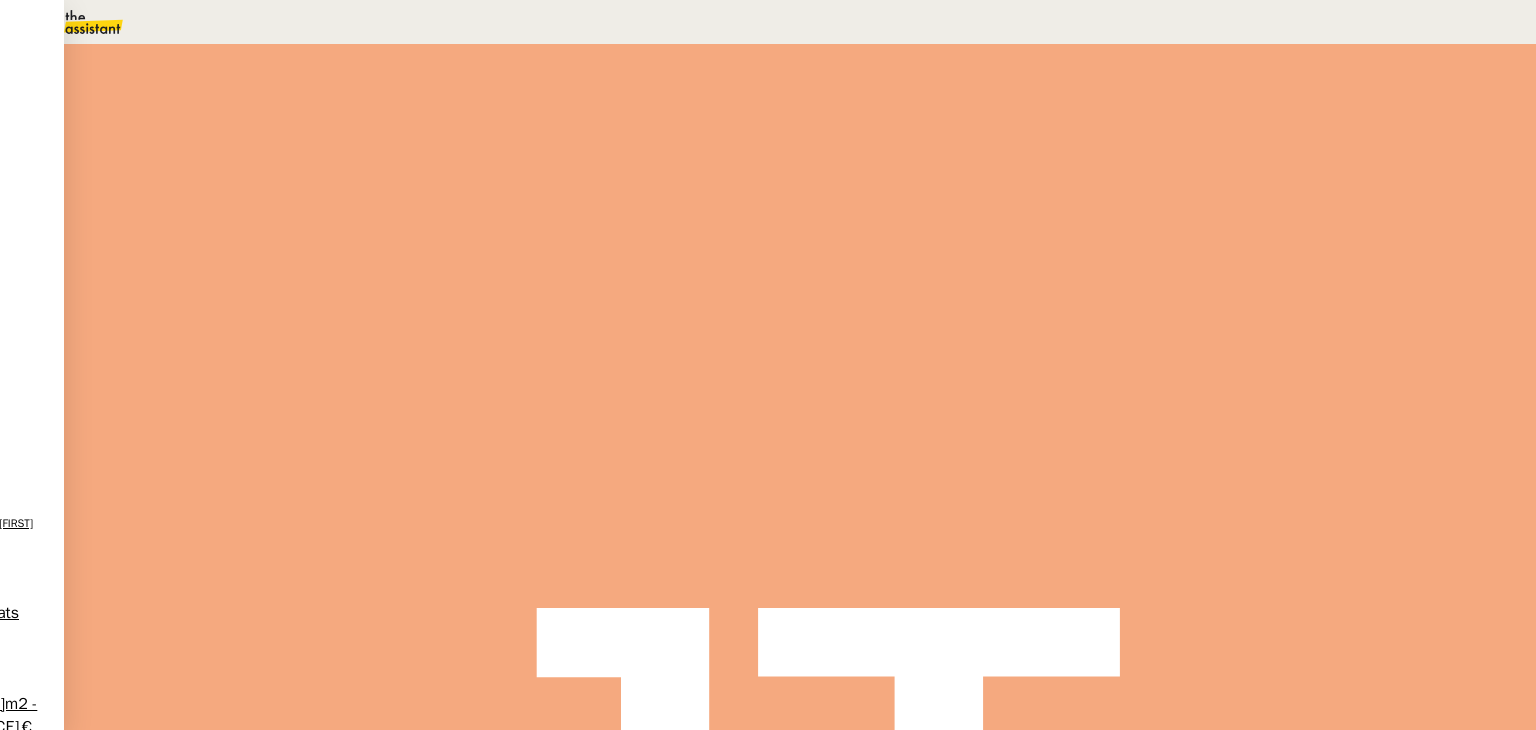click at bounding box center (267, 336) 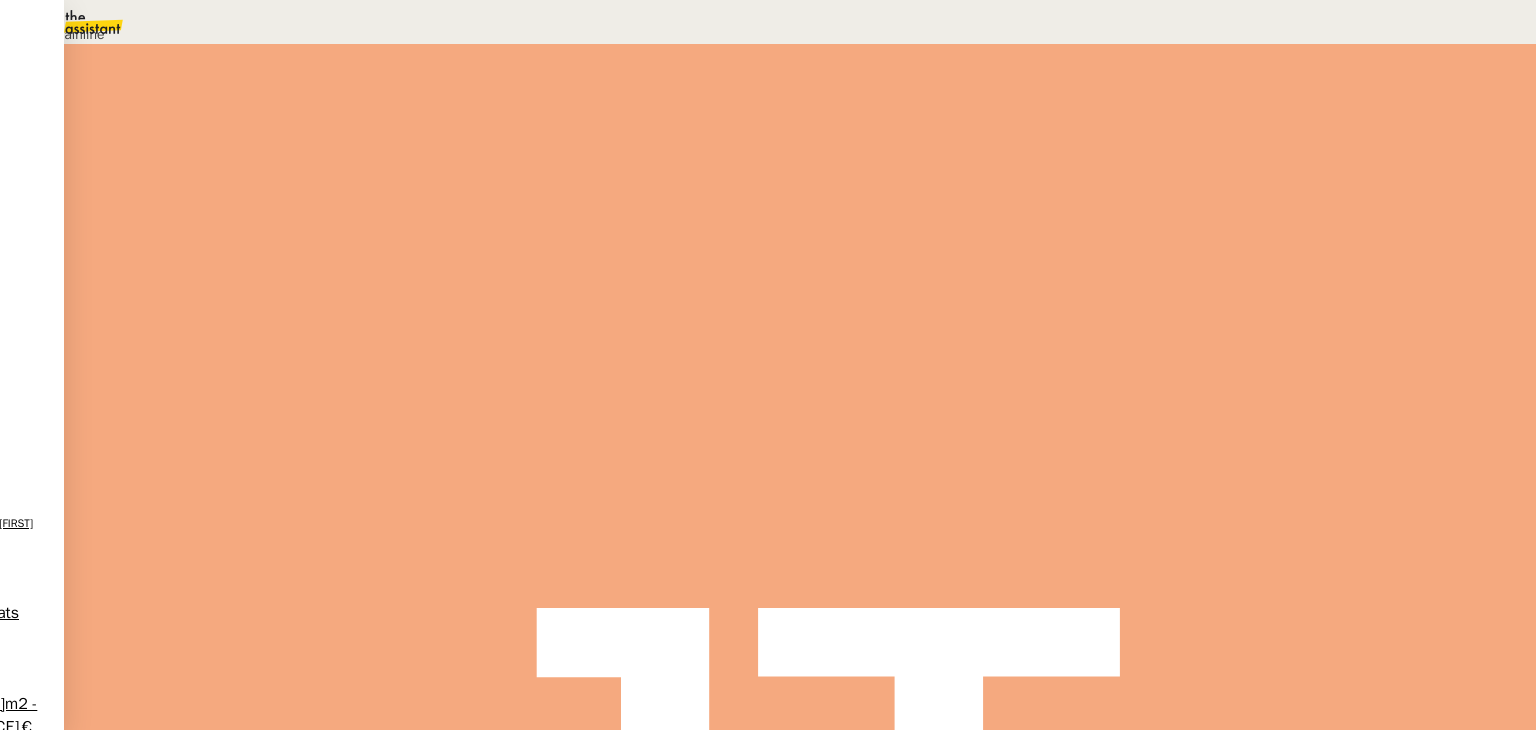 click on "Déverrouiller" at bounding box center [57, 98] 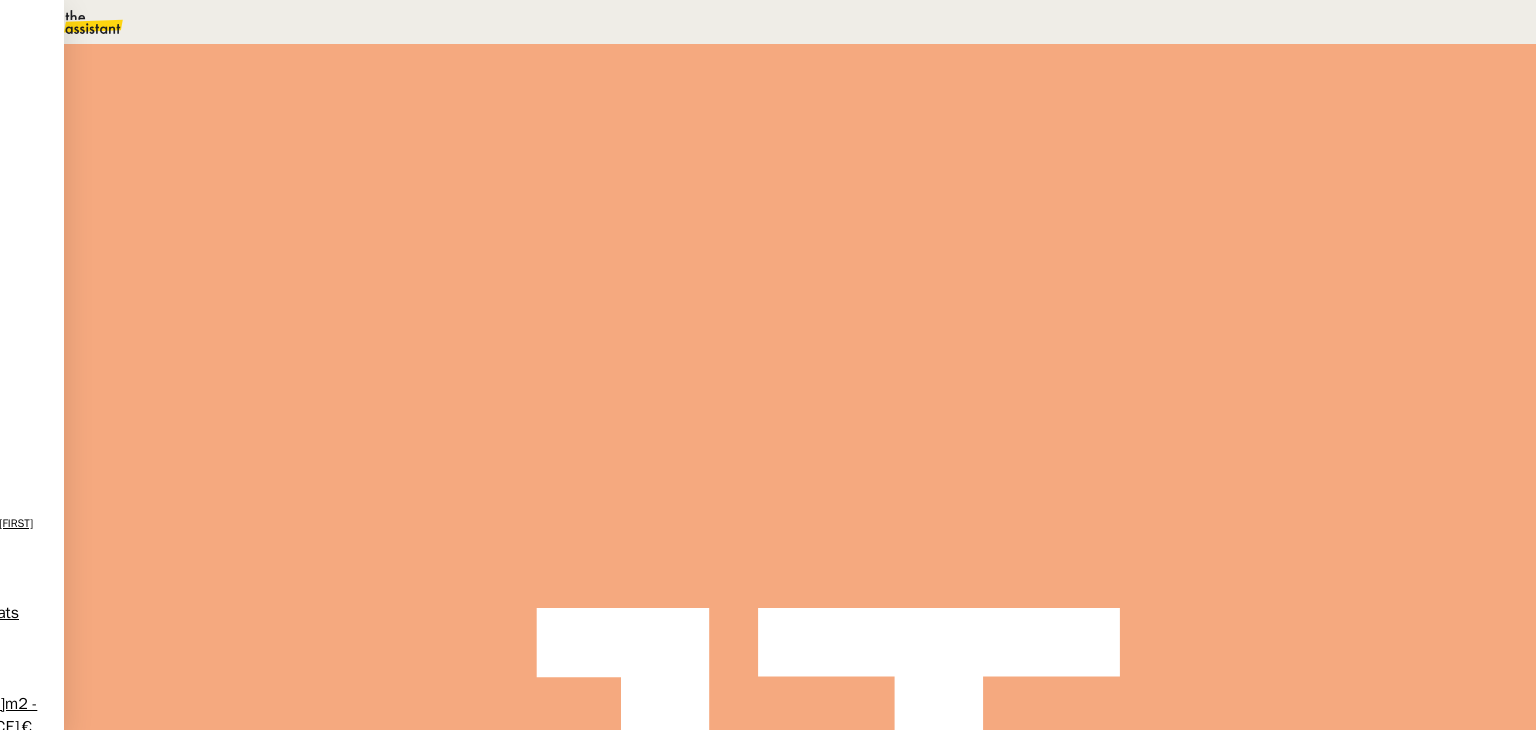 scroll, scrollTop: 600, scrollLeft: 0, axis: vertical 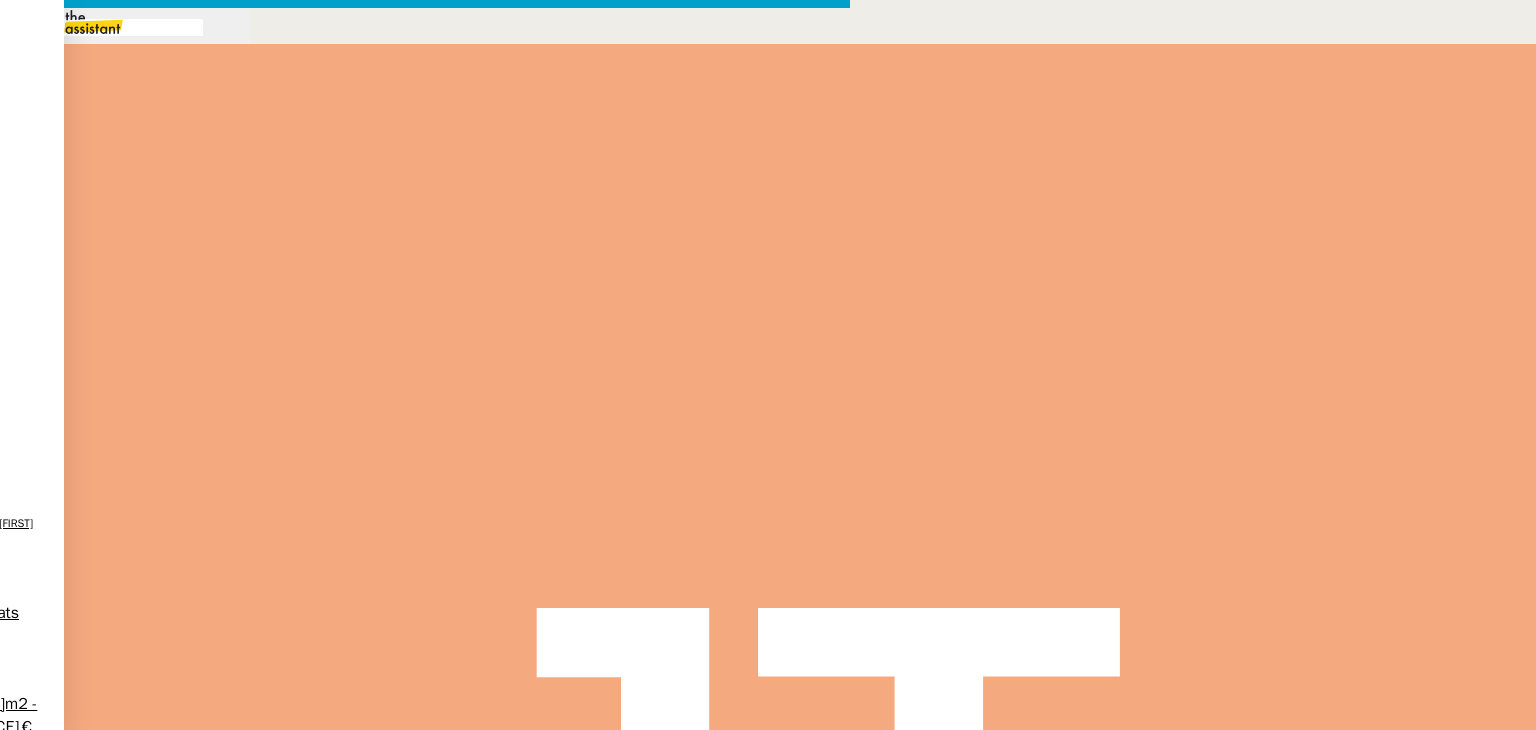 click at bounding box center [425, 837] 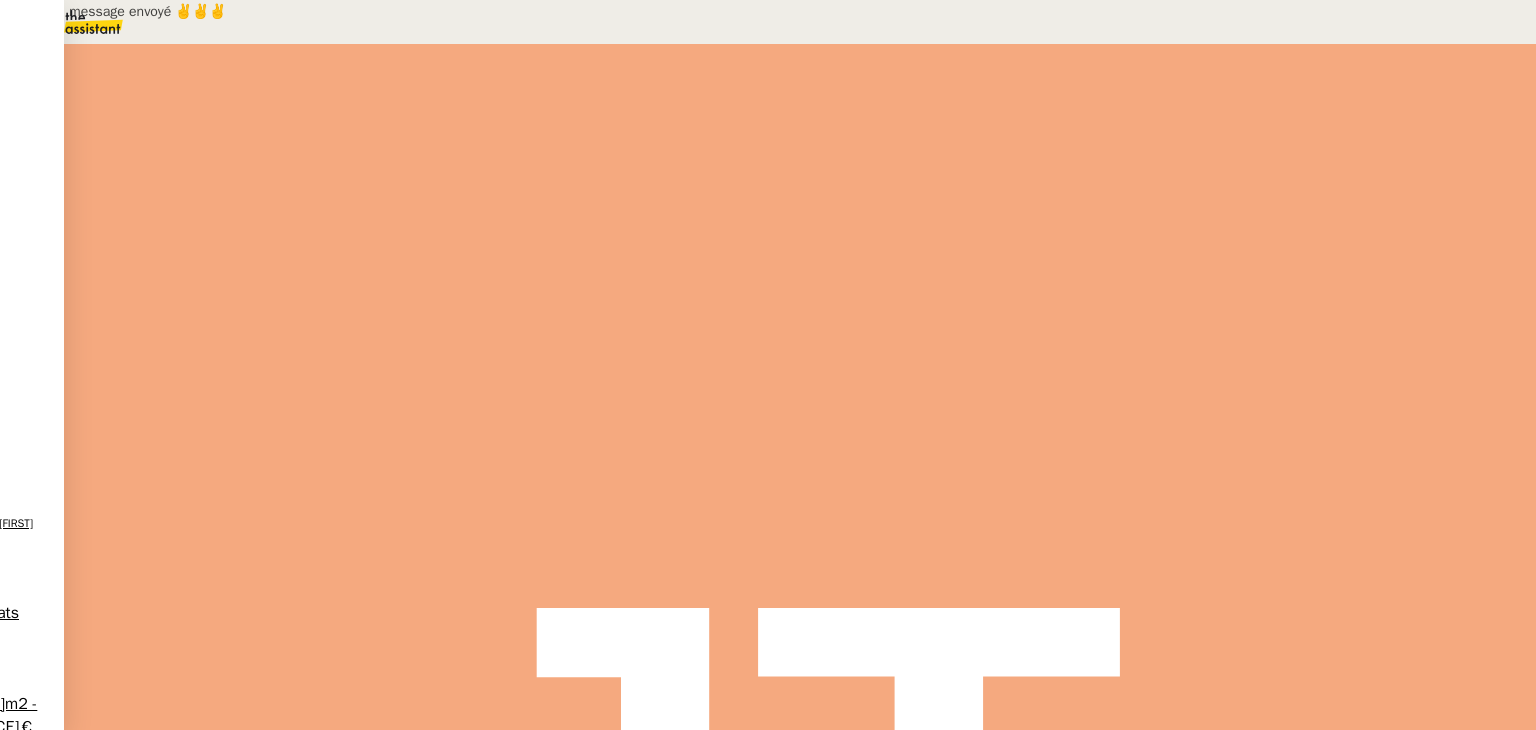 scroll, scrollTop: 0, scrollLeft: 0, axis: both 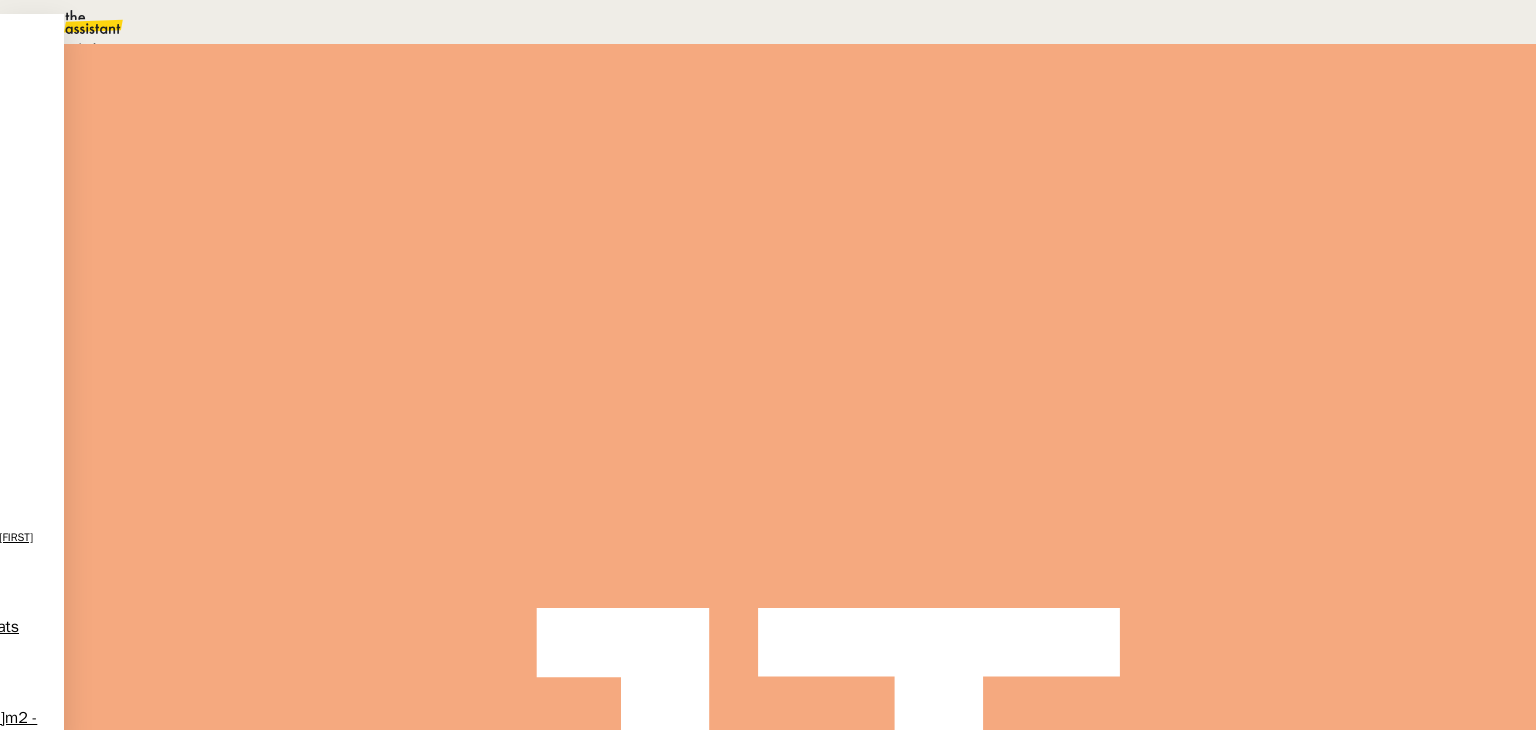 click on "Statut" at bounding box center (290, 112) 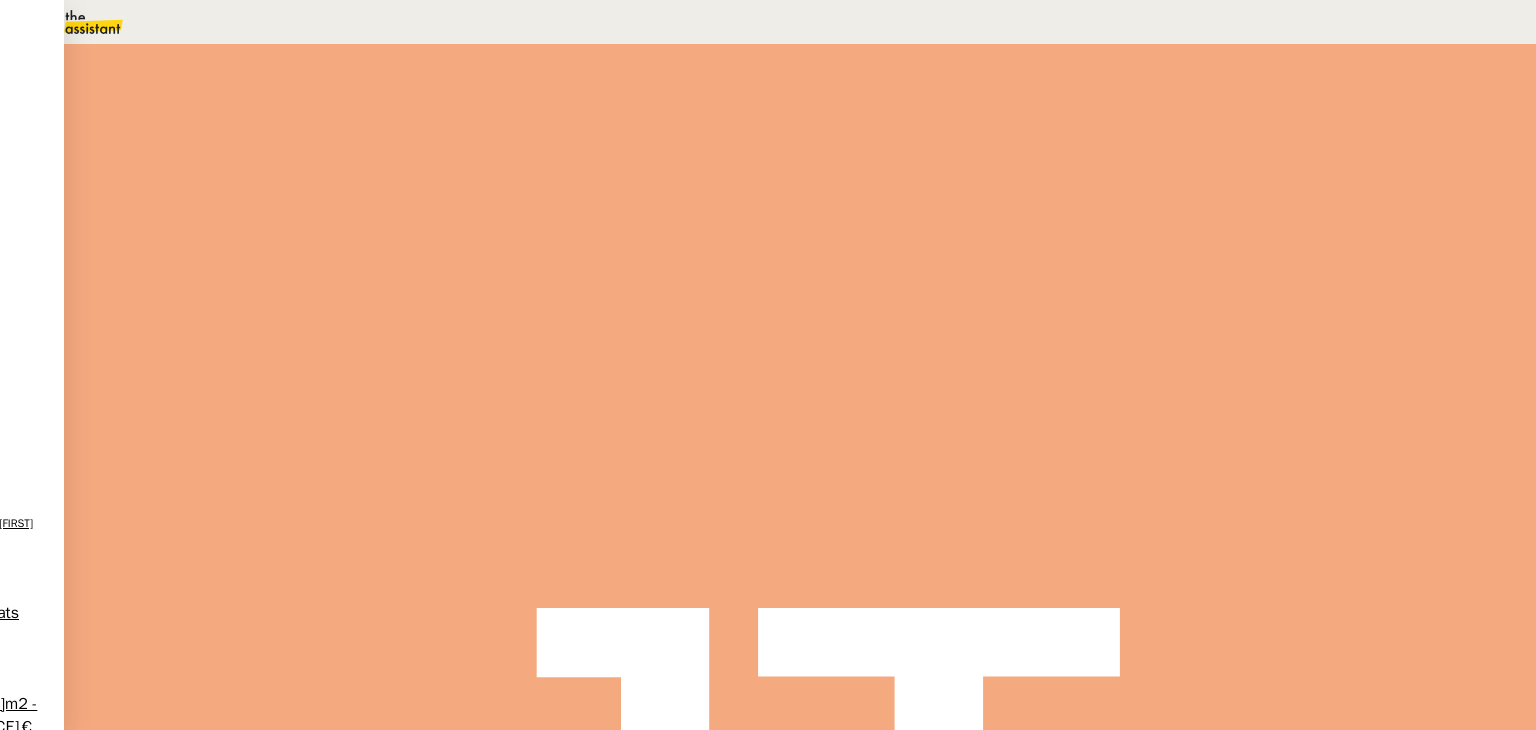 click on "3" at bounding box center (1141, 273) 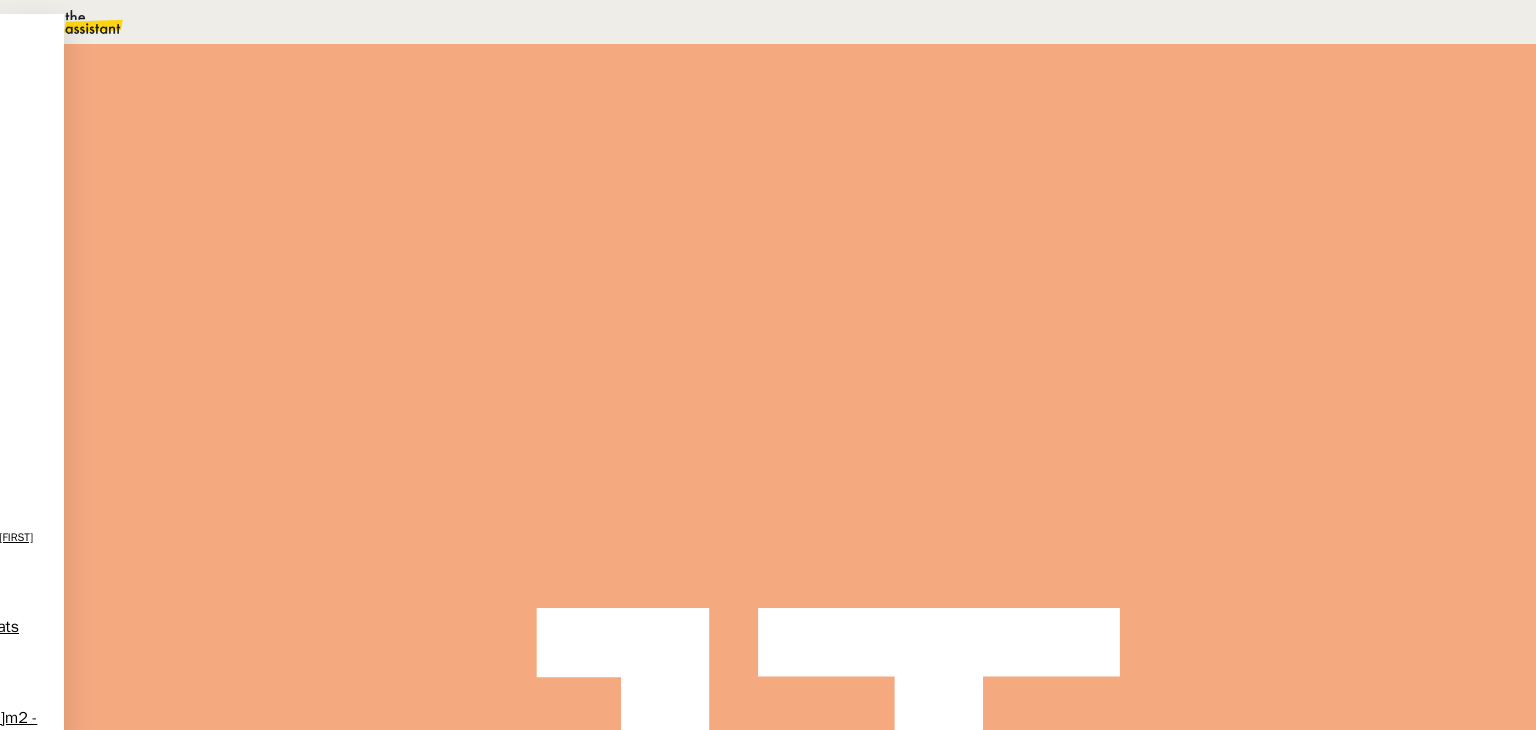 click on "08" at bounding box center (788, 22) 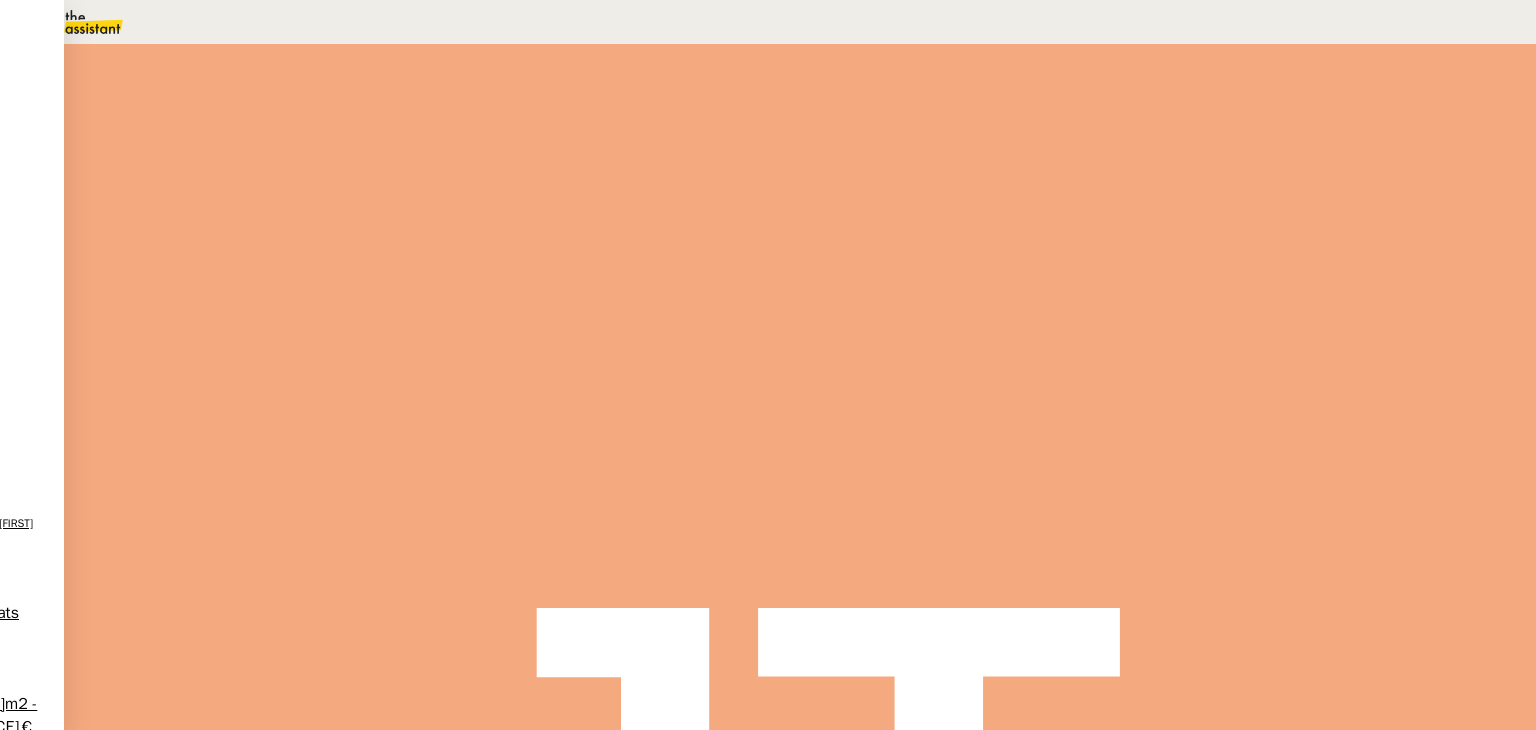 click on "Sauver" at bounding box center [1139, 505] 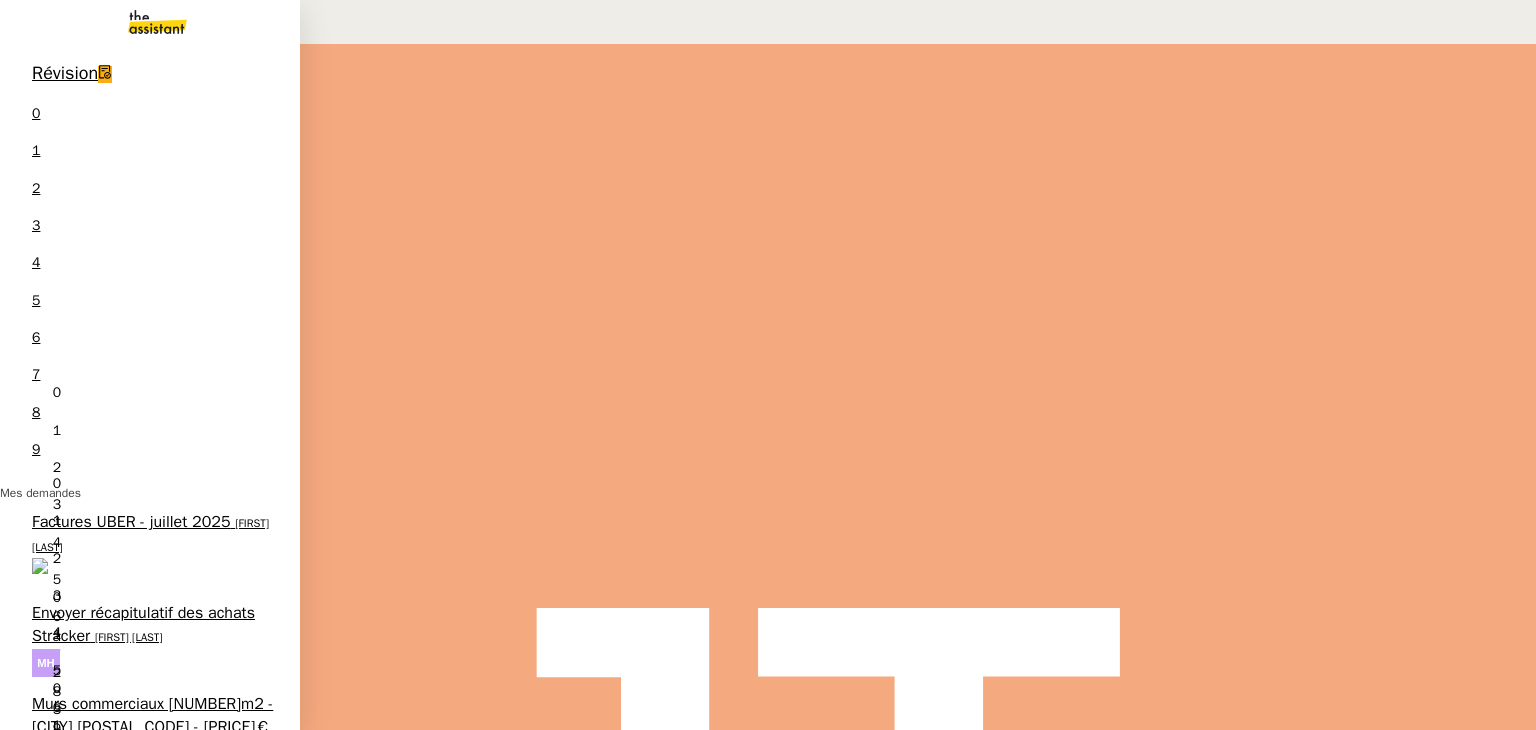 click on "[FIRST] [LAST]" at bounding box center (129, 637) 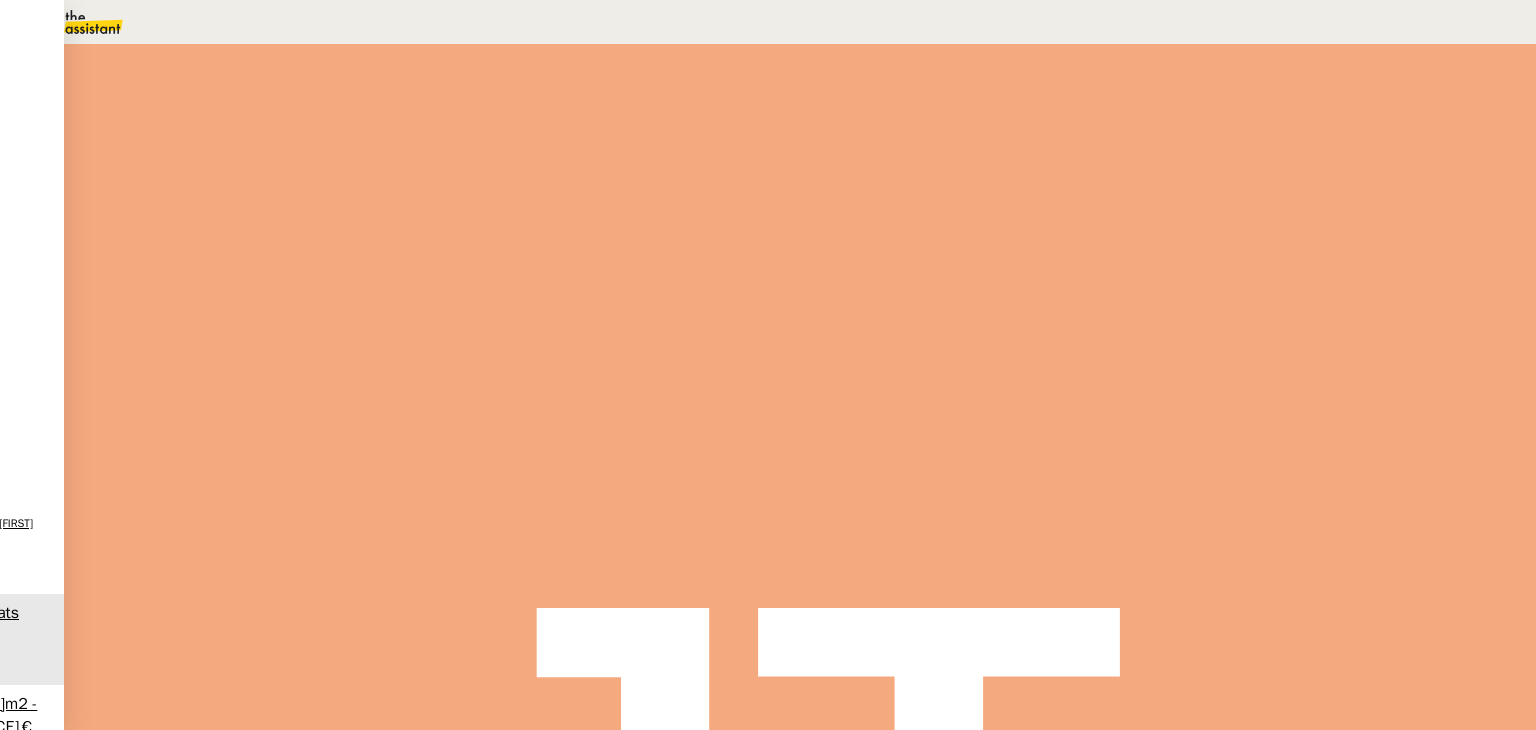 scroll, scrollTop: 0, scrollLeft: 0, axis: both 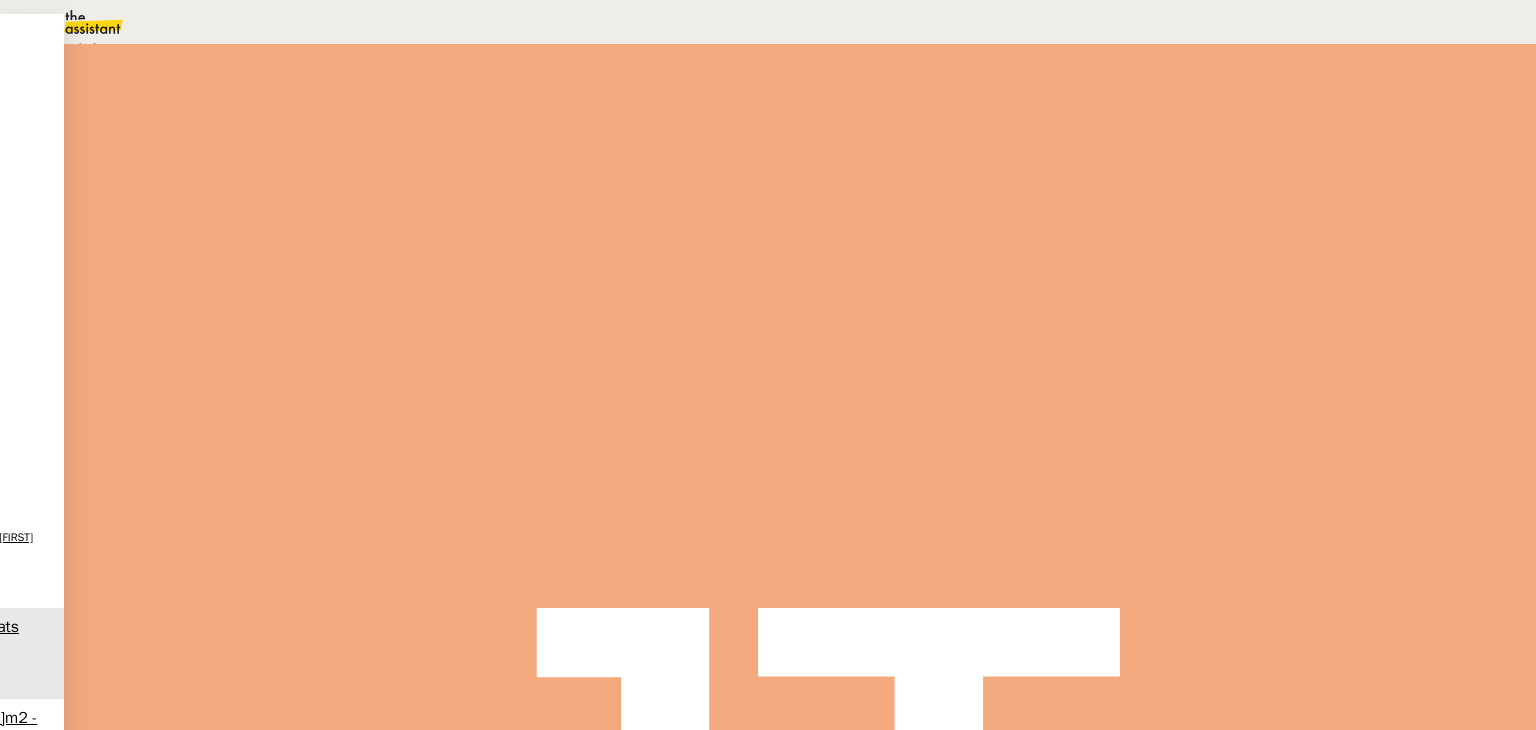 click on "Terminé" at bounding box center [72, 48] 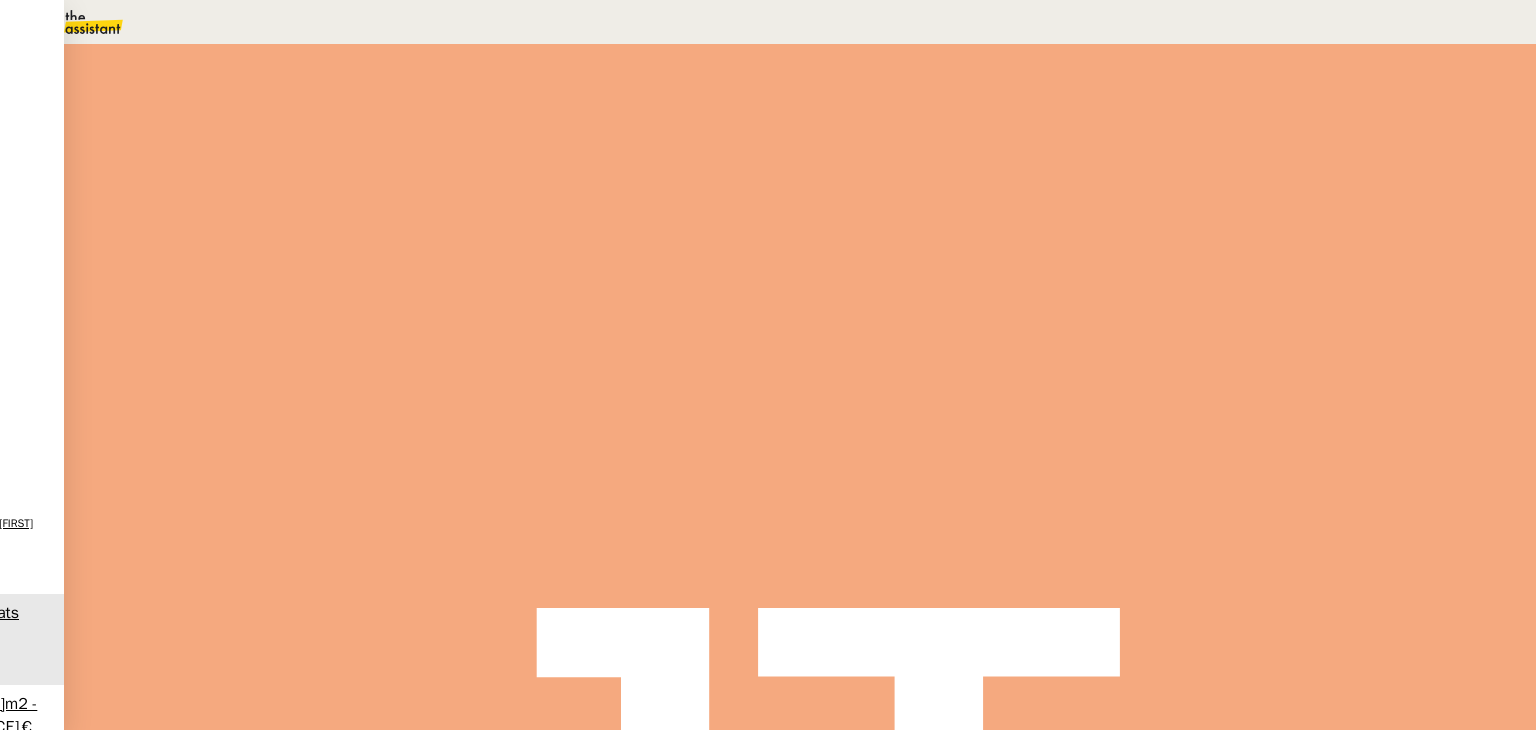 click on "Sauver" at bounding box center (1139, 188) 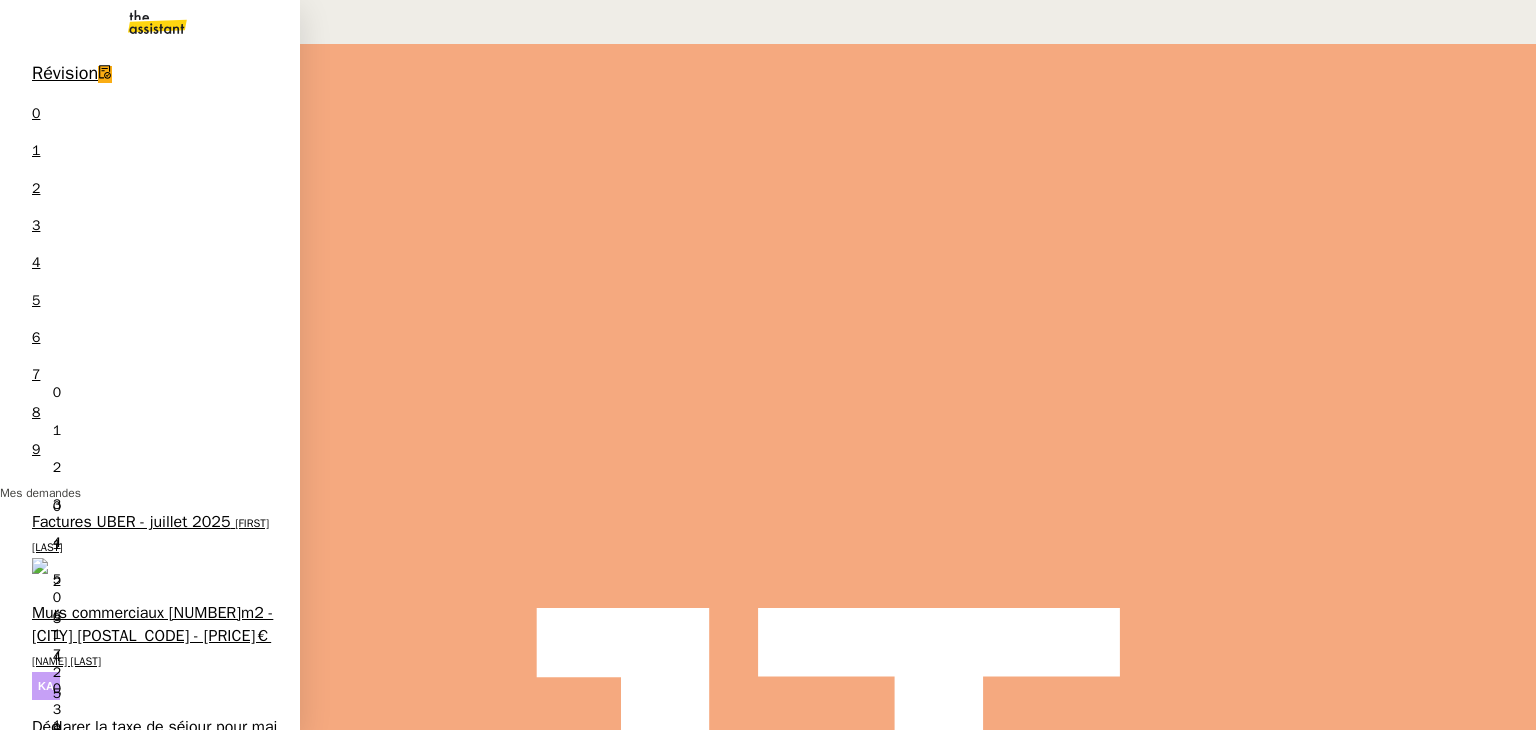 click on "Déclarer la taxe de séjour pour mai 2025" at bounding box center [154, 738] 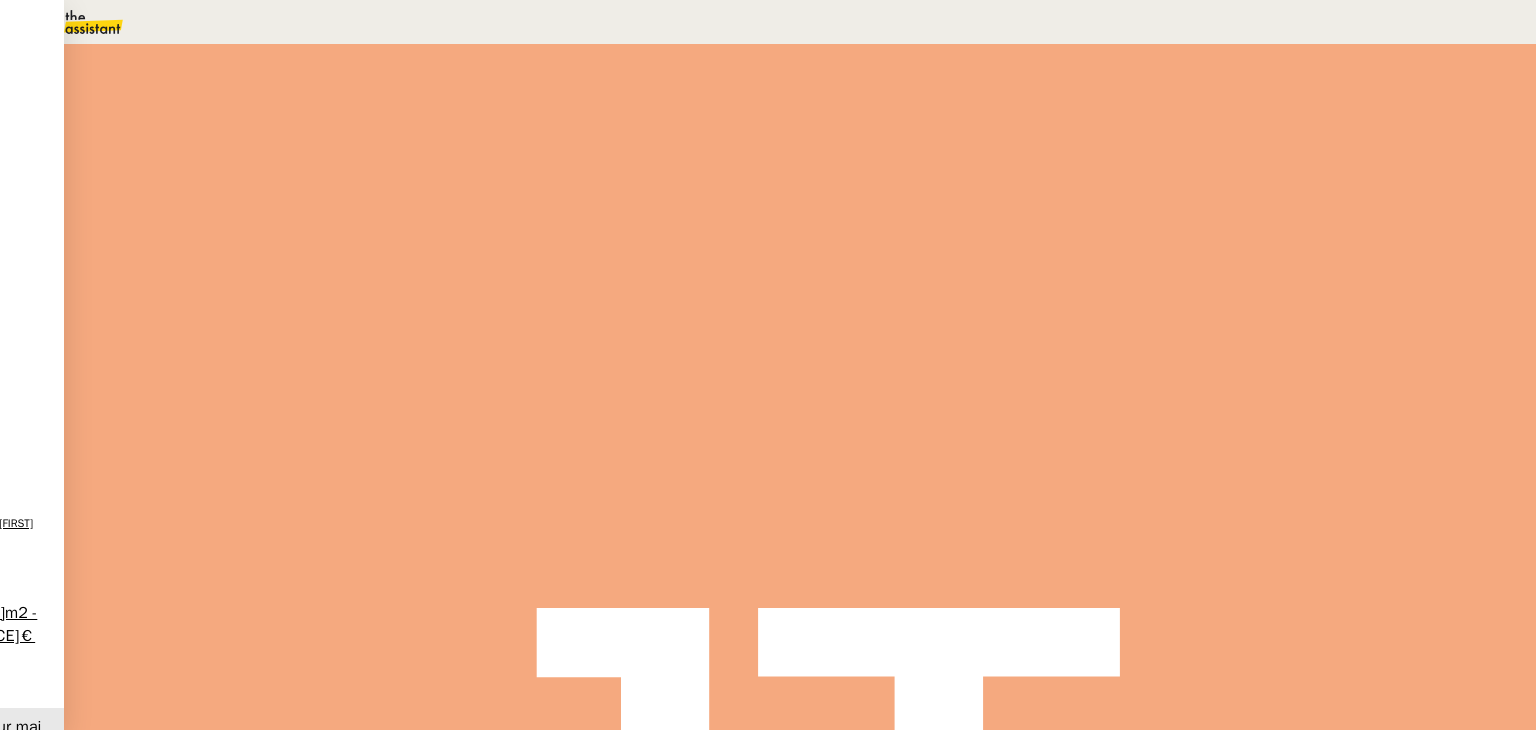 scroll, scrollTop: 0, scrollLeft: 0, axis: both 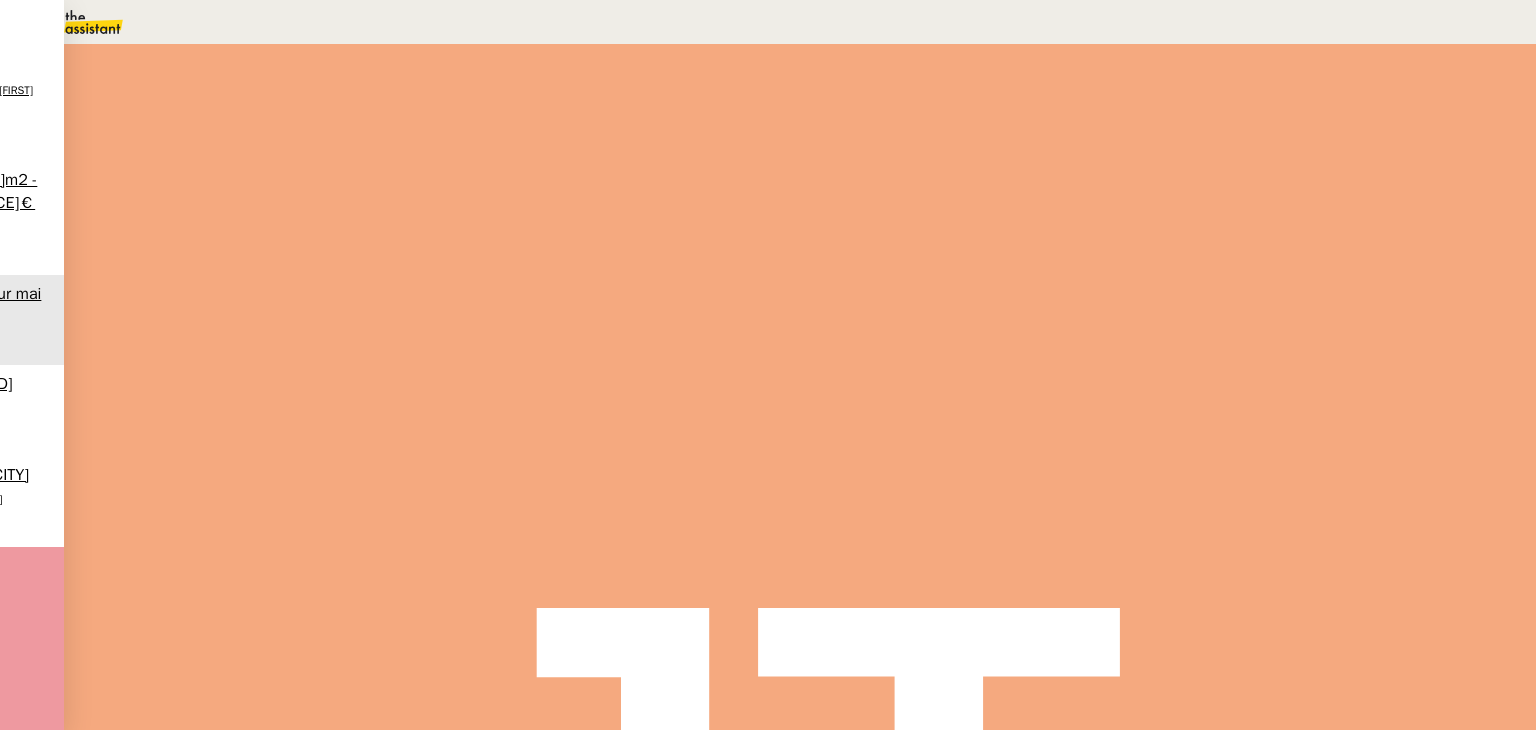 drag, startPoint x: 292, startPoint y: 253, endPoint x: 448, endPoint y: 515, distance: 304.9262 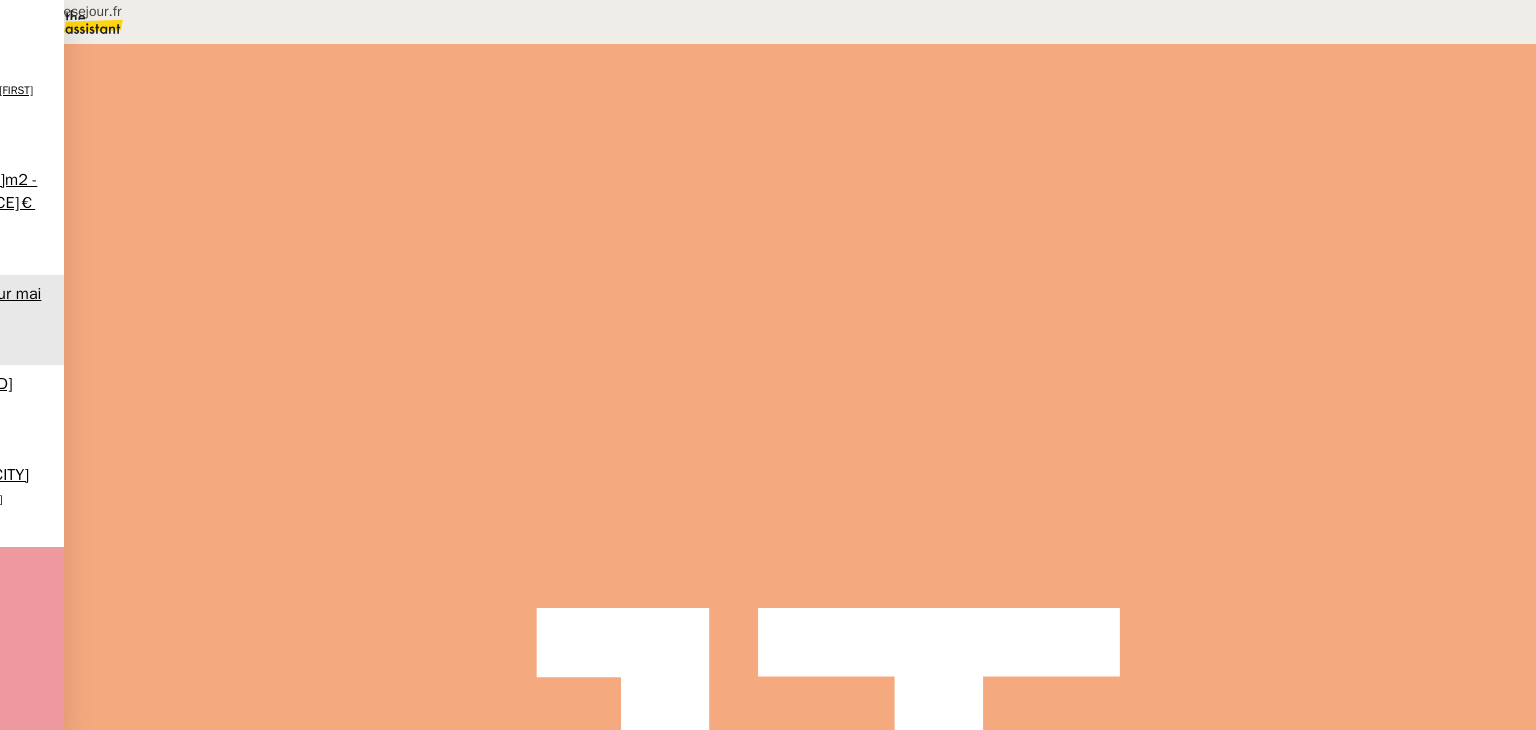 scroll, scrollTop: 3400, scrollLeft: 0, axis: vertical 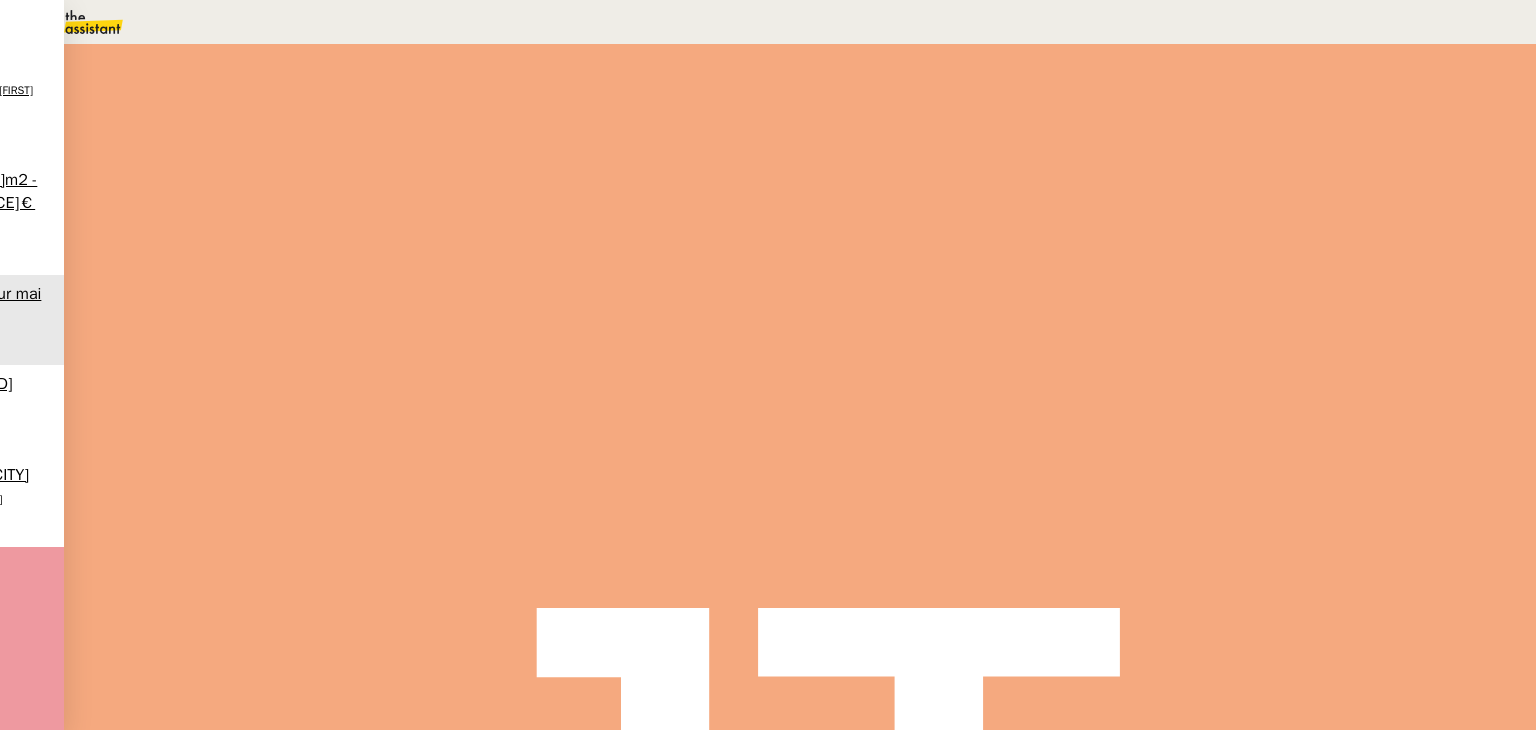 click on "Demande des identifiants au Service Taxe de Séjour Grand Reims" at bounding box center (481, 1203) 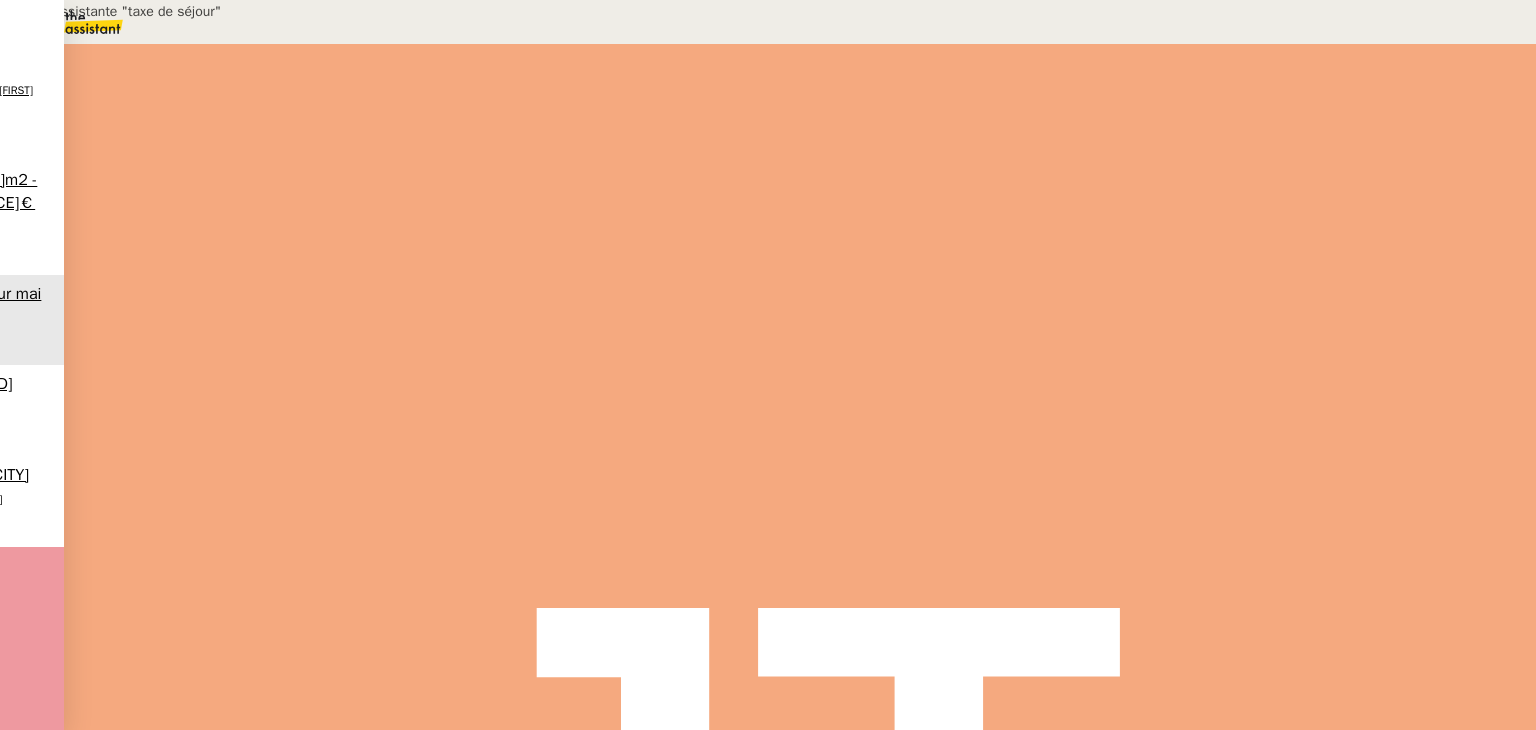 click on "Relance assistante "taxe de séjour"" at bounding box center (1198, 130) 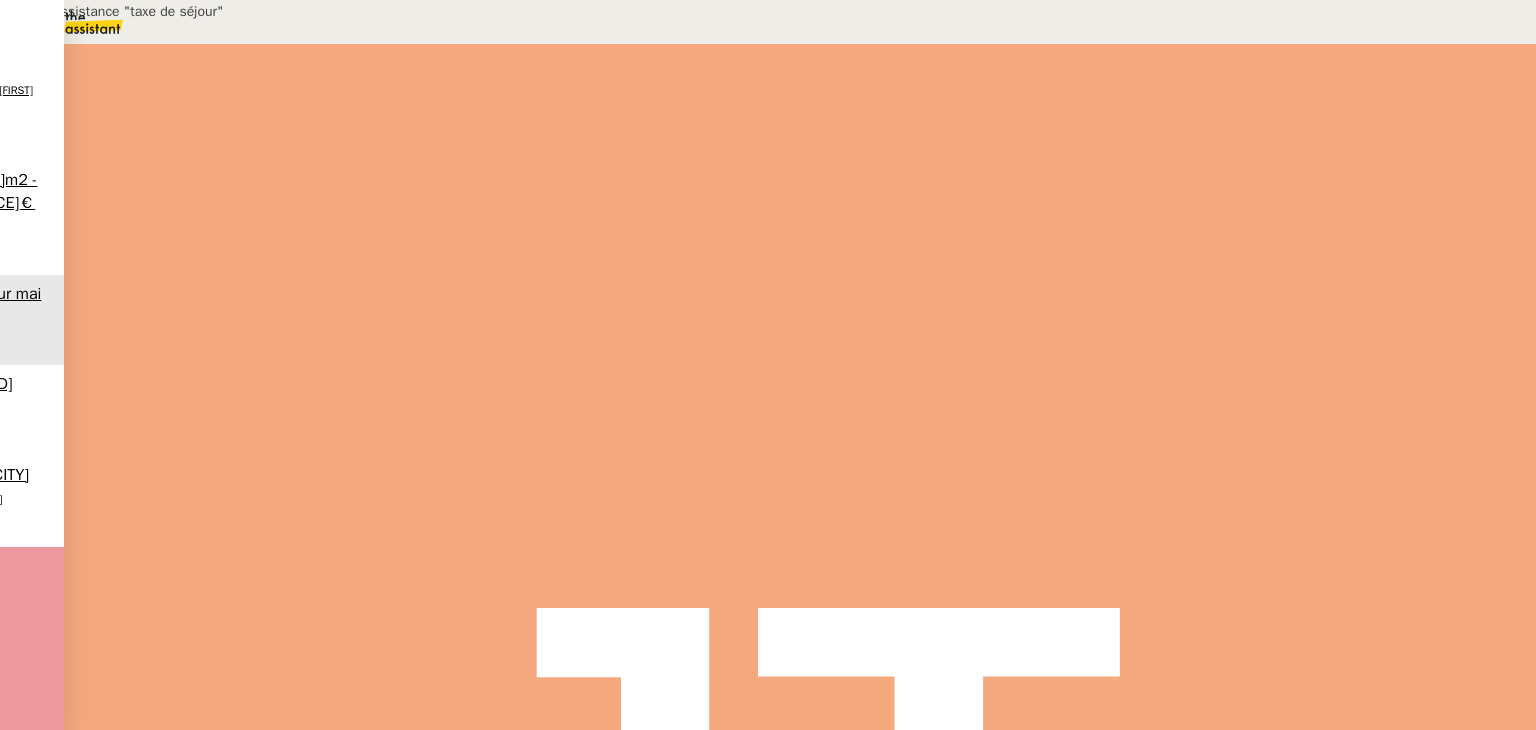 type on "Relance assistance "taxe de séjour"" 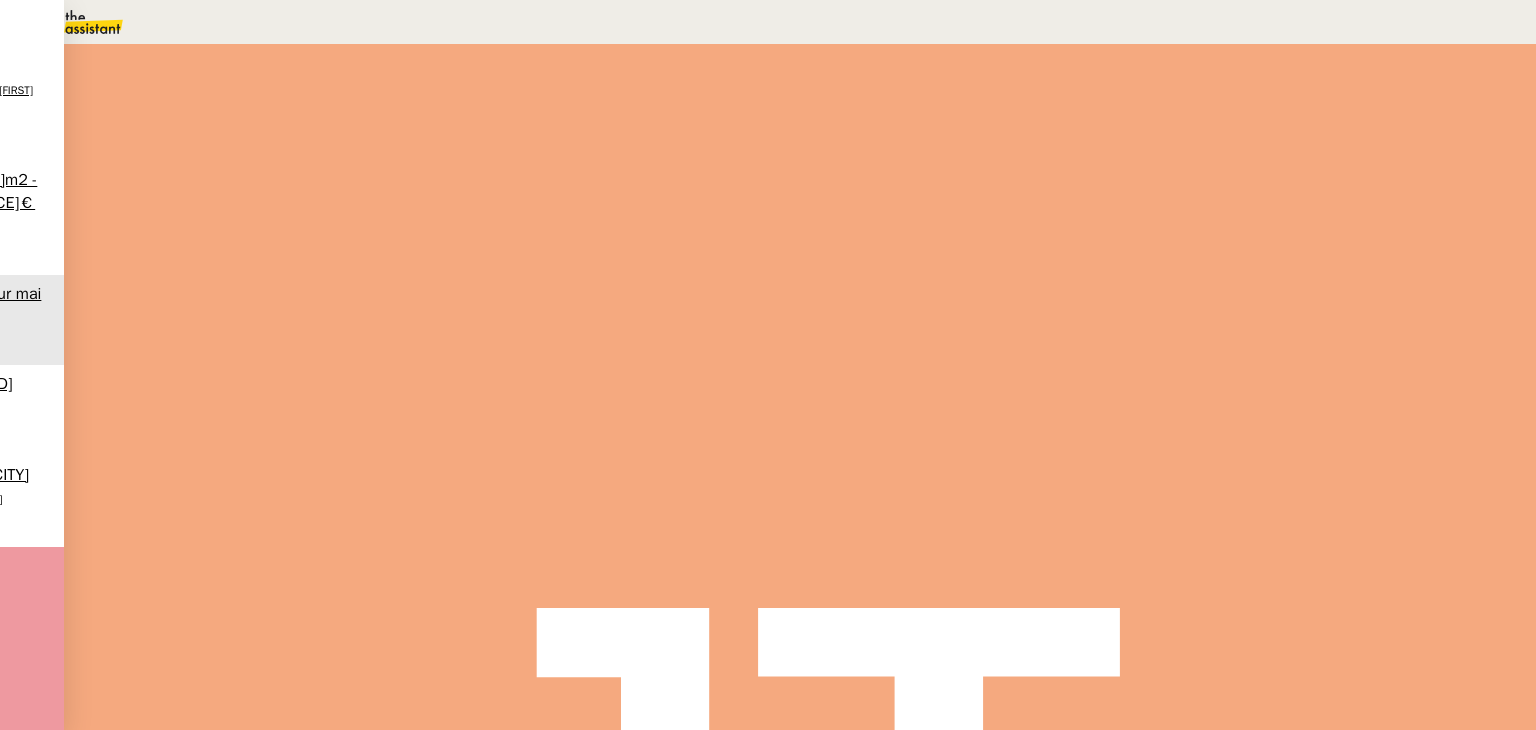 click at bounding box center (267, 340) 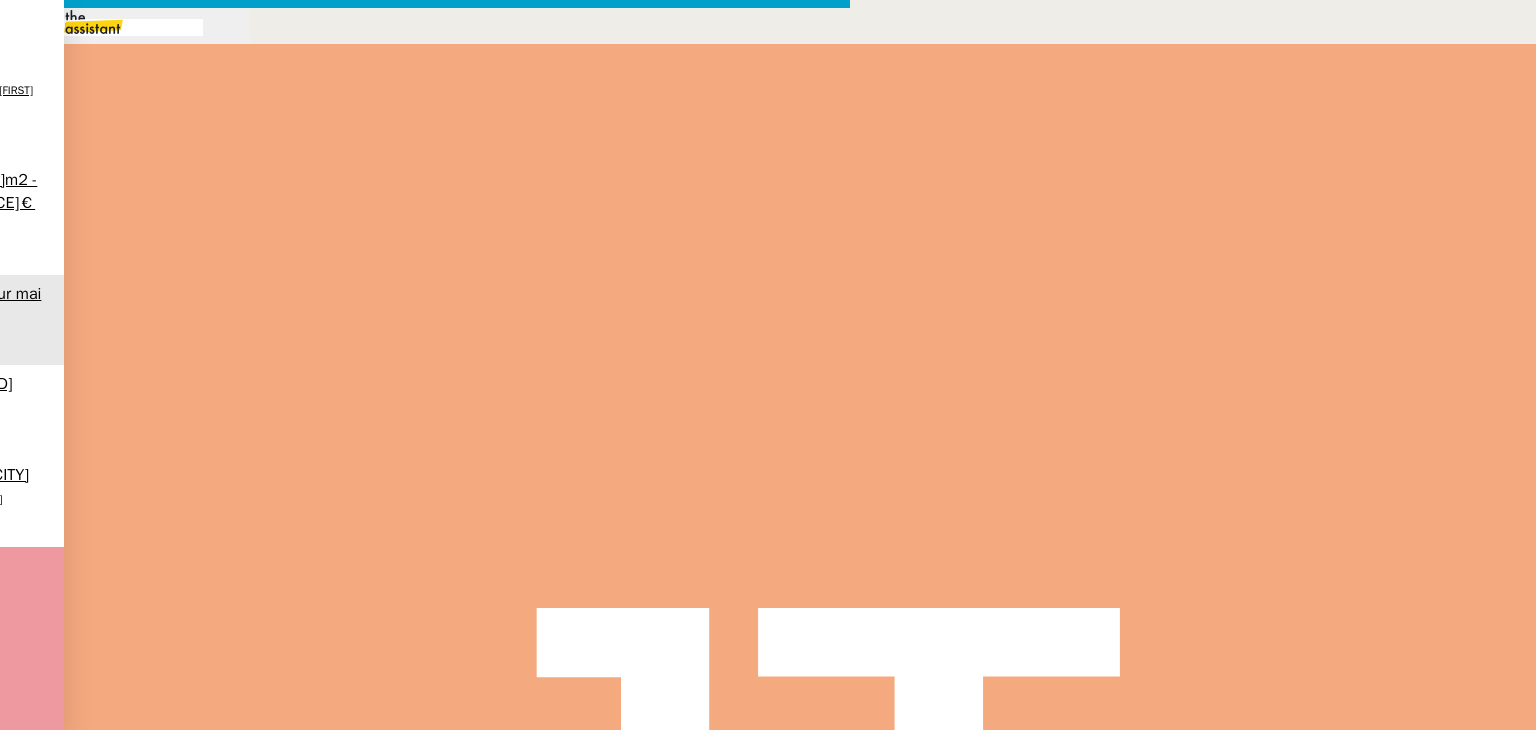 scroll, scrollTop: 881, scrollLeft: 0, axis: vertical 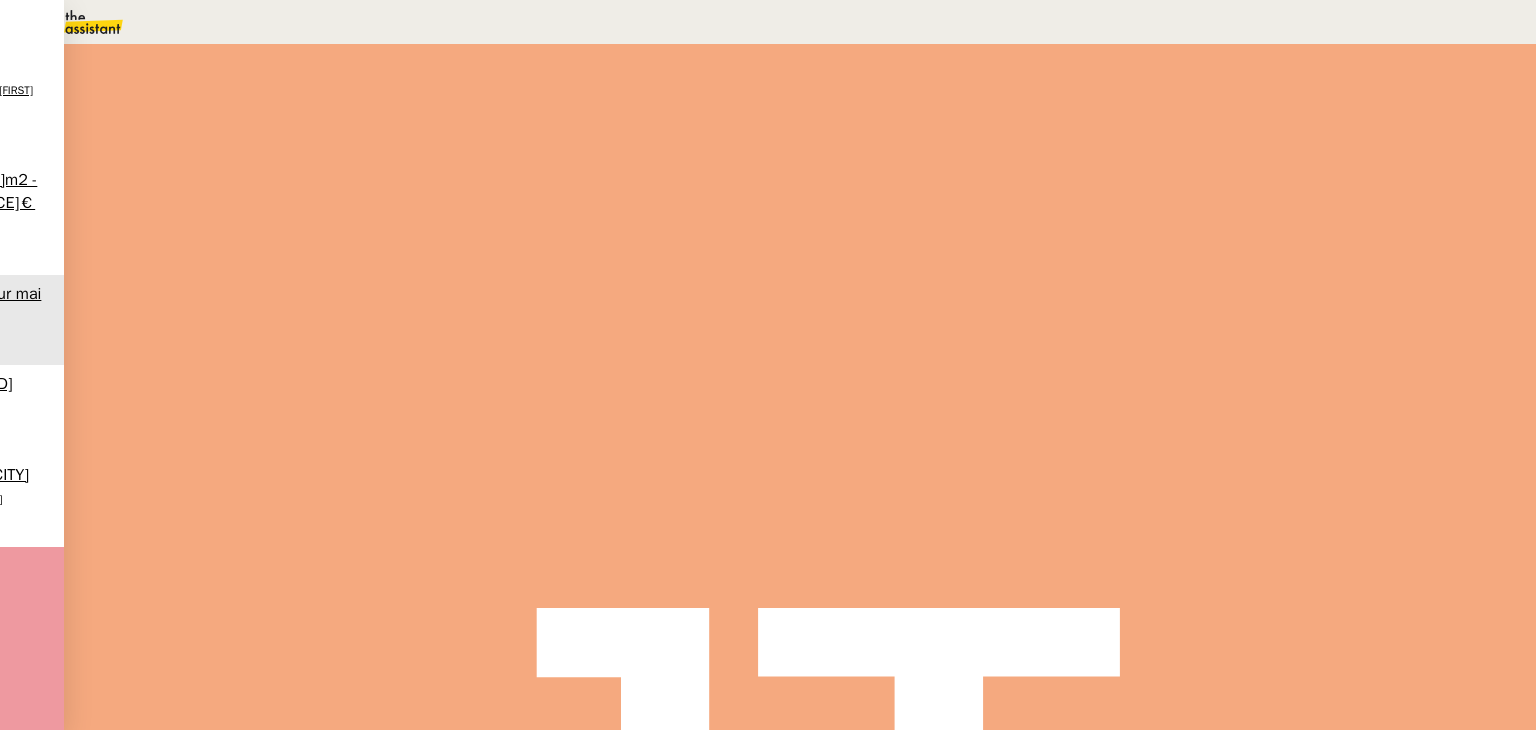 click on "Re: Demande d’autorisation pour réinitialisation de l’accès à la plateforme taxesejour.fr" at bounding box center (689, 343) 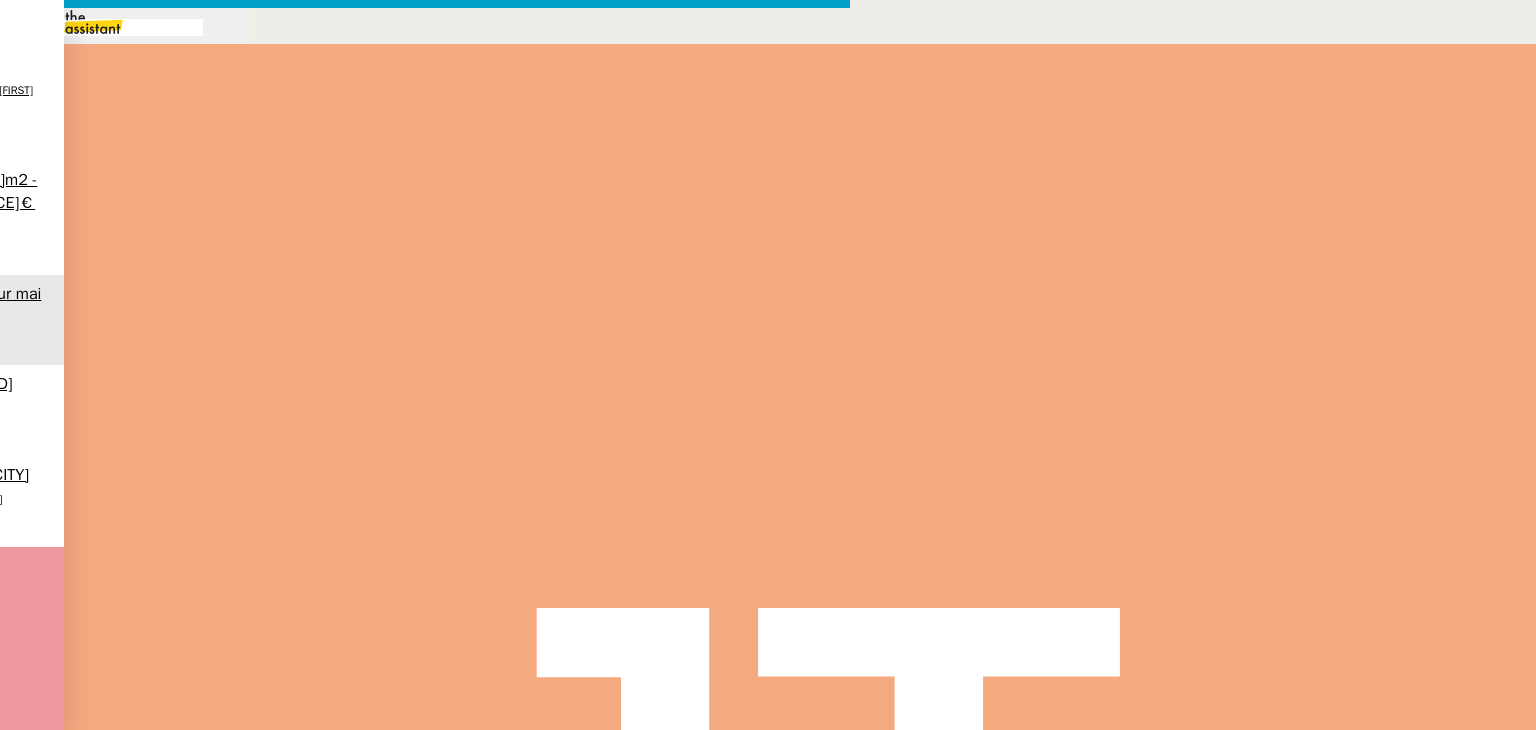 scroll, scrollTop: 0, scrollLeft: 42, axis: horizontal 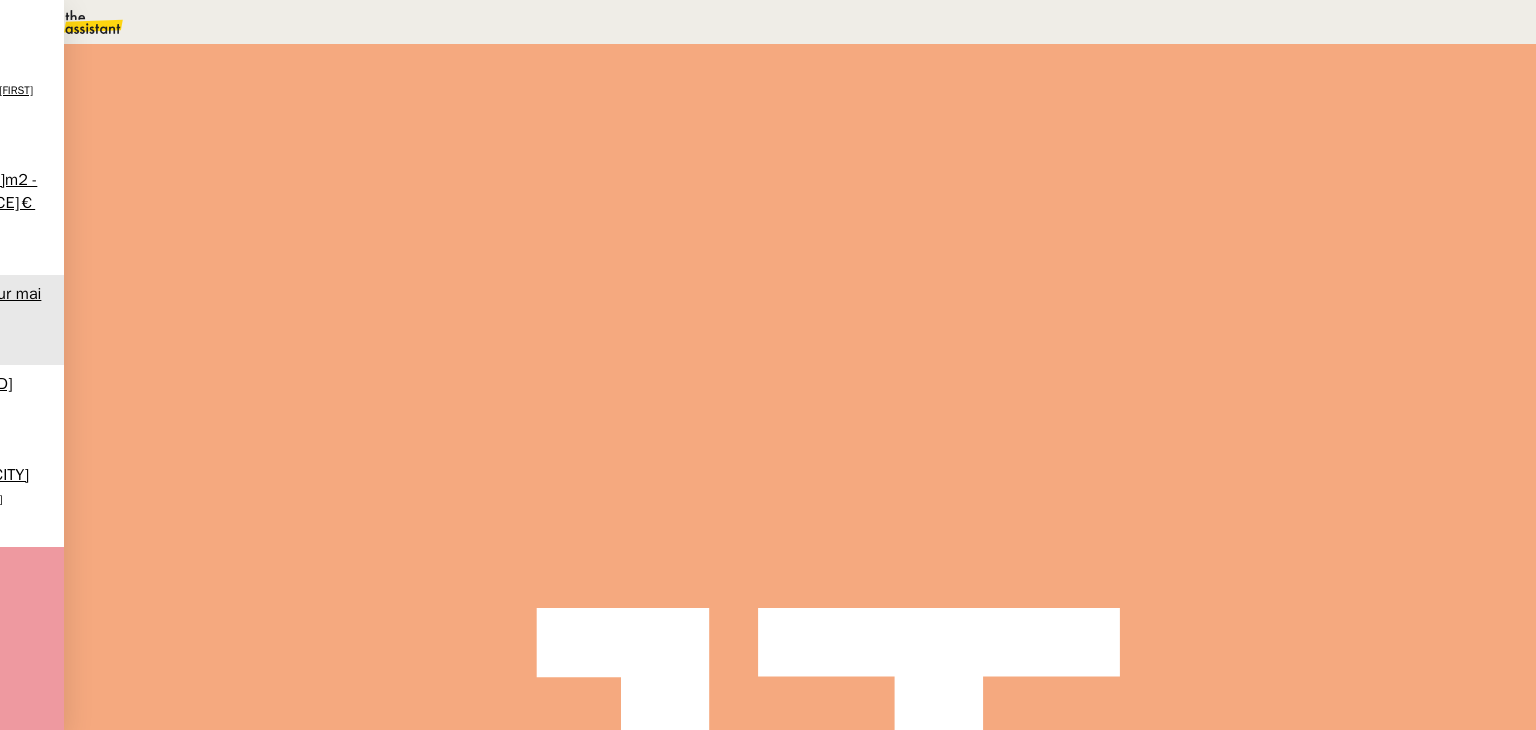click at bounding box center [266, 662] 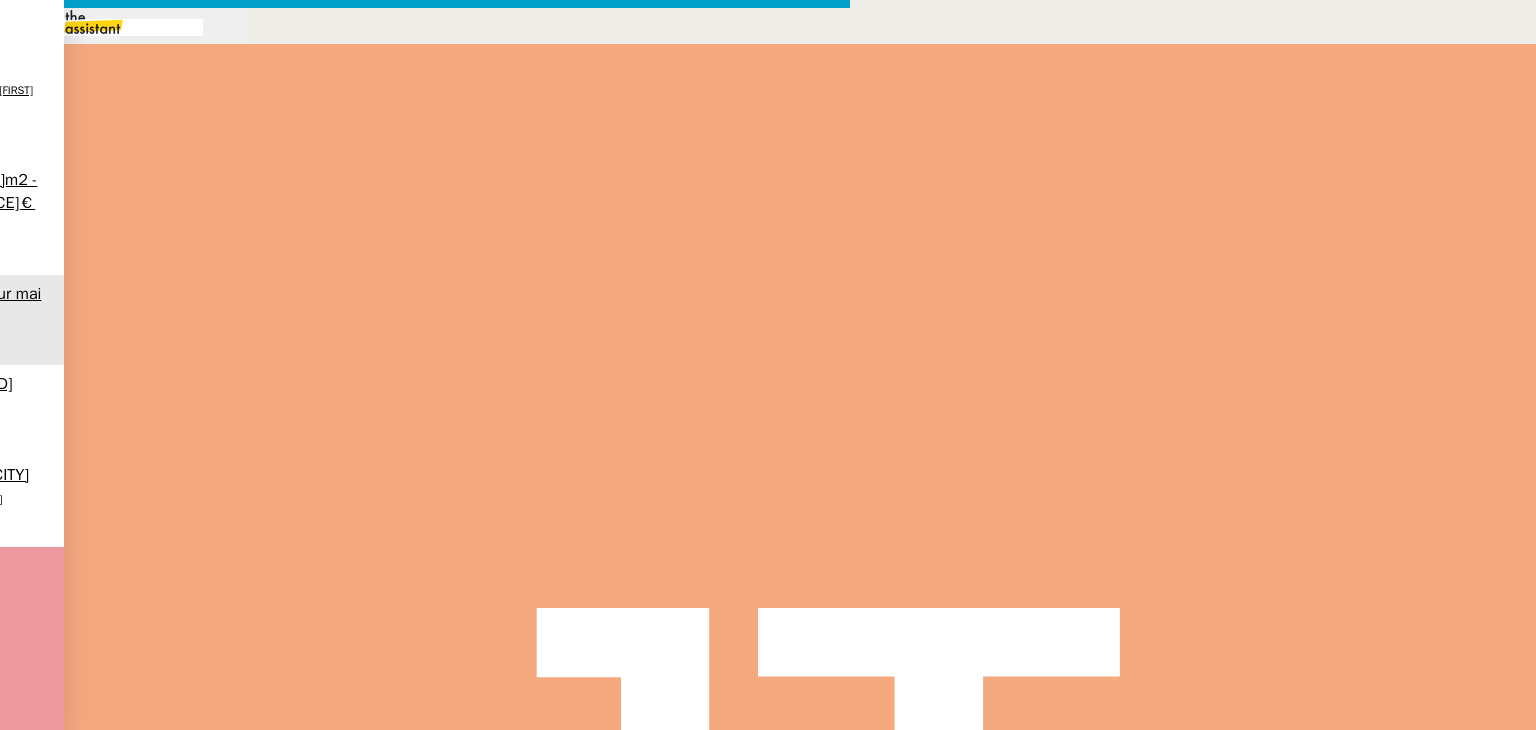 scroll, scrollTop: 0, scrollLeft: 42, axis: horizontal 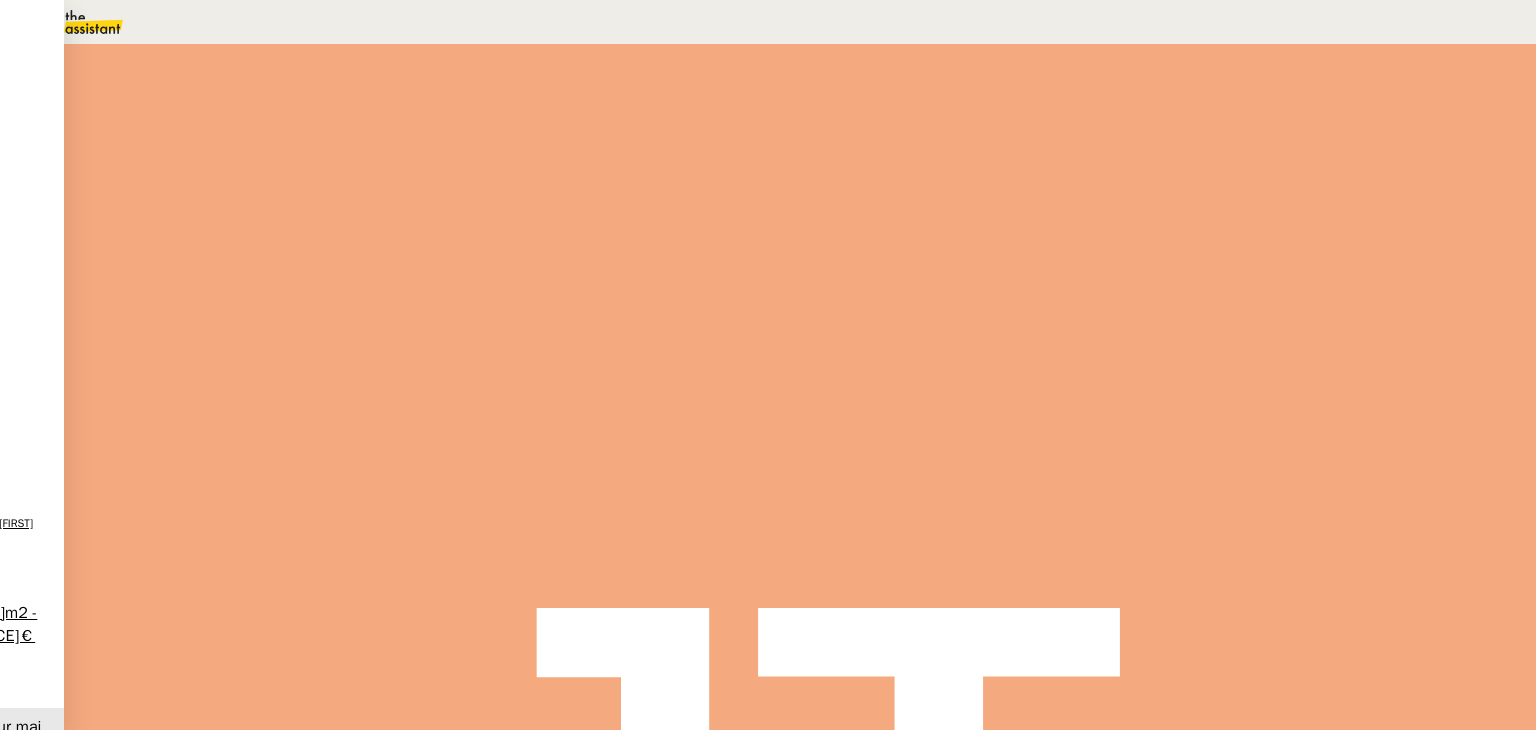 click at bounding box center [287, 340] 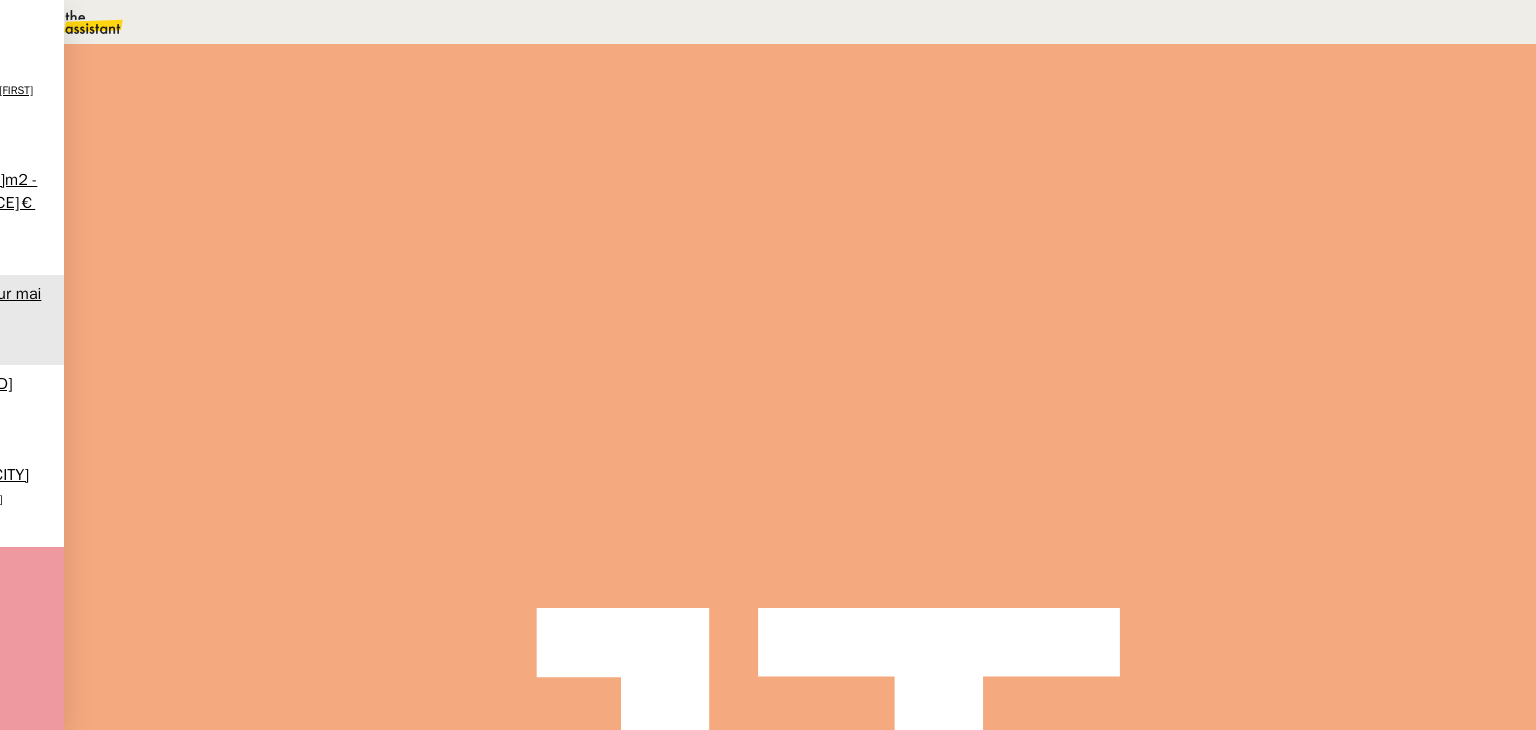 click on "Statut" at bounding box center (800, 111) 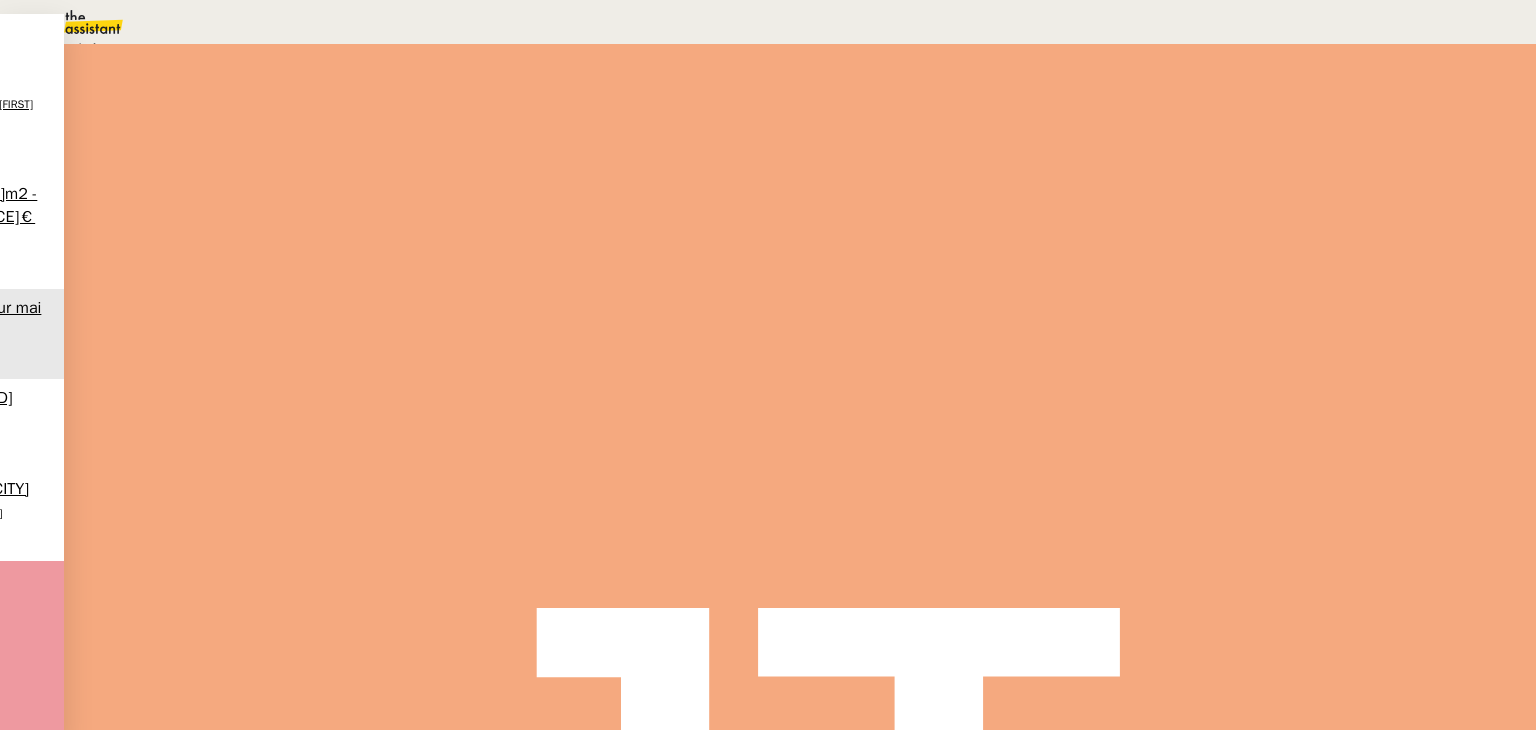 click on "En attente d'une réponse d'un client, d'un contact ou d'un tiers." at bounding box center (213, 49) 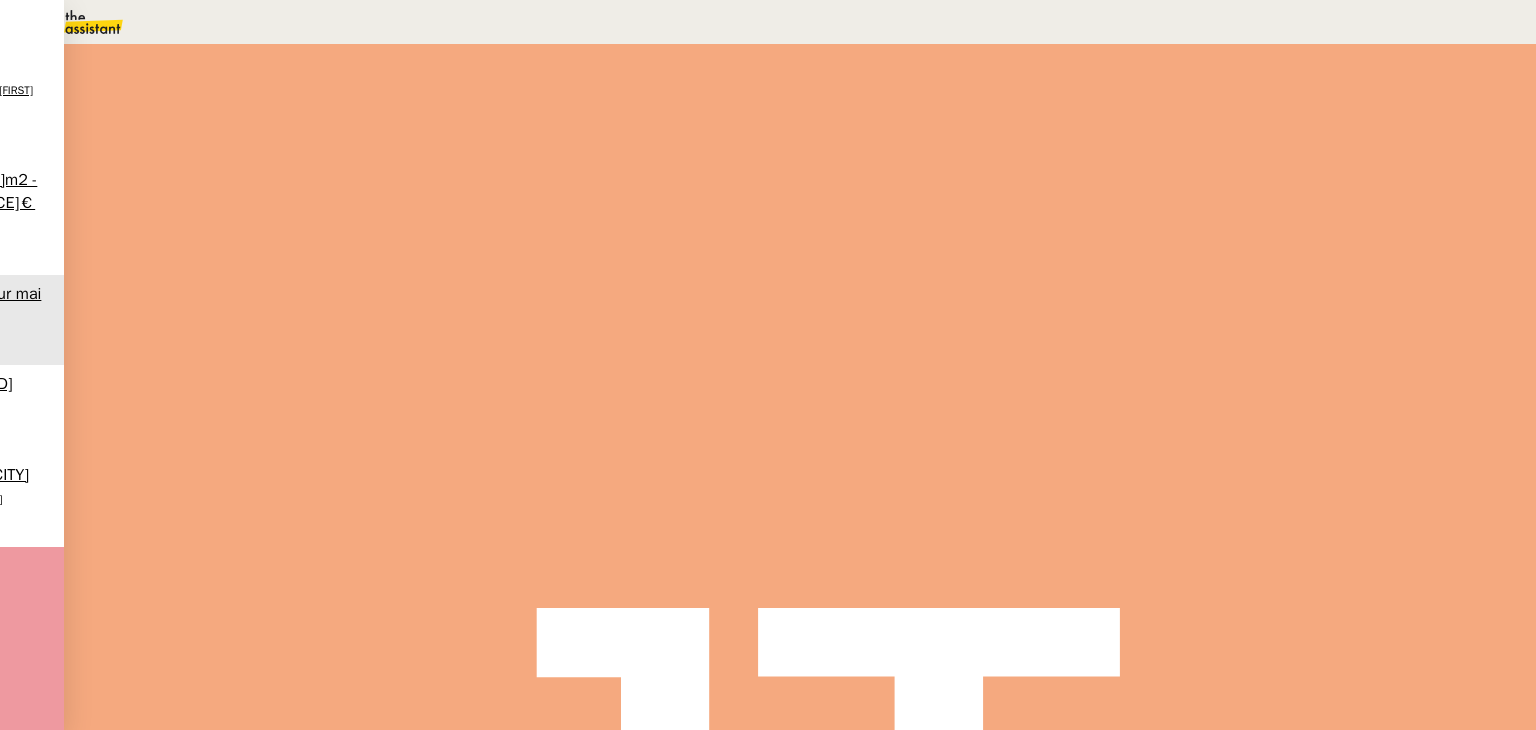 click on "4" at bounding box center (1141, 273) 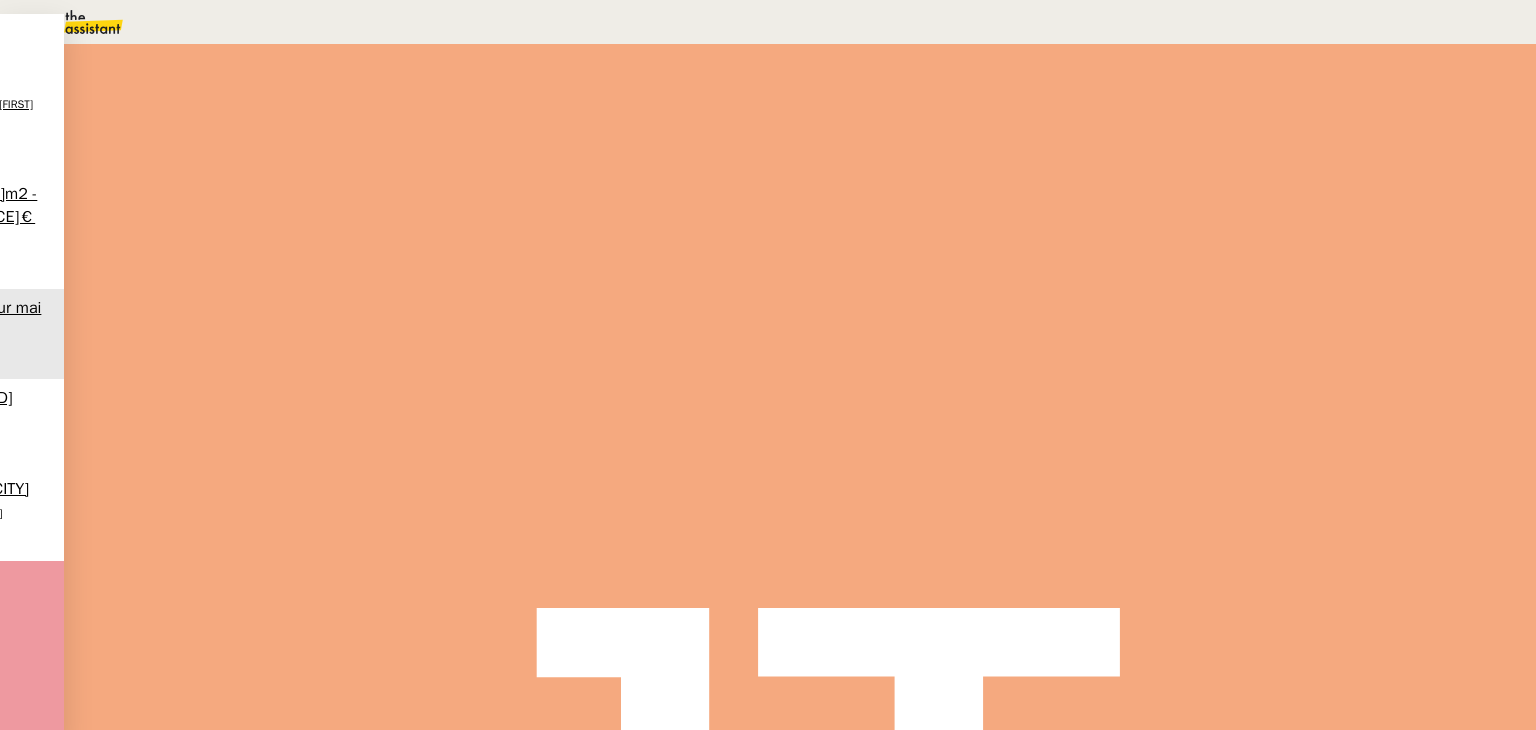 click on "09" at bounding box center [788, 22] 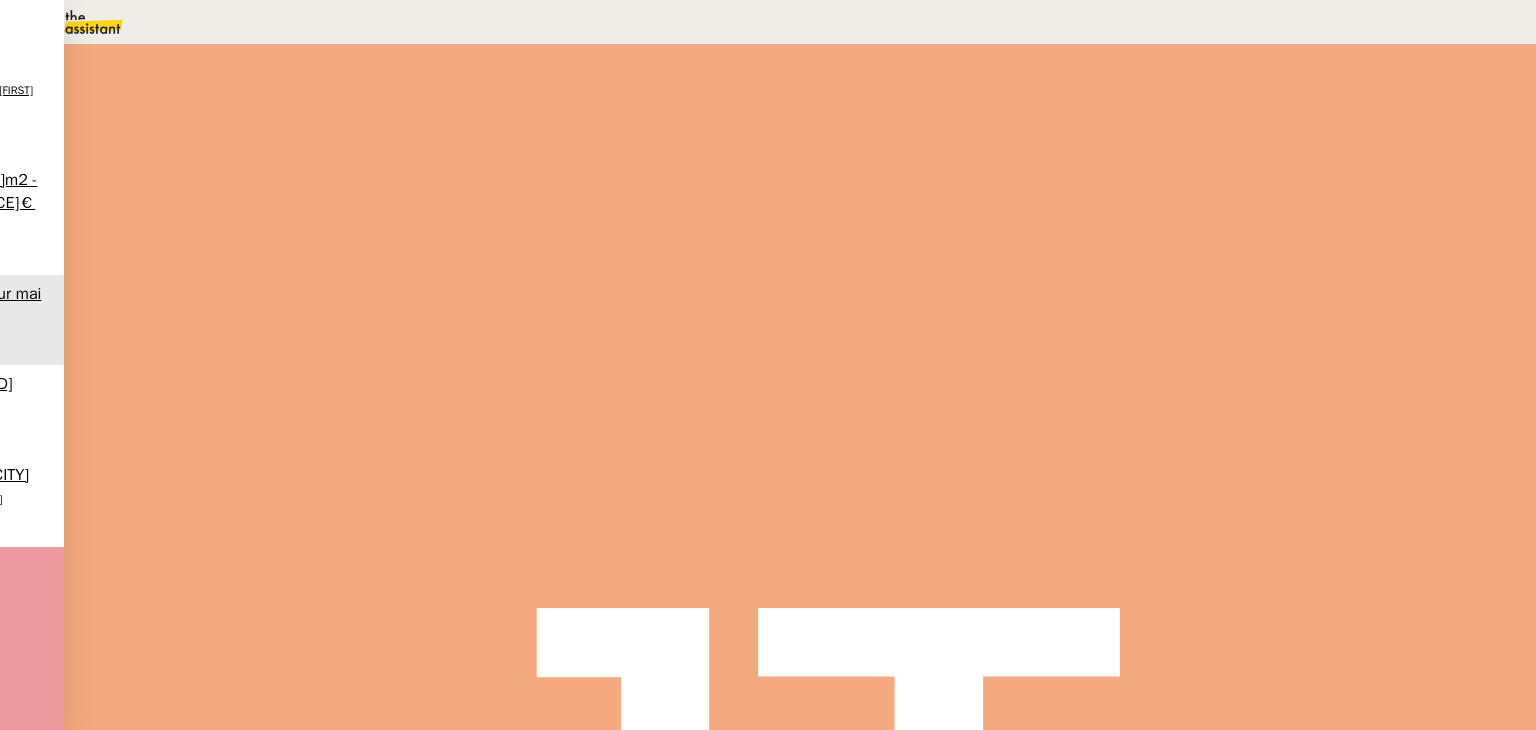 click on "Sauver" at bounding box center [1139, 505] 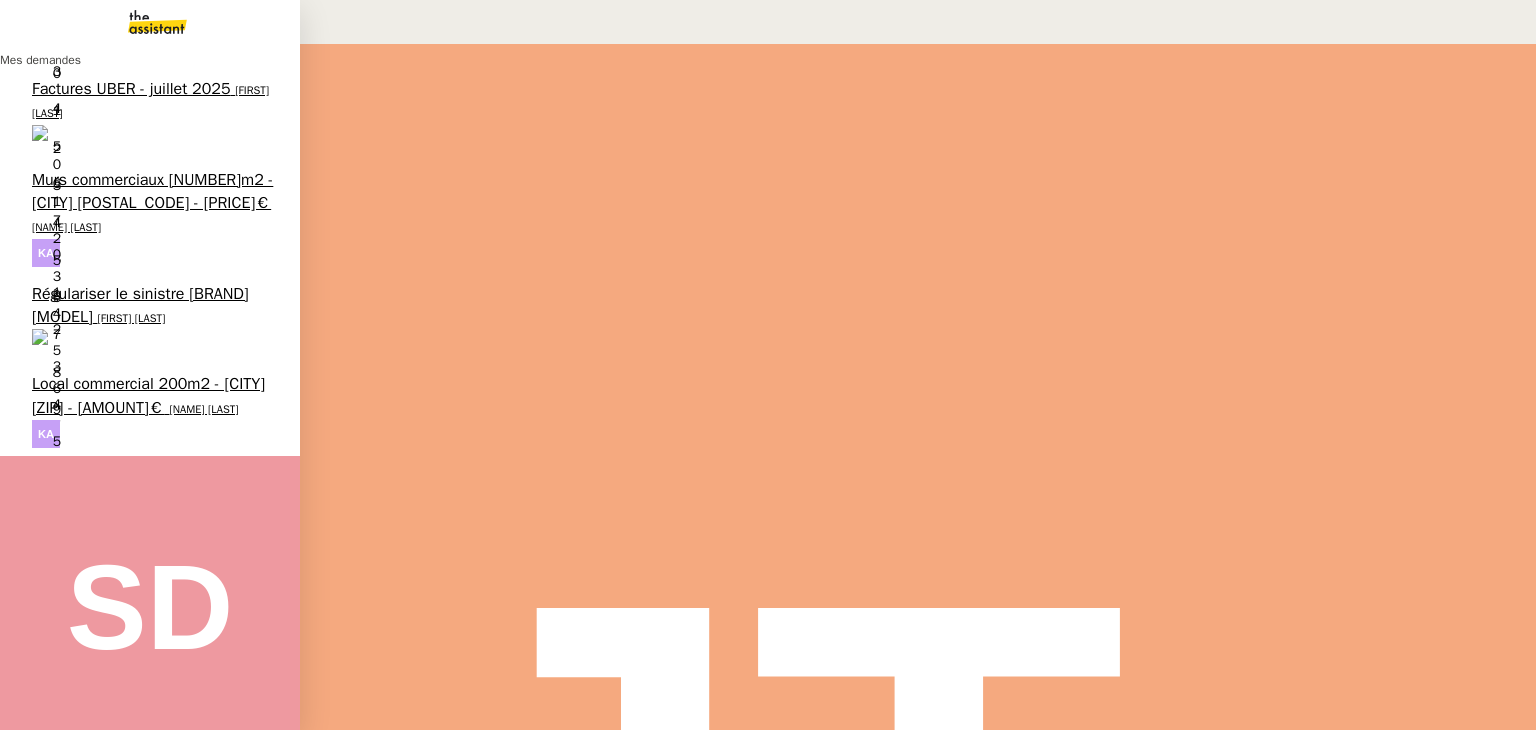 click on "[FIRST] [LAST]" at bounding box center [132, 318] 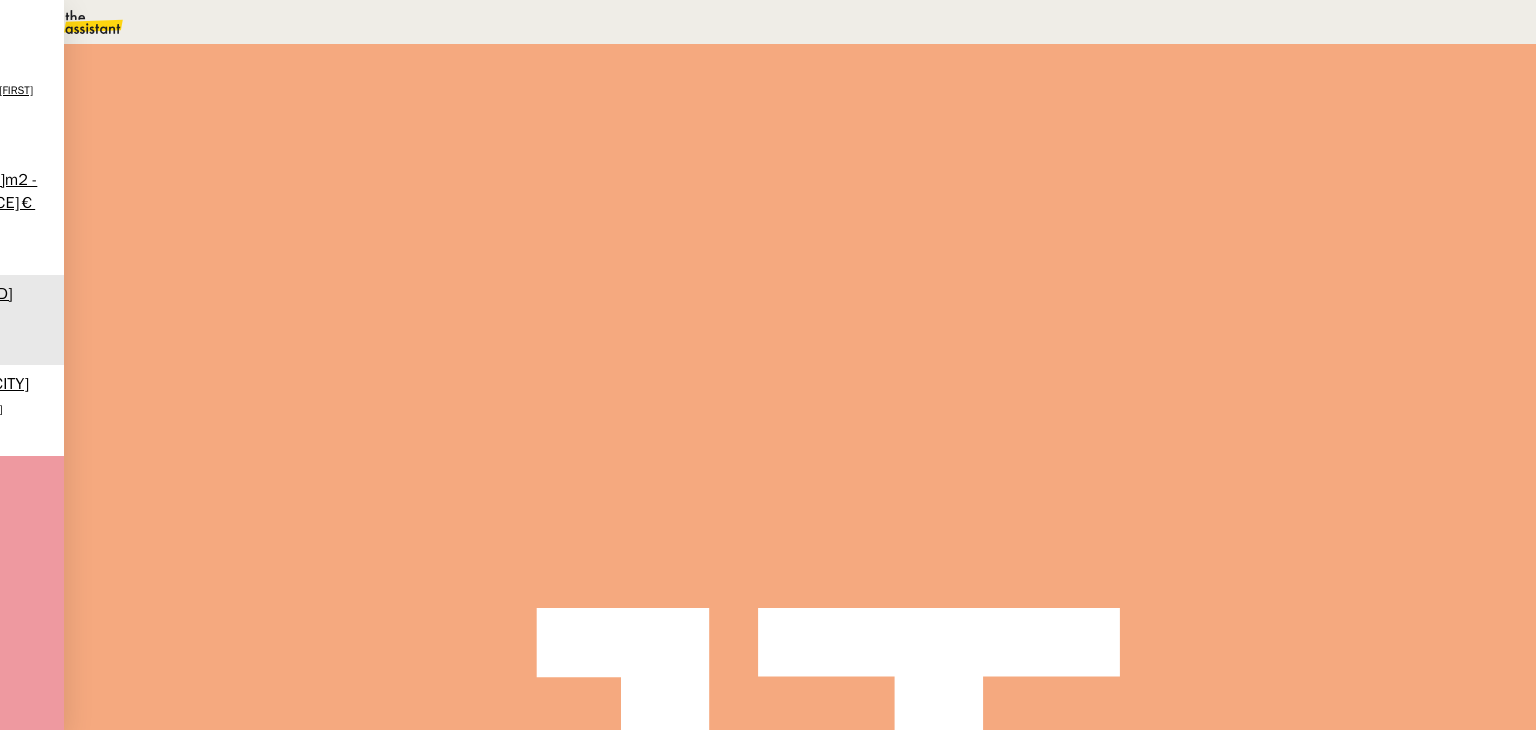 scroll, scrollTop: 300, scrollLeft: 0, axis: vertical 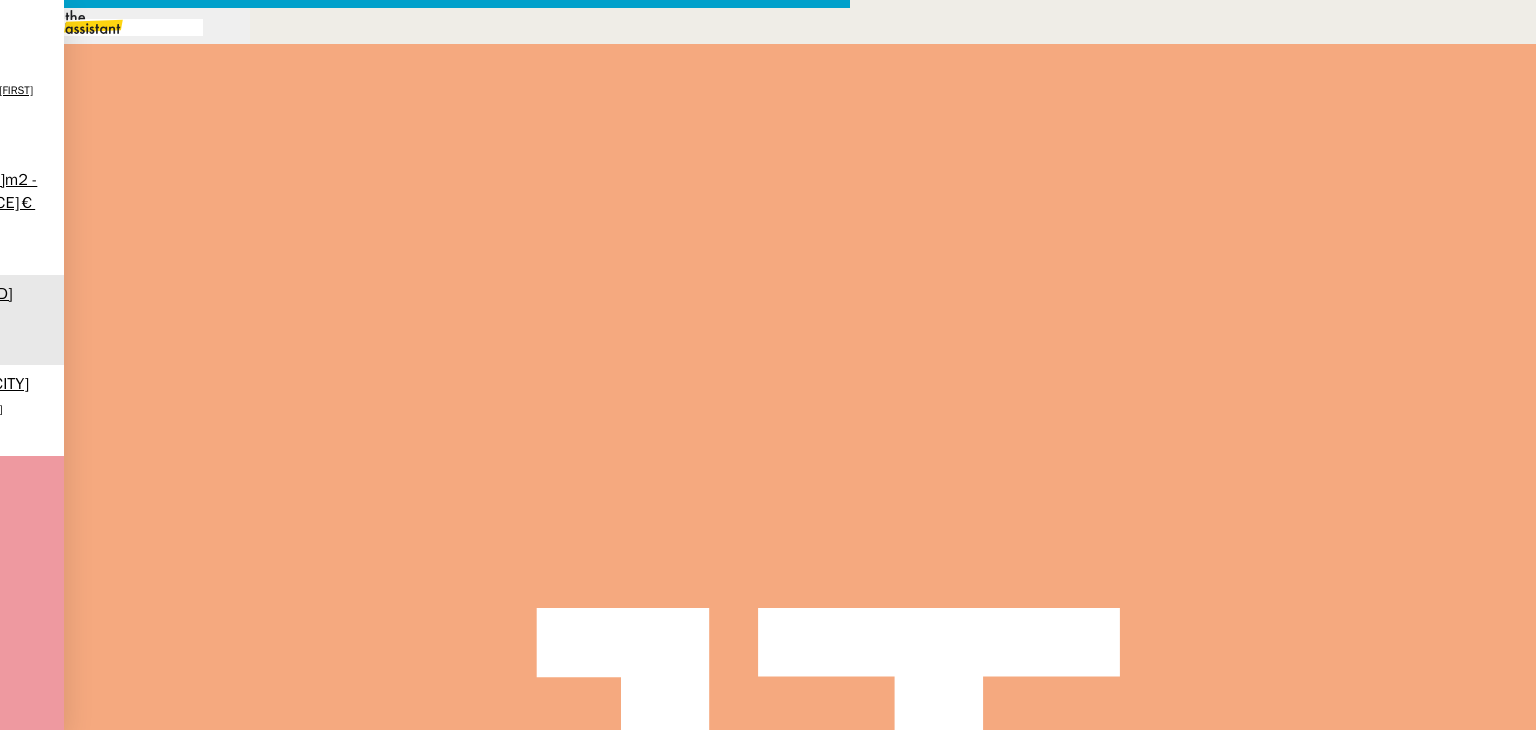 click at bounding box center (116, 27) 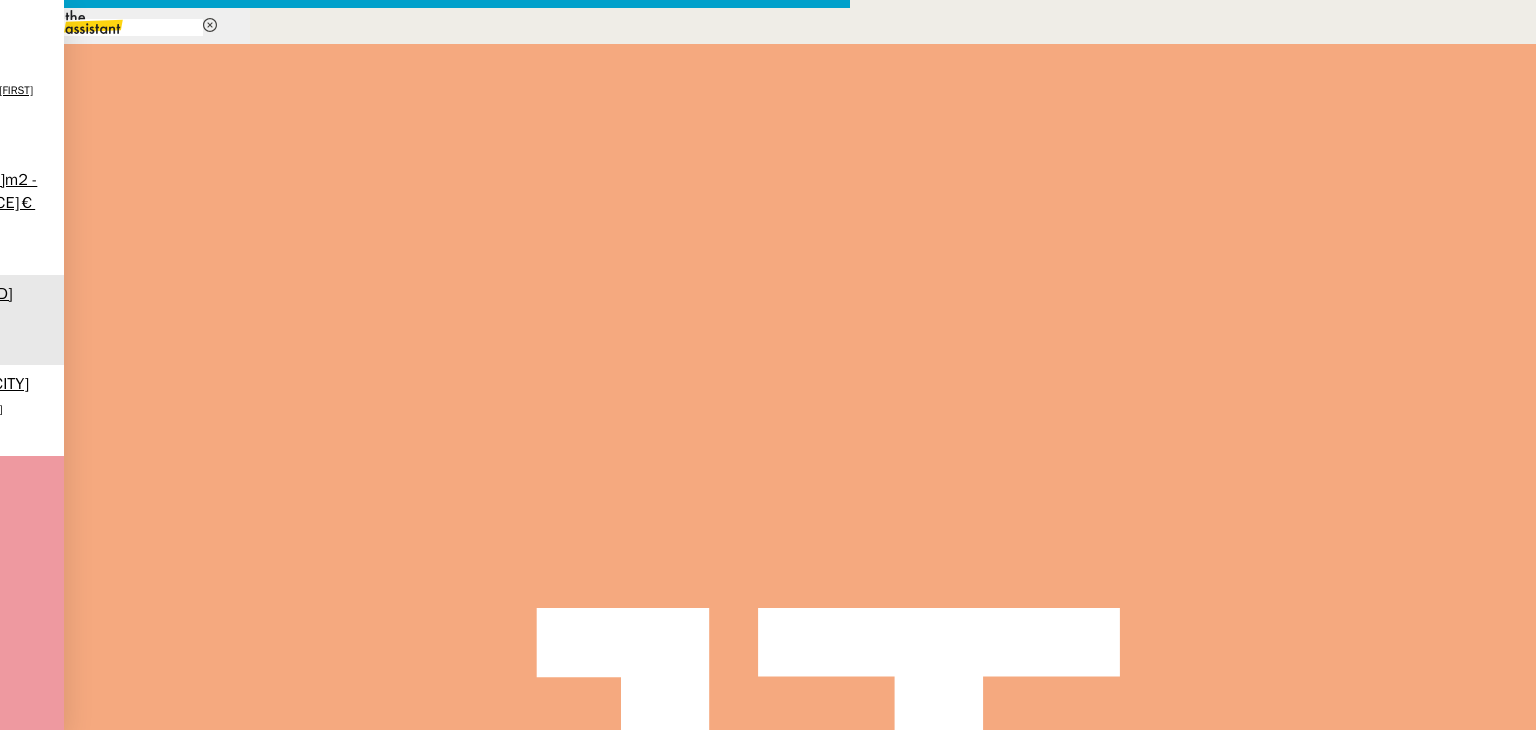 type on "rel" 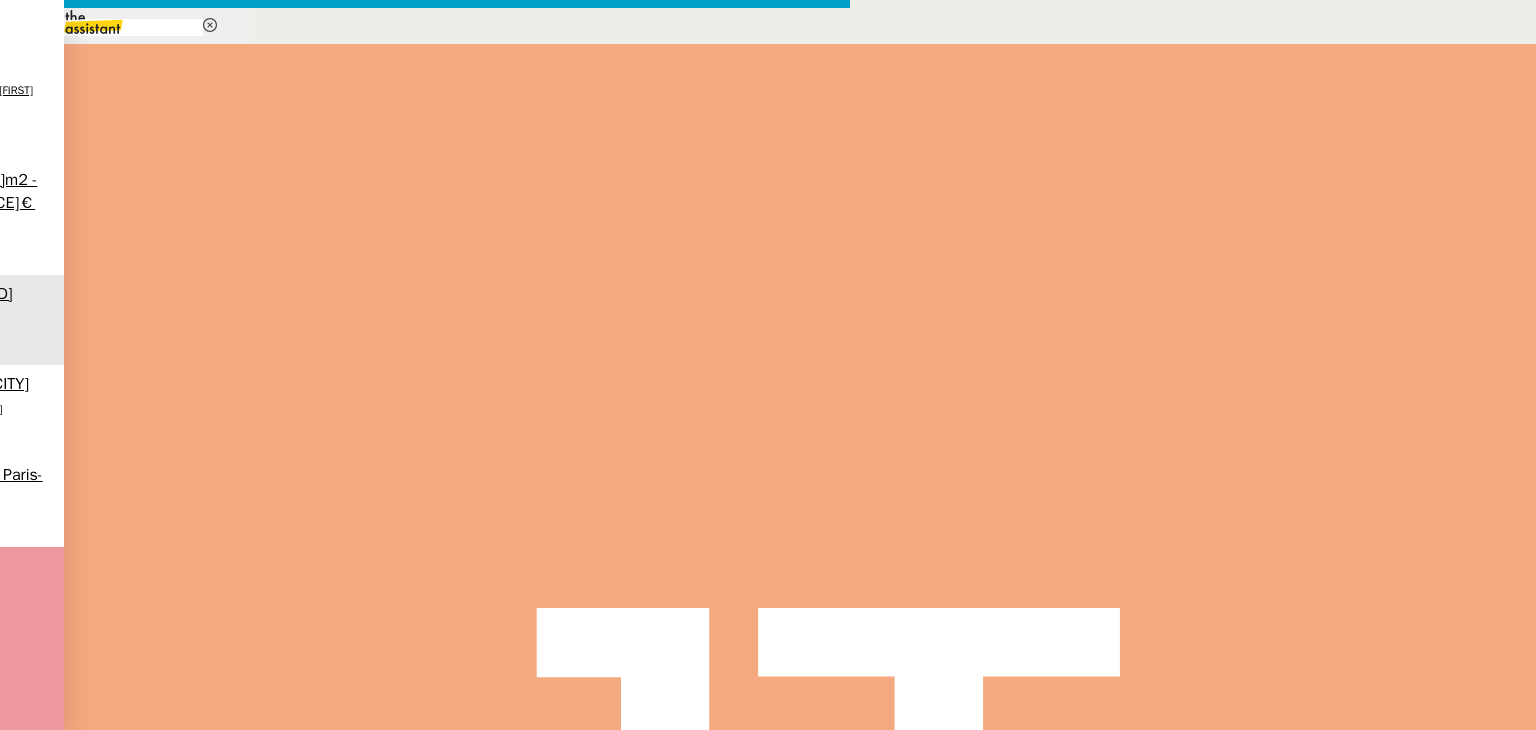 click at bounding box center (425, 977) 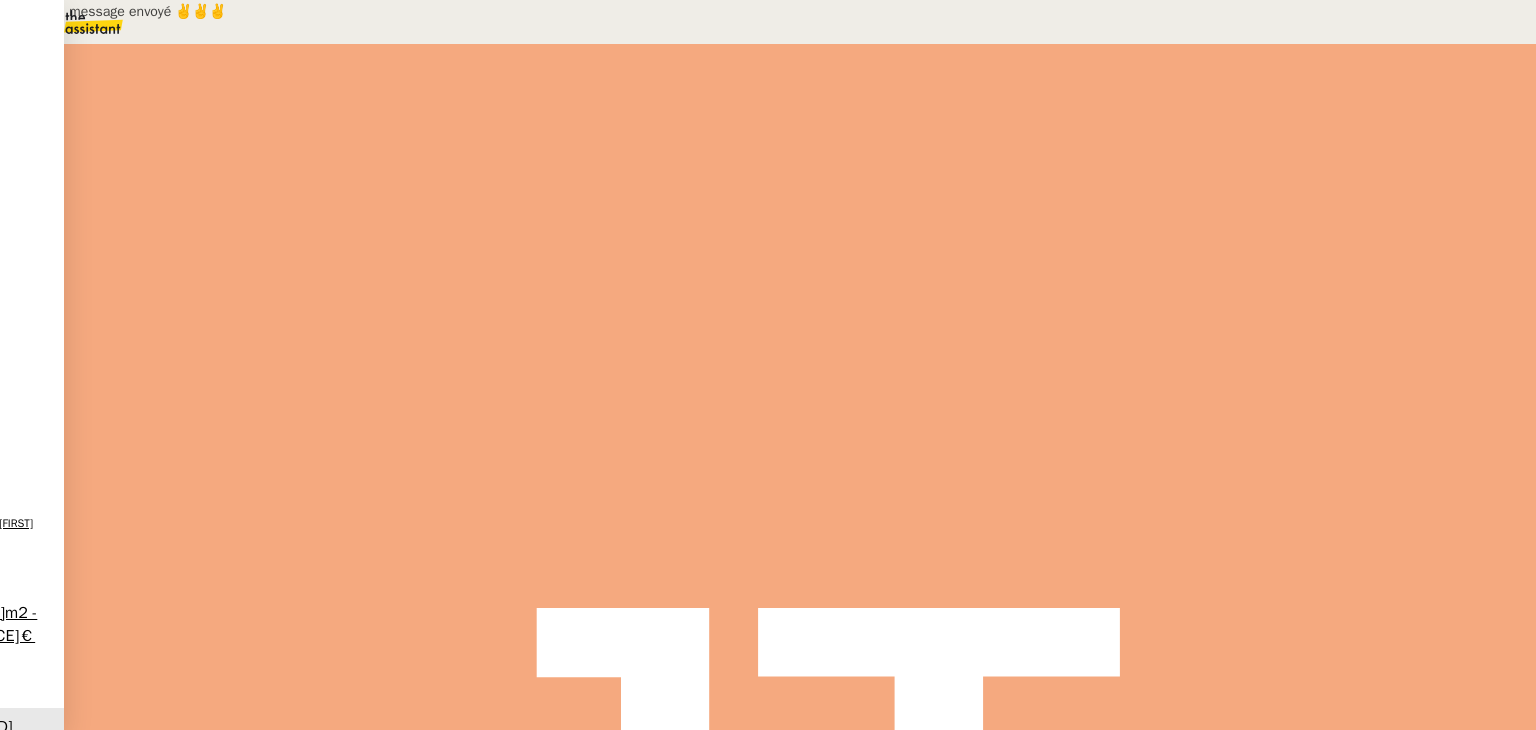 scroll, scrollTop: 0, scrollLeft: 0, axis: both 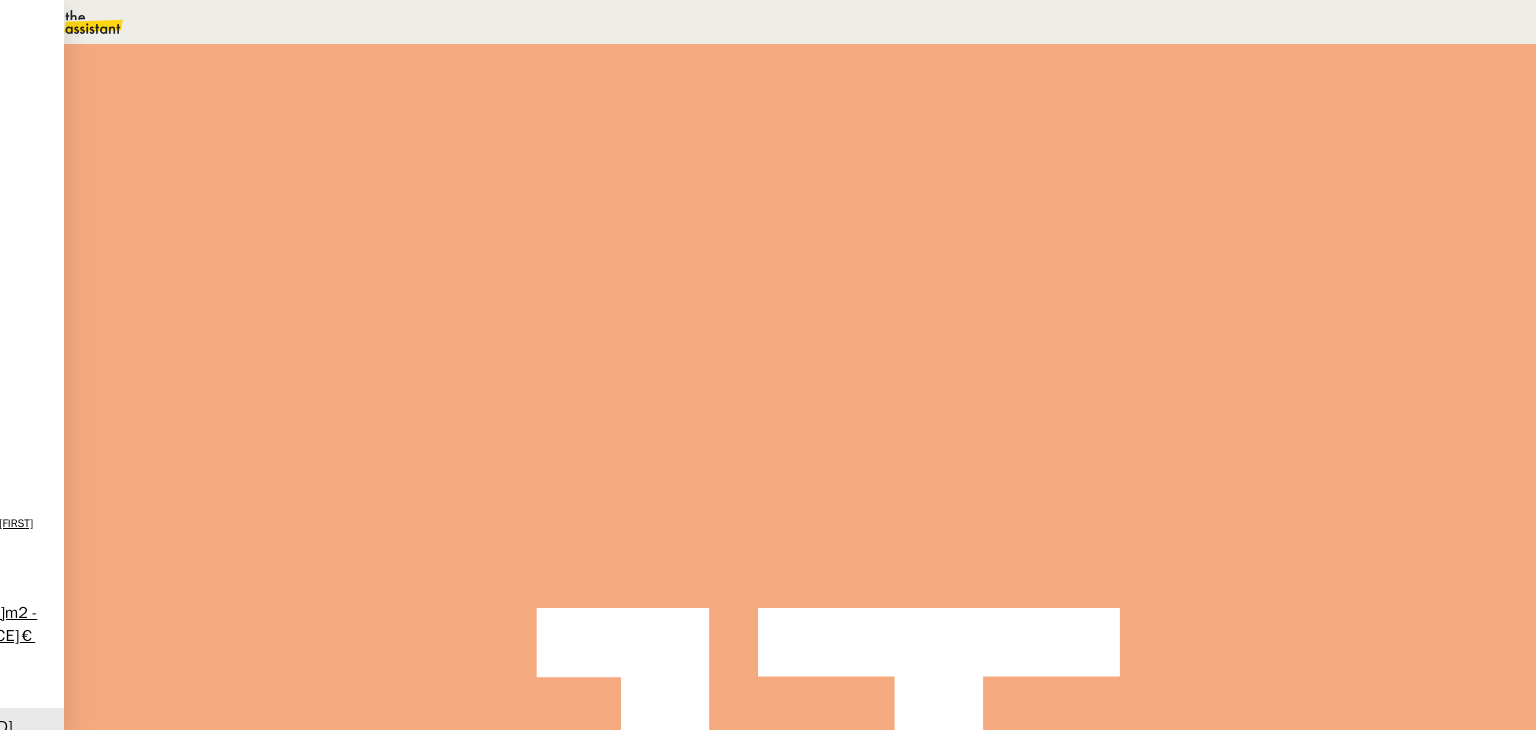 click on "Statut" at bounding box center [290, 112] 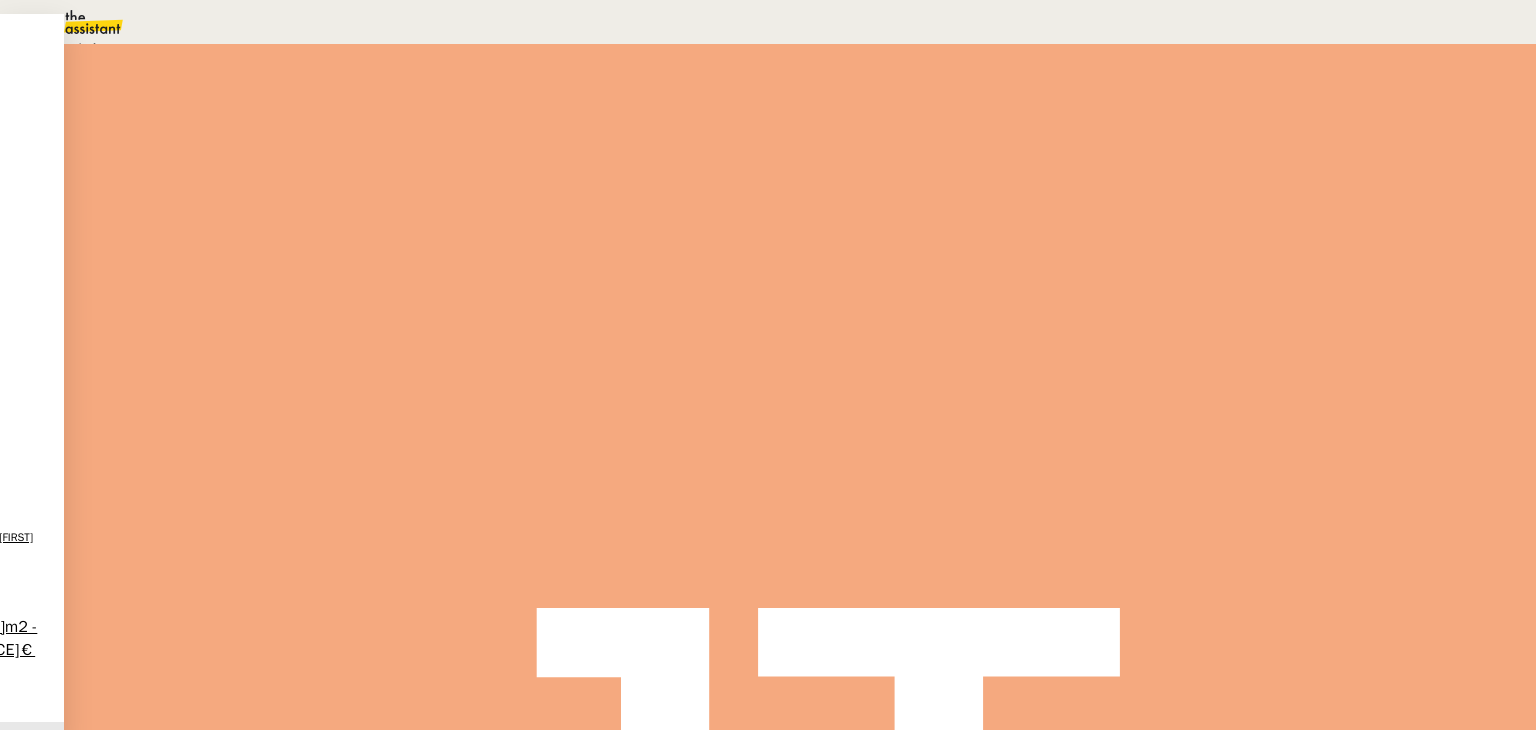 click on "En attente" at bounding box center (72, 48) 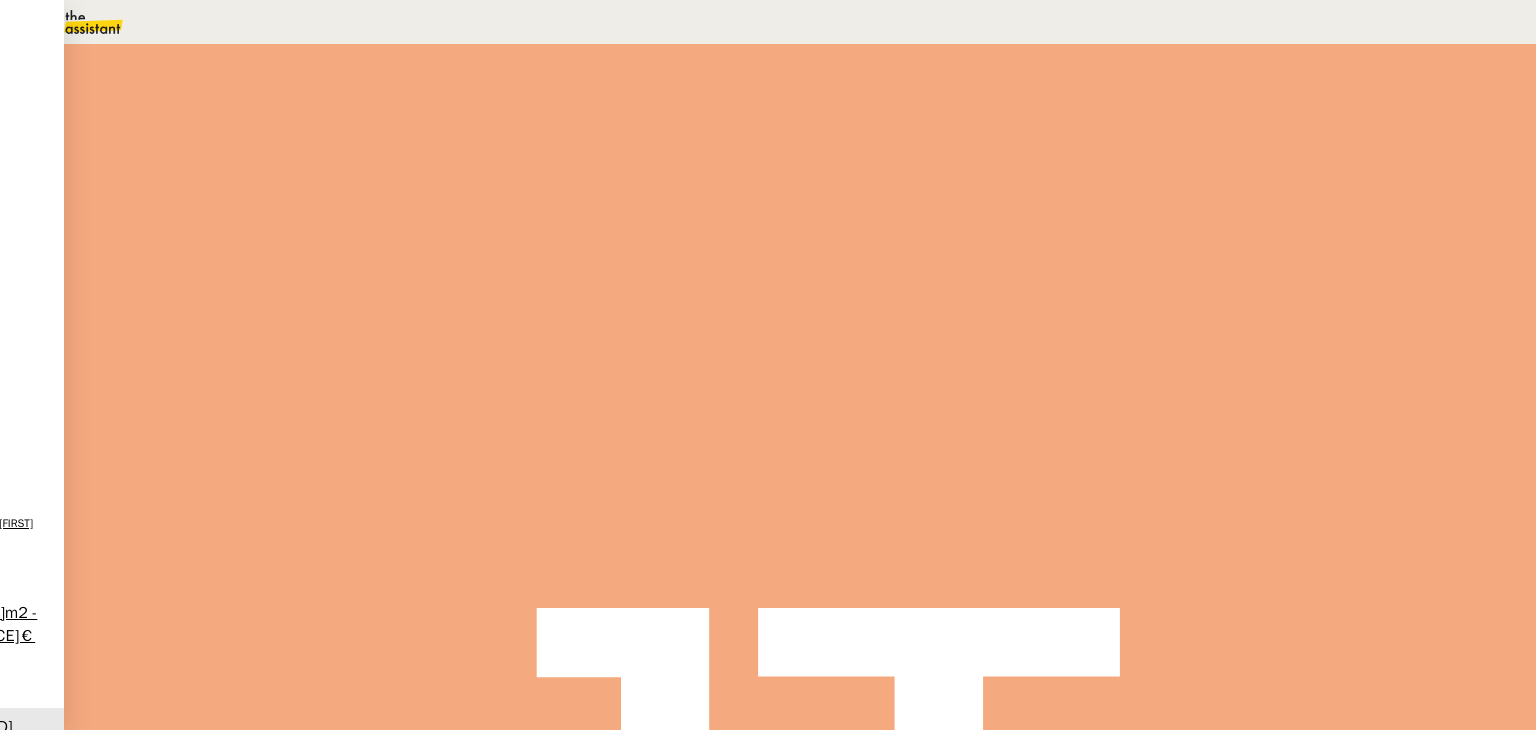 click on "3" at bounding box center (1141, 273) 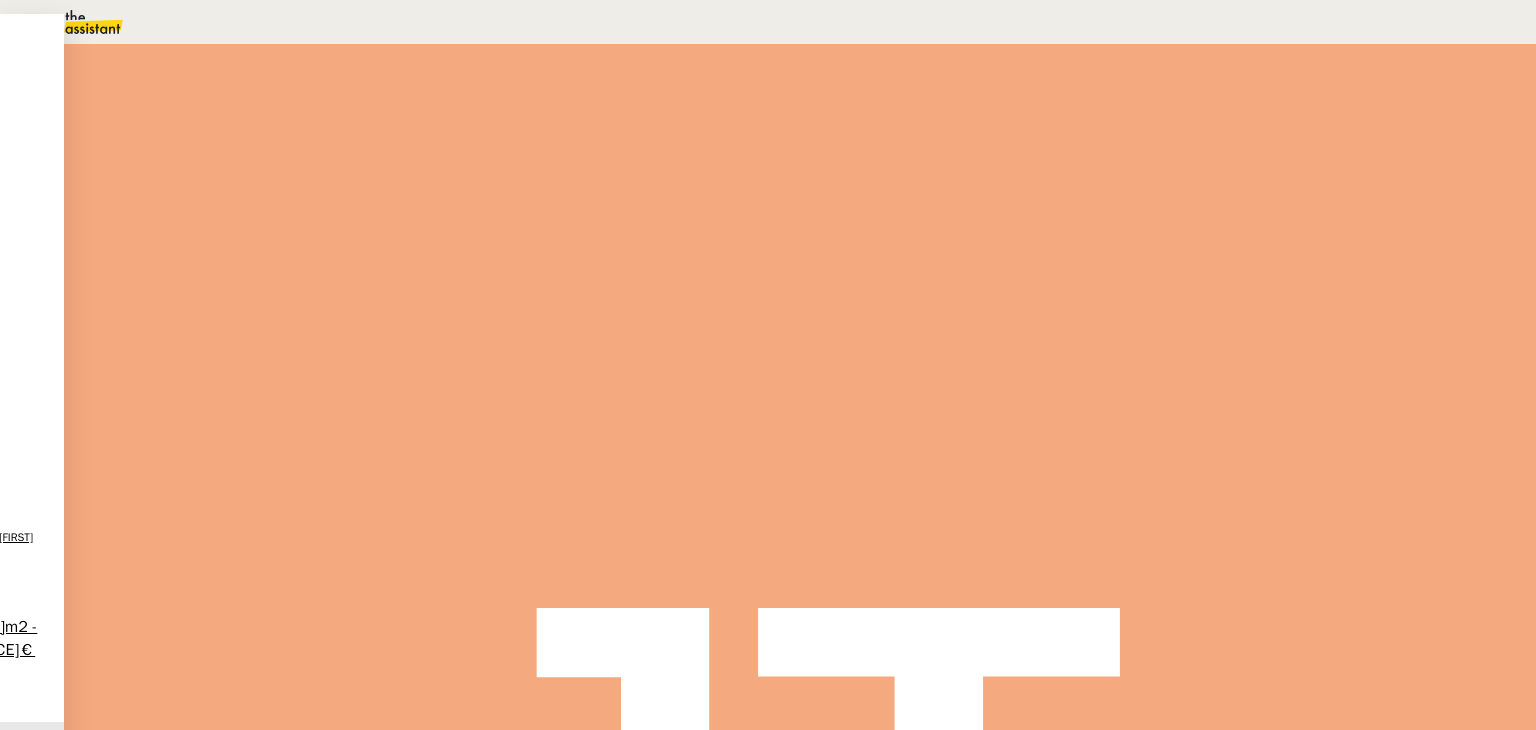 click on "09" at bounding box center (788, 22) 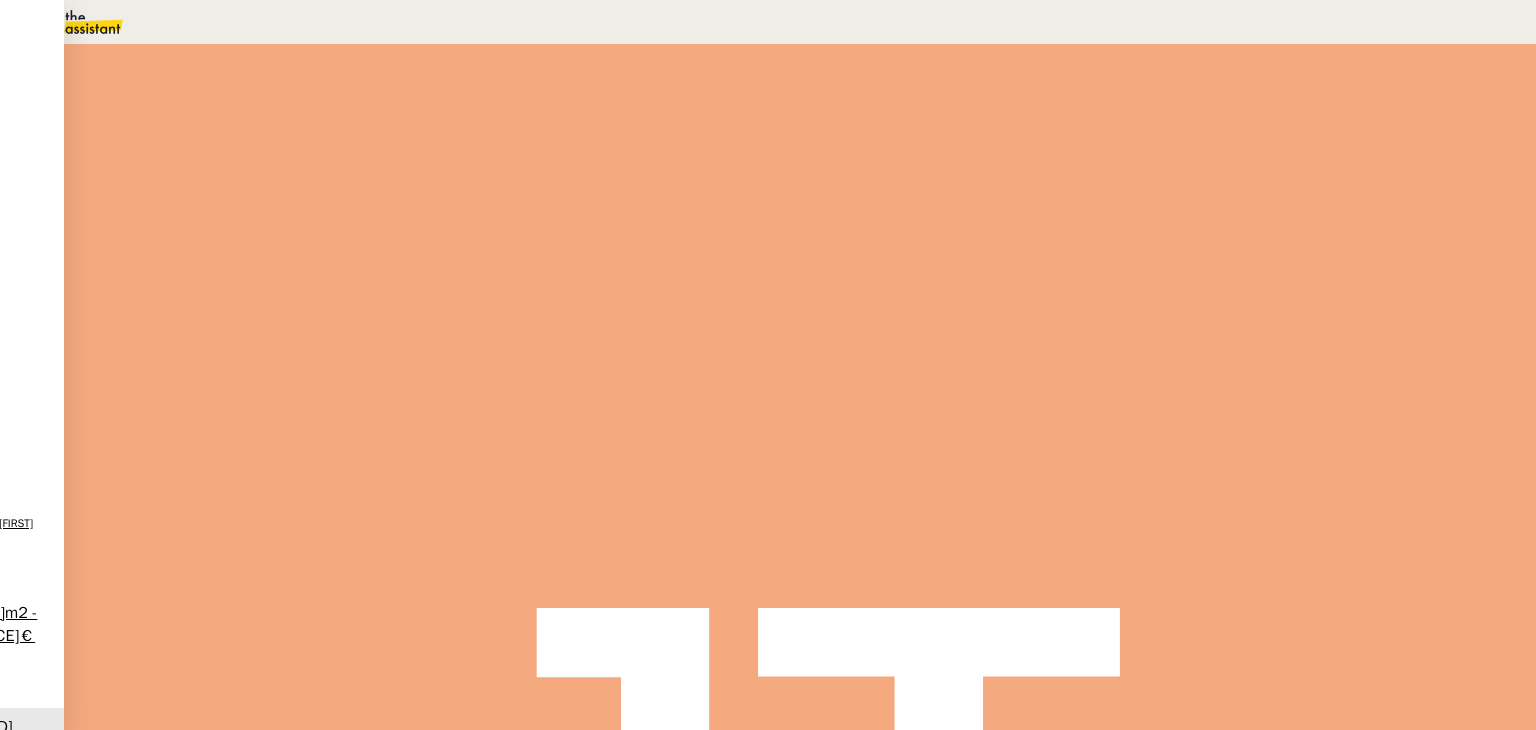 click on "Sauver" at bounding box center (1139, 505) 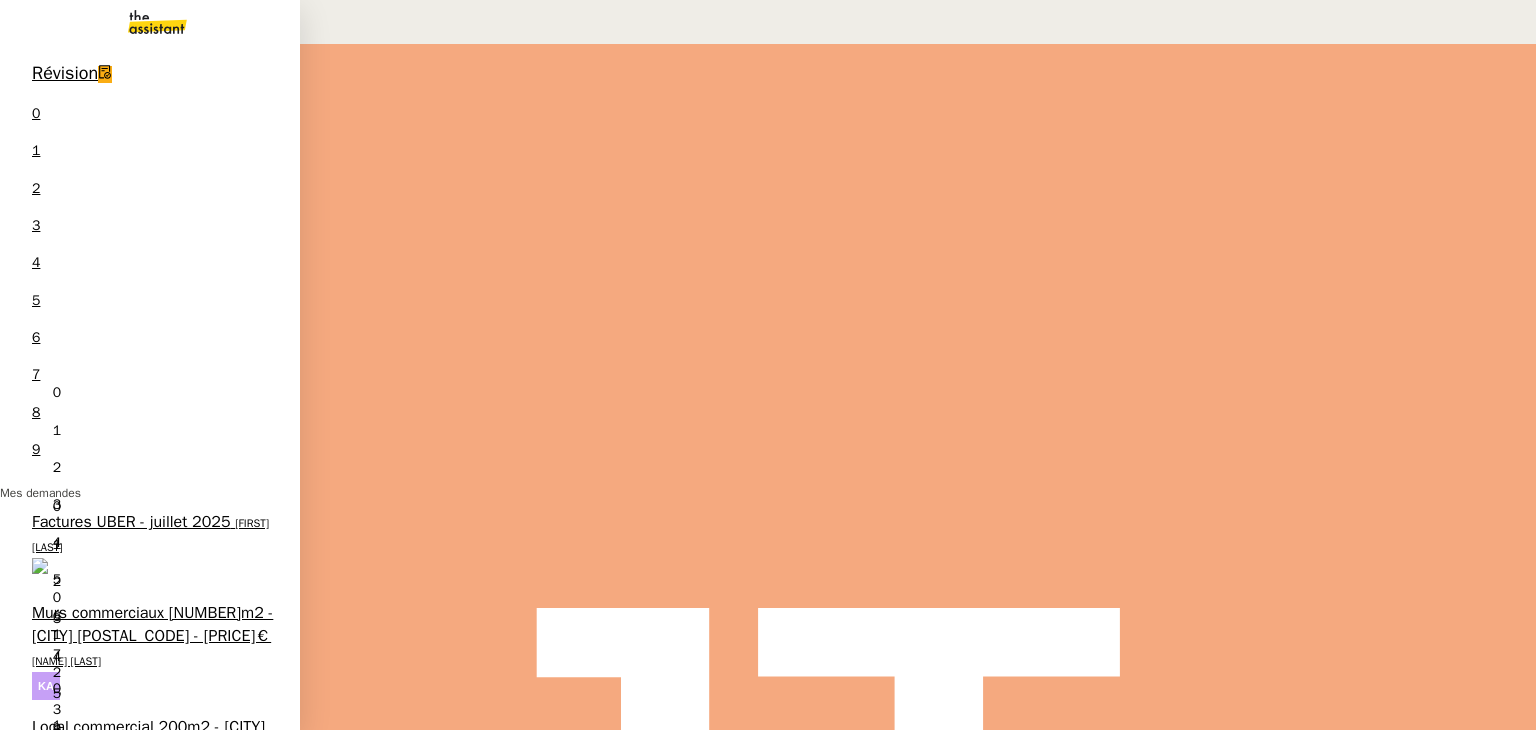 click on "[FIRST] De [LAST]" at bounding box center (144, 842) 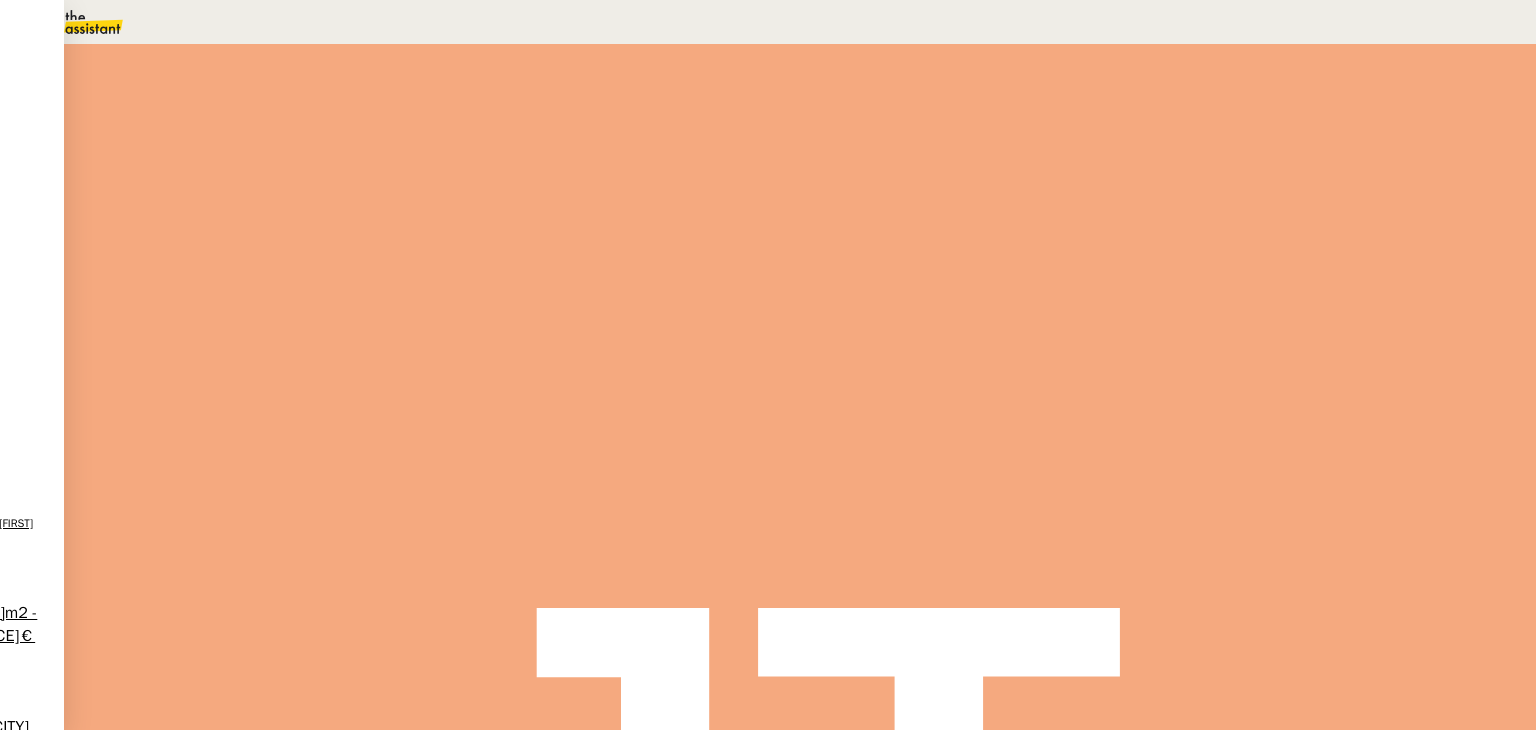 scroll, scrollTop: 700, scrollLeft: 0, axis: vertical 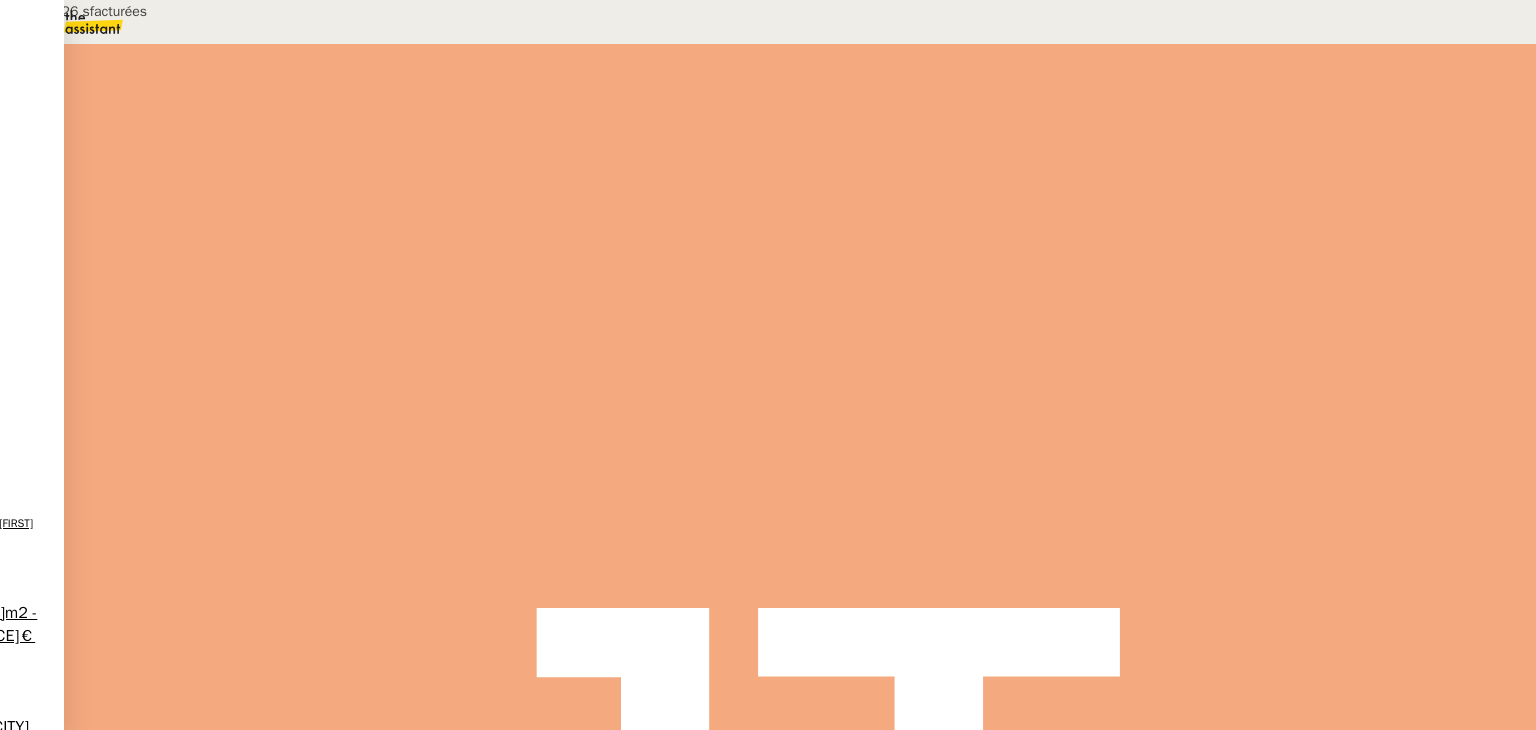 click at bounding box center [267, 679] 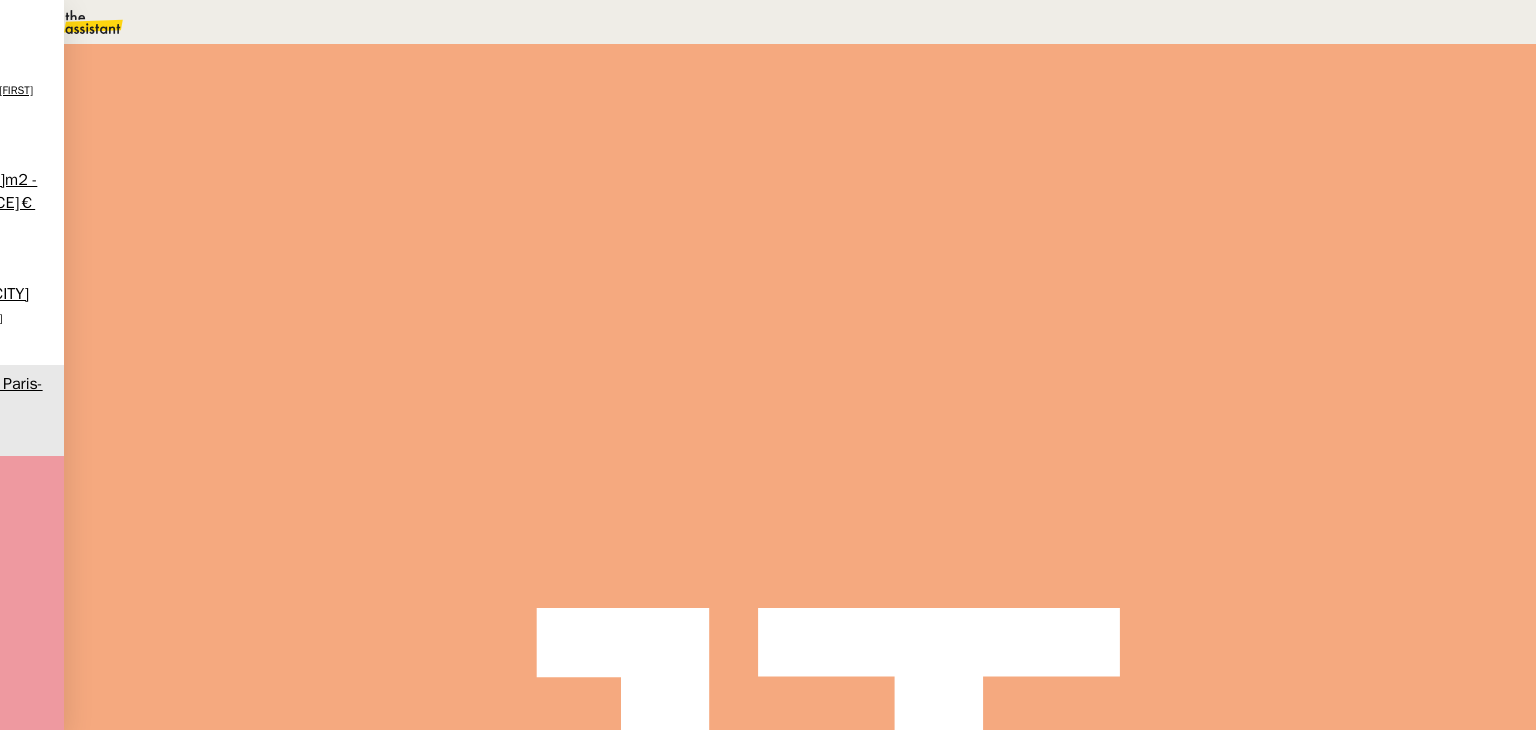scroll, scrollTop: 1488, scrollLeft: 0, axis: vertical 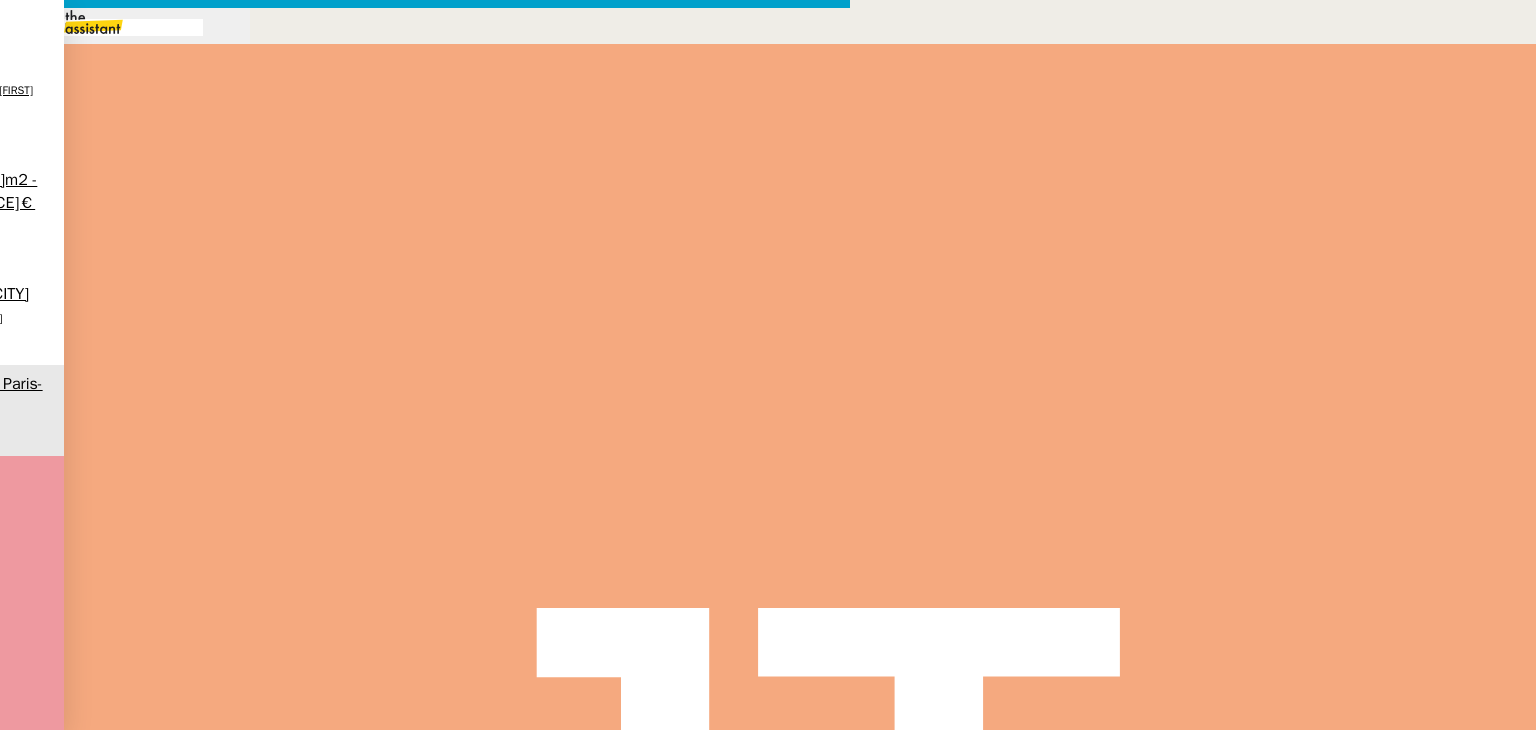 click at bounding box center (425, 837) 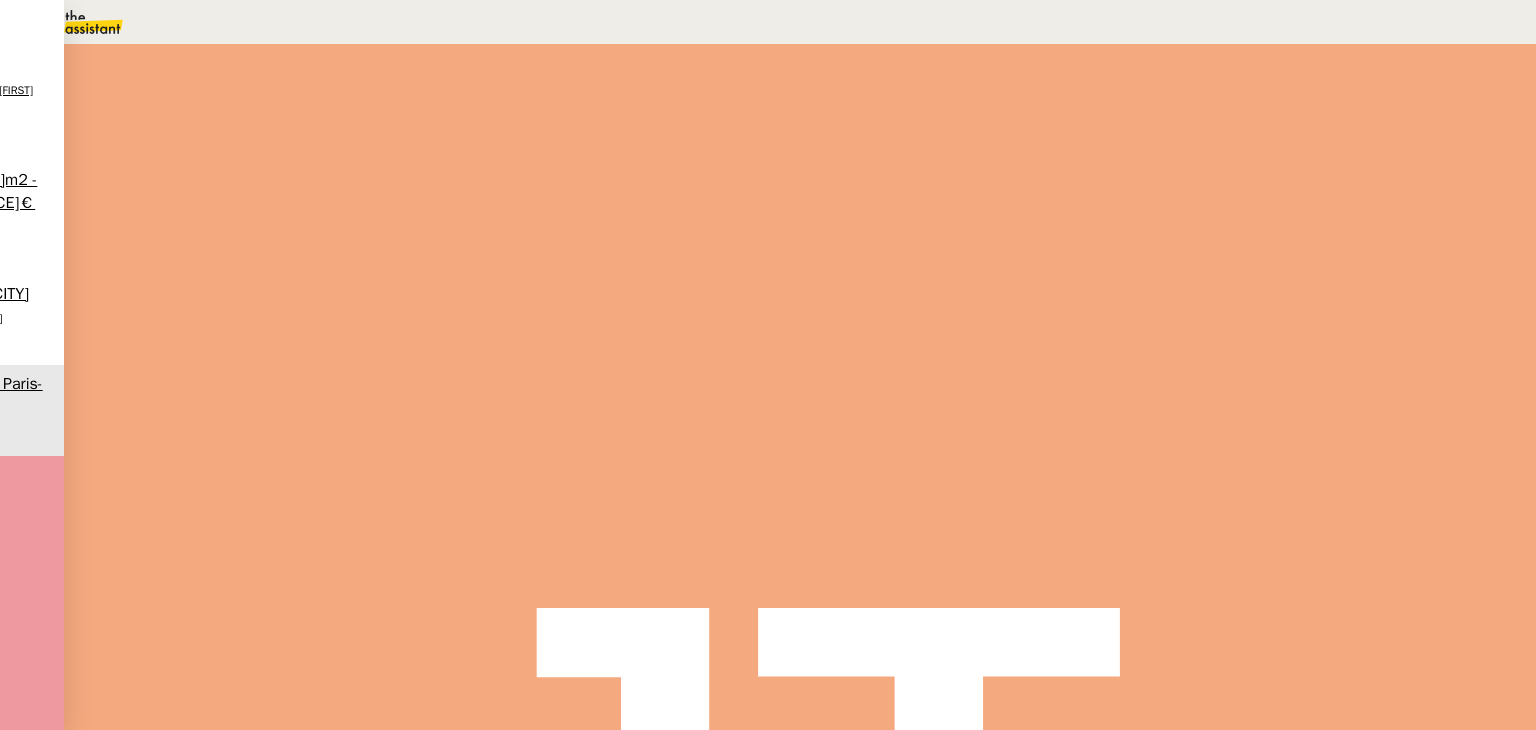 scroll, scrollTop: 0, scrollLeft: 0, axis: both 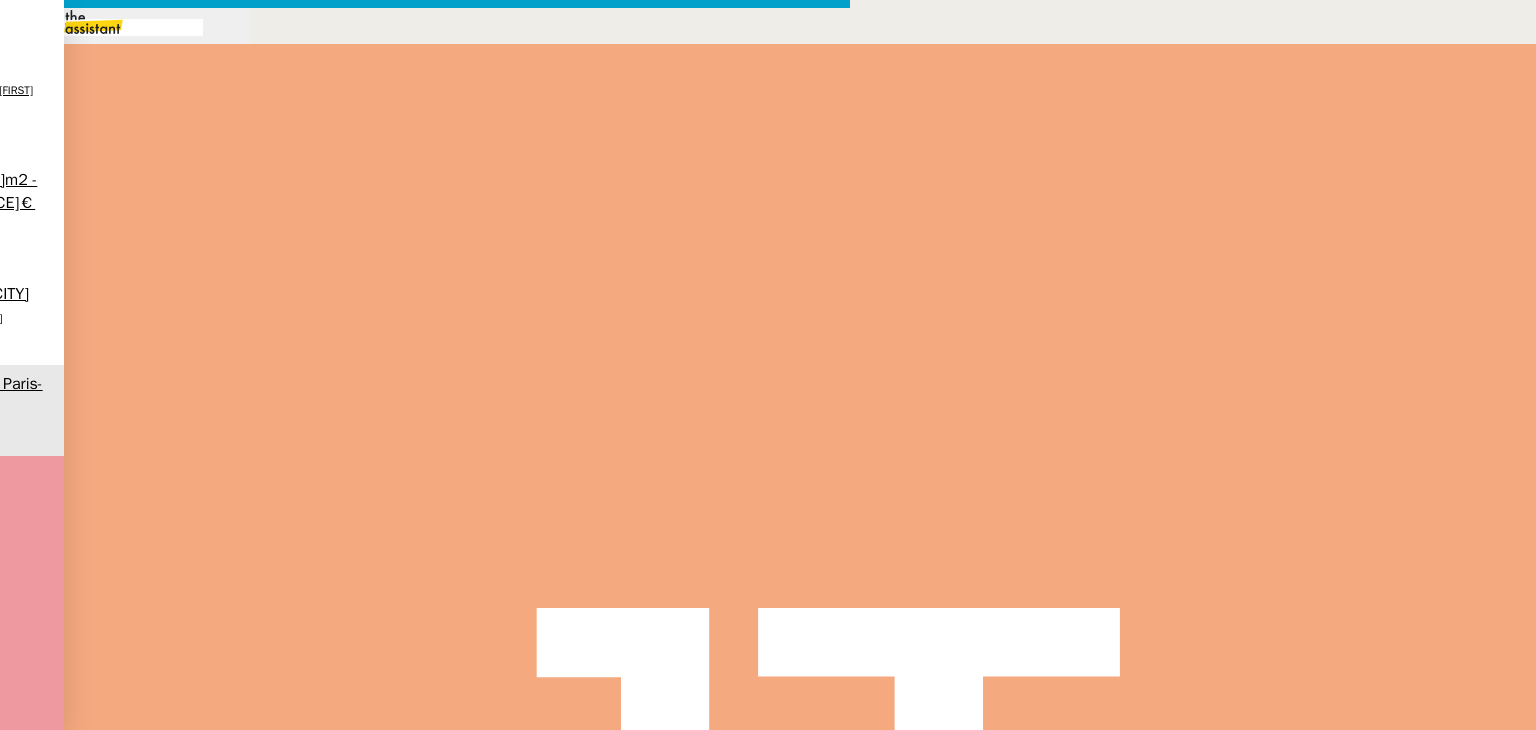 click on "Souhaitez-vous un aller le mardi 15 juillet et un retour le mercredi 16 juillet ?" at bounding box center (445, 1107) 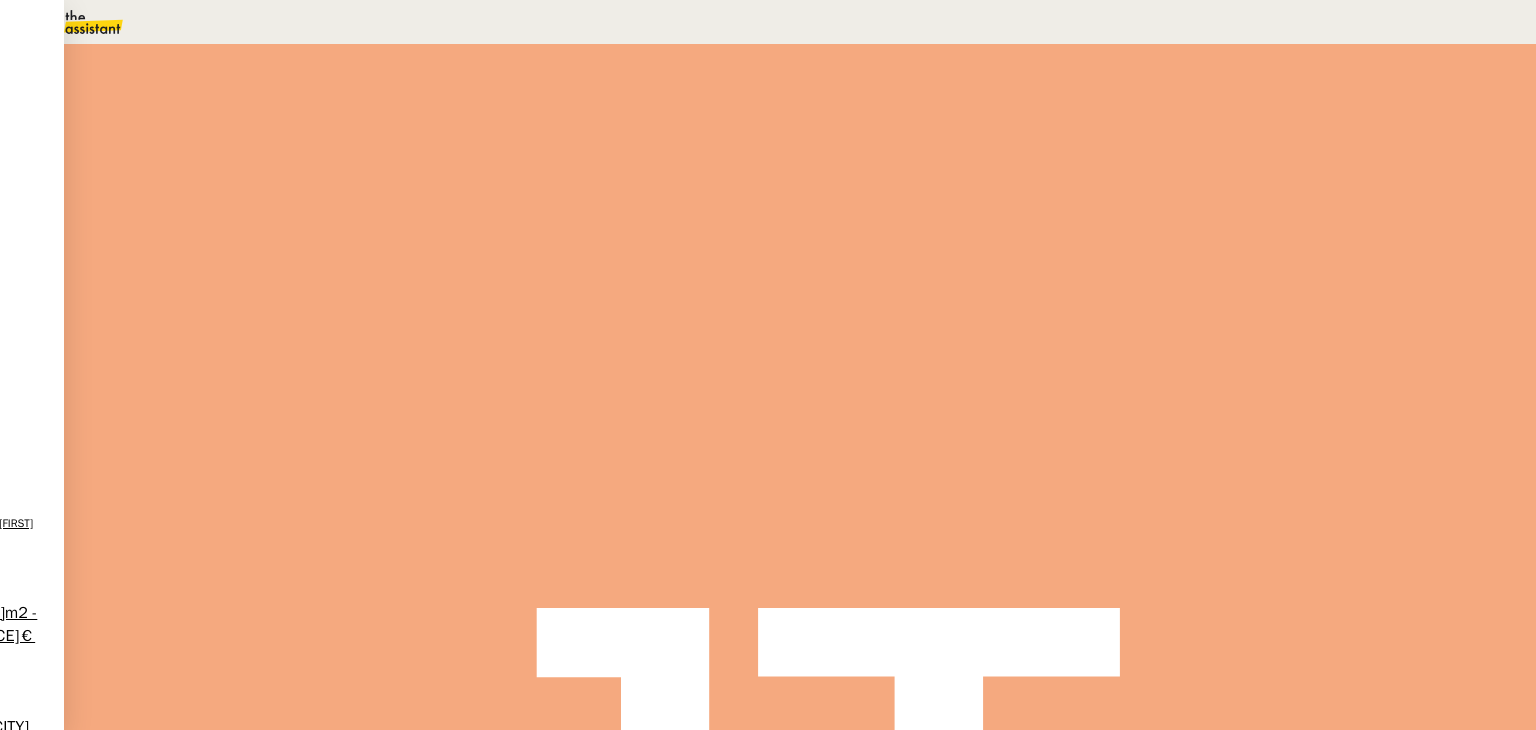 scroll, scrollTop: 500, scrollLeft: 0, axis: vertical 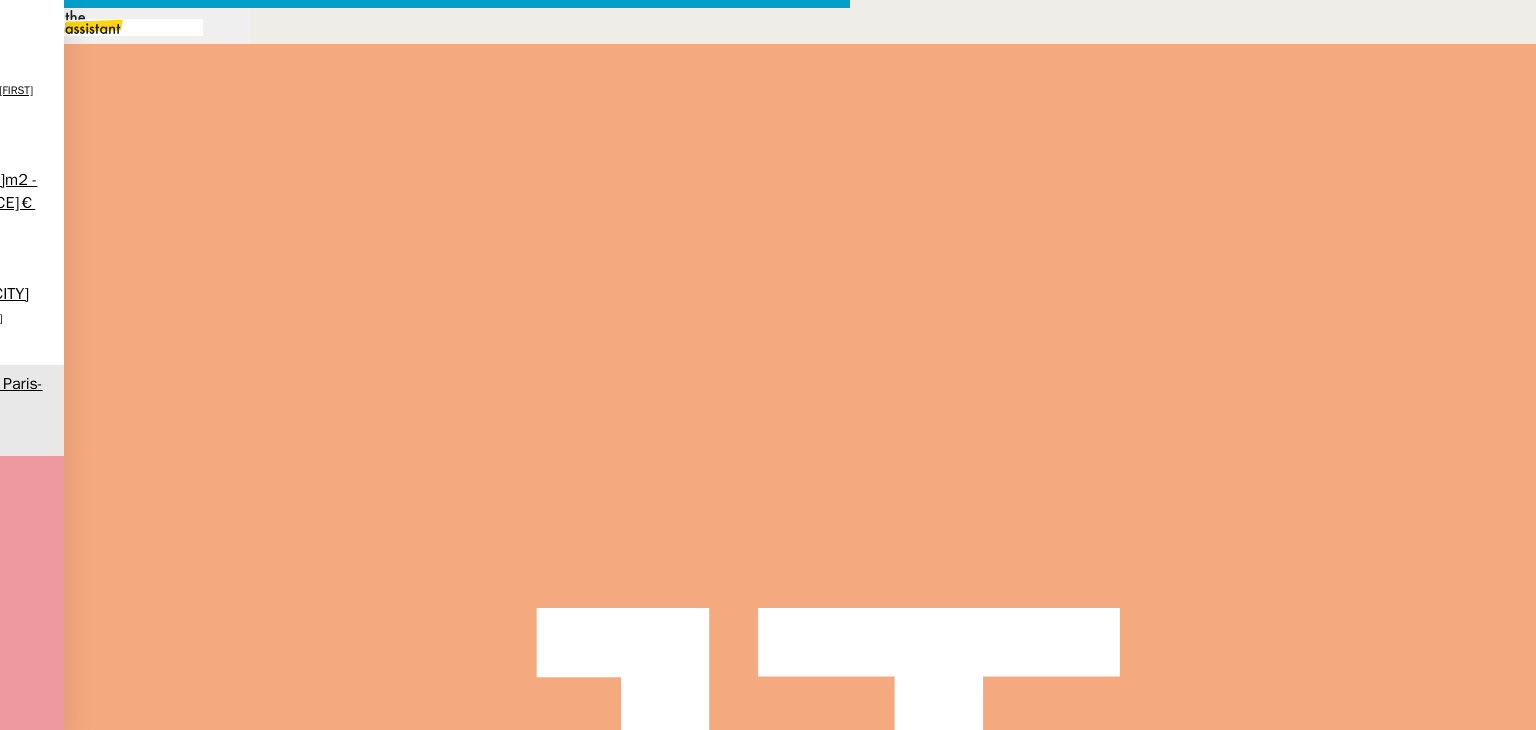 click on "Service TA - VOYAGE - PROPOSITION GLOBALE    A utiliser dans le cadre de proposition de déplacement TA - RELANCE CLIENT (EN)    Relancer un client lorsqu'il n'a pas répondu à un précédent message BAFERTY - MAIL AUDITION    A utiliser dans le cadre de la procédure d'envoi des mails d'audition TA - PUBLICATION OFFRE D'EMPLOI     Organisation du recrutement Discours de présentation du paiement sécurisé    TA - VOYAGES - PROPOSITION ITINERAIRE    Soumettre les résultats d'une recherche TA - CONFIRMATION PAIEMENT (EN)    Confirmer avec le client de modèle de transaction - Attention Plan Pro nécessaire. TA - COURRIER EXPEDIE (recommandé)    A utiliser dans le cadre de l'envoi d'un courrier recommandé TA - PARTAGE DE CALENDRIER (EN)    A utiliser pour demander au client de partager son calendrier afin de faciliter l'accès et la gestion PSPI - Appel de fonds MJL    A utiliser dans le cadre de la procédure d'appel de fonds MJL TA - RELANCE CLIENT    TA - AR PROCEDURES        21 YIELD" at bounding box center [768, 698] 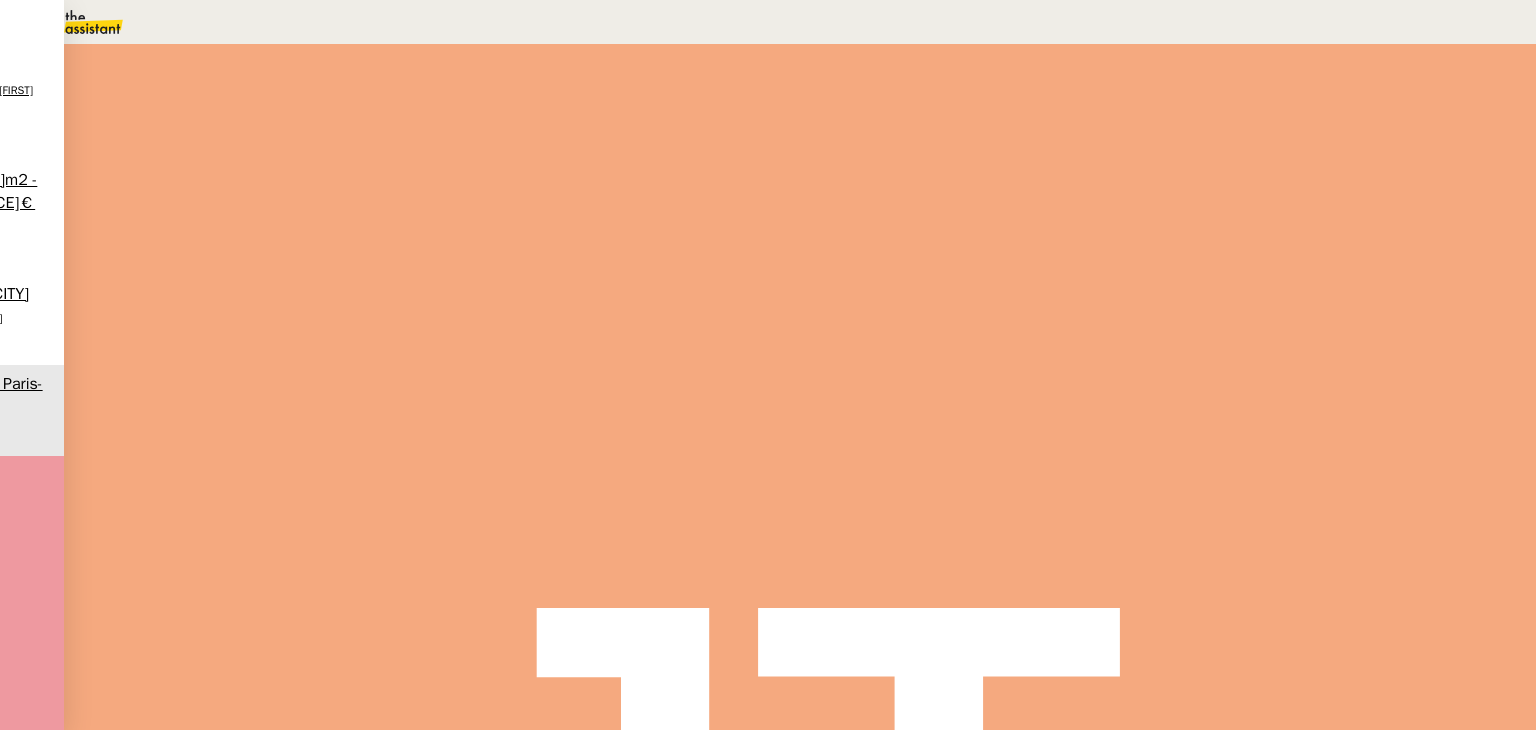 scroll, scrollTop: 1200, scrollLeft: 0, axis: vertical 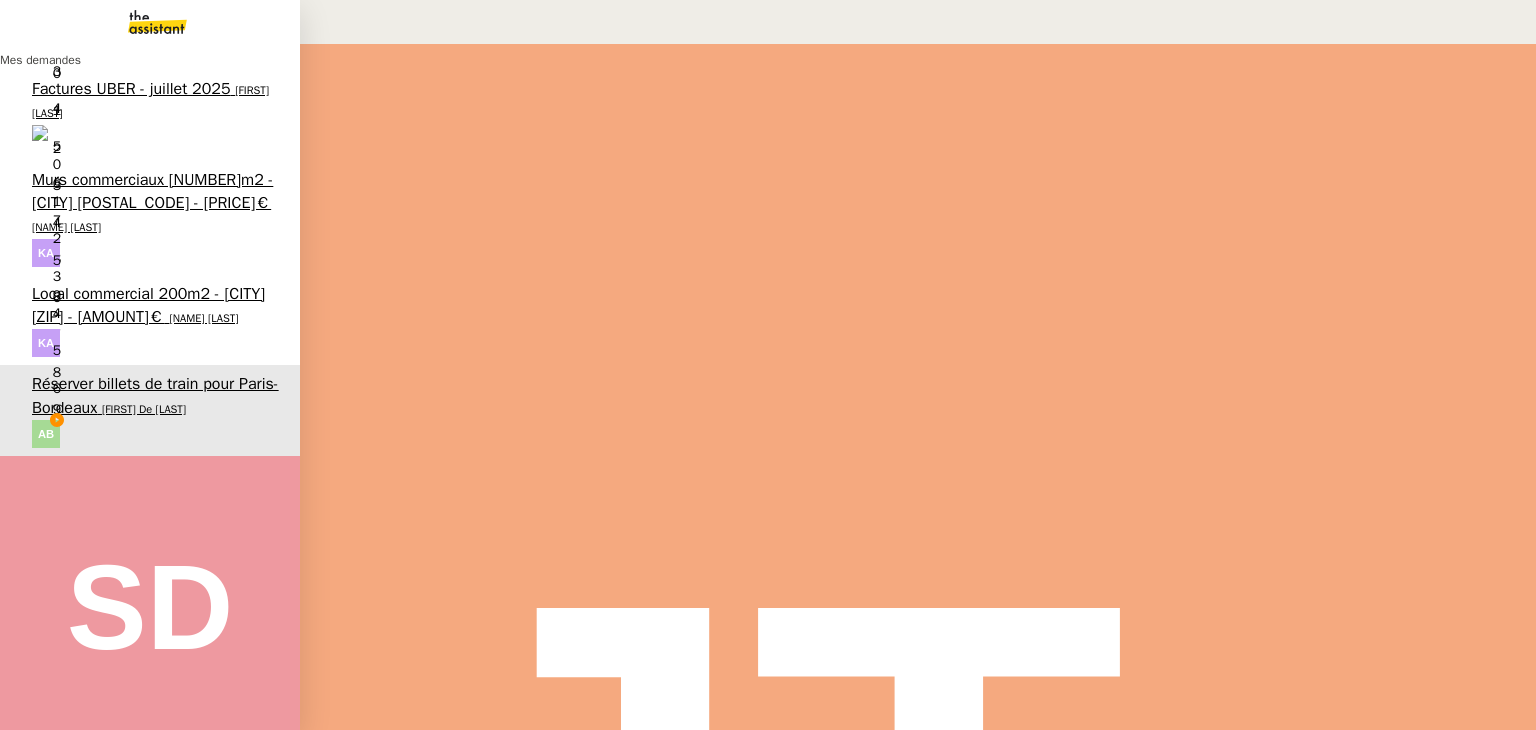 click on "5 demandes en cours" at bounding box center [128, 1087] 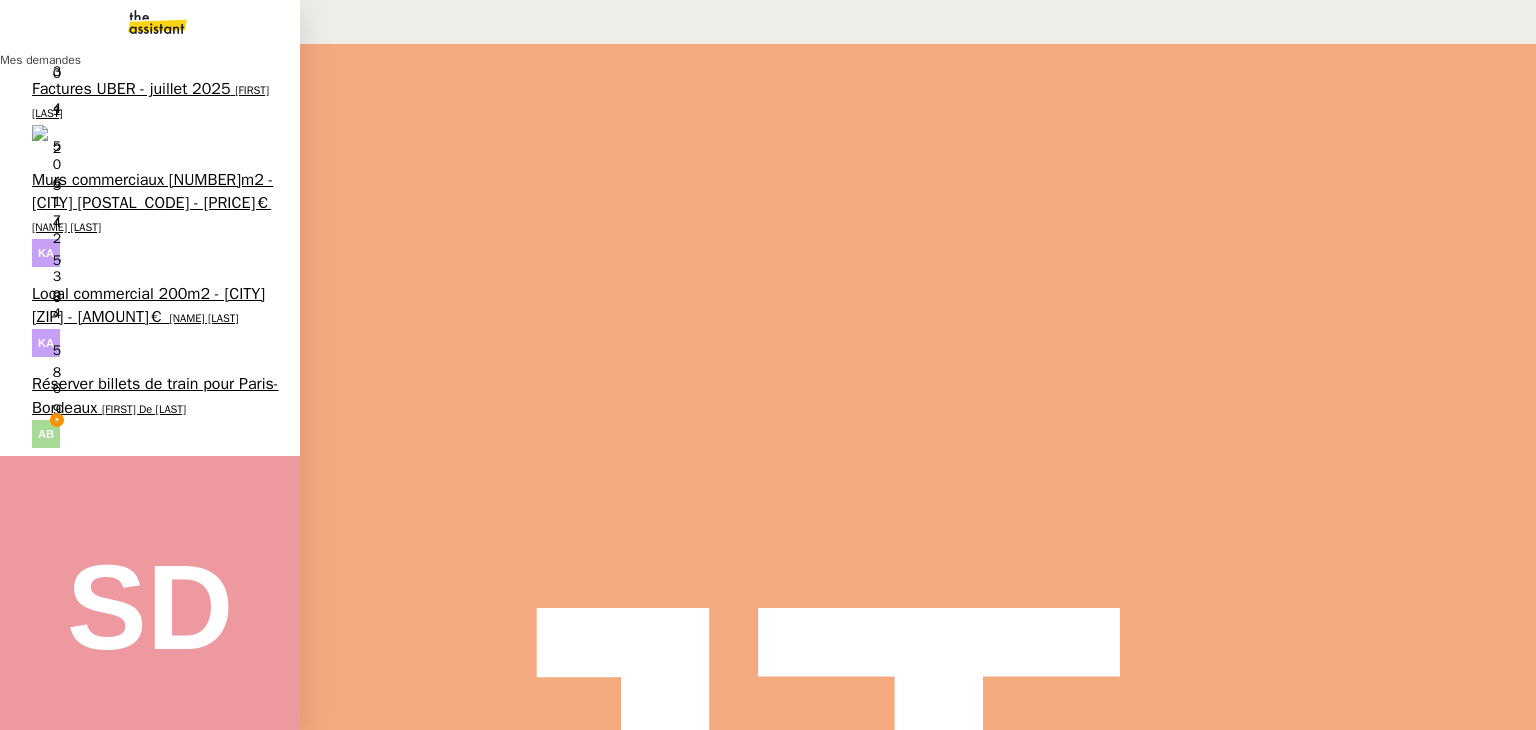 scroll, scrollTop: 268, scrollLeft: 0, axis: vertical 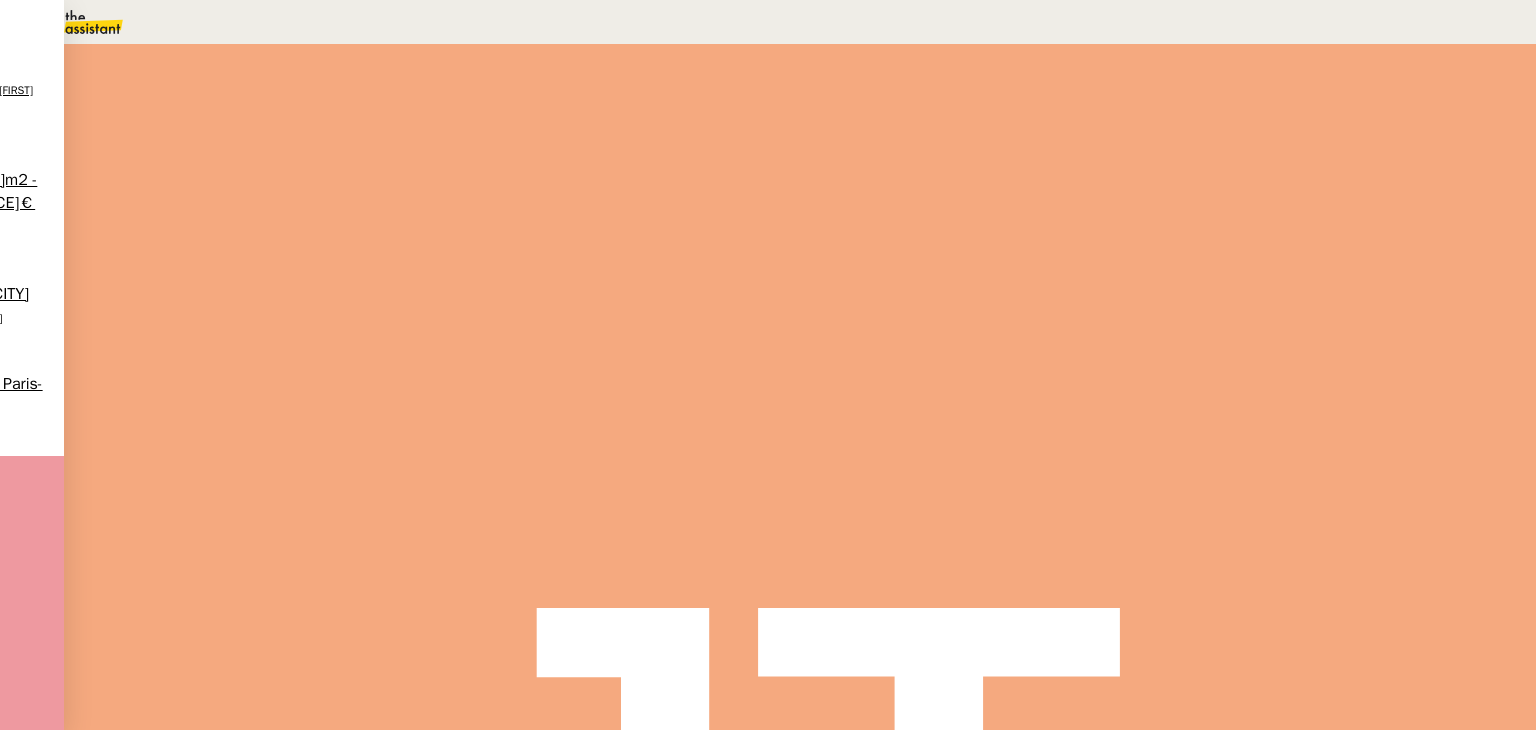 click on "Sous-procédure 1 : Actualisation du fichier de suivi - [MONTH] [YEAR]" at bounding box center (455, 96) 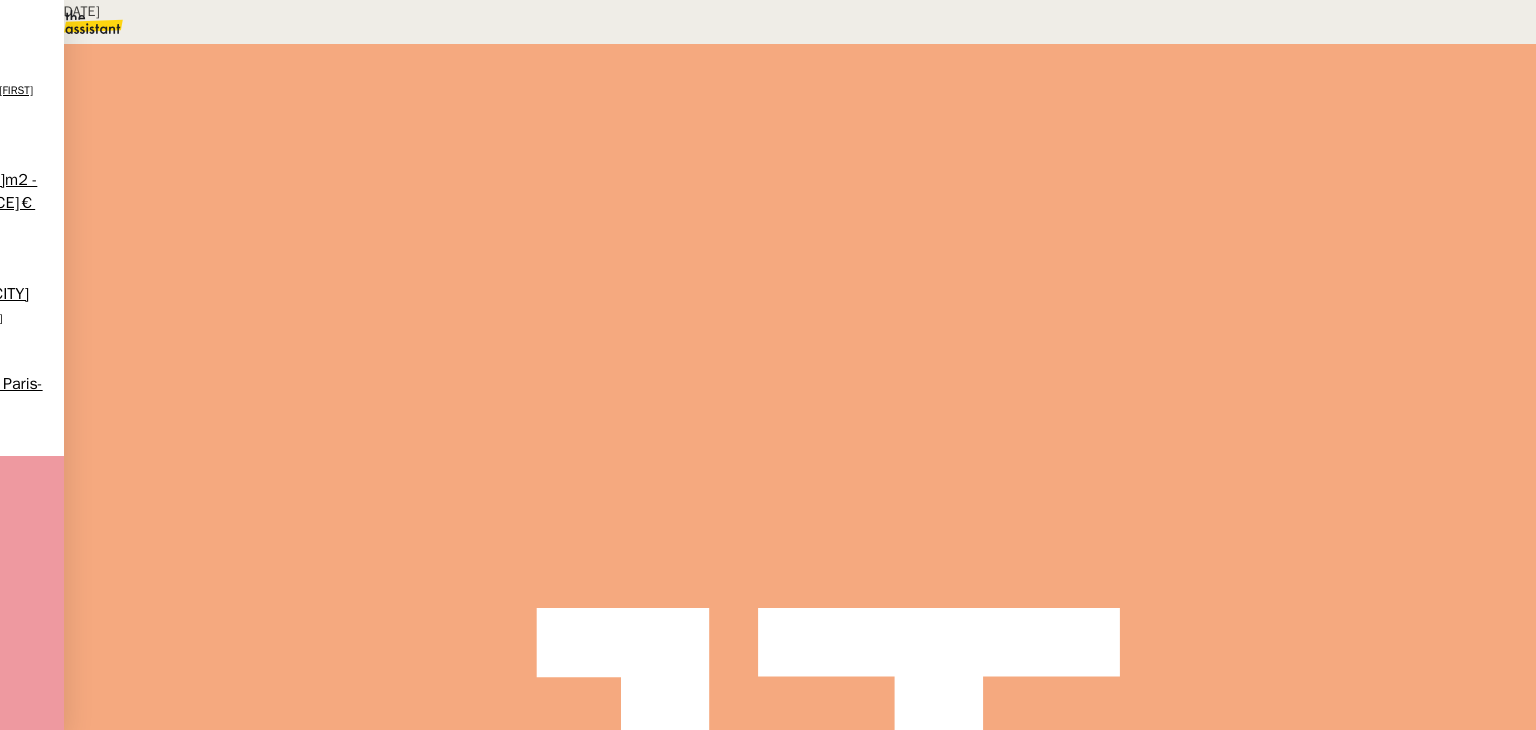 scroll, scrollTop: 304, scrollLeft: 0, axis: vertical 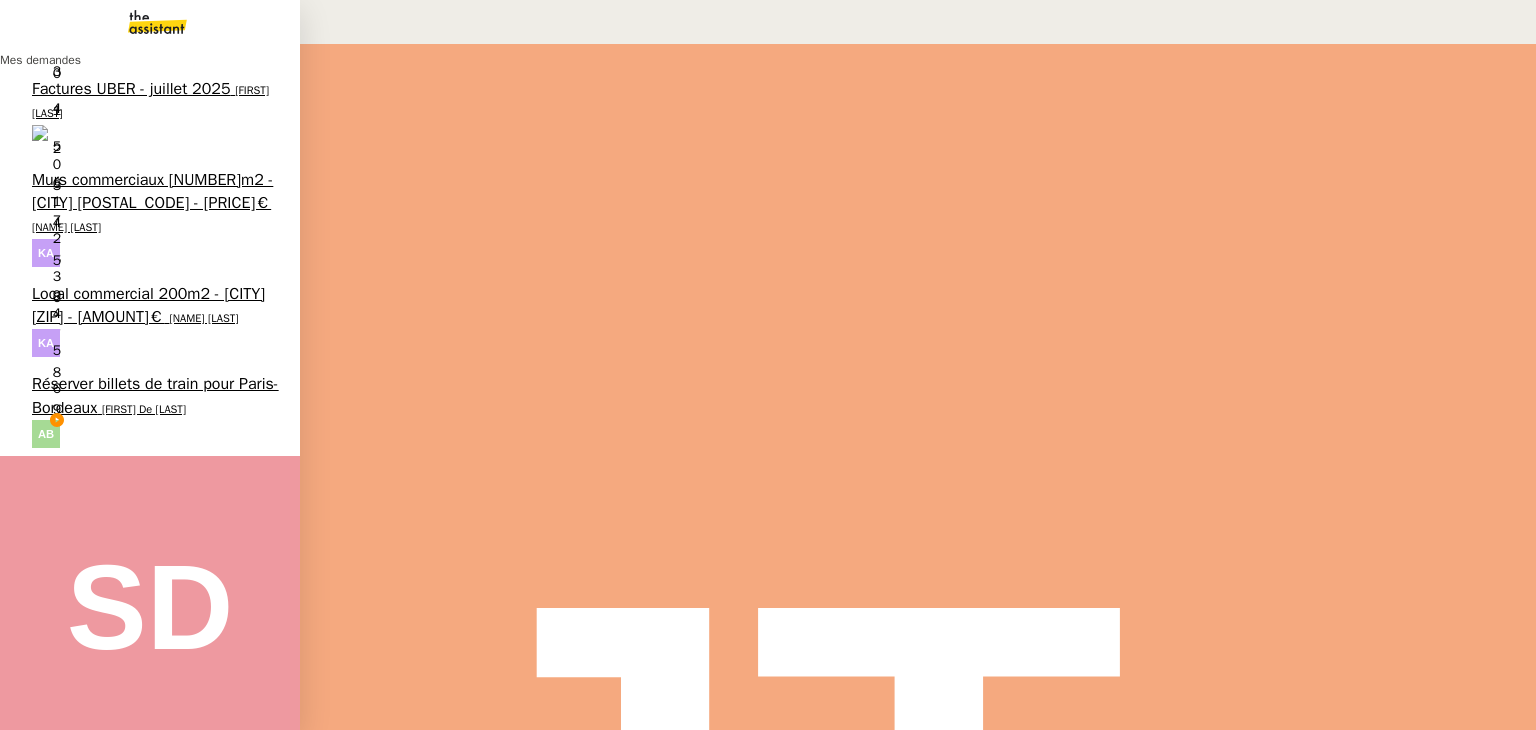 click on "[FIRST] [LAST]" at bounding box center (144, 1446) 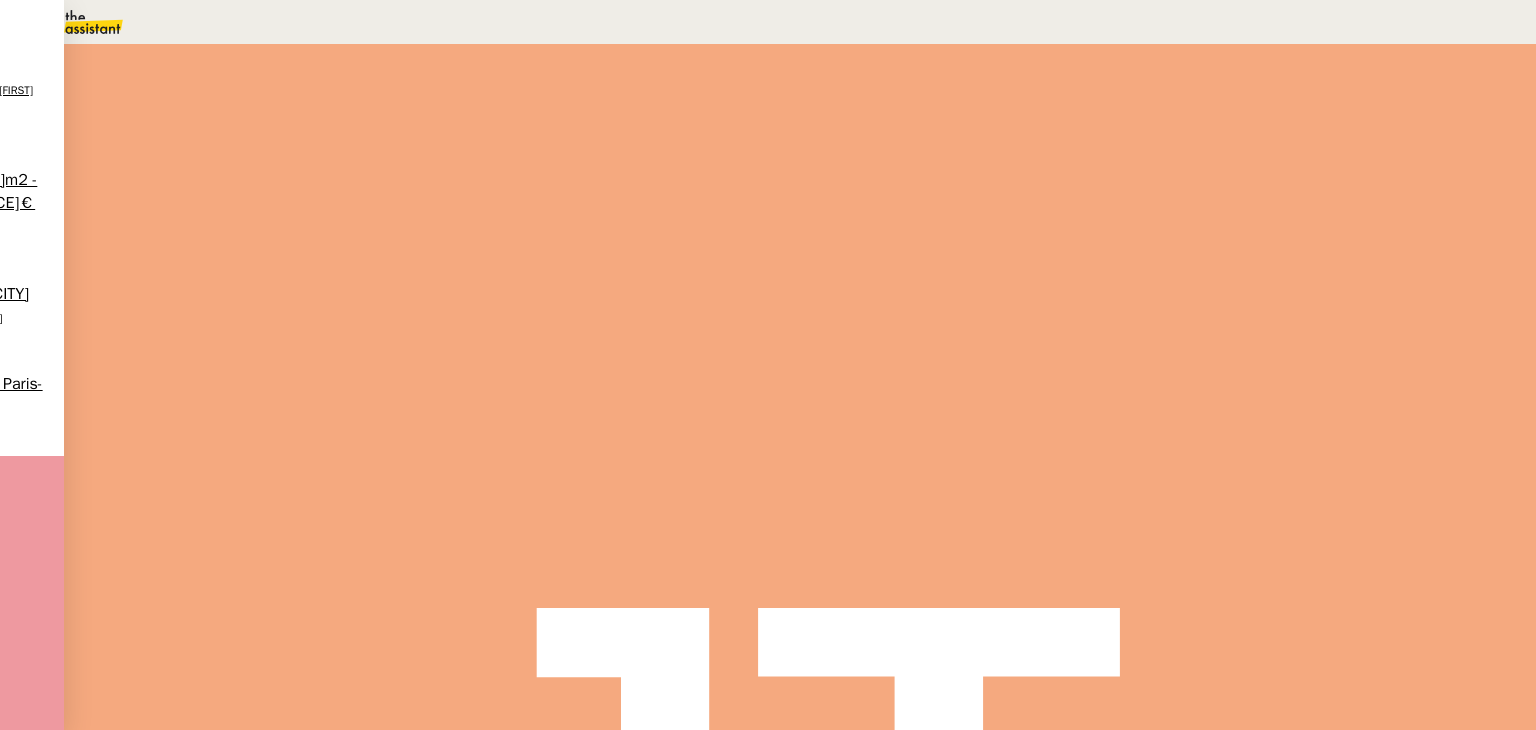 scroll, scrollTop: 0, scrollLeft: 0, axis: both 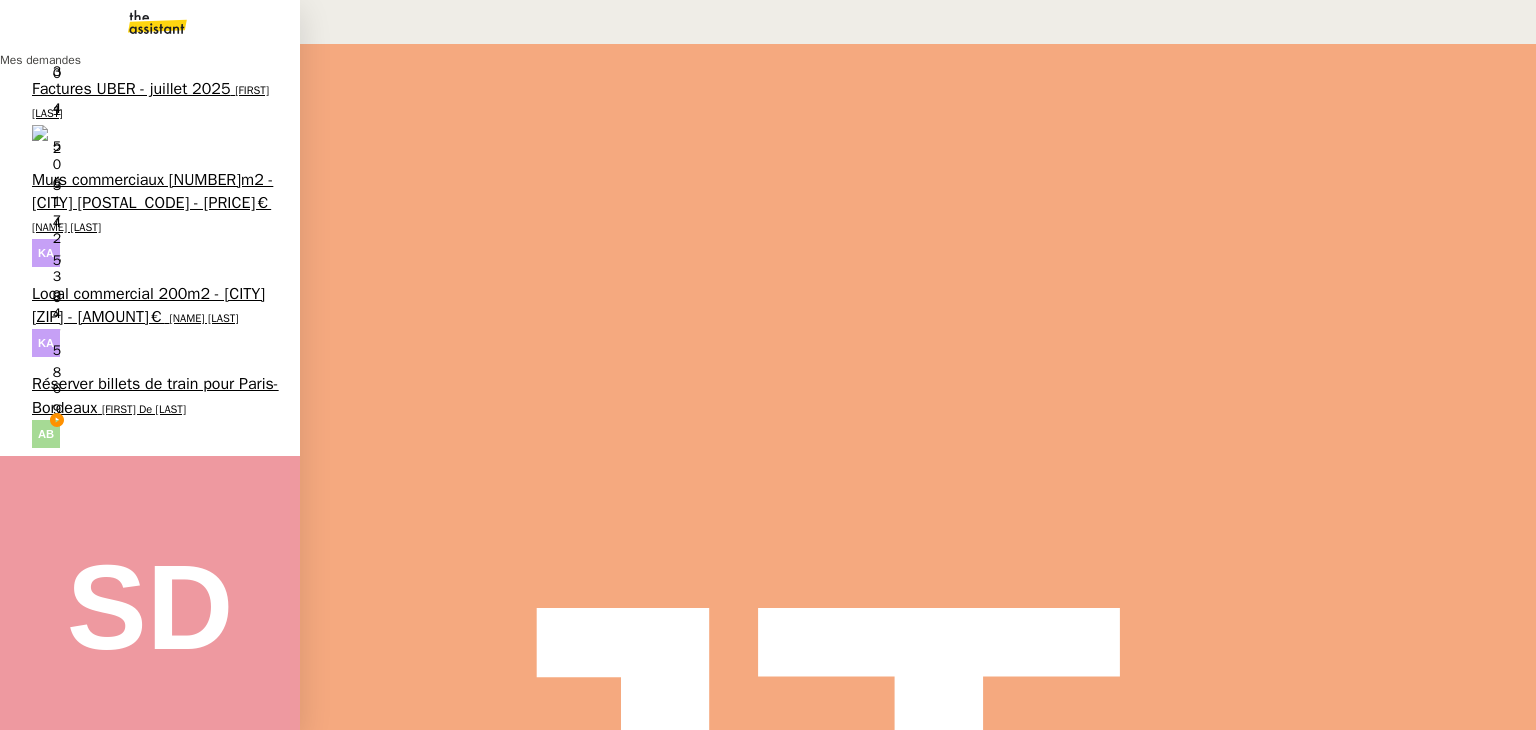 click on "⚙️Modification Procédure 2/5 RECHERCHE DE VOLS - Empty Legs" at bounding box center [156, 1331] 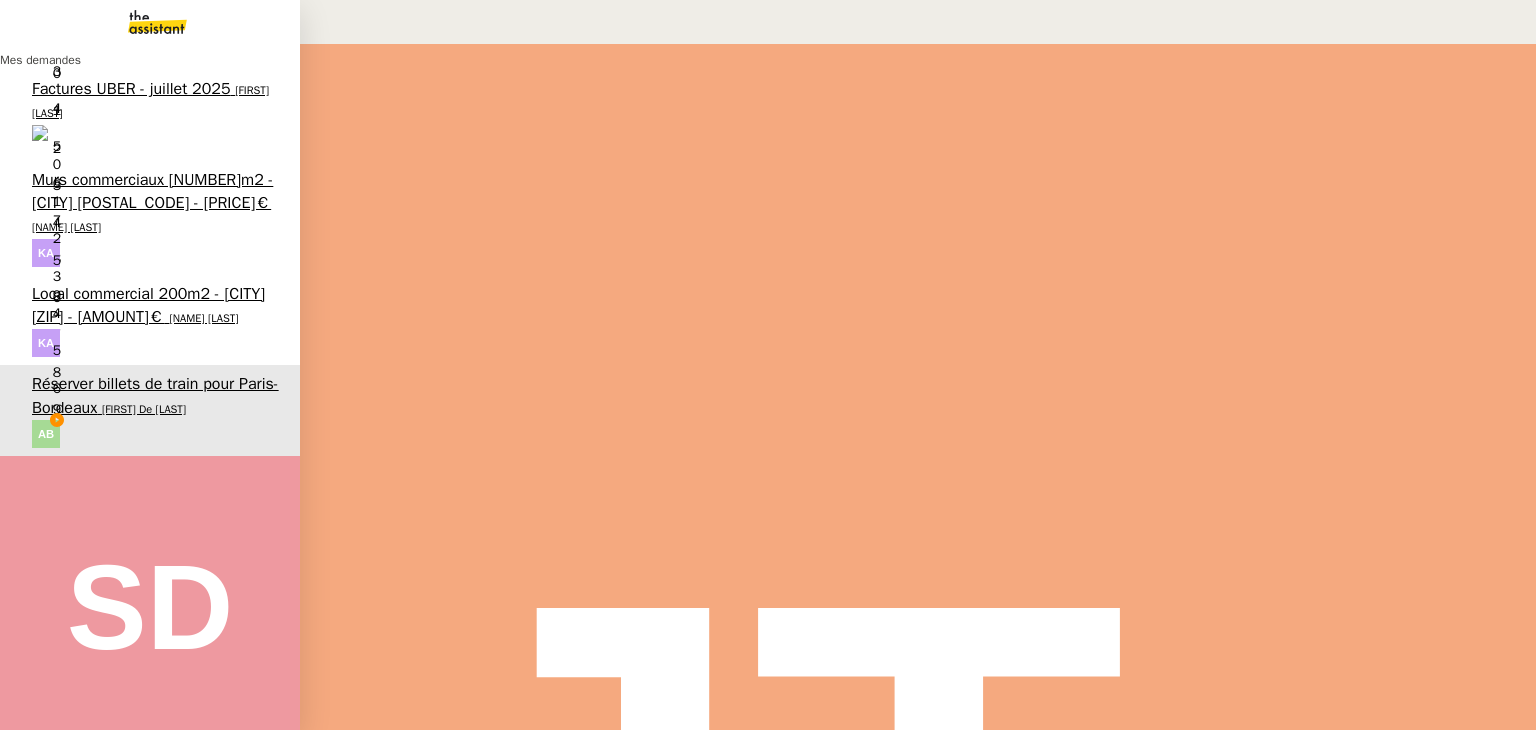 click on "[FIRST] [LAST]" at bounding box center [150, 101] 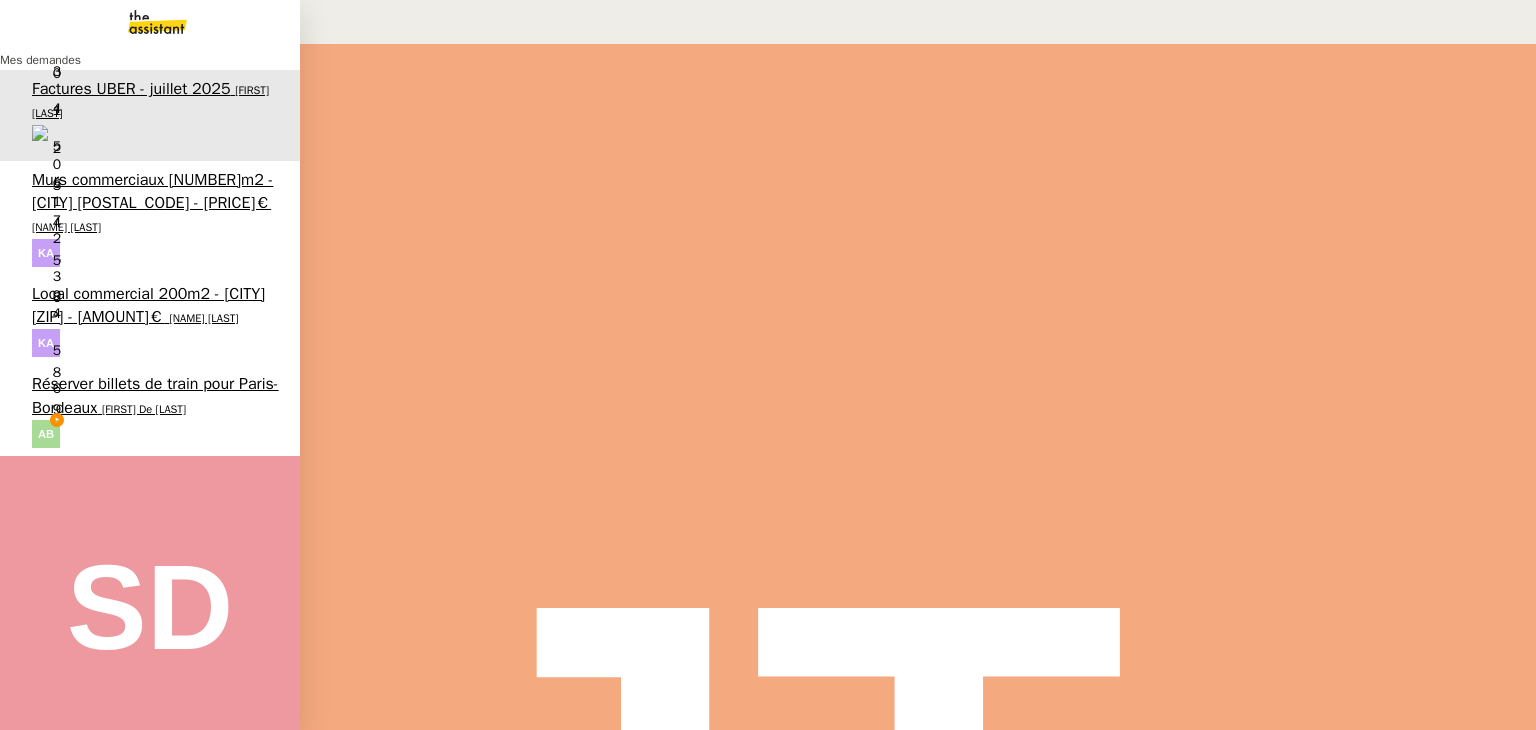 click on "Réserver billets de train pour Paris-Bordeaux    [FIRST] [LAST]" at bounding box center (150, 410) 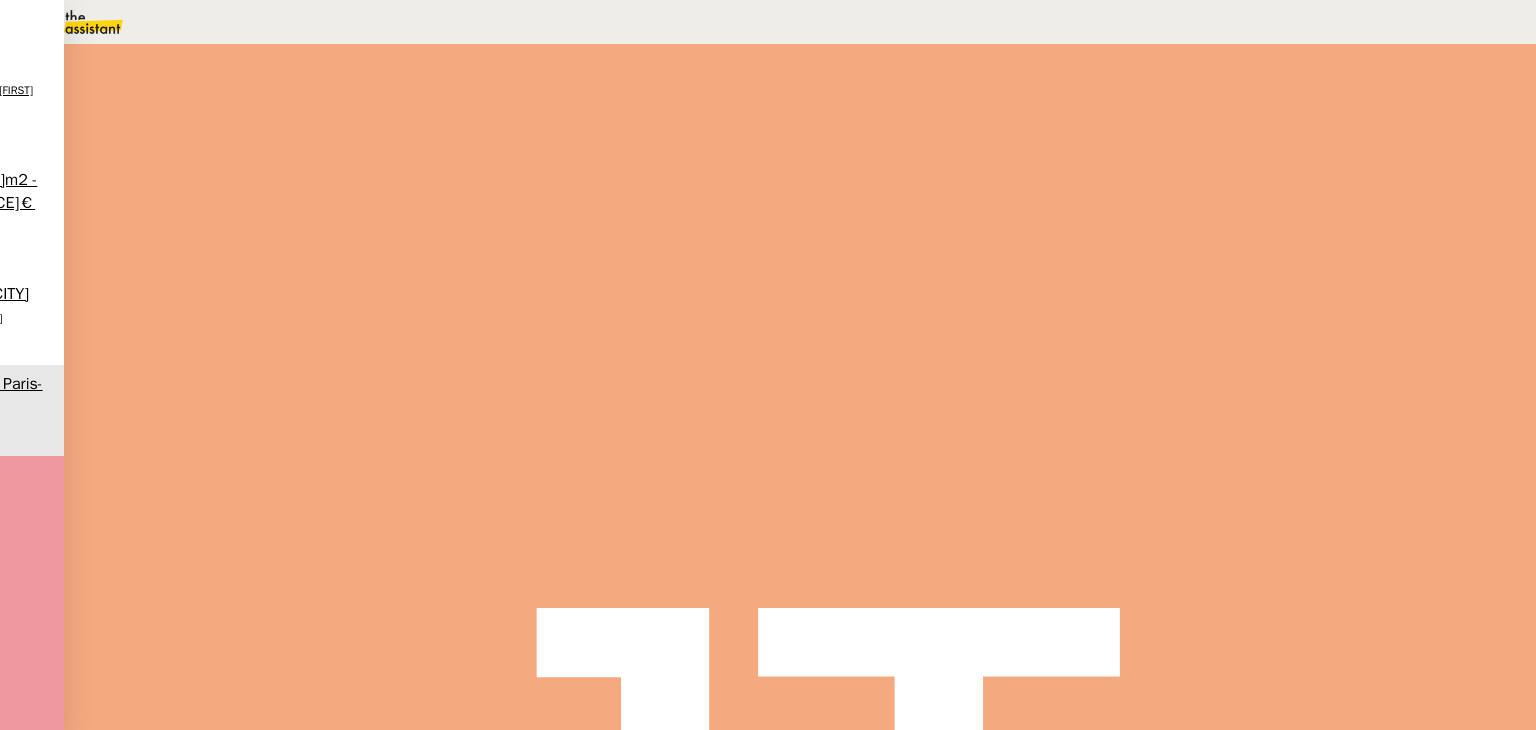 scroll, scrollTop: 300, scrollLeft: 0, axis: vertical 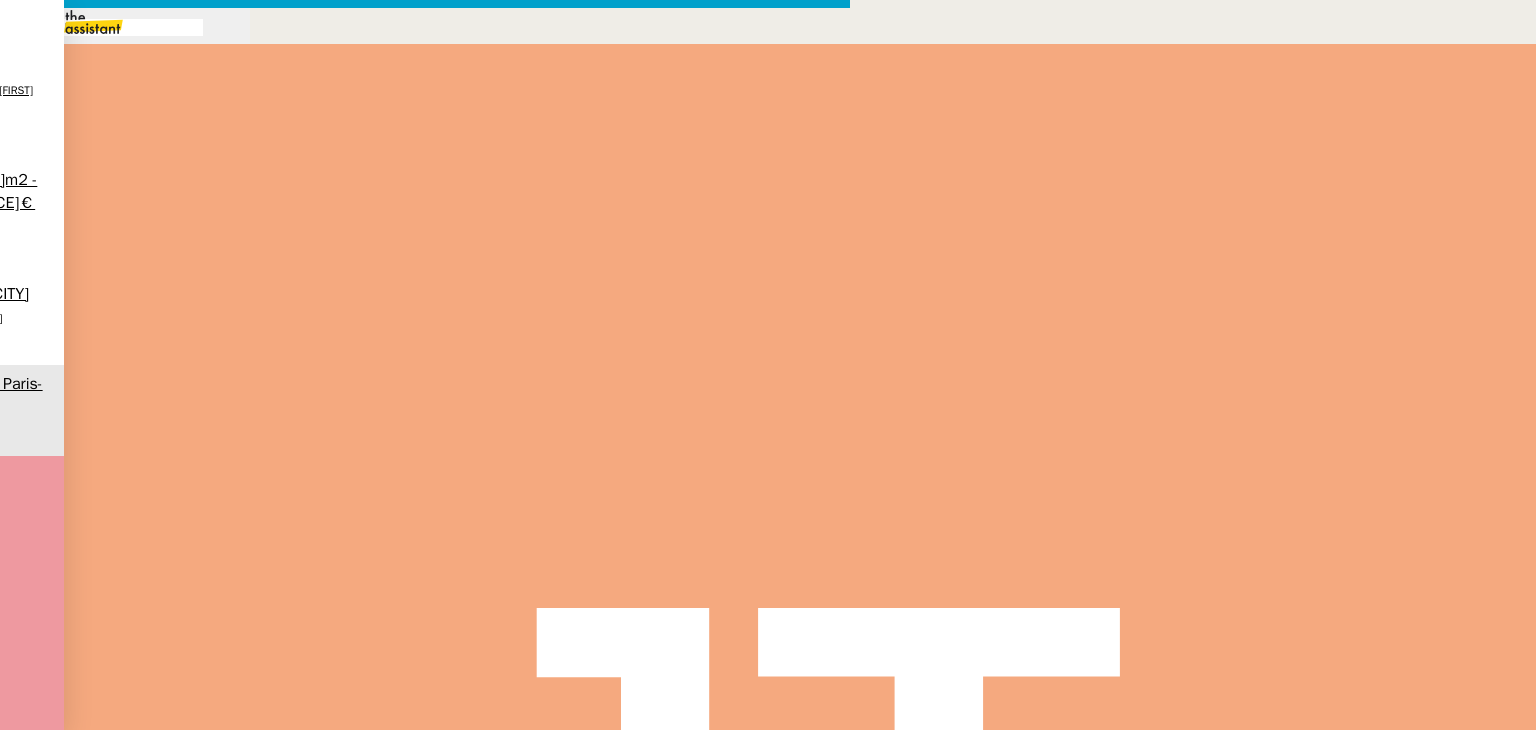 click on "Envoyer" at bounding box center (78, 1352) 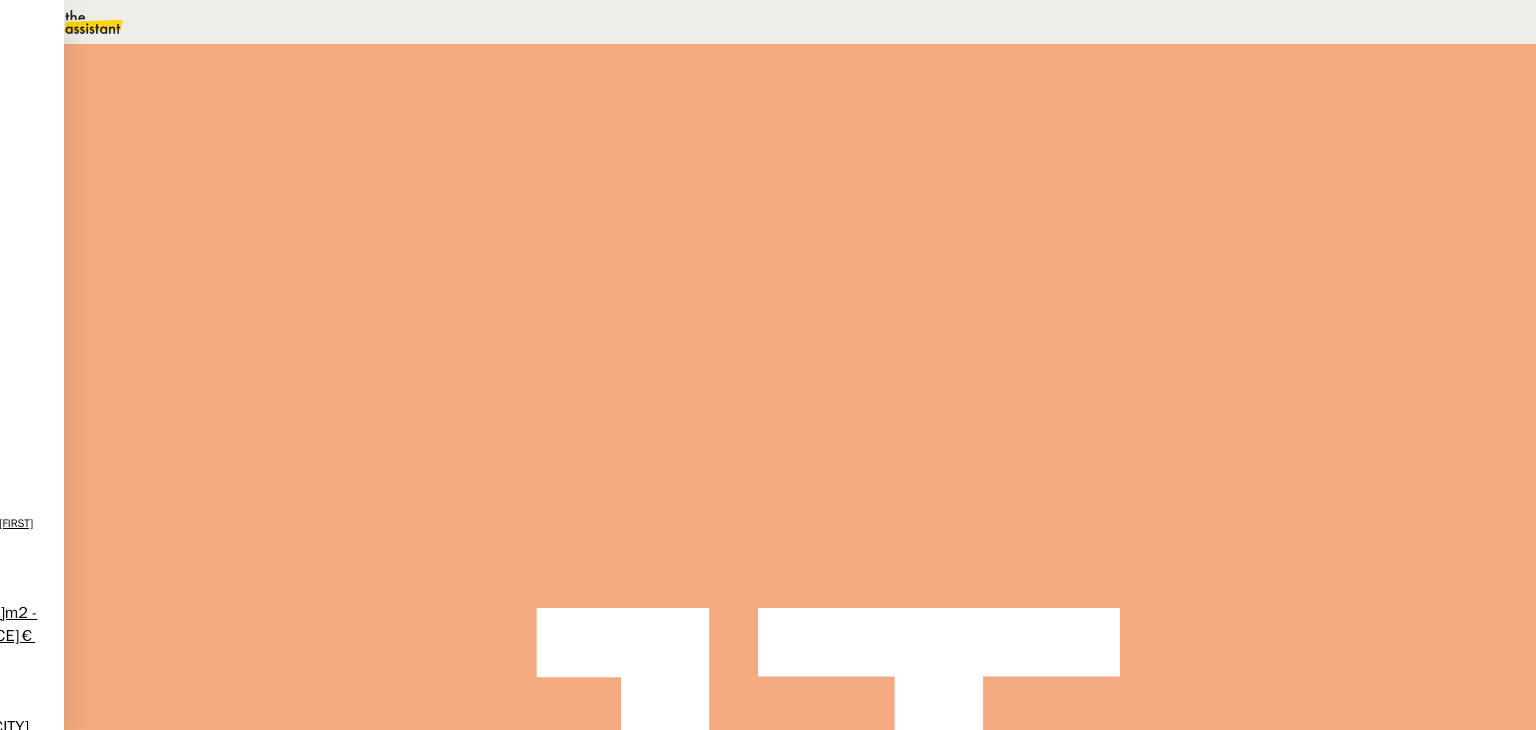 scroll, scrollTop: 1100, scrollLeft: 0, axis: vertical 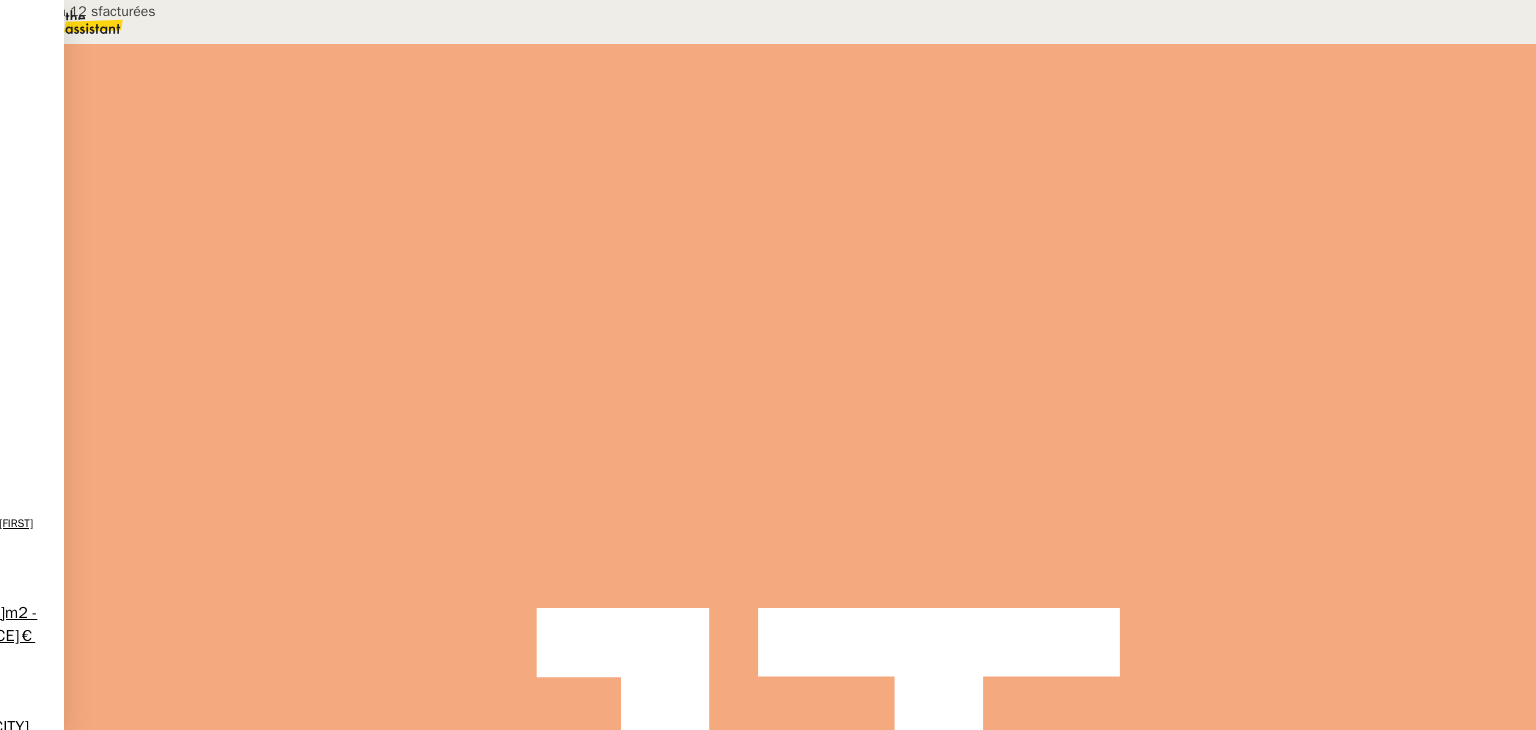 click at bounding box center (307, 722) 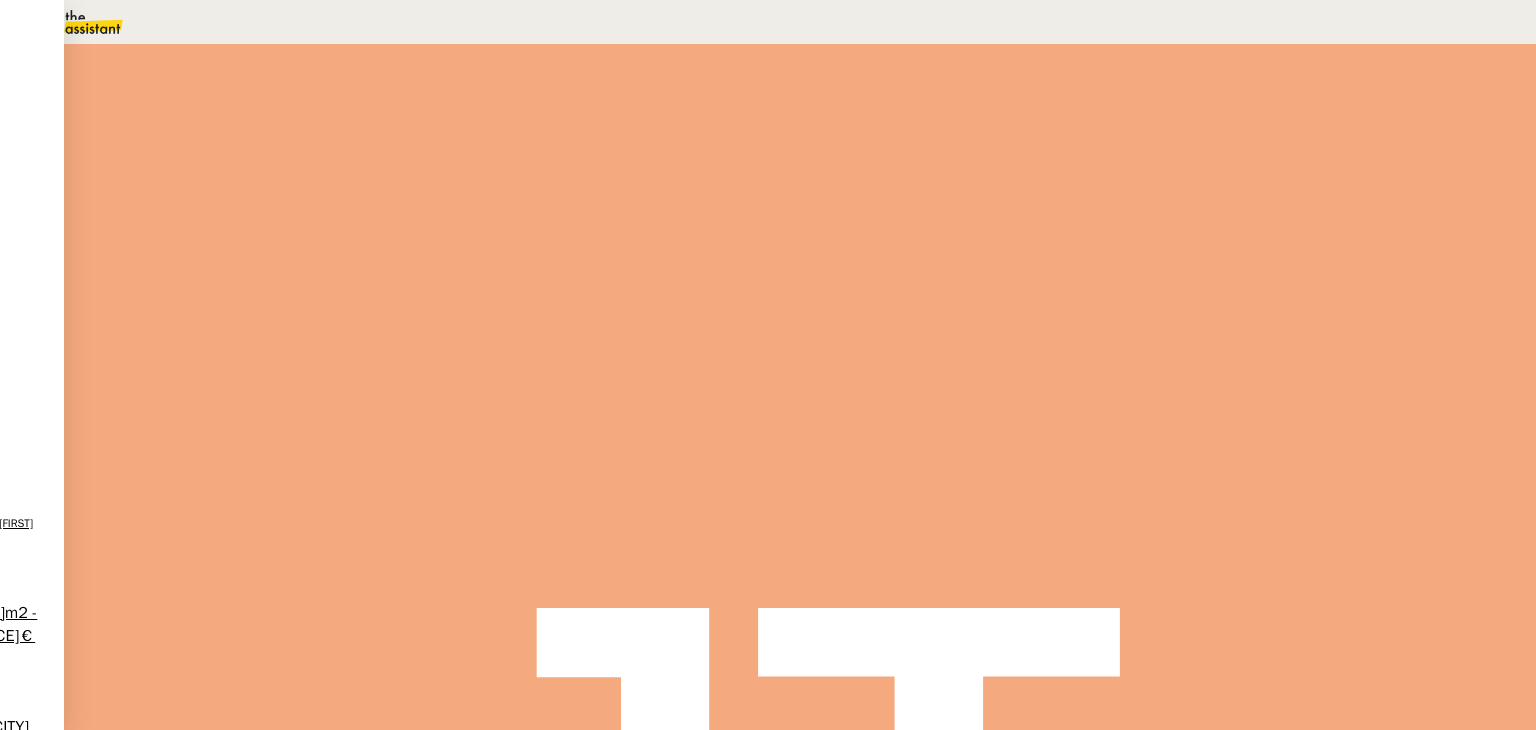 scroll, scrollTop: 0, scrollLeft: 0, axis: both 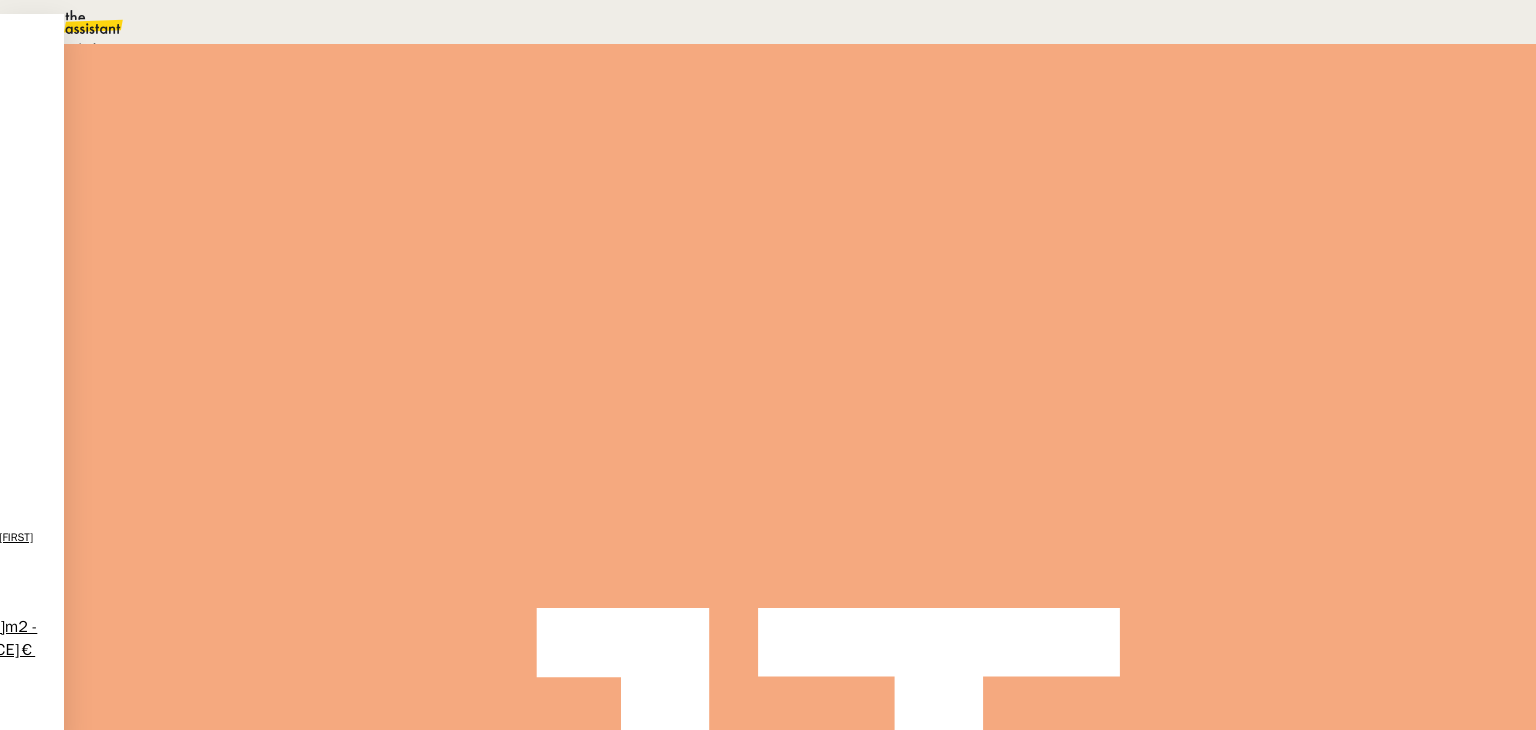 click on "En attente" at bounding box center [72, 48] 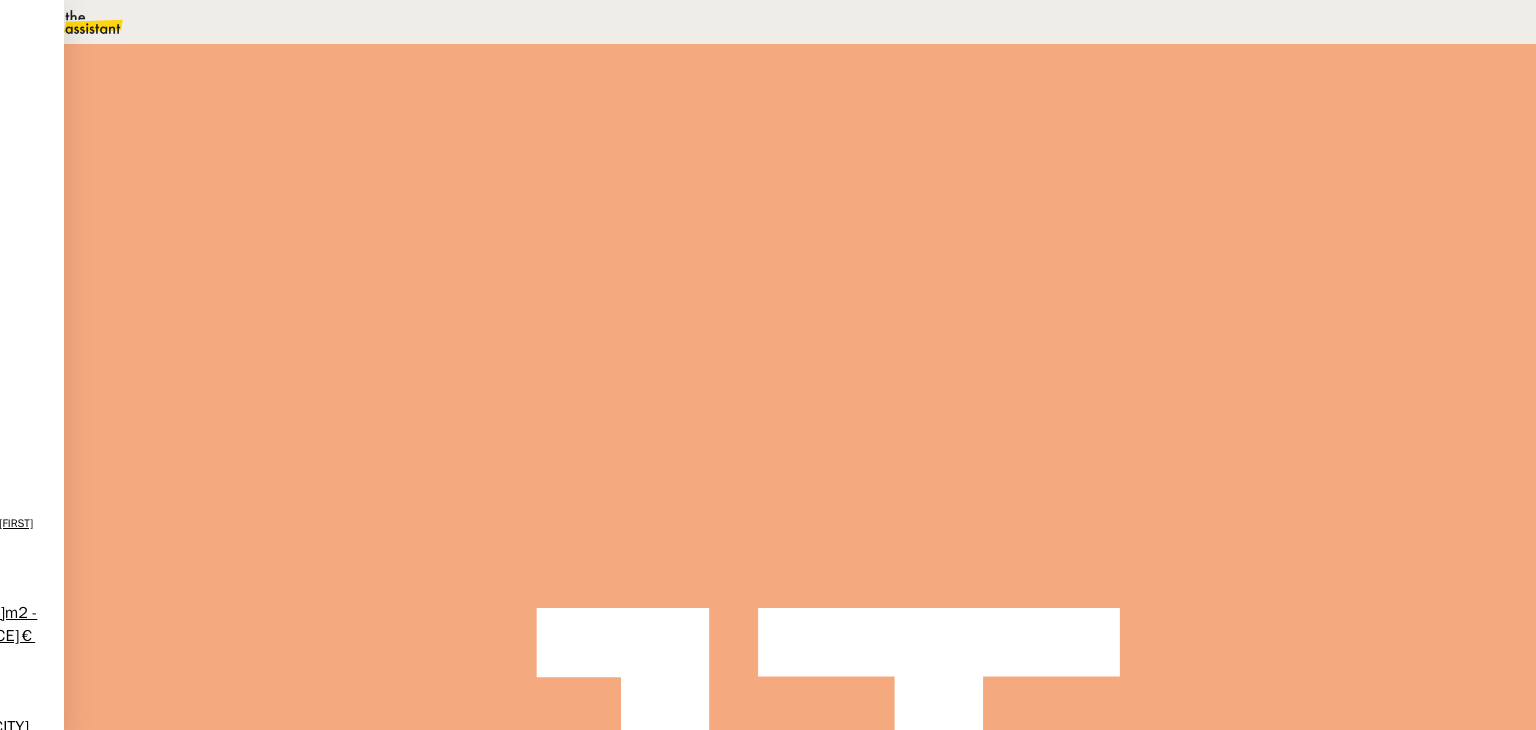 click on "3" at bounding box center (1141, 273) 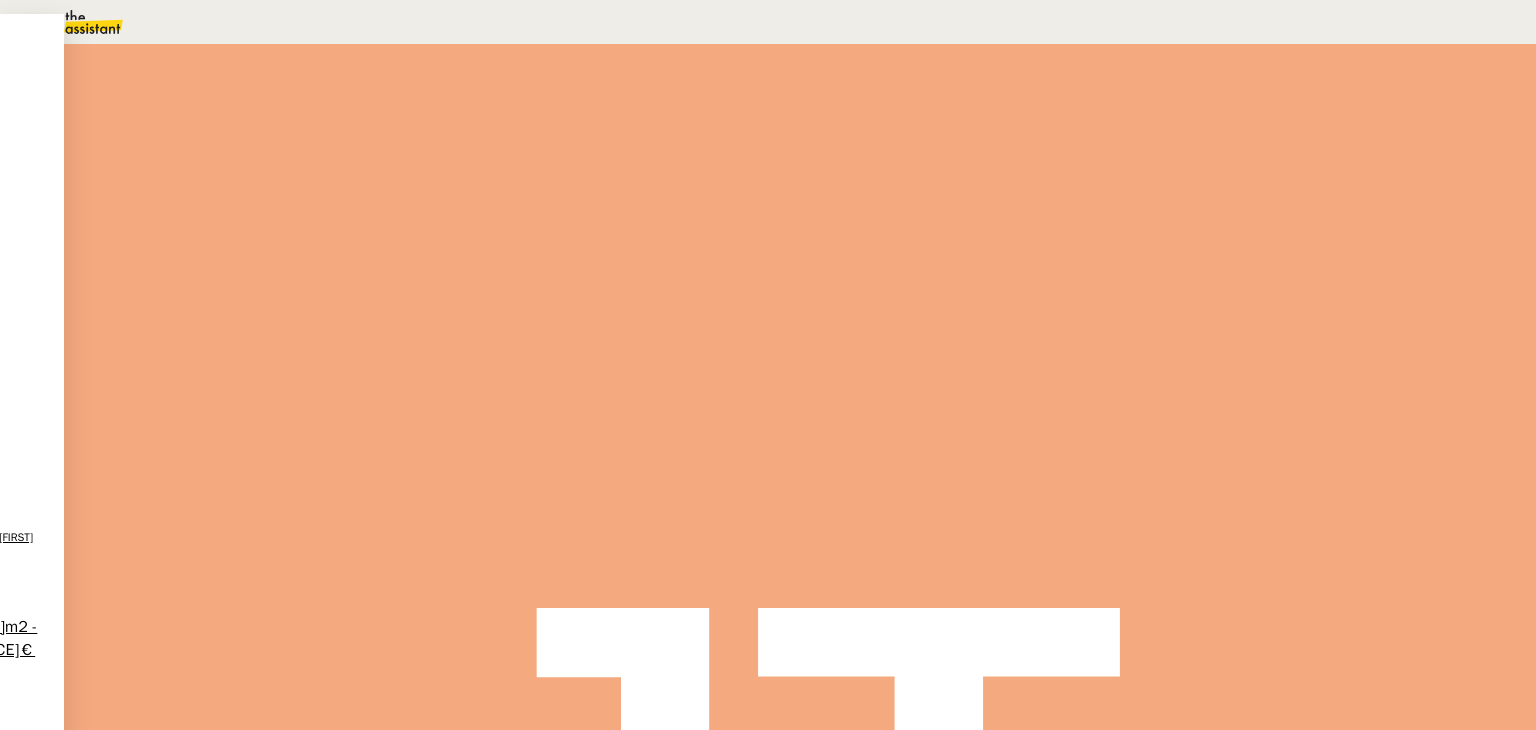 click on "09" at bounding box center [788, 22] 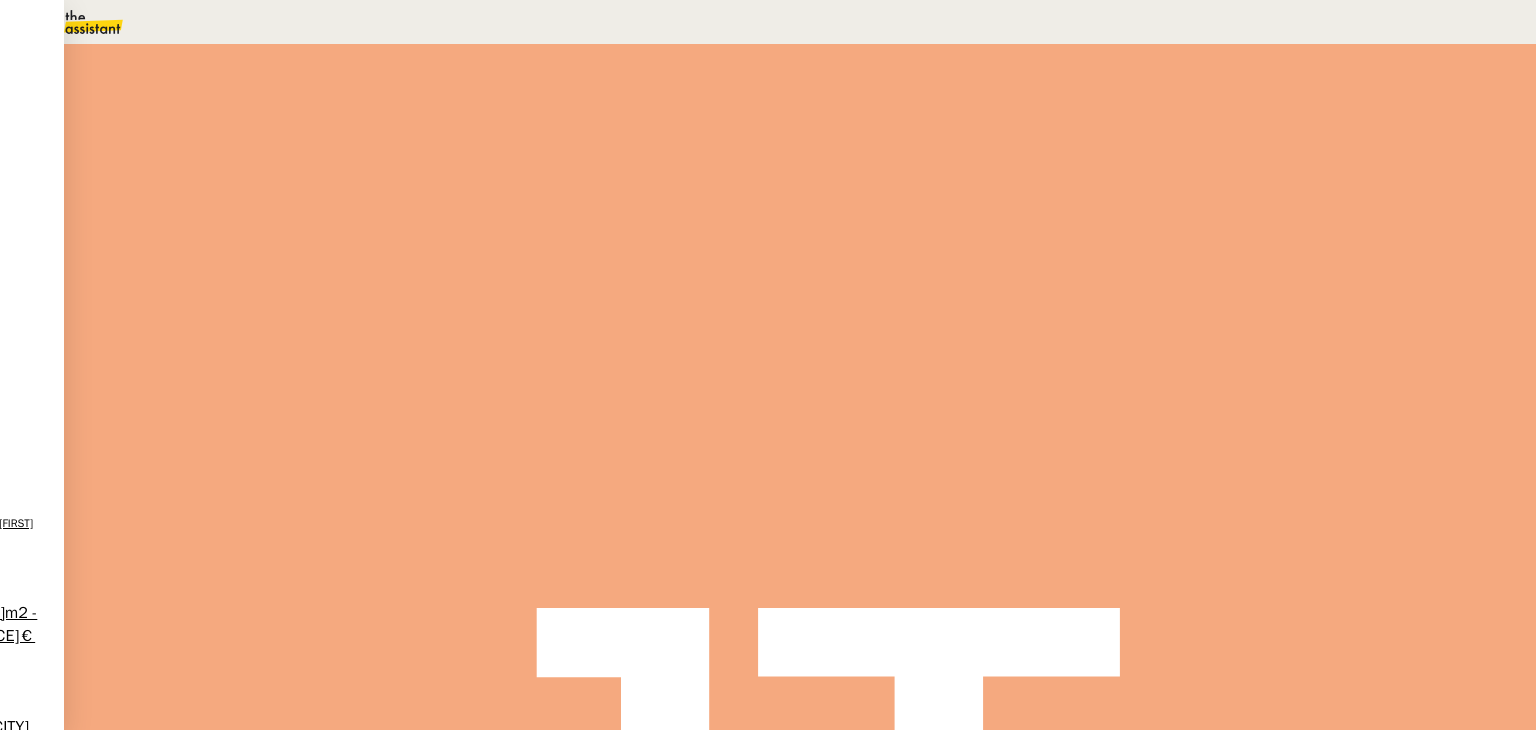 click on "Sauver" at bounding box center (1139, 505) 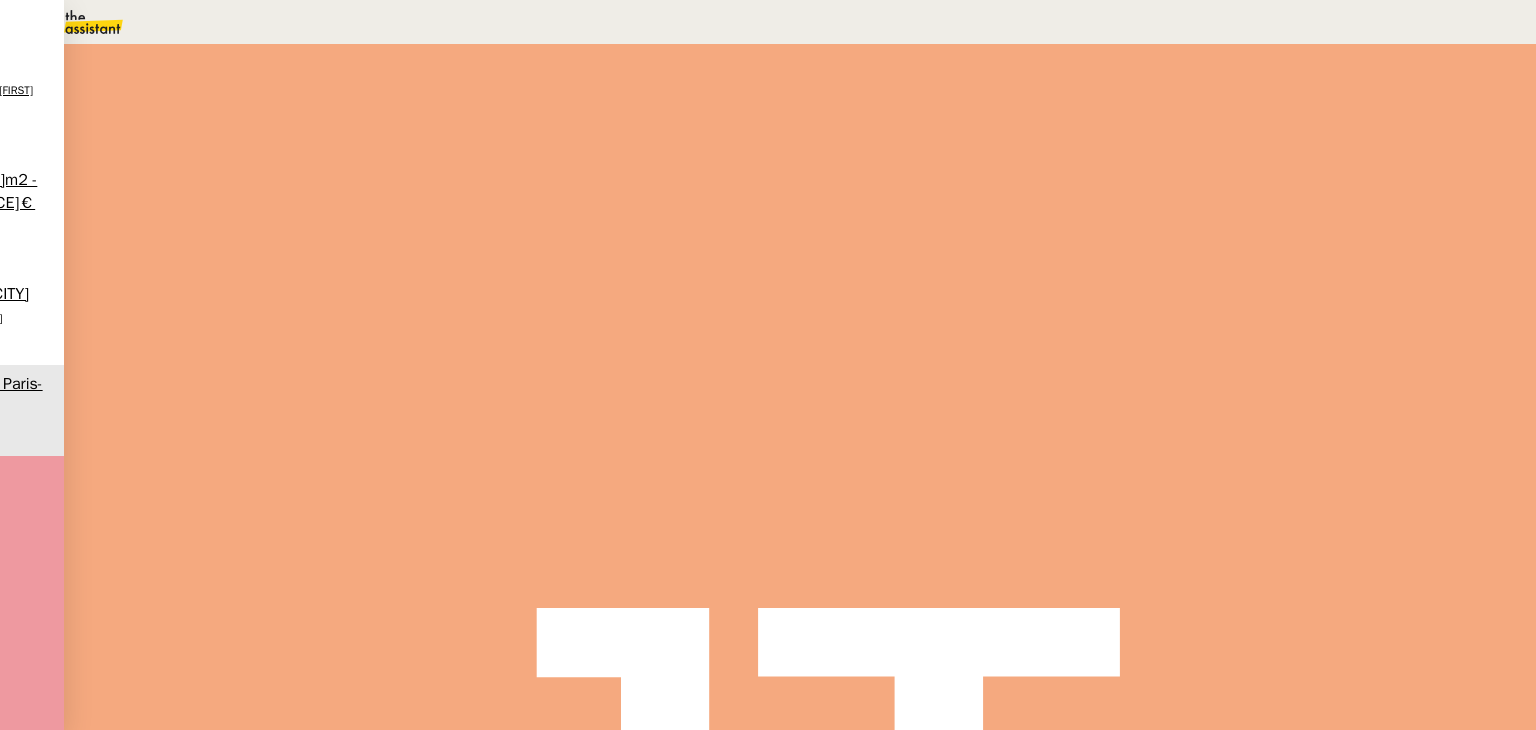 scroll, scrollTop: 0, scrollLeft: 0, axis: both 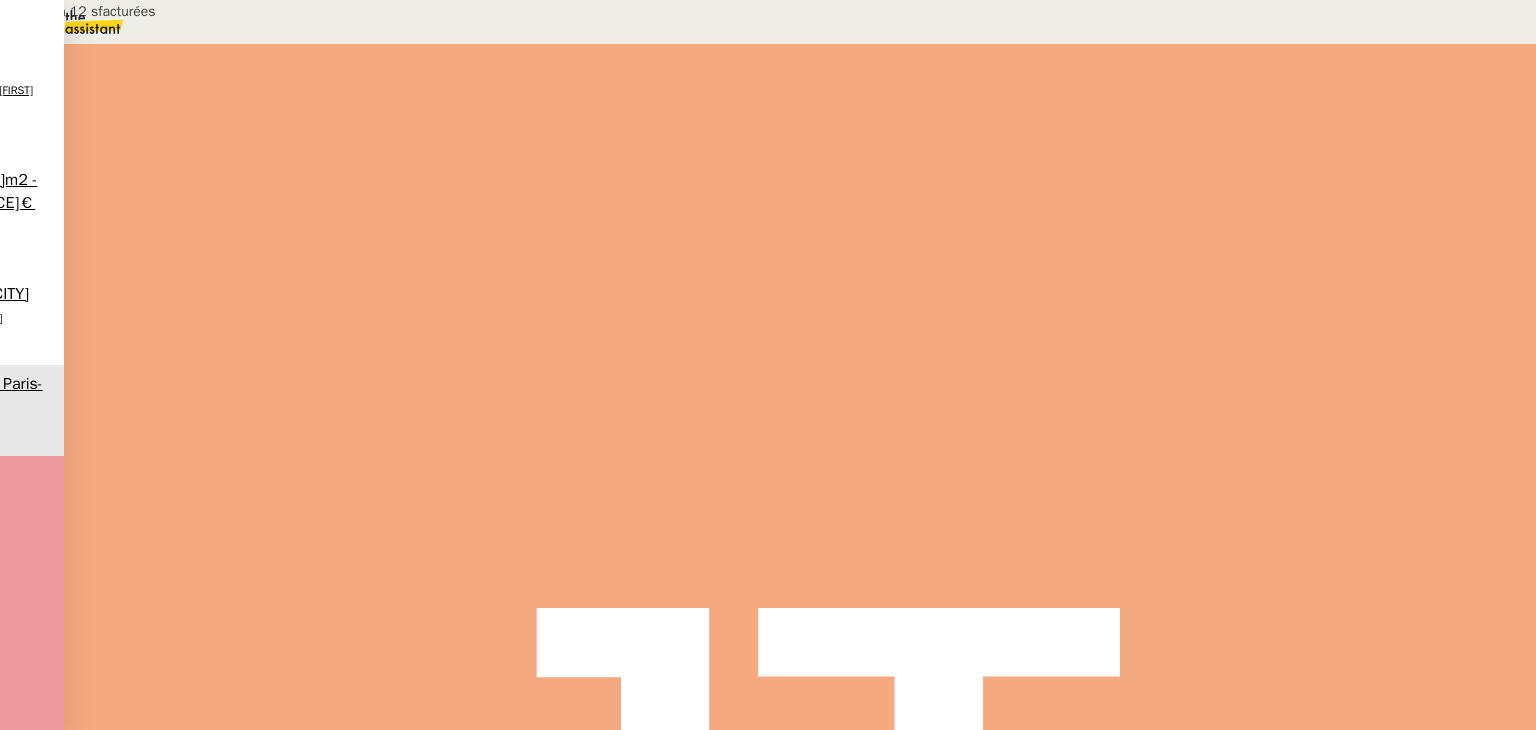 click at bounding box center [287, 607] 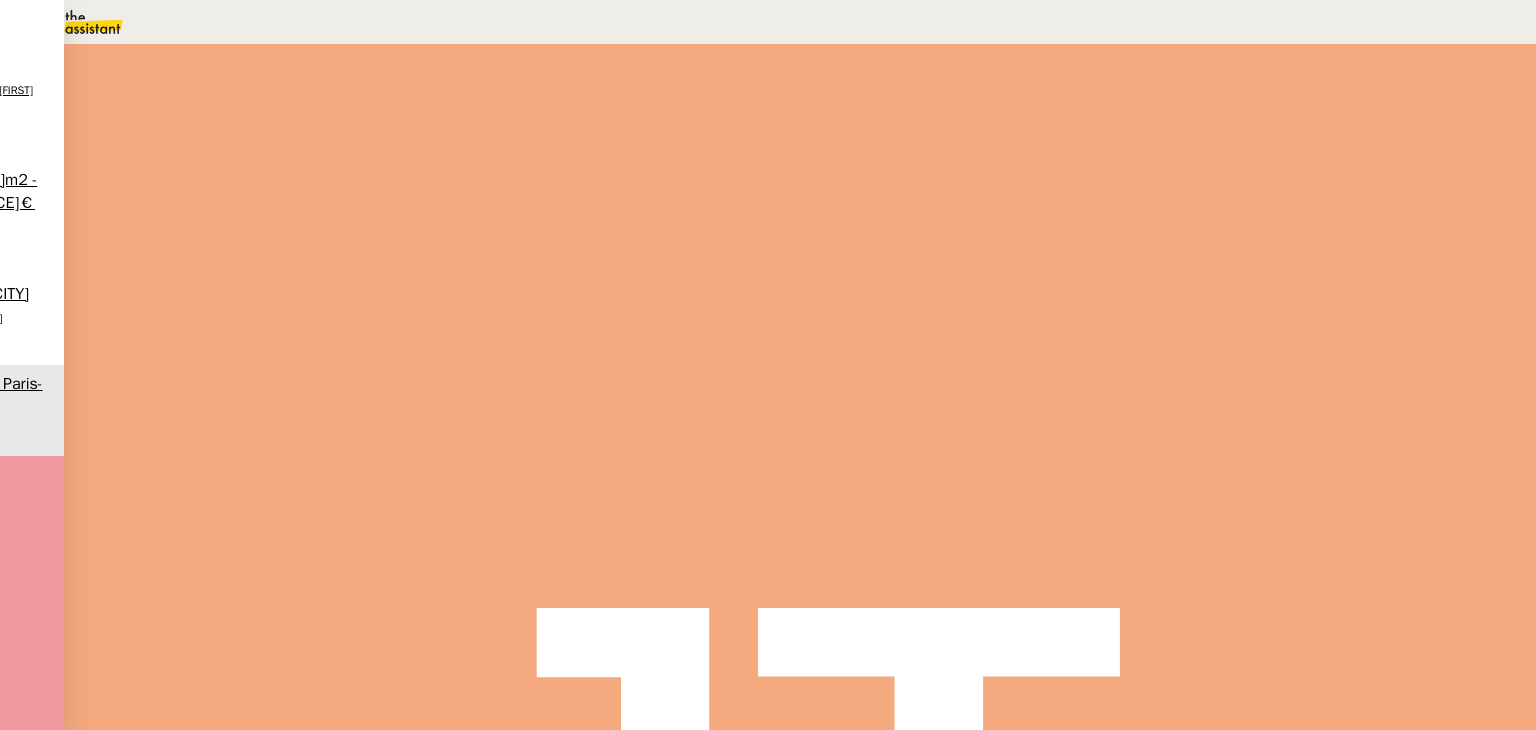 click at bounding box center [267, 604] 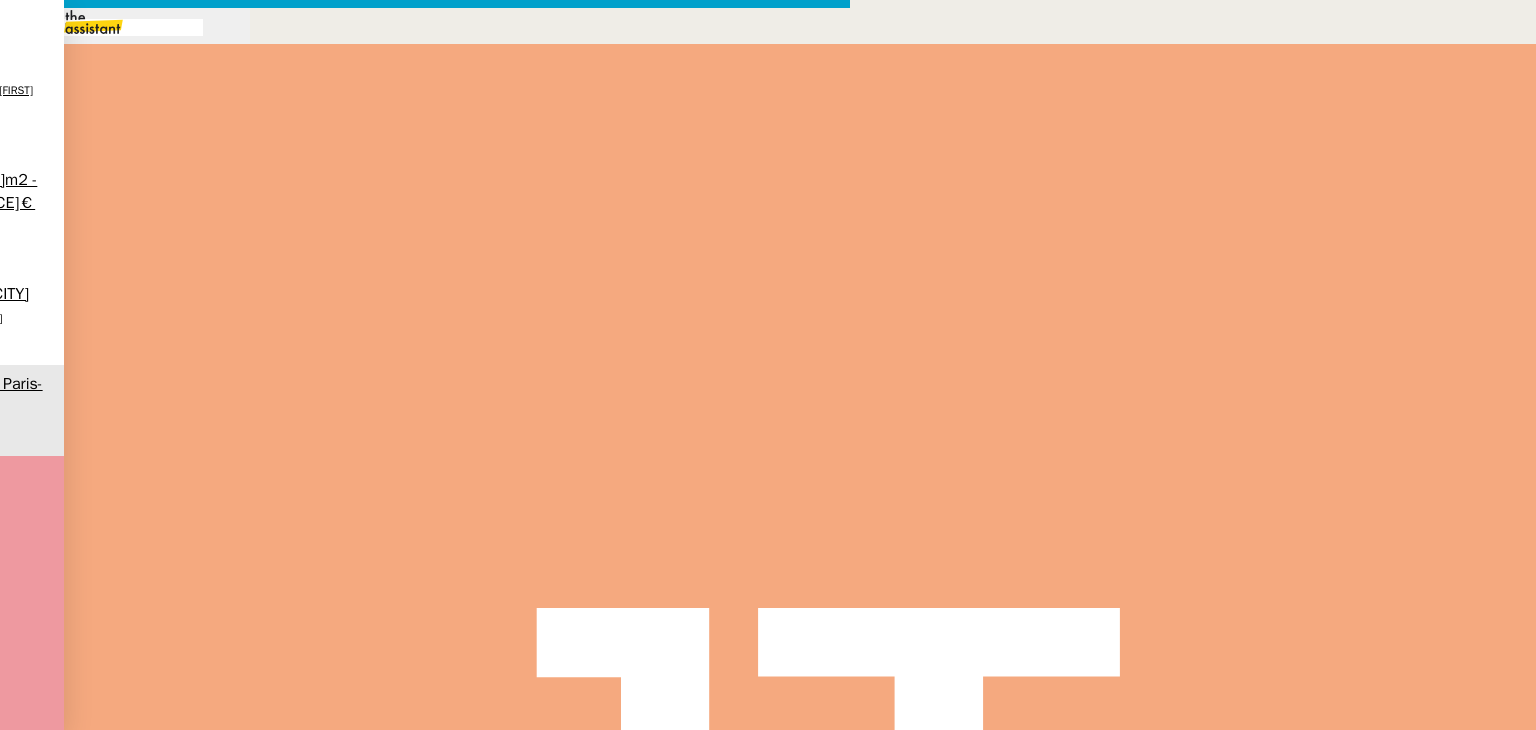 click on "Ajouter des fichiers" at bounding box center (184, 946) 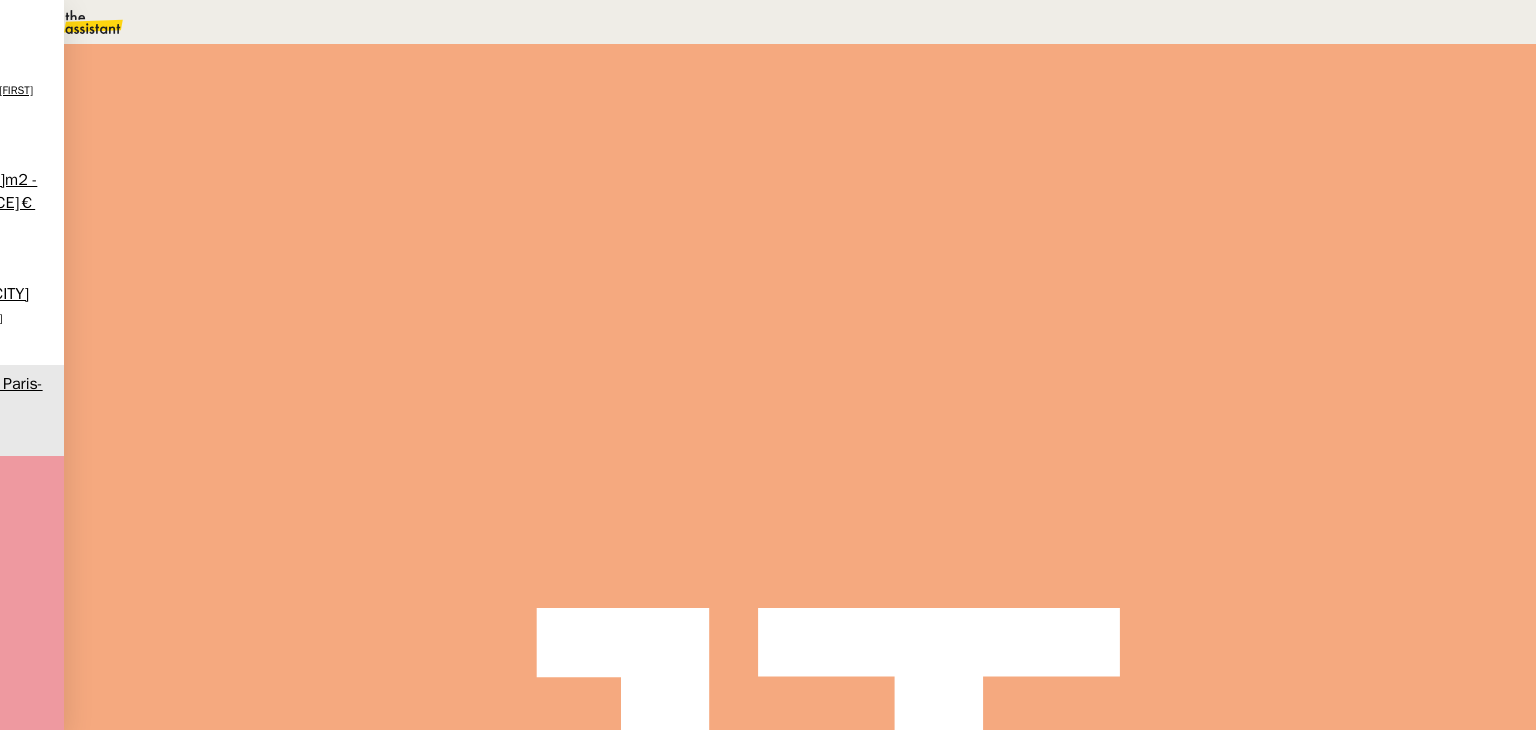 scroll, scrollTop: 0, scrollLeft: 0, axis: both 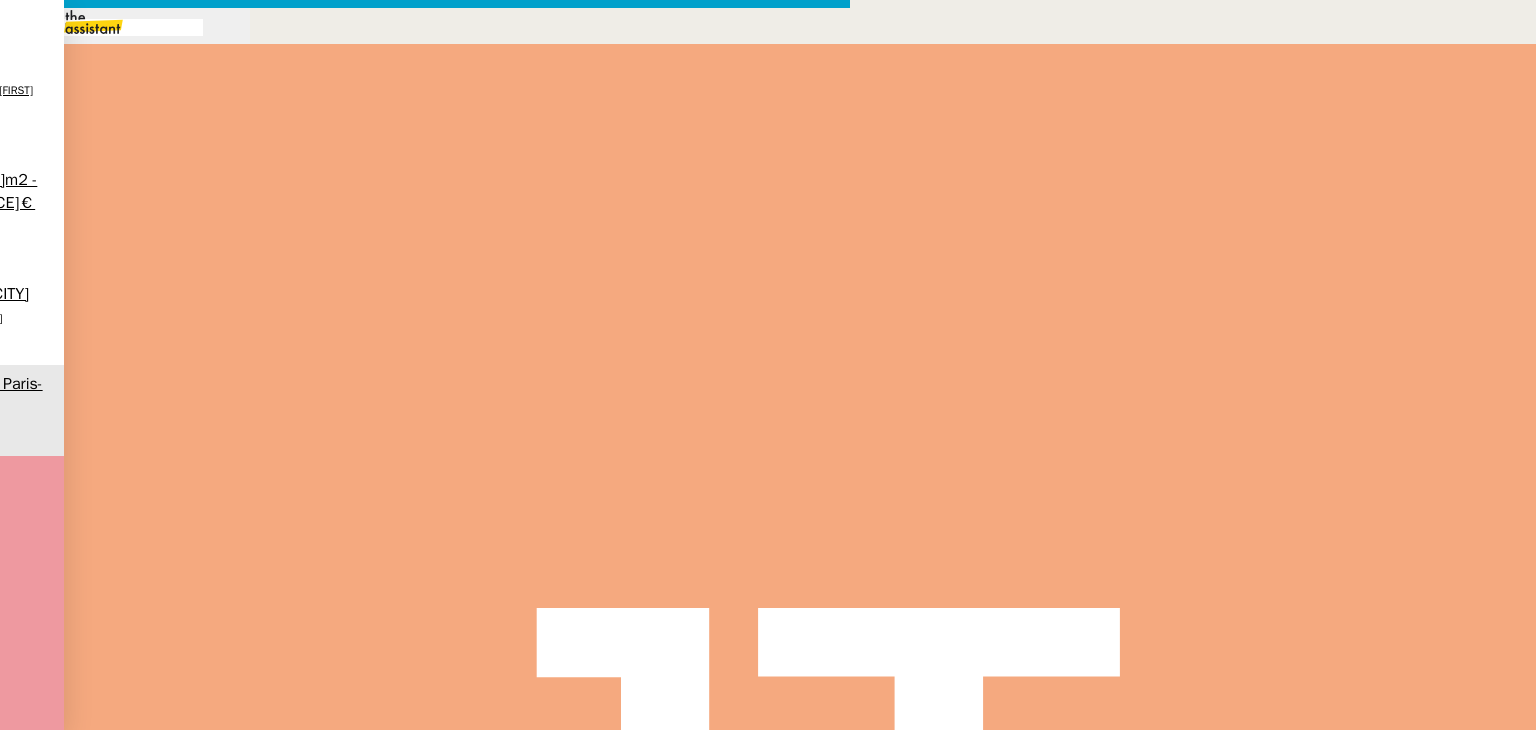 click at bounding box center (425, 837) 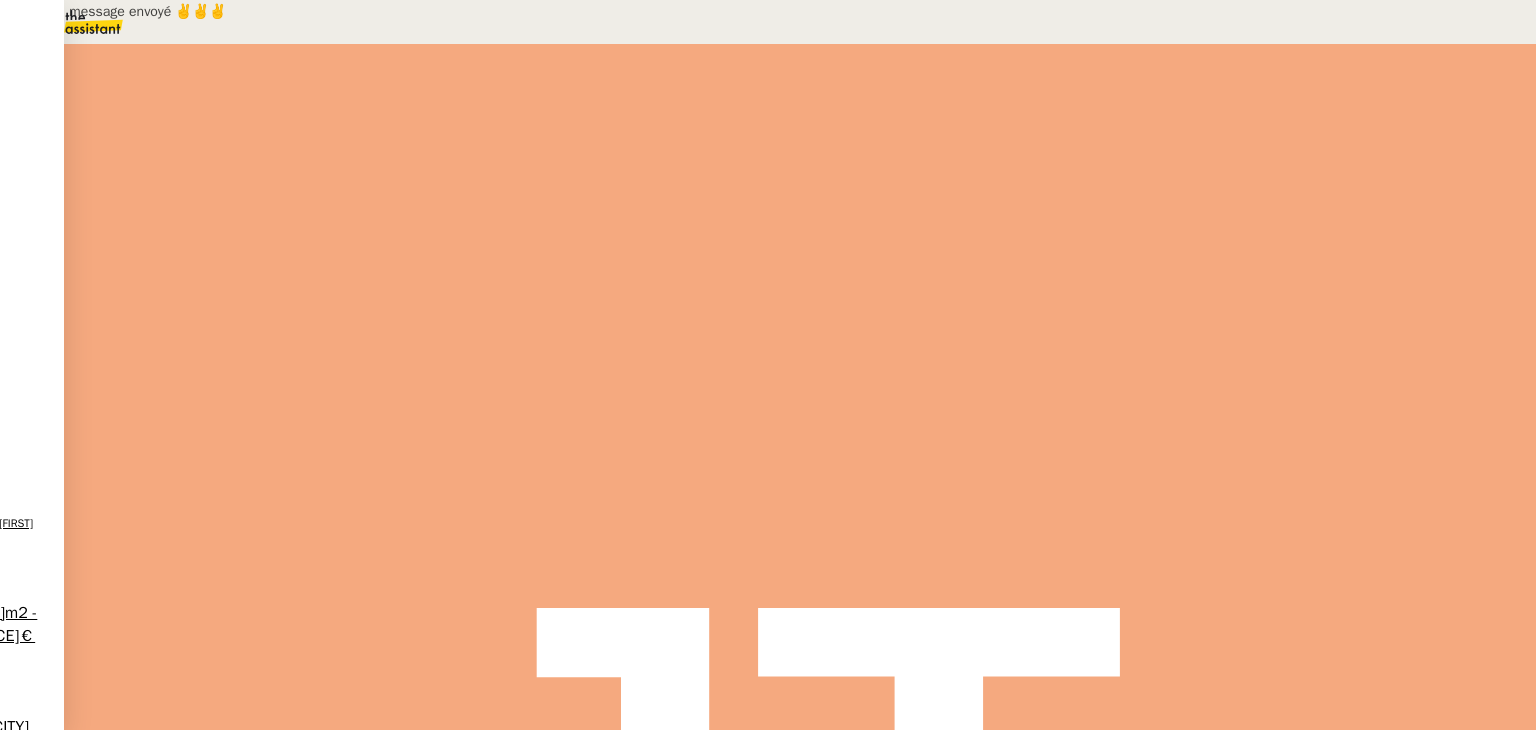 scroll, scrollTop: 1800, scrollLeft: 0, axis: vertical 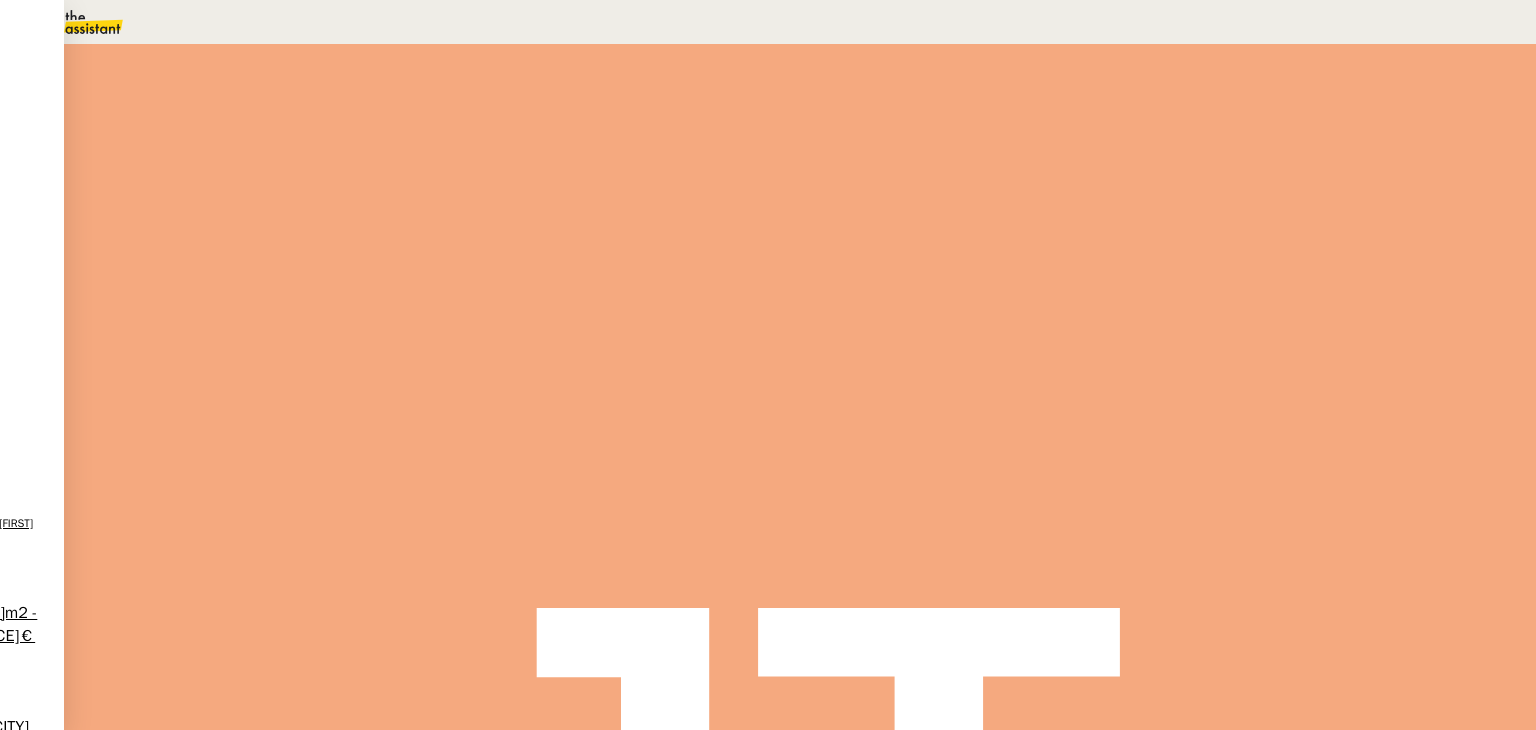 drag, startPoint x: 978, startPoint y: 628, endPoint x: 996, endPoint y: 609, distance: 26.172504 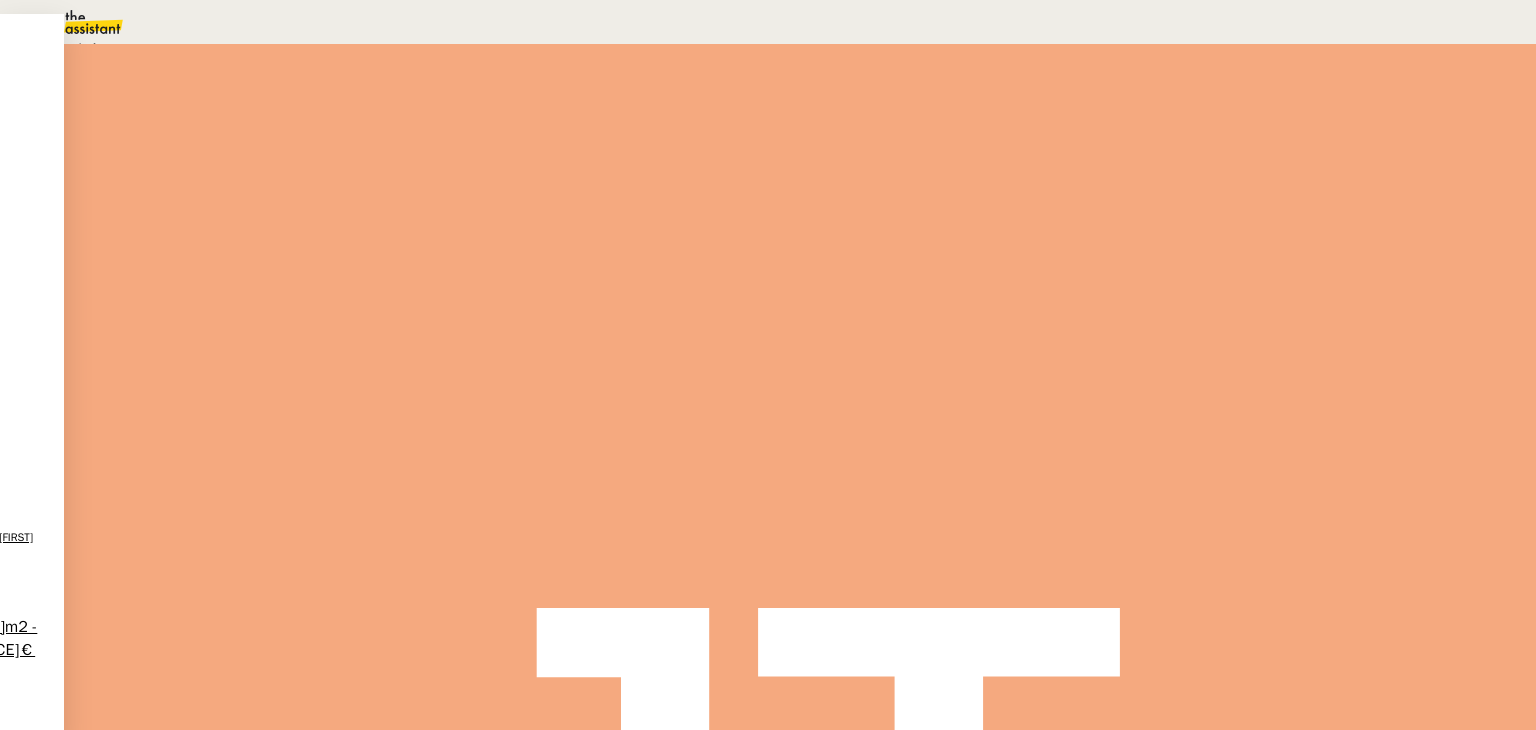 click on "En attente" at bounding box center (72, 48) 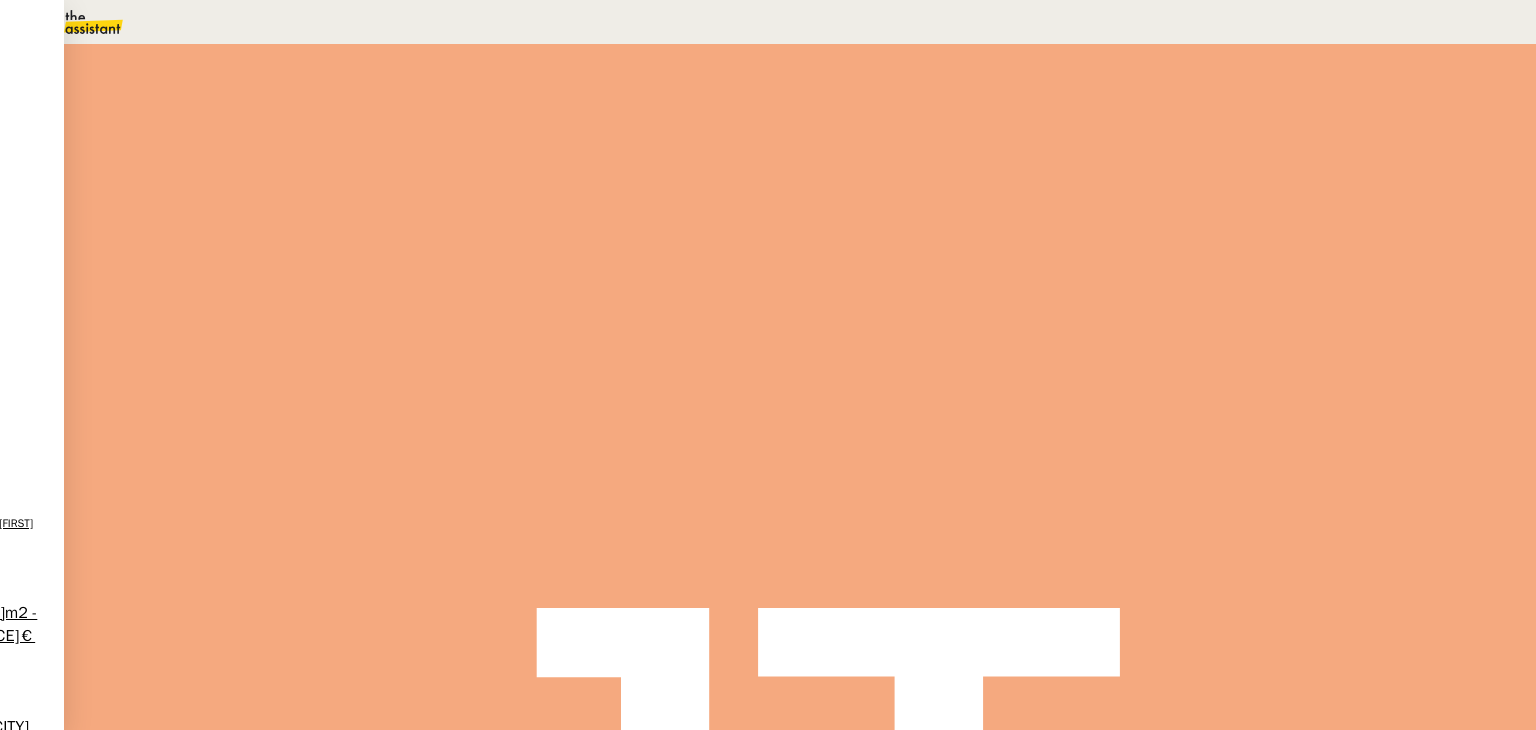 click on "3" at bounding box center [1141, 273] 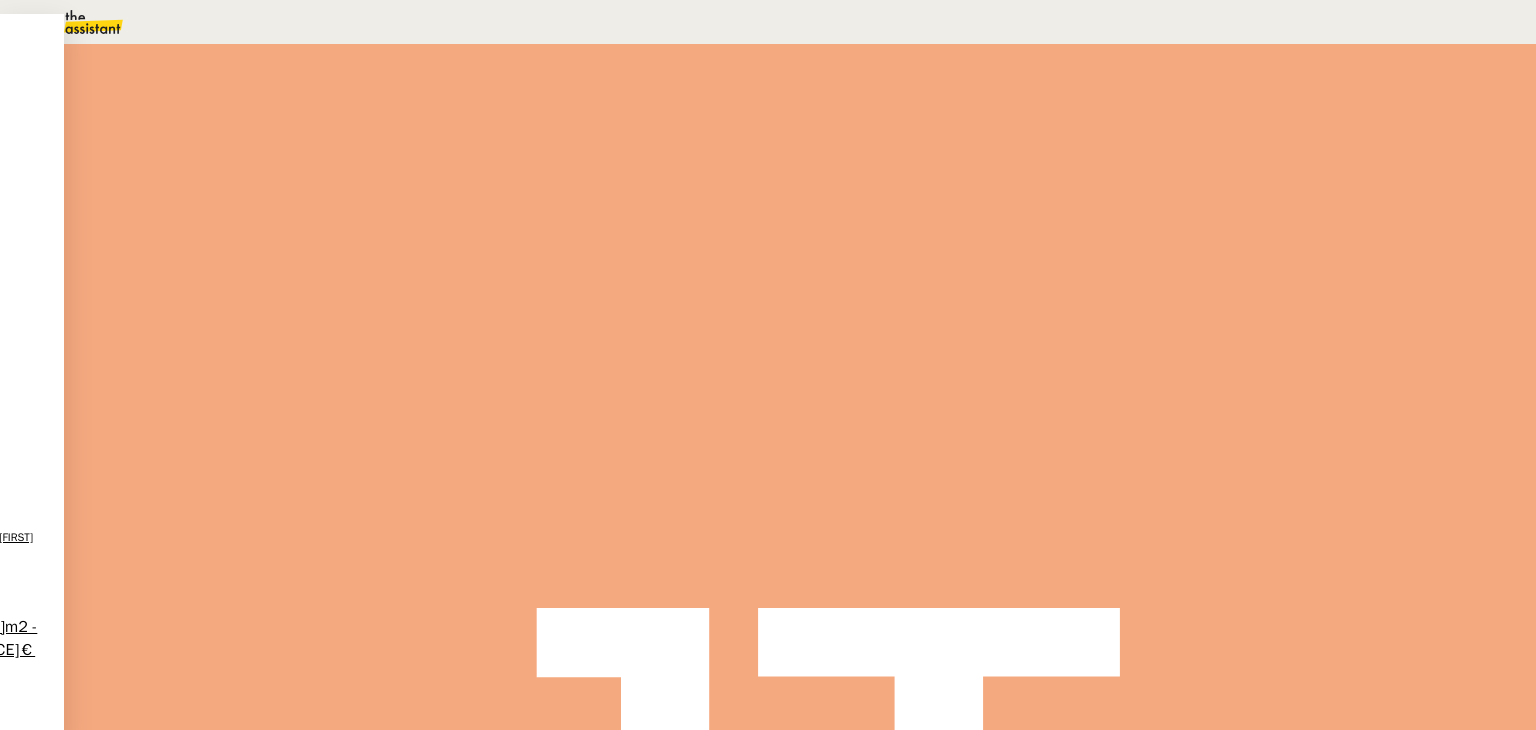 click on "09" at bounding box center [788, 22] 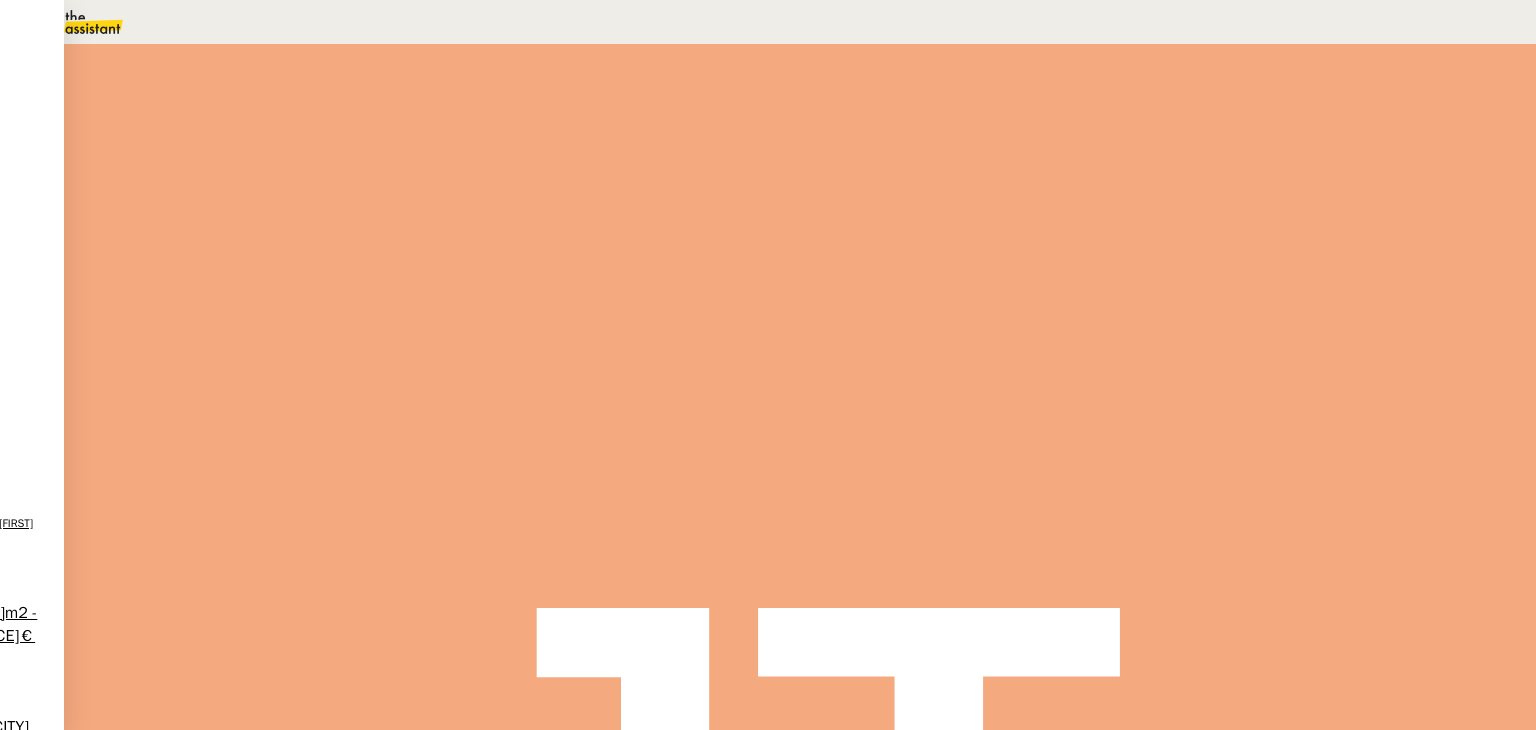 click on "Sauver" at bounding box center (1139, 505) 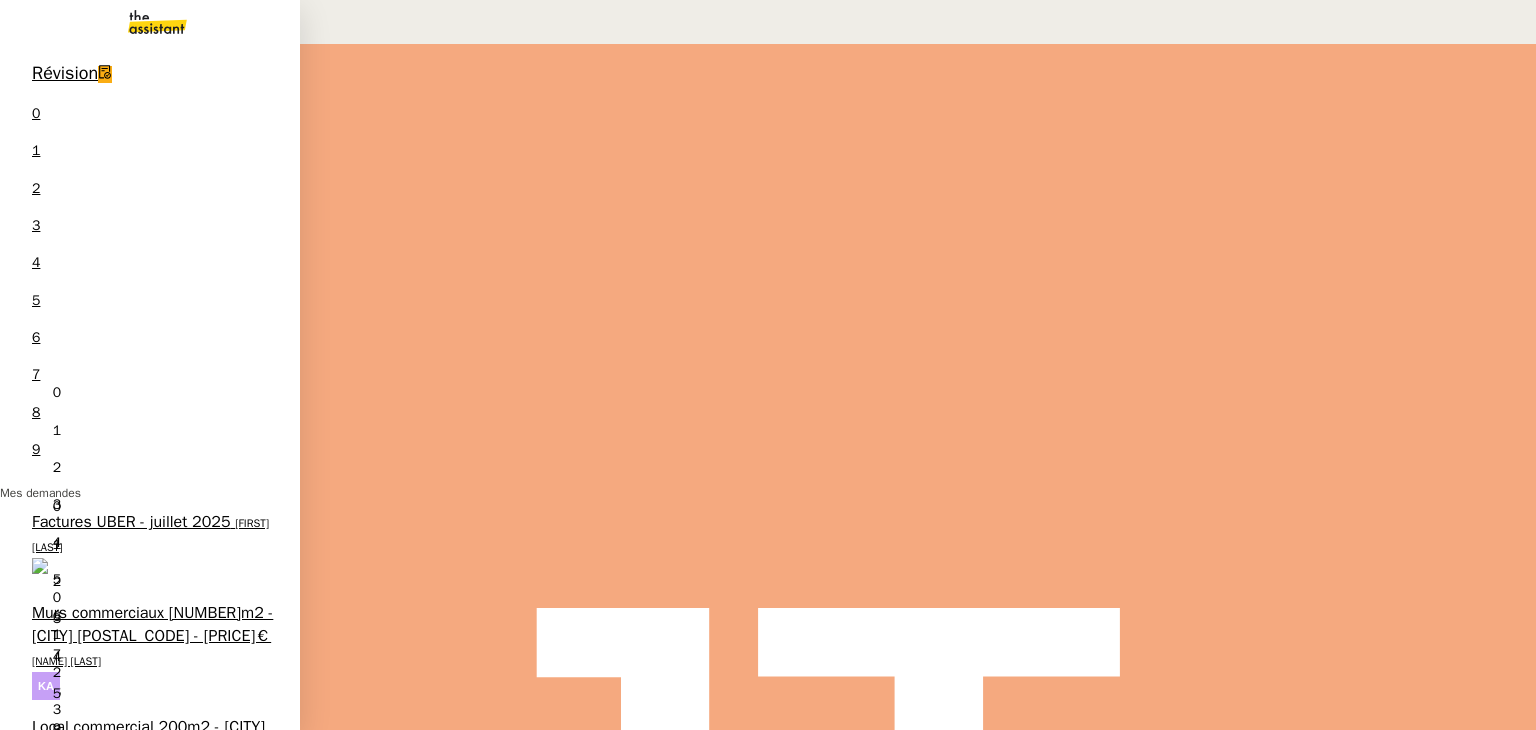 click on "Factures UBER - juillet 2025" at bounding box center [131, 522] 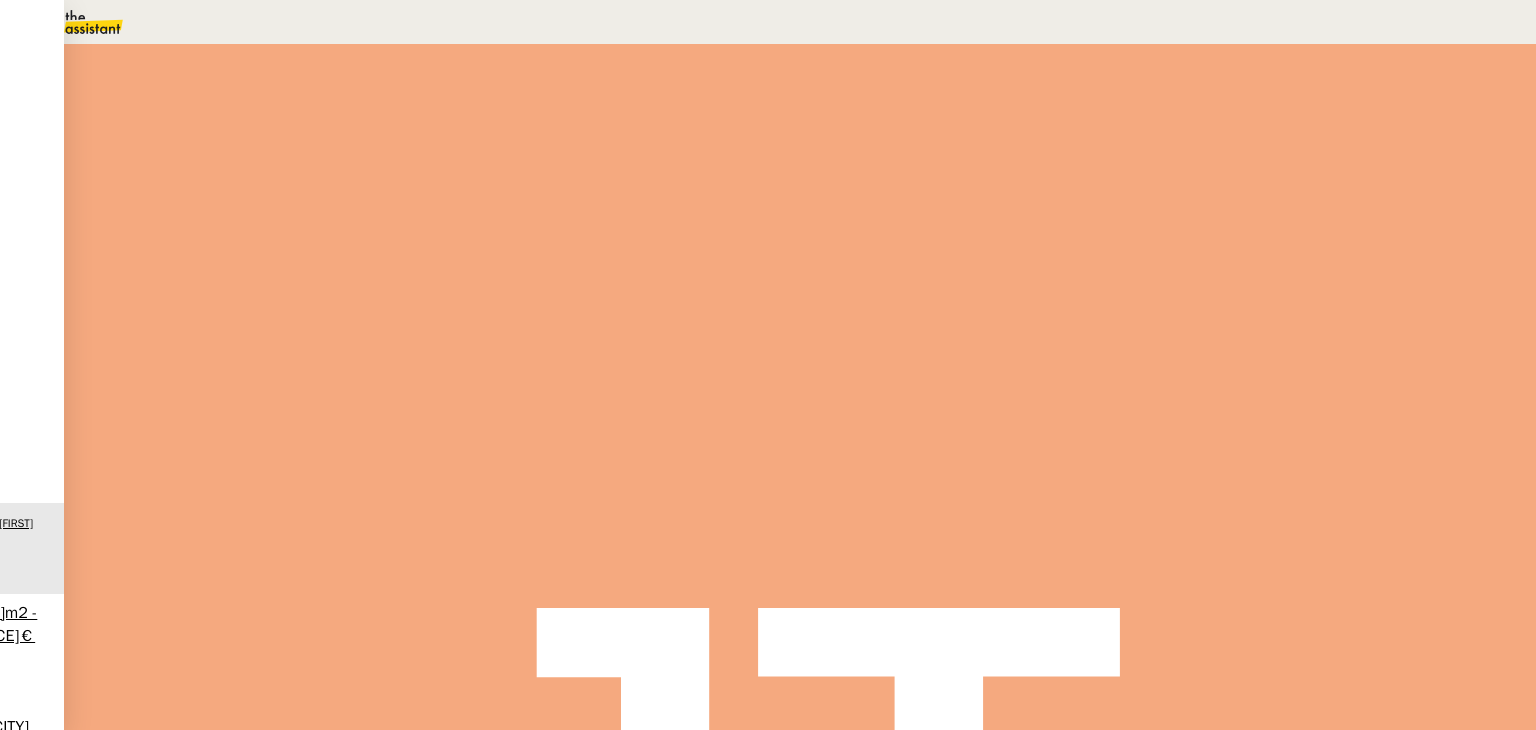 click on "Factures UBER" at bounding box center (116, 1083) 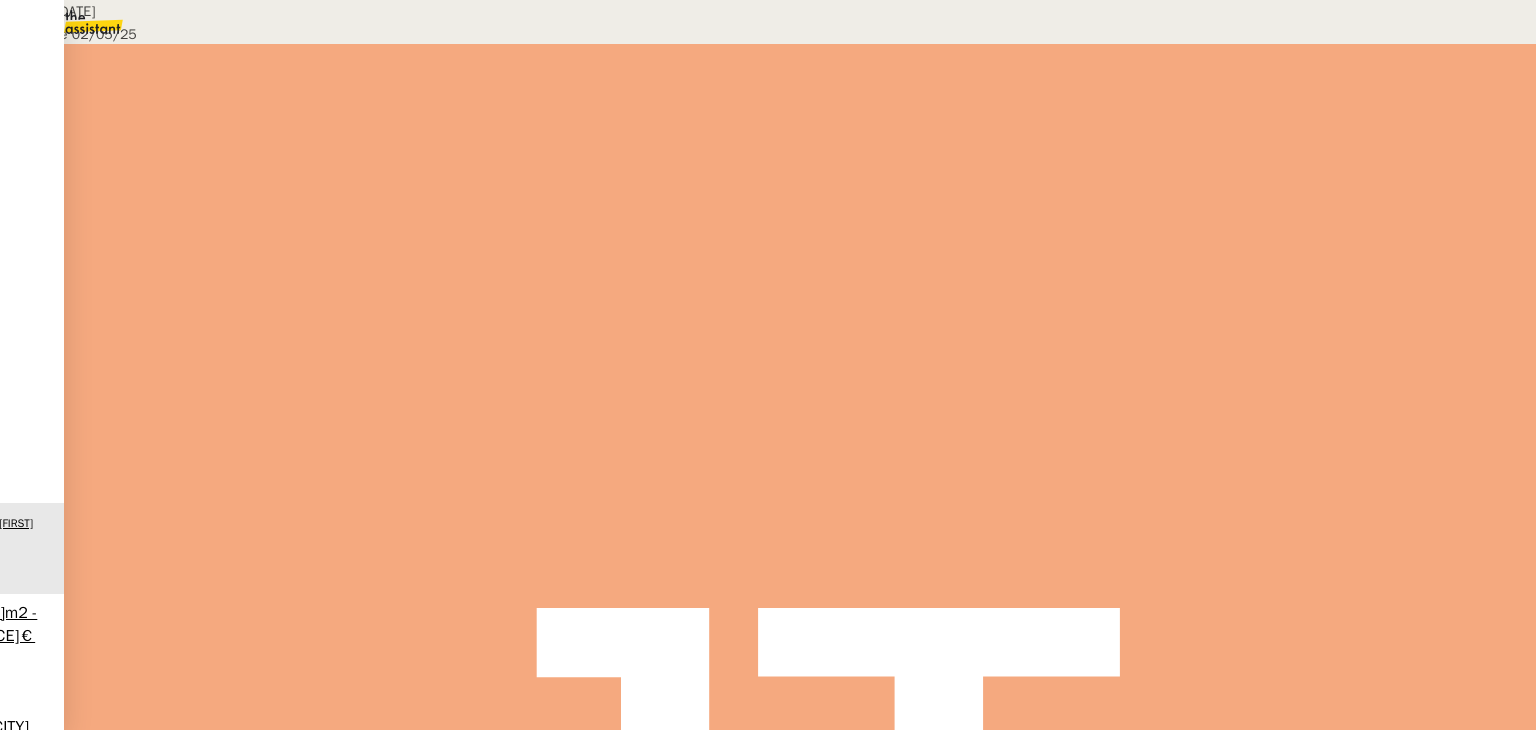 click on "UBER" at bounding box center (150, 398) 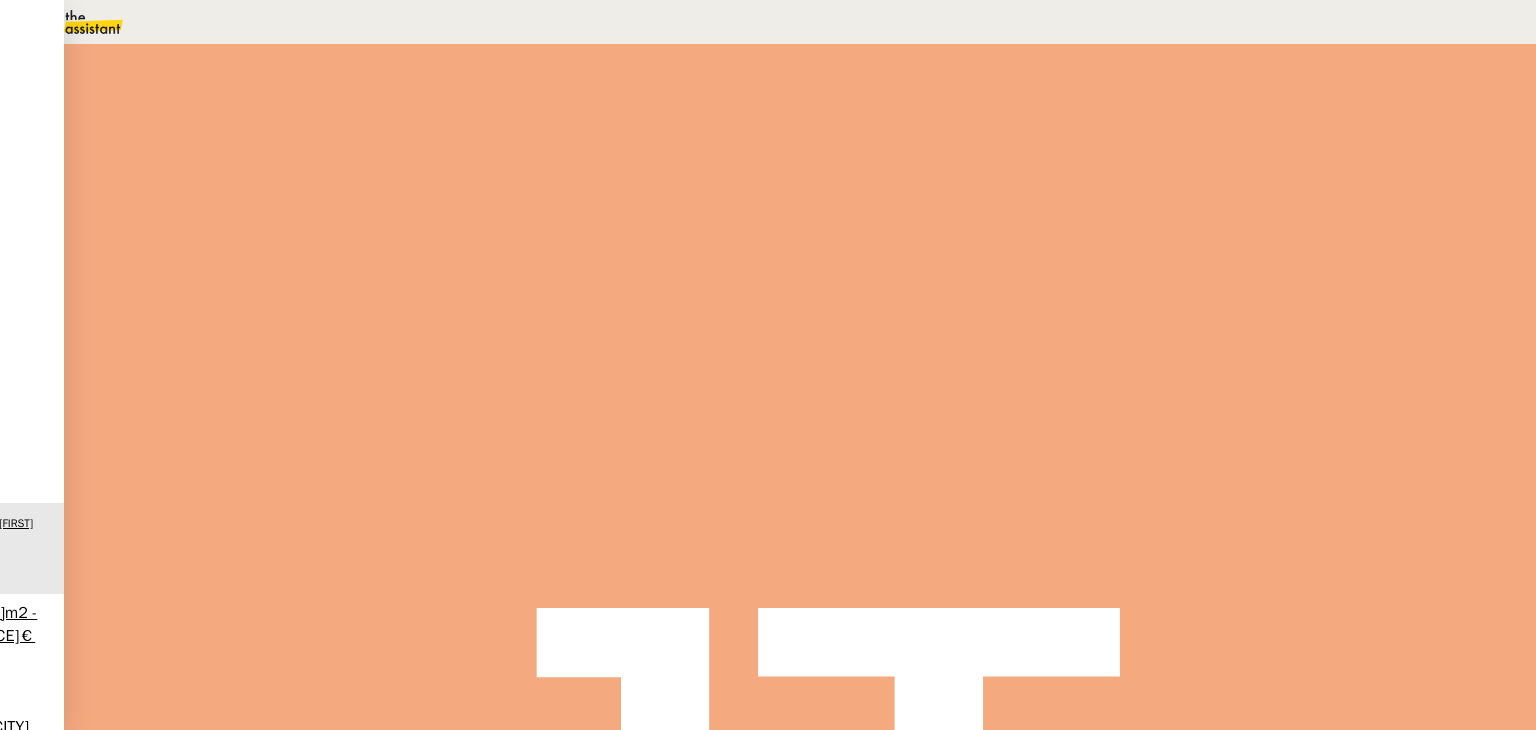 scroll, scrollTop: 0, scrollLeft: 0, axis: both 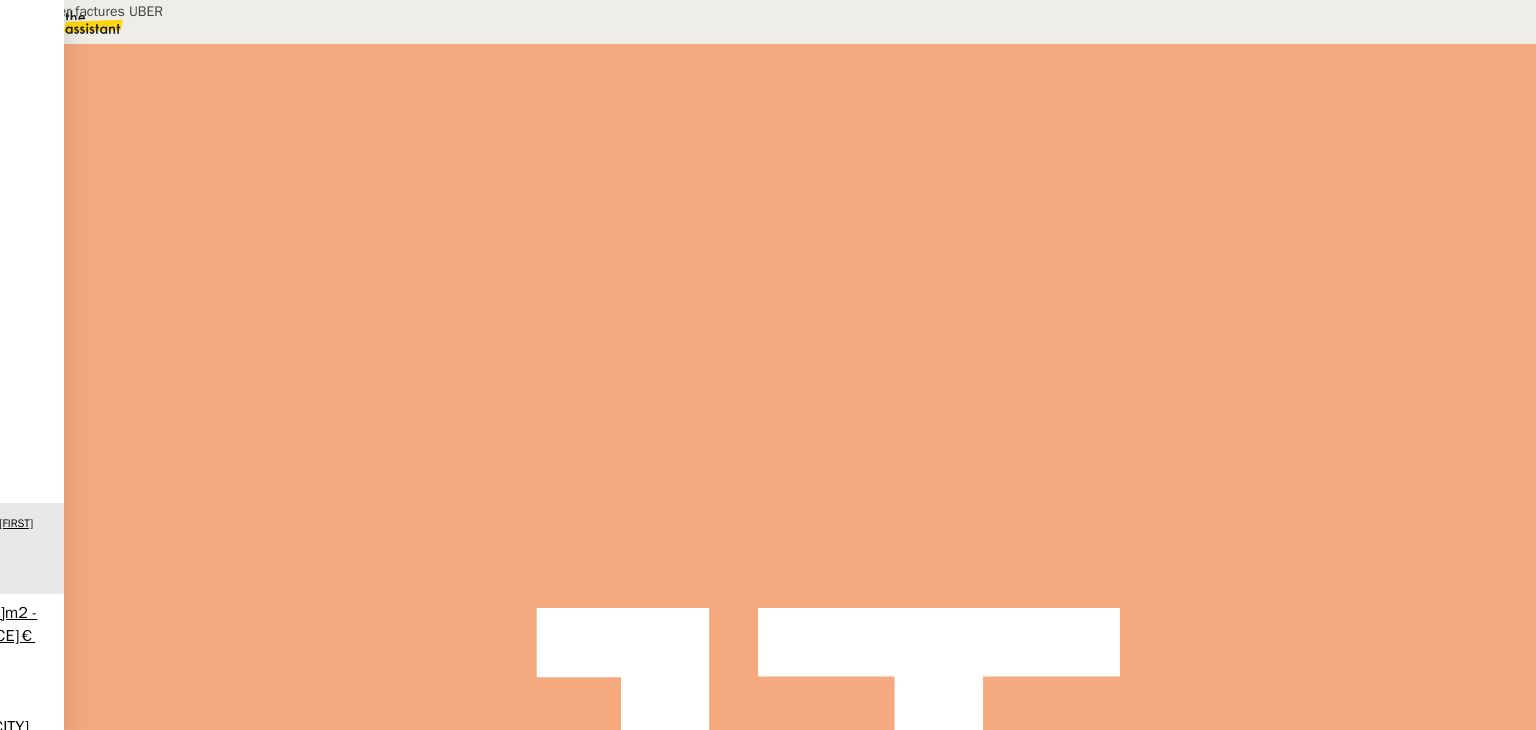 click on "Télécharger factures UBER" at bounding box center [1198, 130] 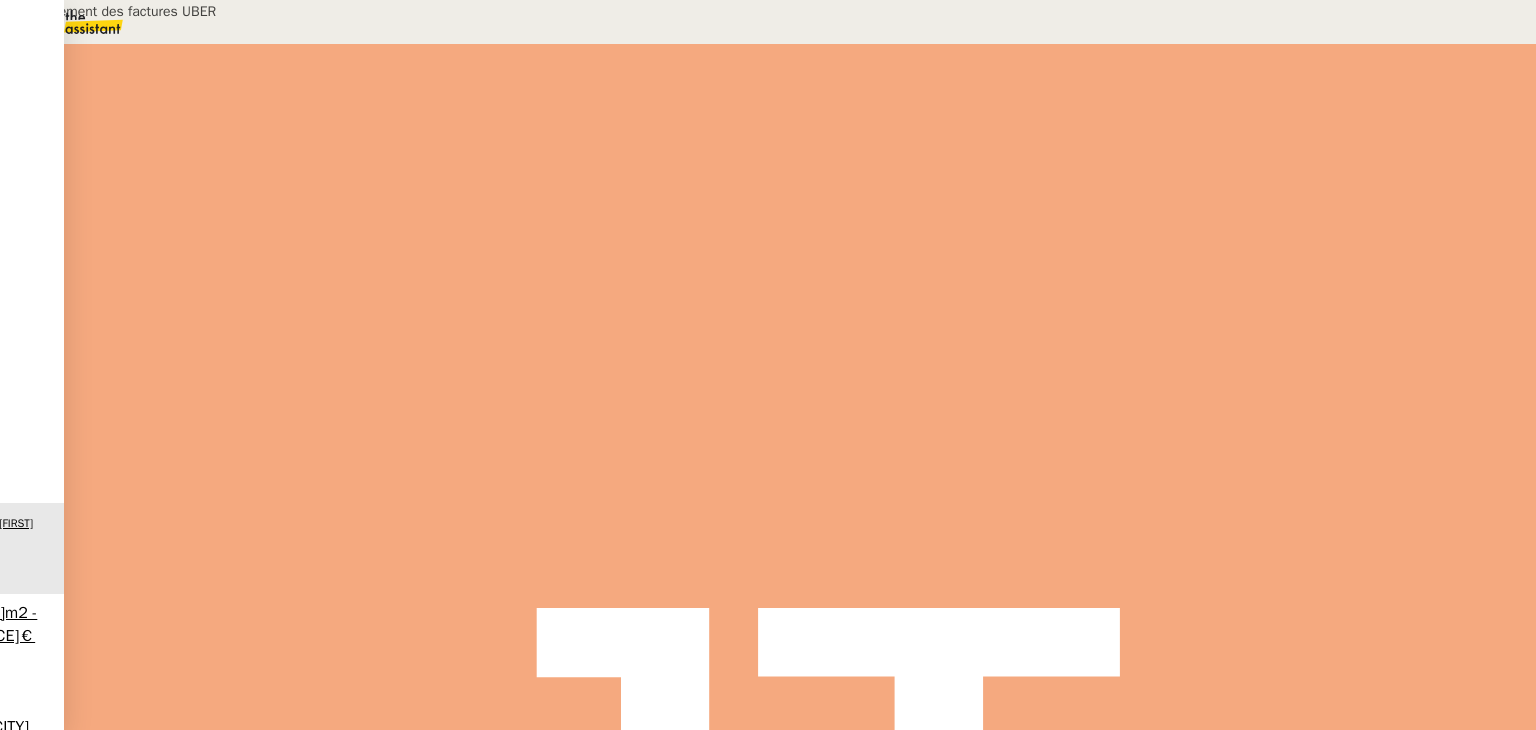 type on "Téléchargement des factures UBER" 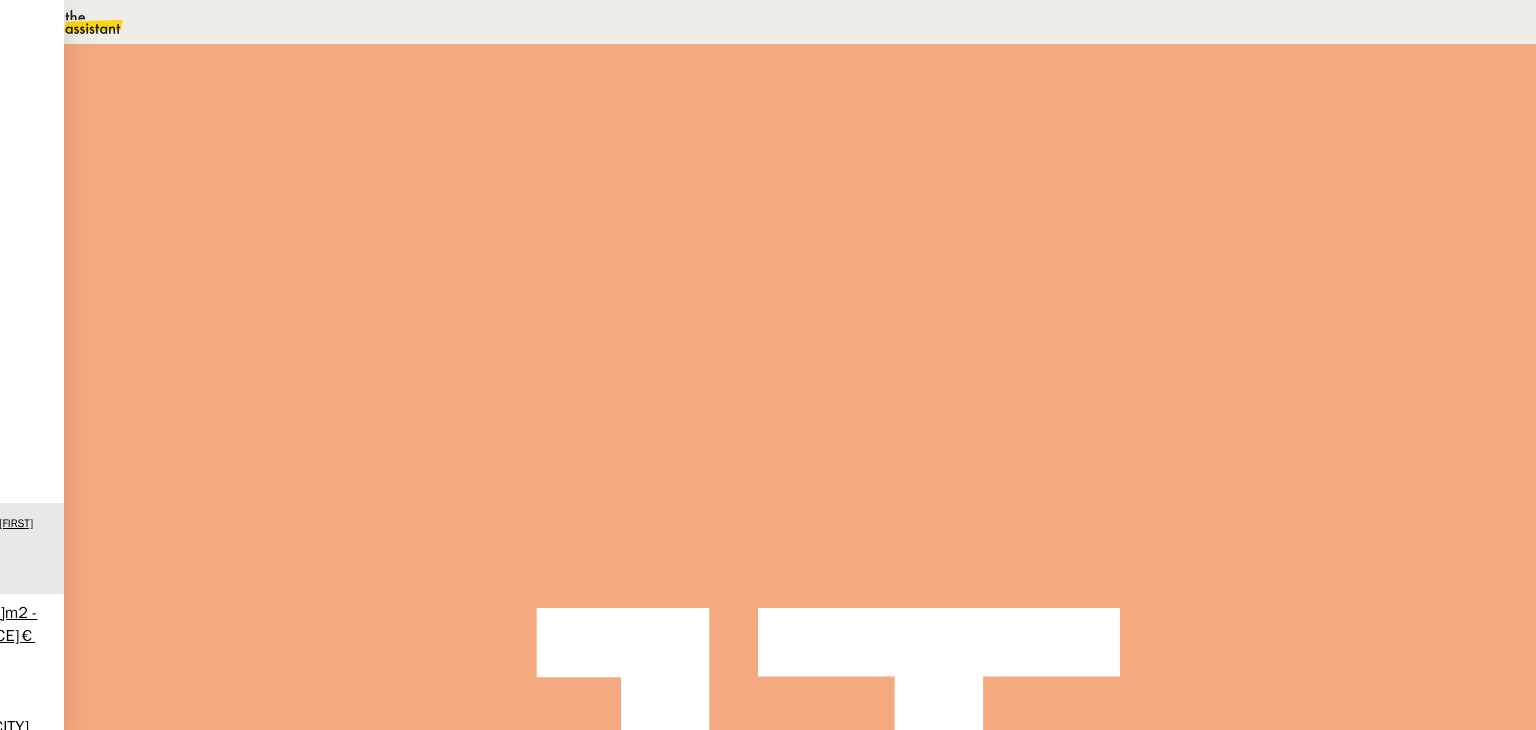 click at bounding box center [267, 340] 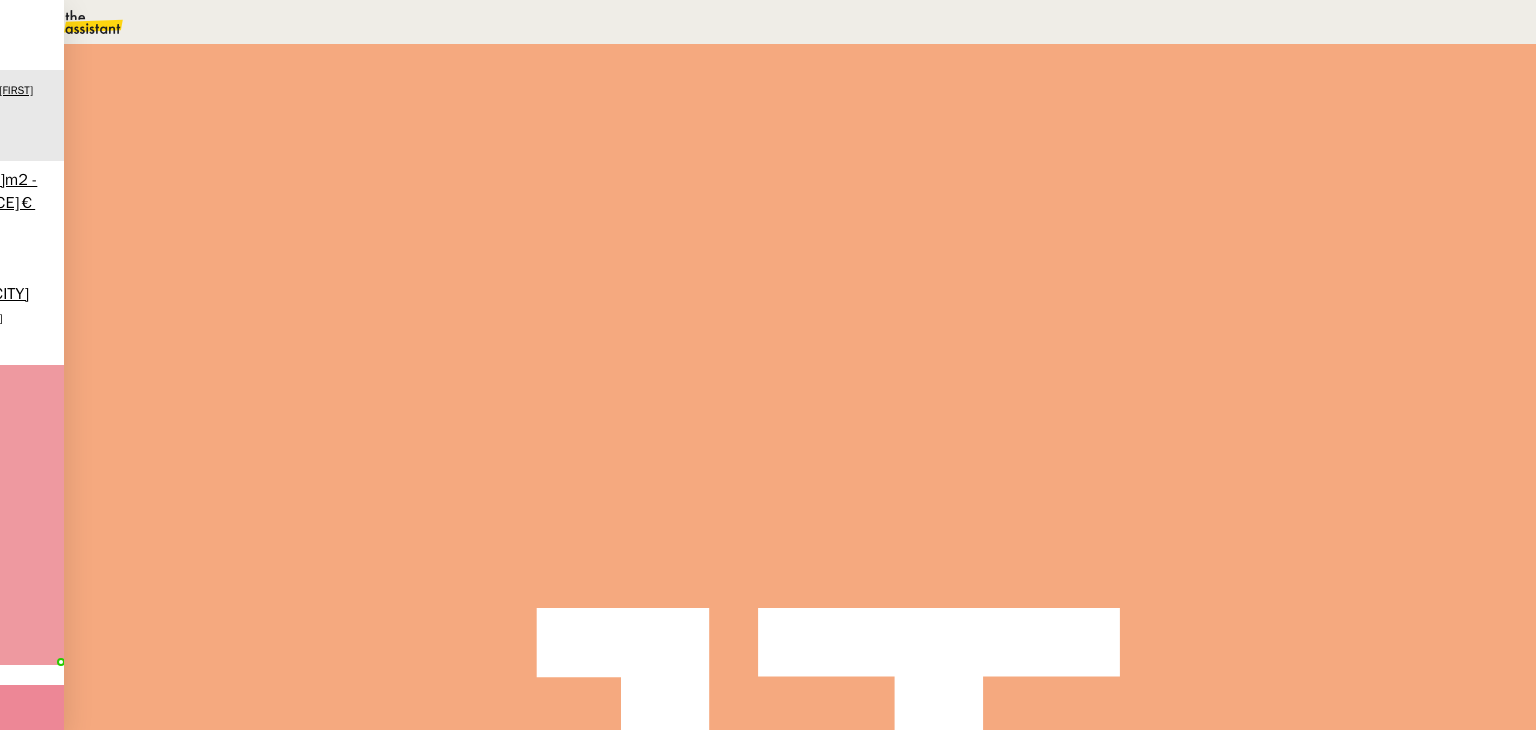 click on "Factures UBER" at bounding box center [116, 1083] 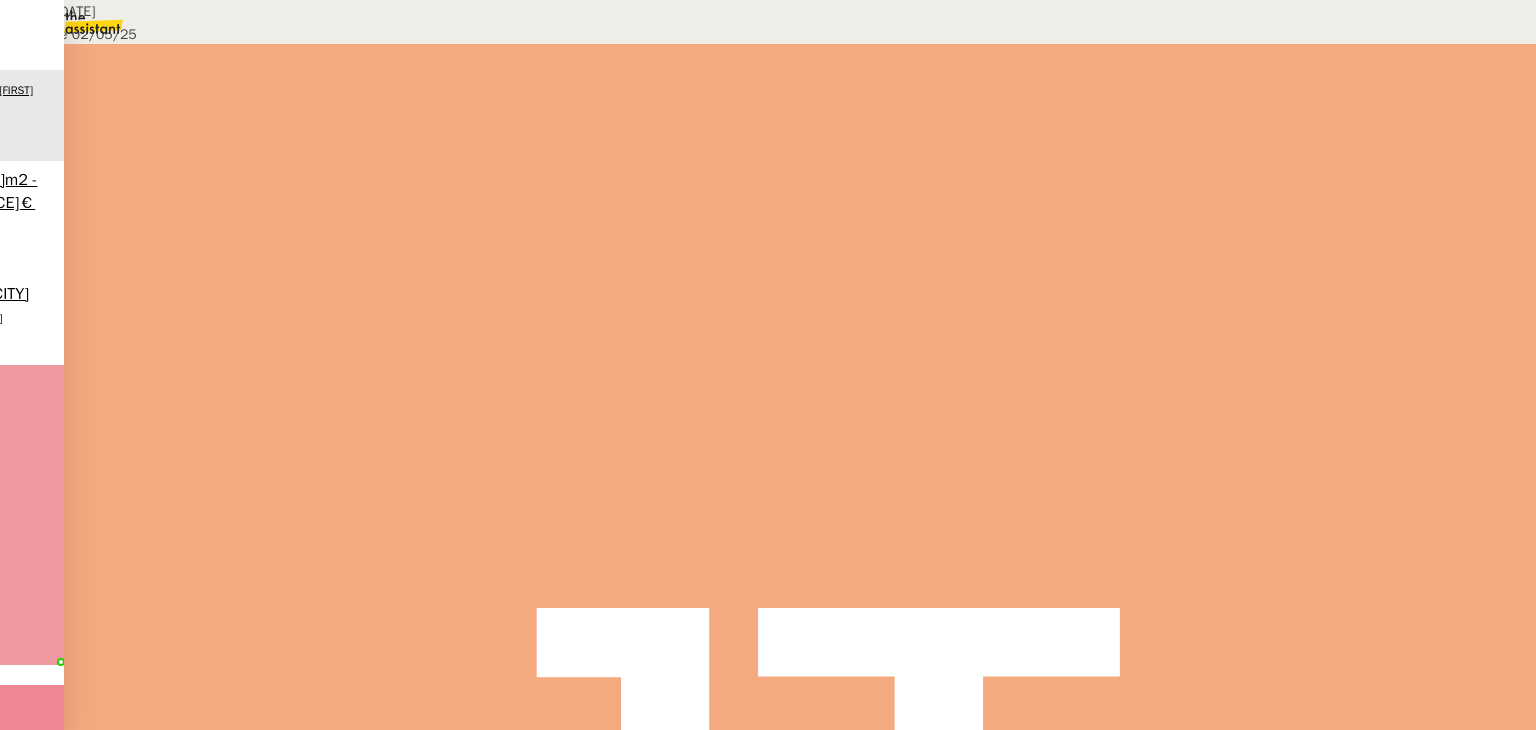 scroll, scrollTop: 96, scrollLeft: 0, axis: vertical 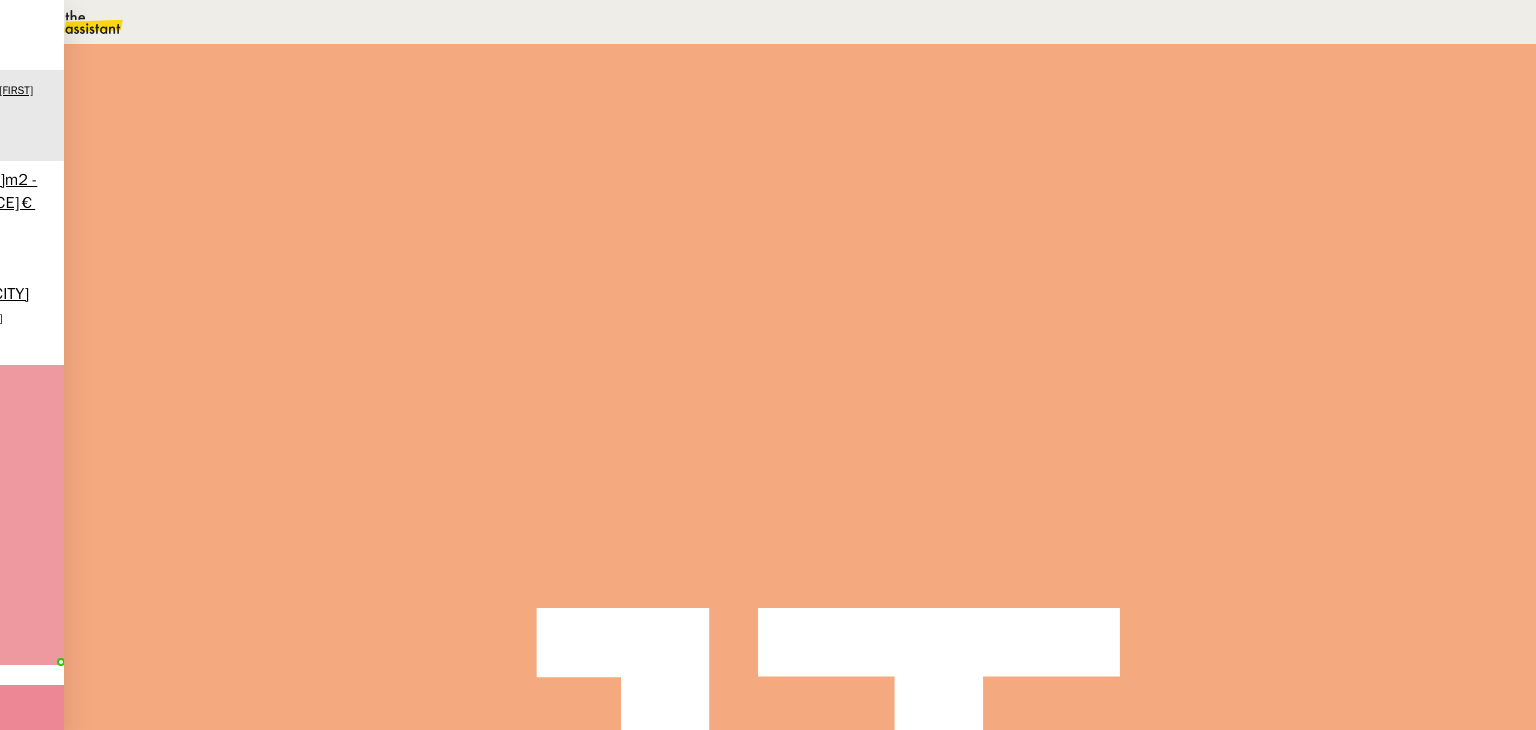 click on "Factures UBER - [MONTH] [YEAR]      Ouvert     Statut" at bounding box center (800, 80) 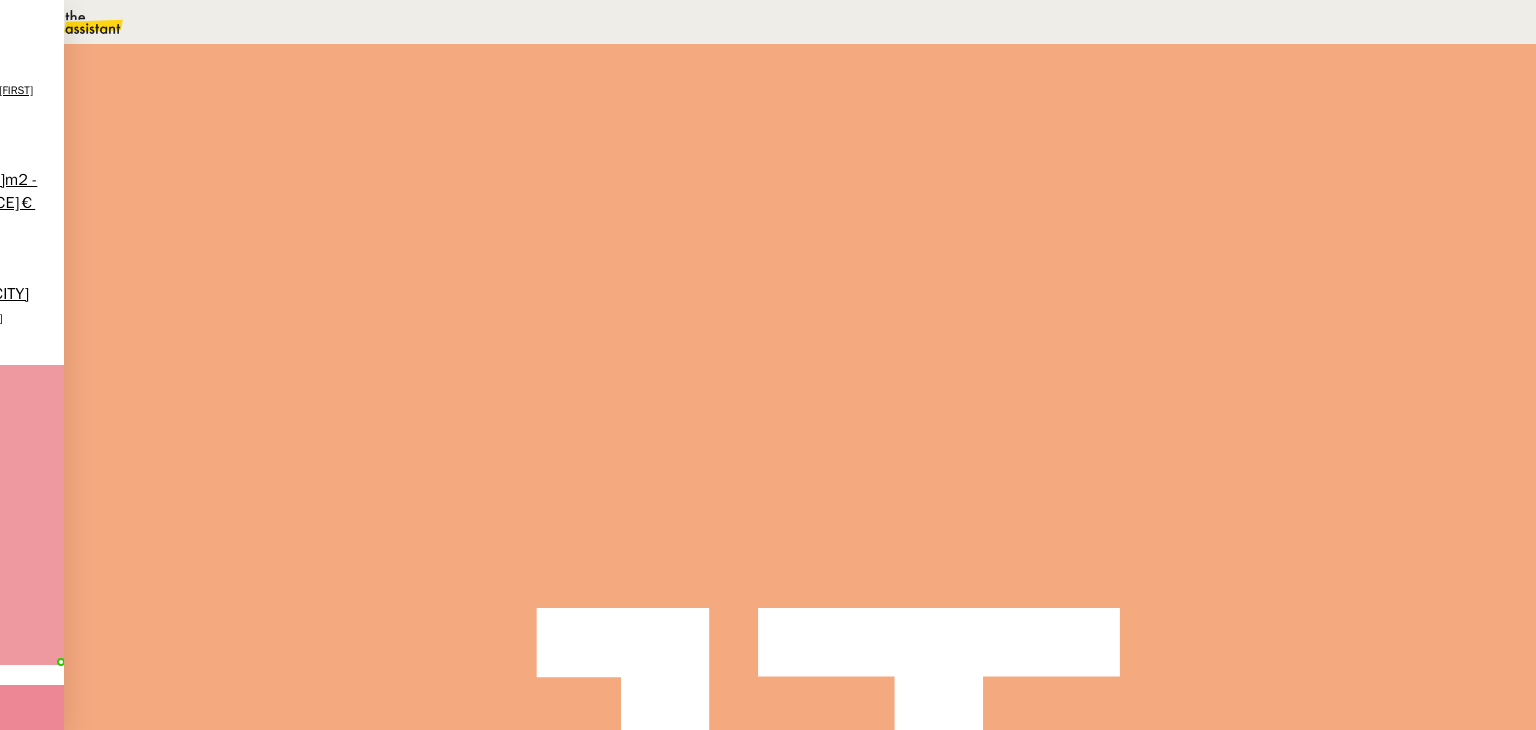 click on "Statuts" at bounding box center (800, 126) 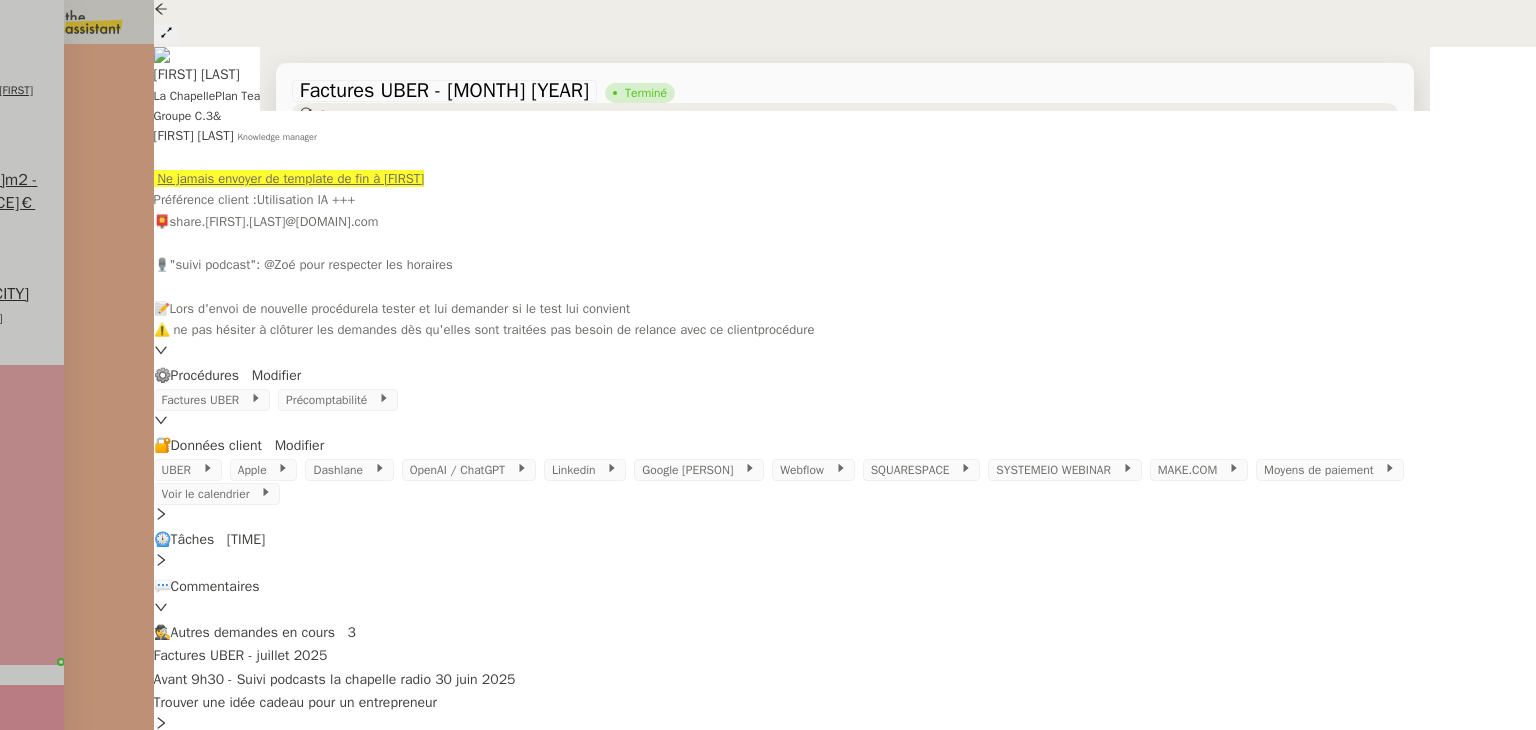 scroll, scrollTop: 200, scrollLeft: 0, axis: vertical 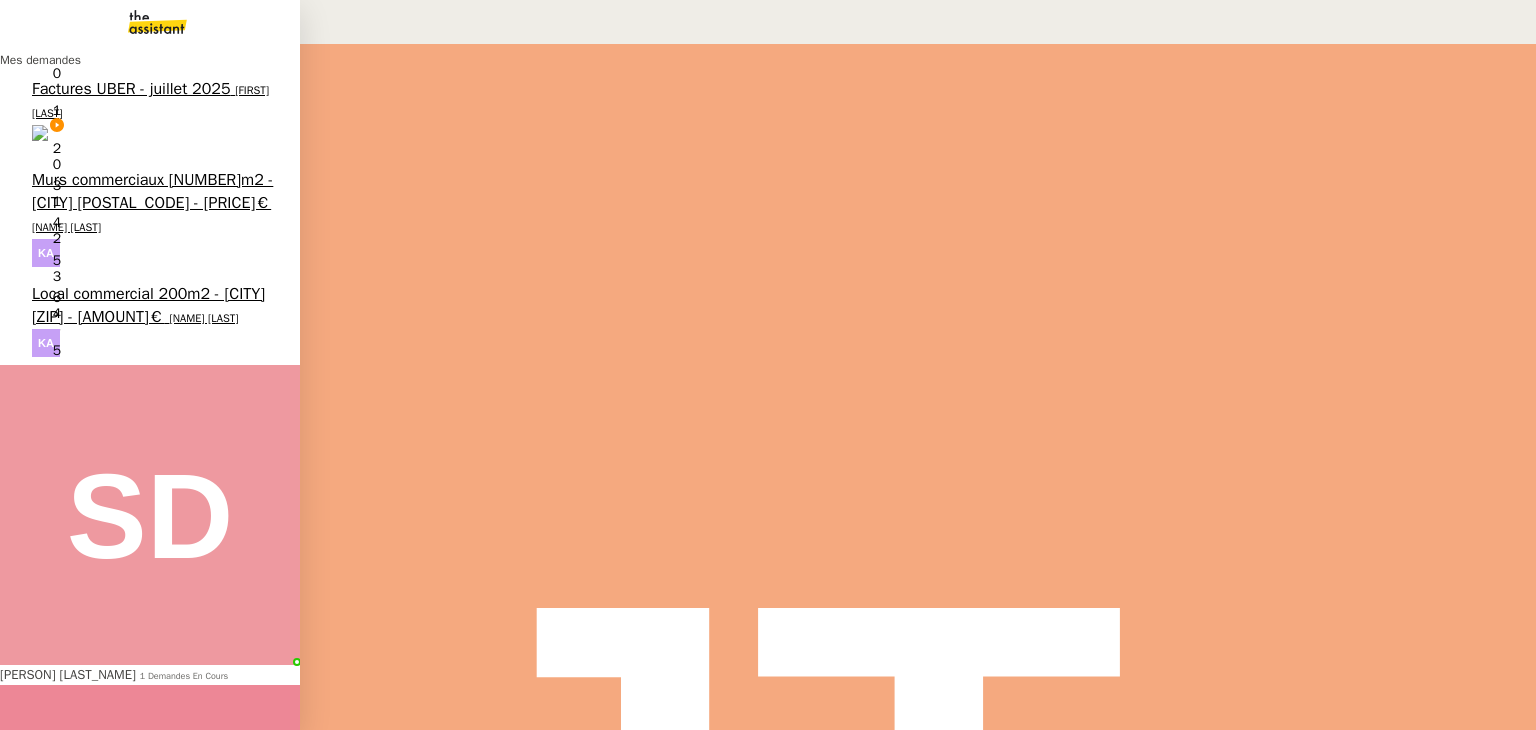 click on "Factures UBER - juillet 2025" at bounding box center (131, 89) 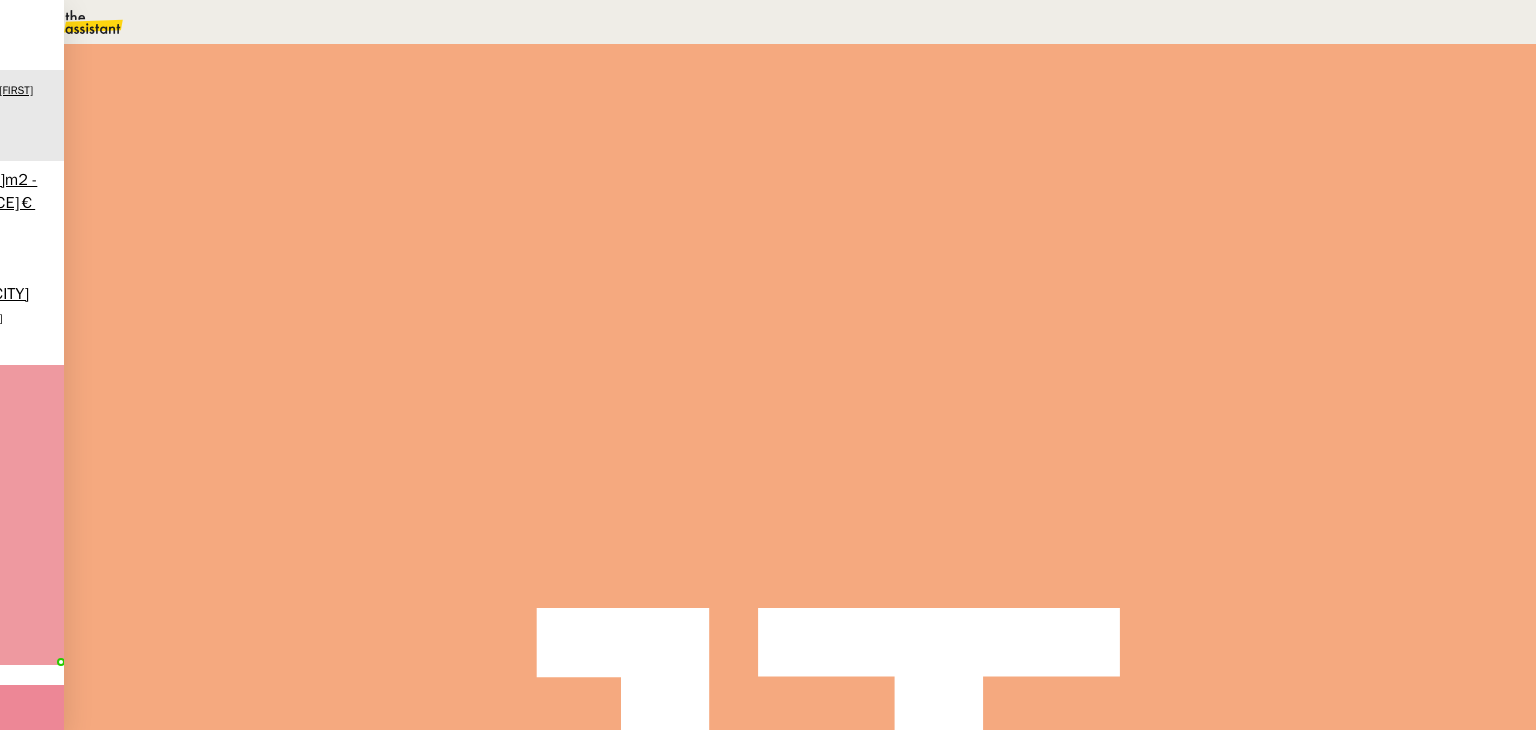 click on "Factures UBER" at bounding box center (116, 1083) 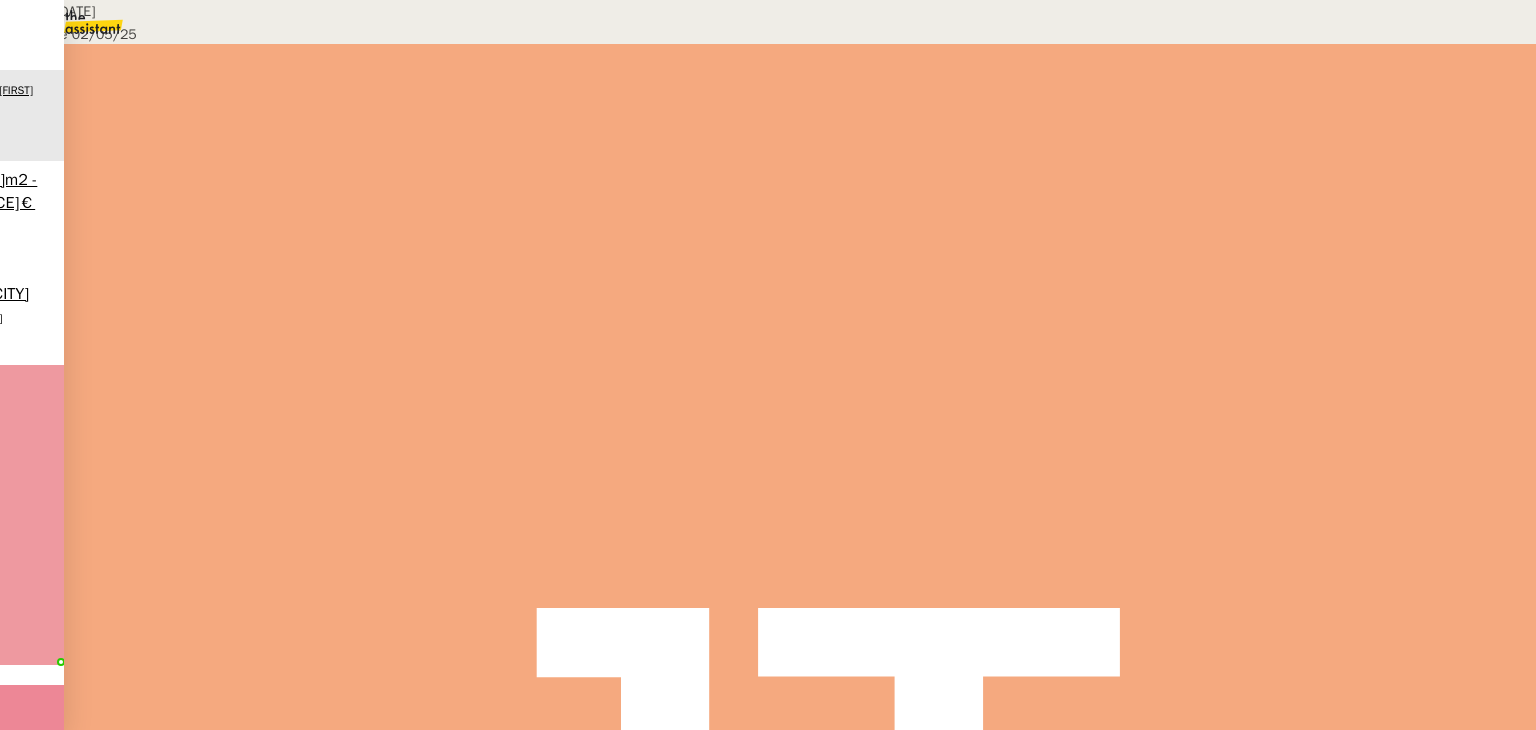scroll, scrollTop: 96, scrollLeft: 0, axis: vertical 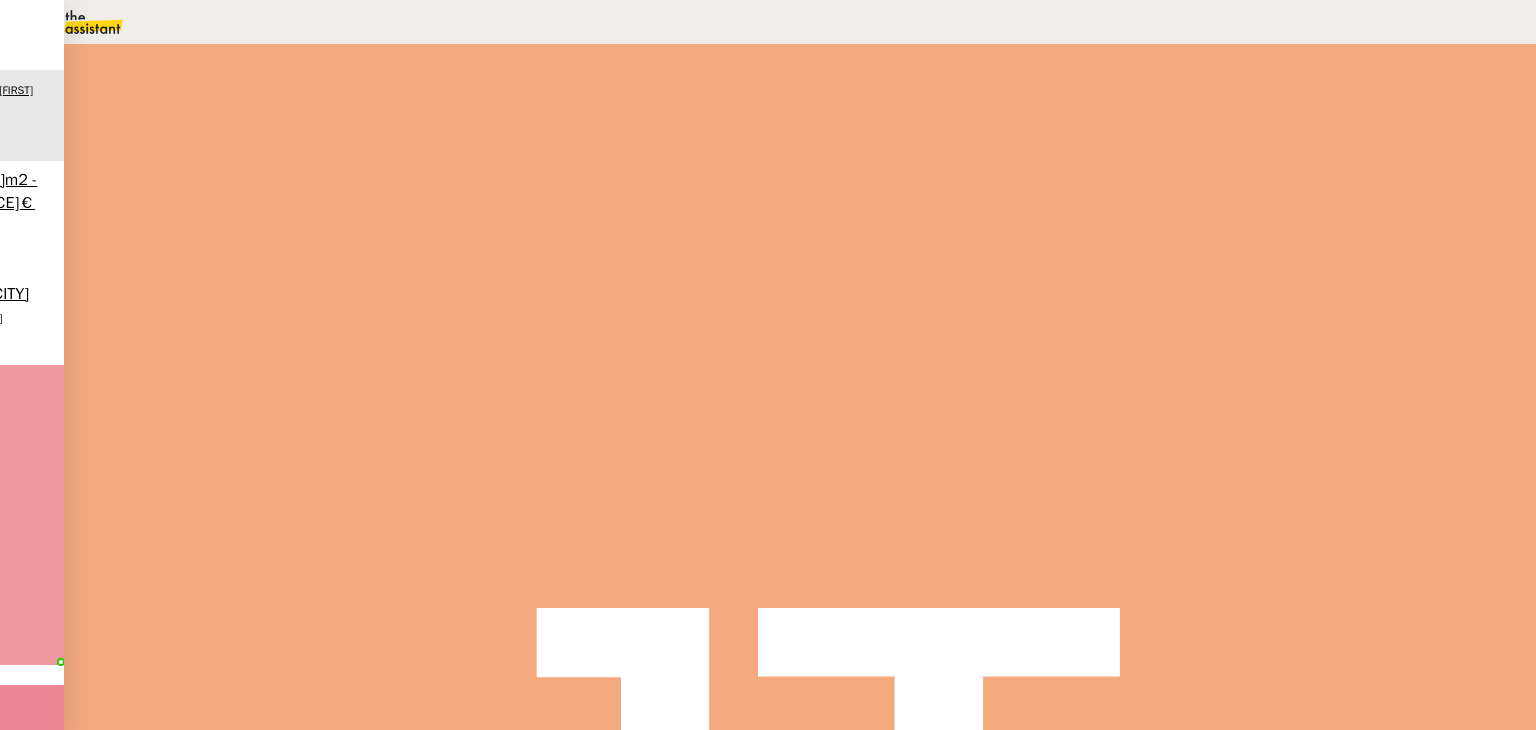 click on "Téléchargement des factures UBER 12 min false par Jean-Noël D. il y a 12 minutes" at bounding box center [800, 370] 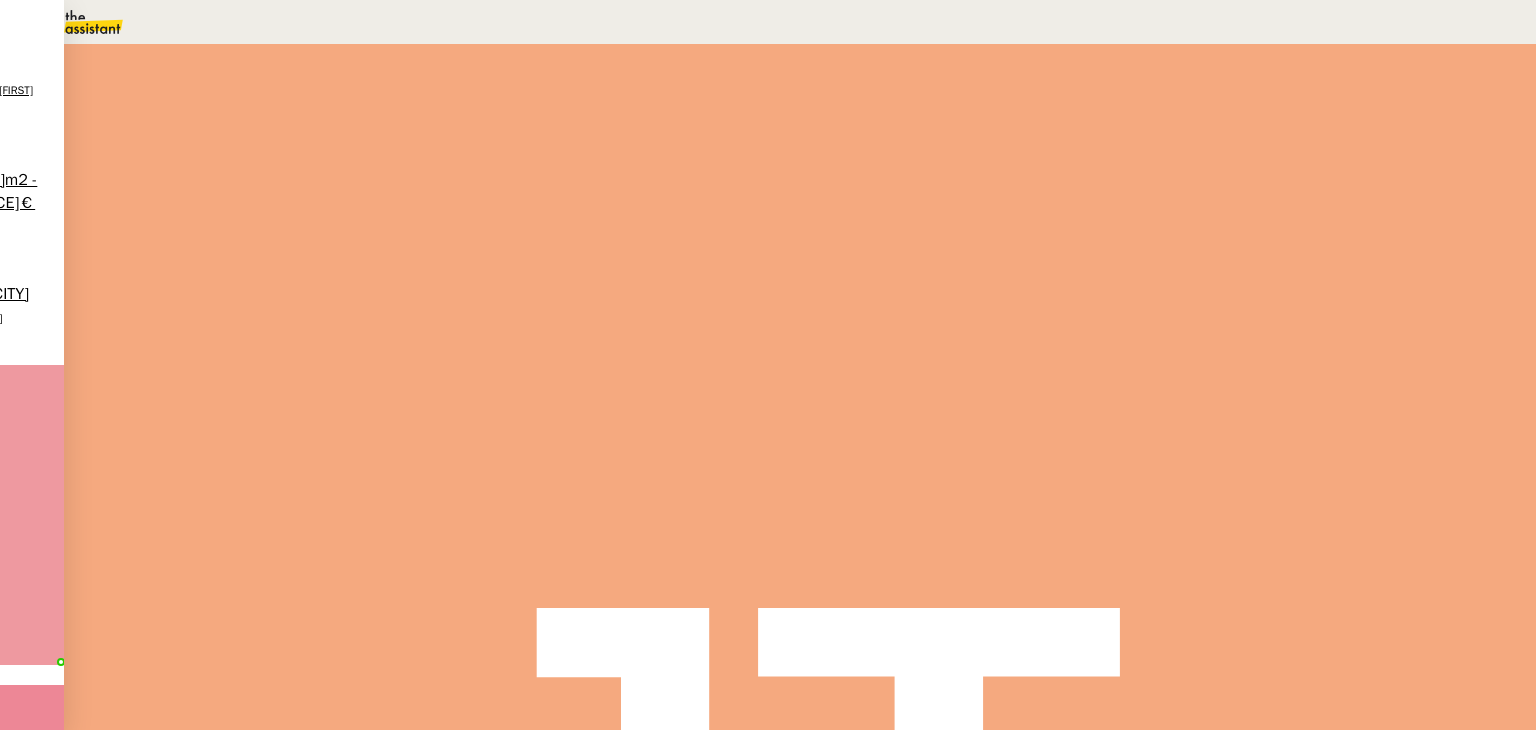 click at bounding box center [150, 78] 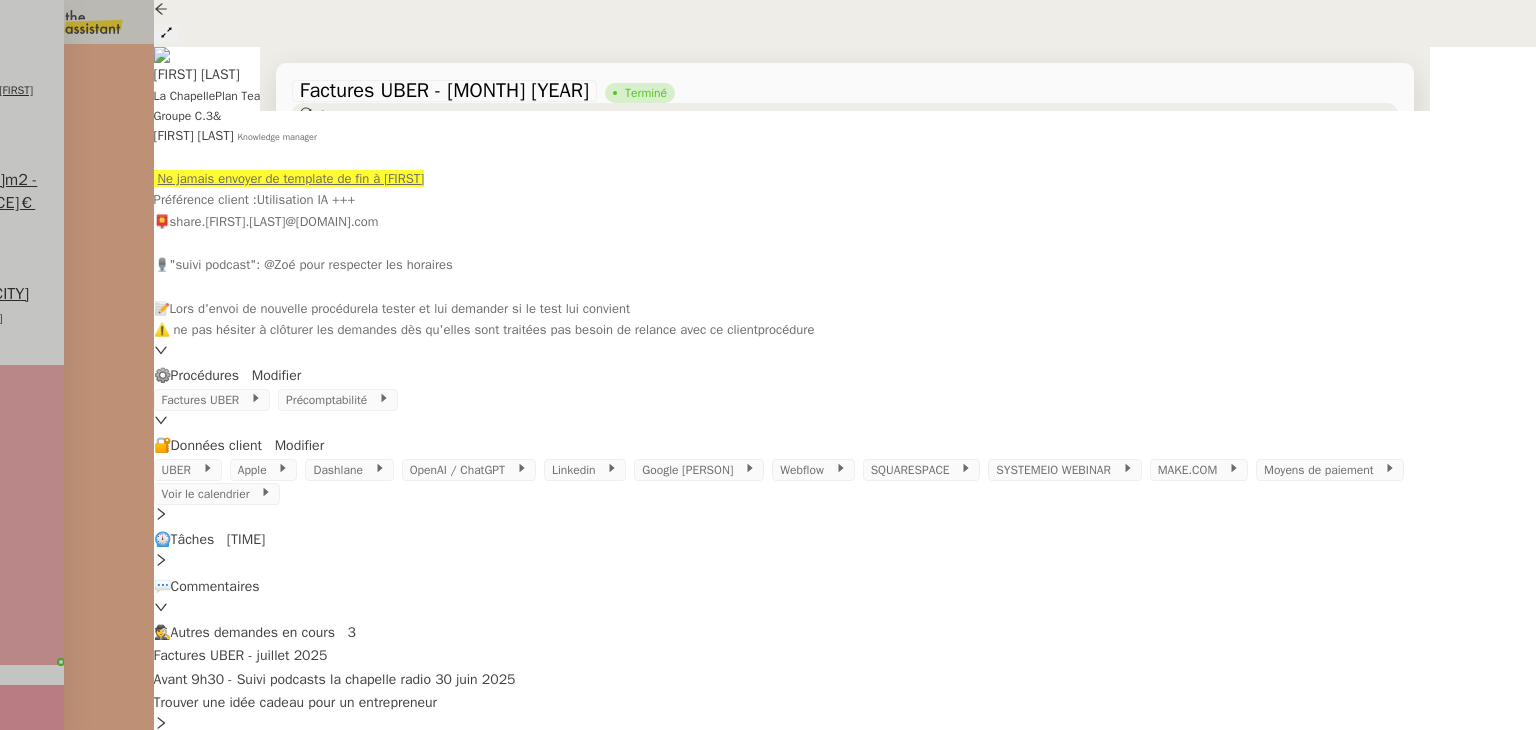 drag, startPoint x: 368, startPoint y: 469, endPoint x: 416, endPoint y: 547, distance: 91.58602 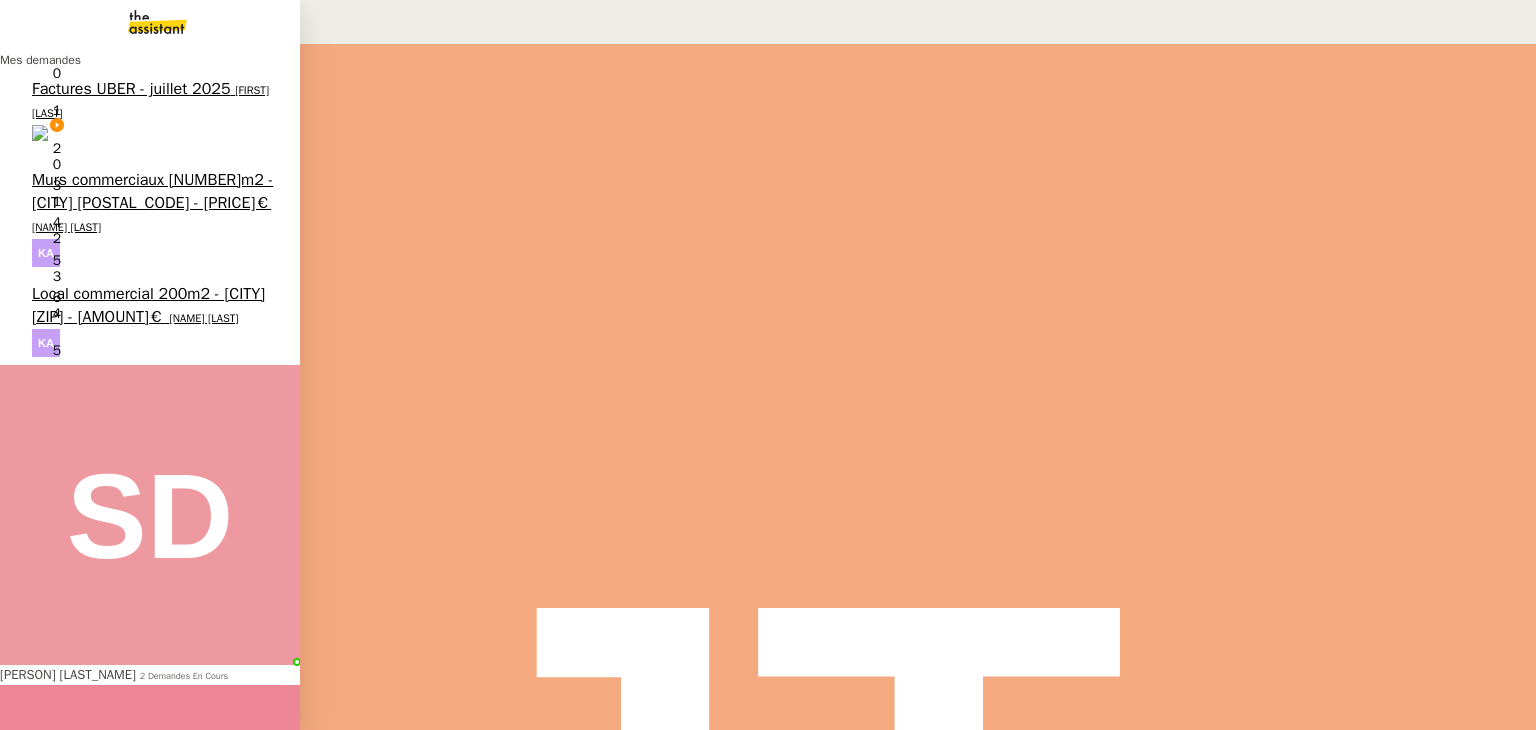 click on "Factures UBER - juillet 2025" at bounding box center [131, 89] 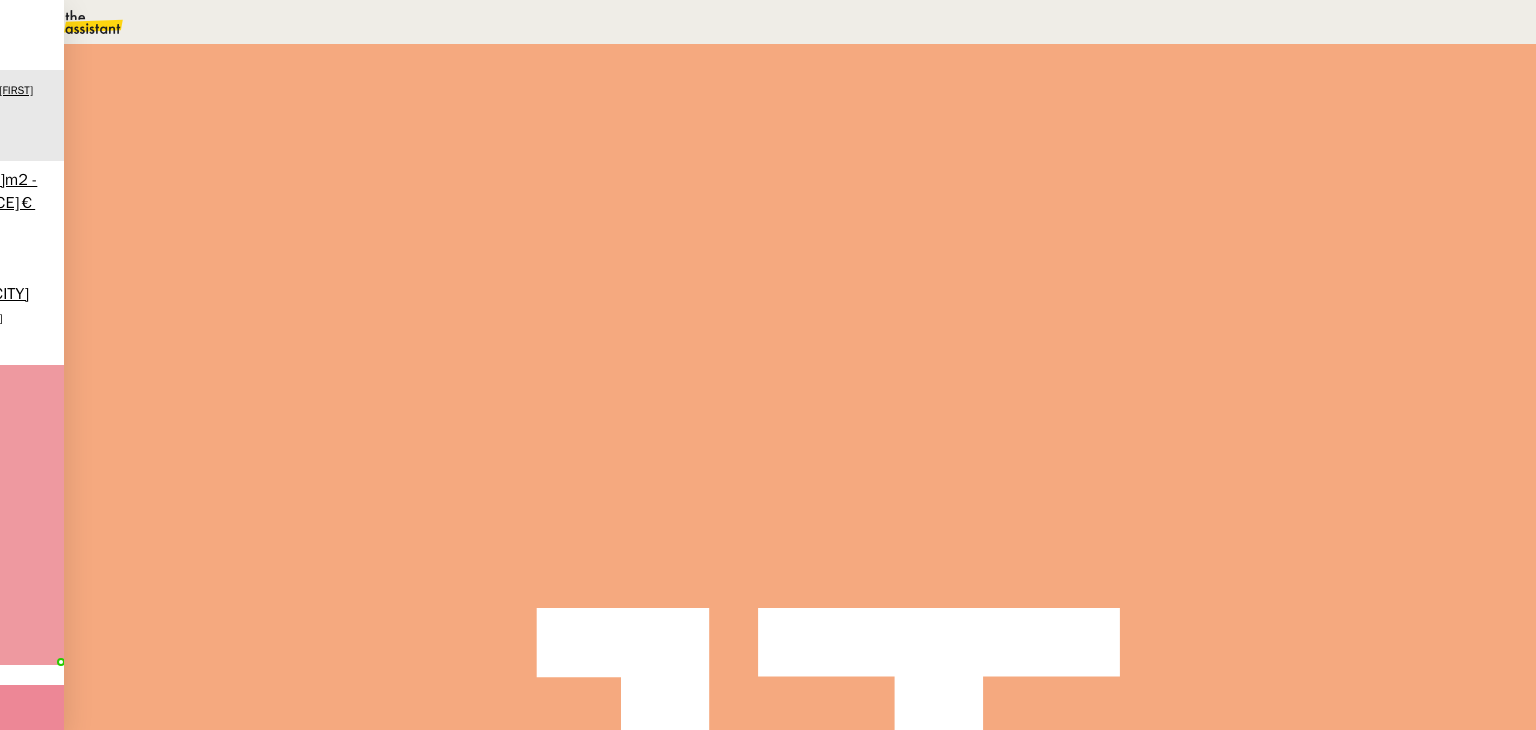 click on "Tâche Message Commentaire Veuillez patienter une erreur s'est produite 👌👌👌 message envoyé ✌️✌️✌️ Veuillez d'abord attribuer un client Une erreur s'est produite, veuillez réessayer  Téléchargement des factures UBER     [TIME] min false par   [FIRST]-[LAST].   il y a [TIME] minutes 👌👌👌 message envoyé ✌️✌️✌️ une erreur s'est produite 👌👌👌 message envoyé ✌️✌️✌️ Votre message va être revu ✌️✌️✌️ une erreur s'est produite La taille des fichiers doit être de 10Mb au maximum." at bounding box center [800, 561] 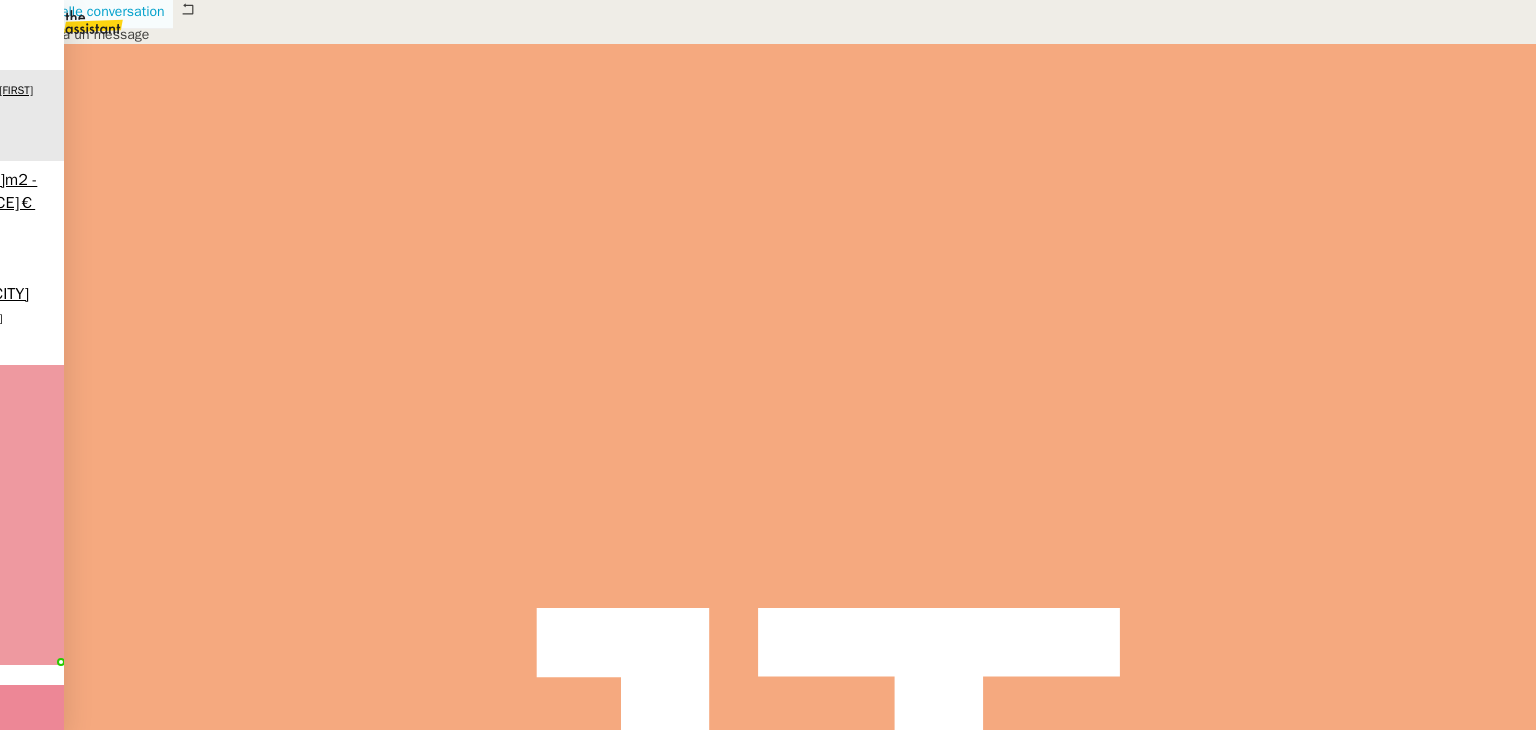 click on "Nouvelle conversation" at bounding box center (97, 11) 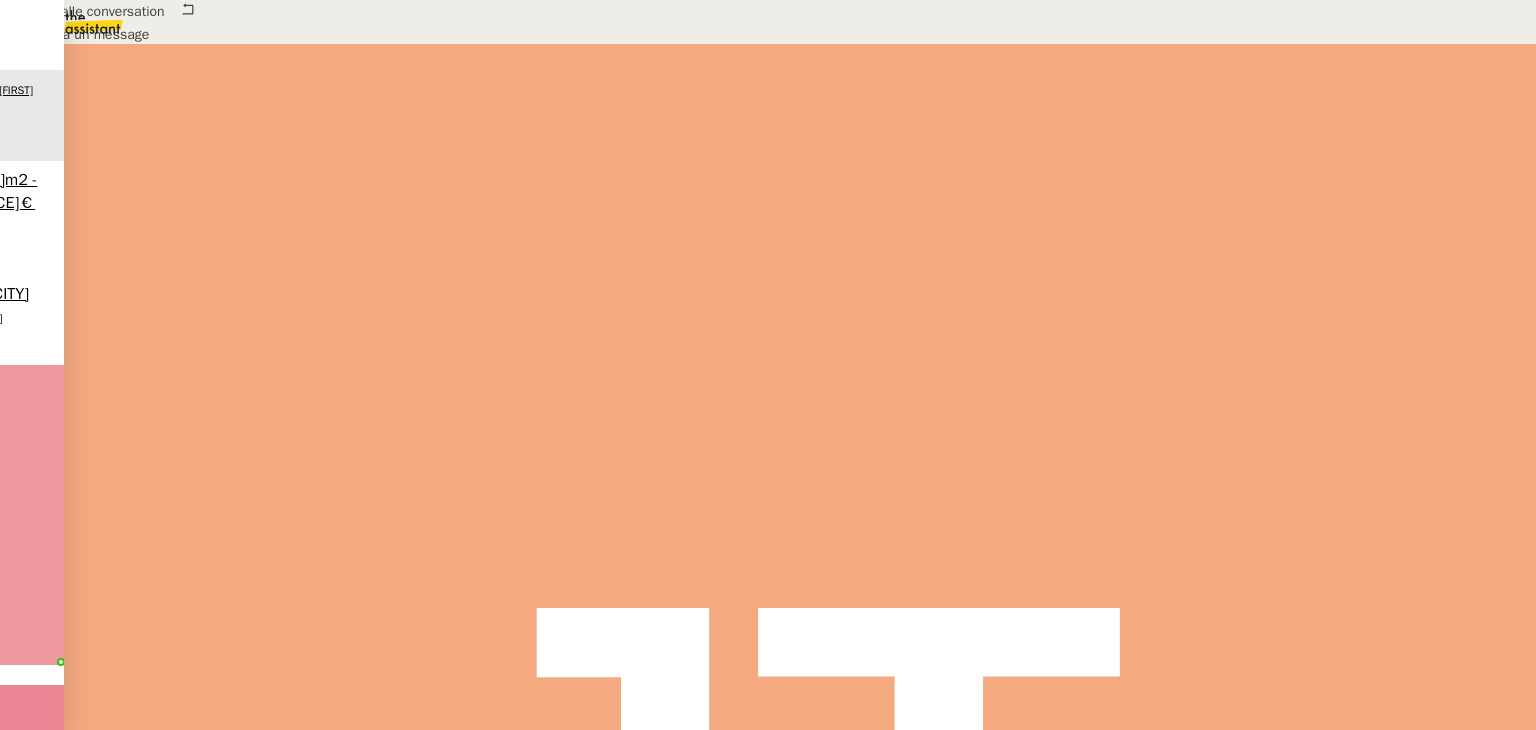 click at bounding box center (425, 883) 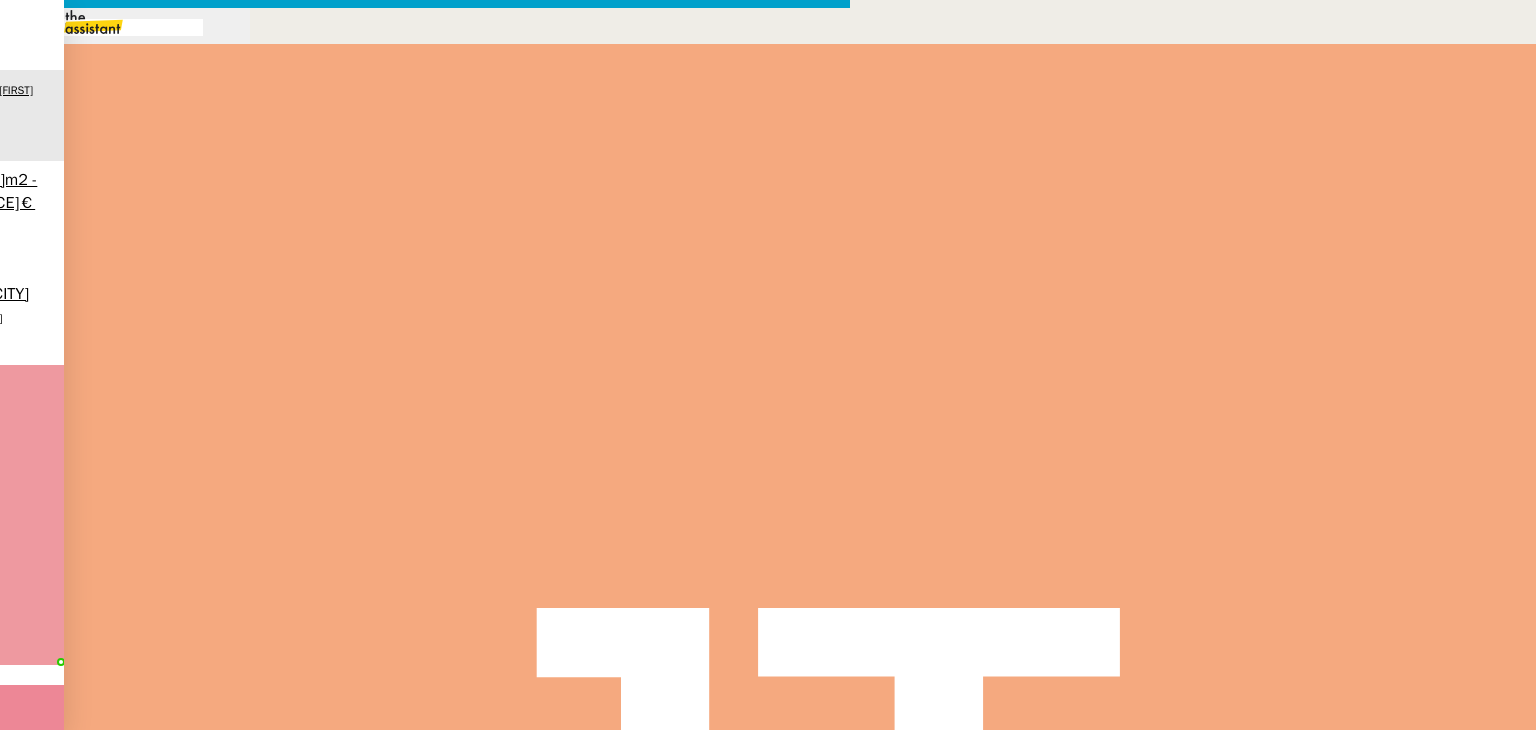 scroll, scrollTop: 0, scrollLeft: 0, axis: both 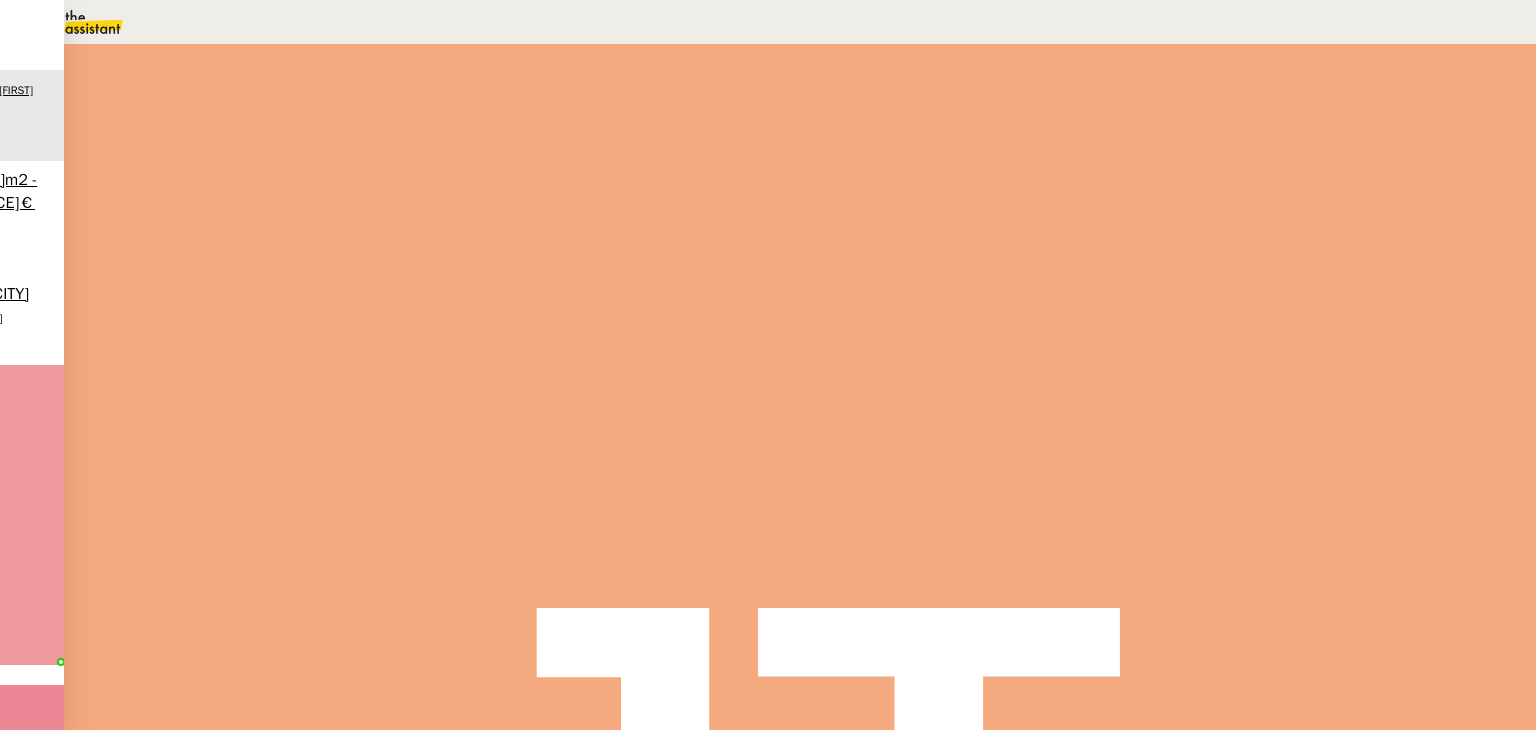 drag, startPoint x: 106, startPoint y: 89, endPoint x: 364, endPoint y: 88, distance: 258.00195 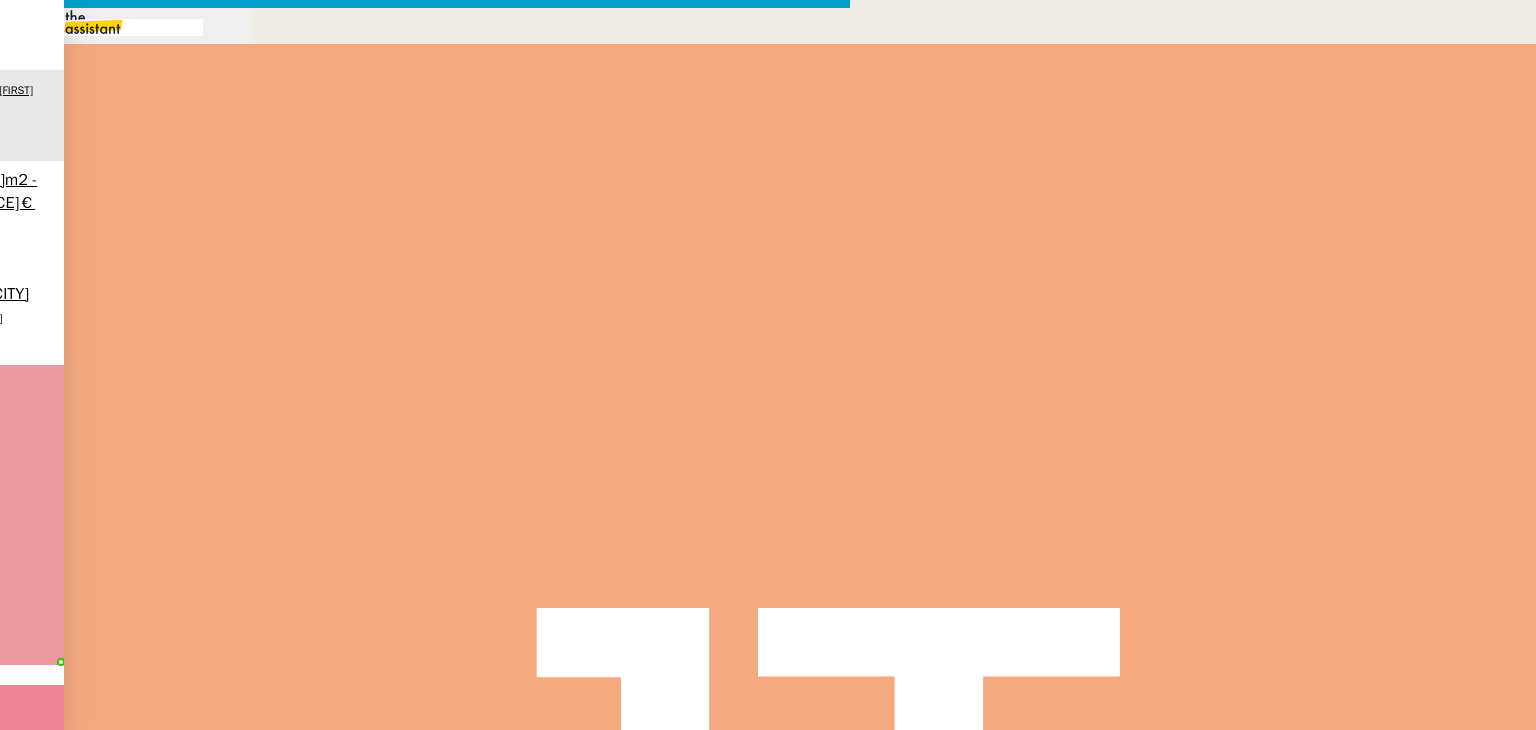 scroll, scrollTop: 0, scrollLeft: 42, axis: horizontal 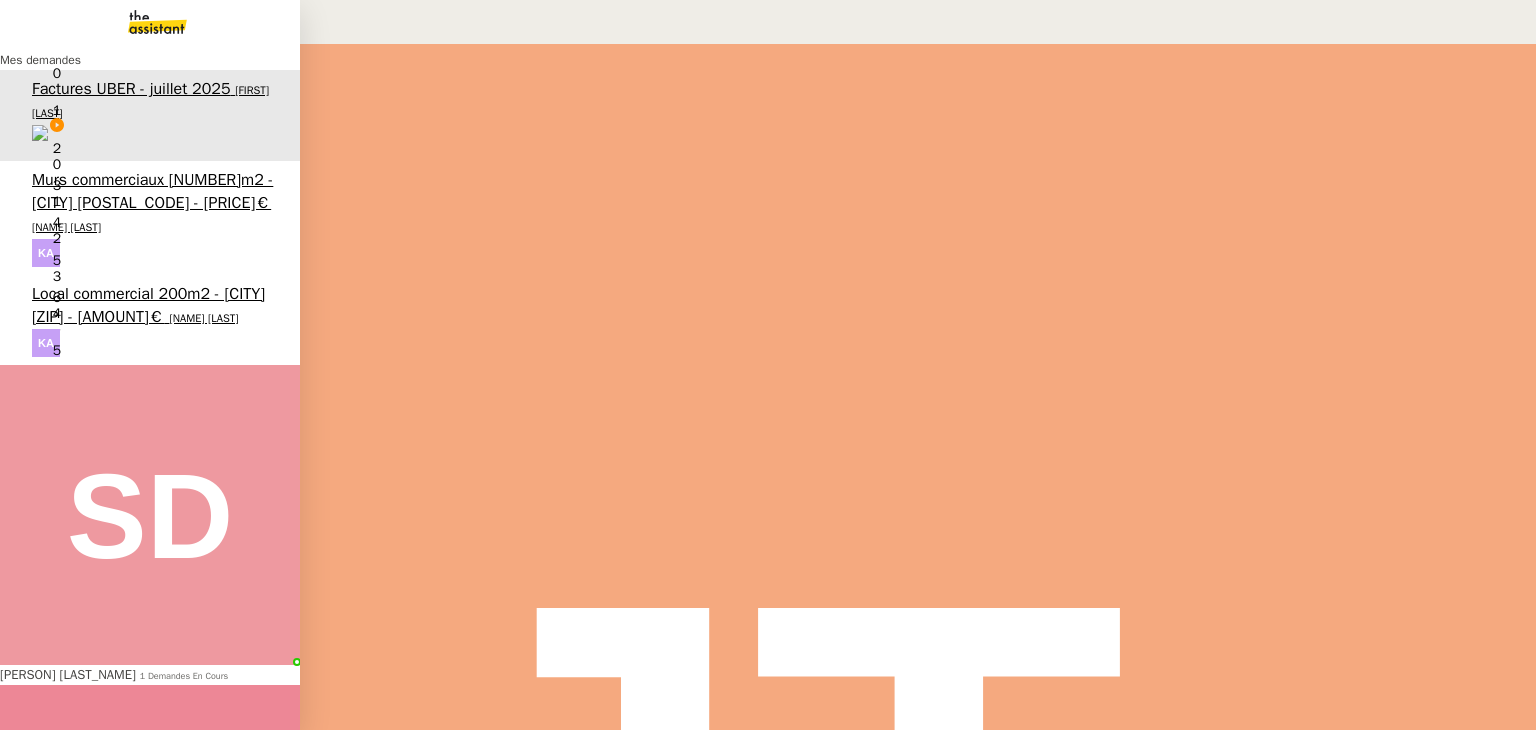 click on "[PERSON] [LAST_NAME]" at bounding box center [68, 674] 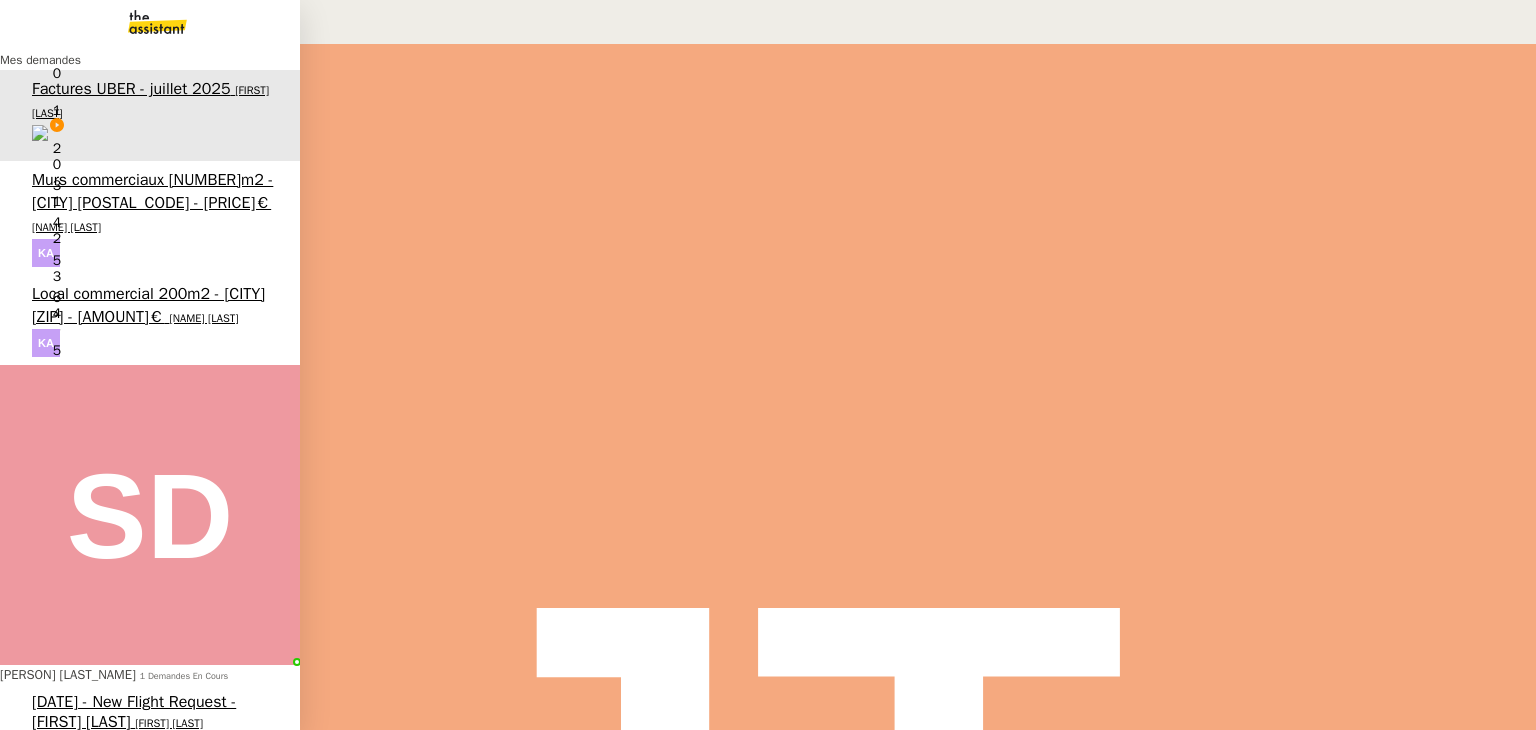 click on "[PERSON] [LAST_NAME]" at bounding box center [68, 674] 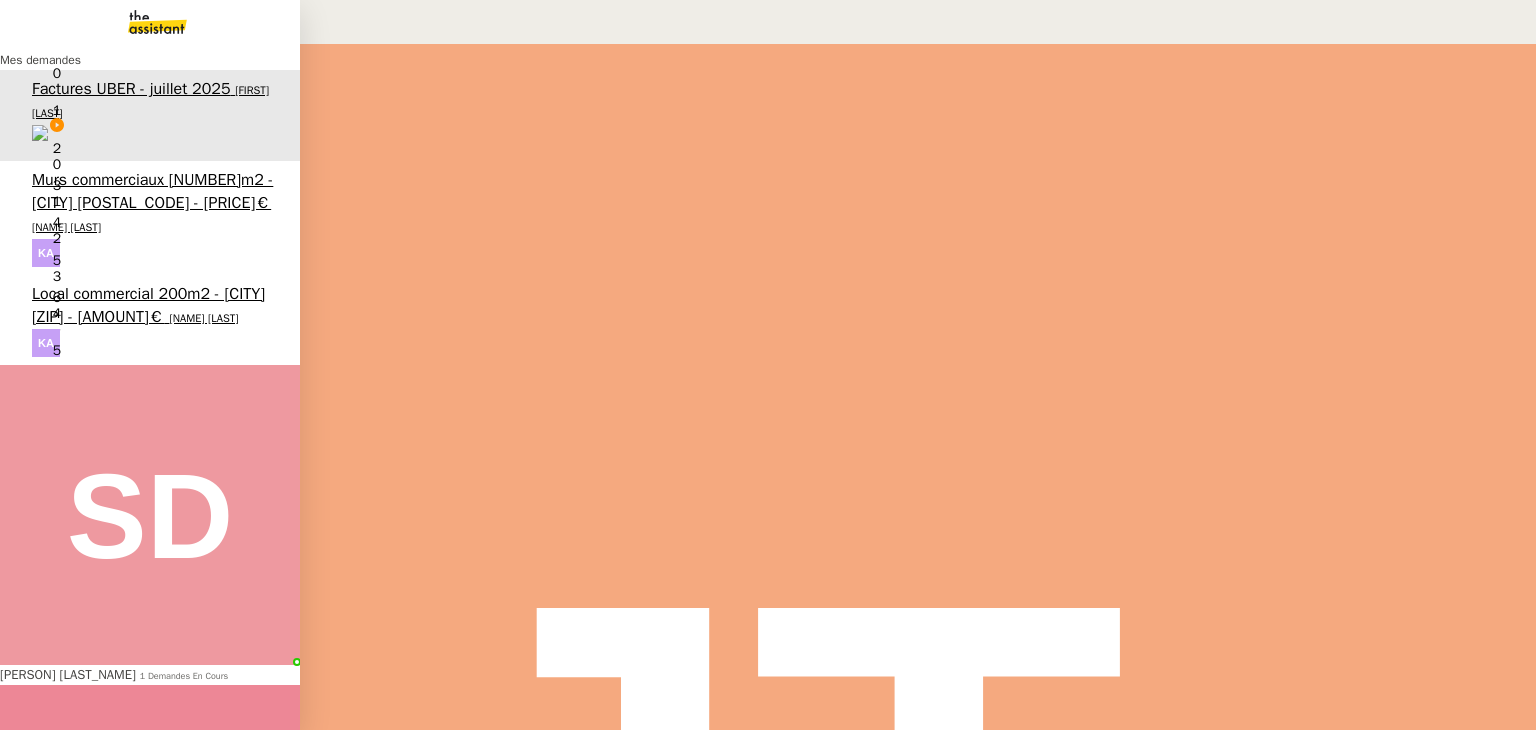 click on "[FIRST] [LAST]" at bounding box center [40, 994] 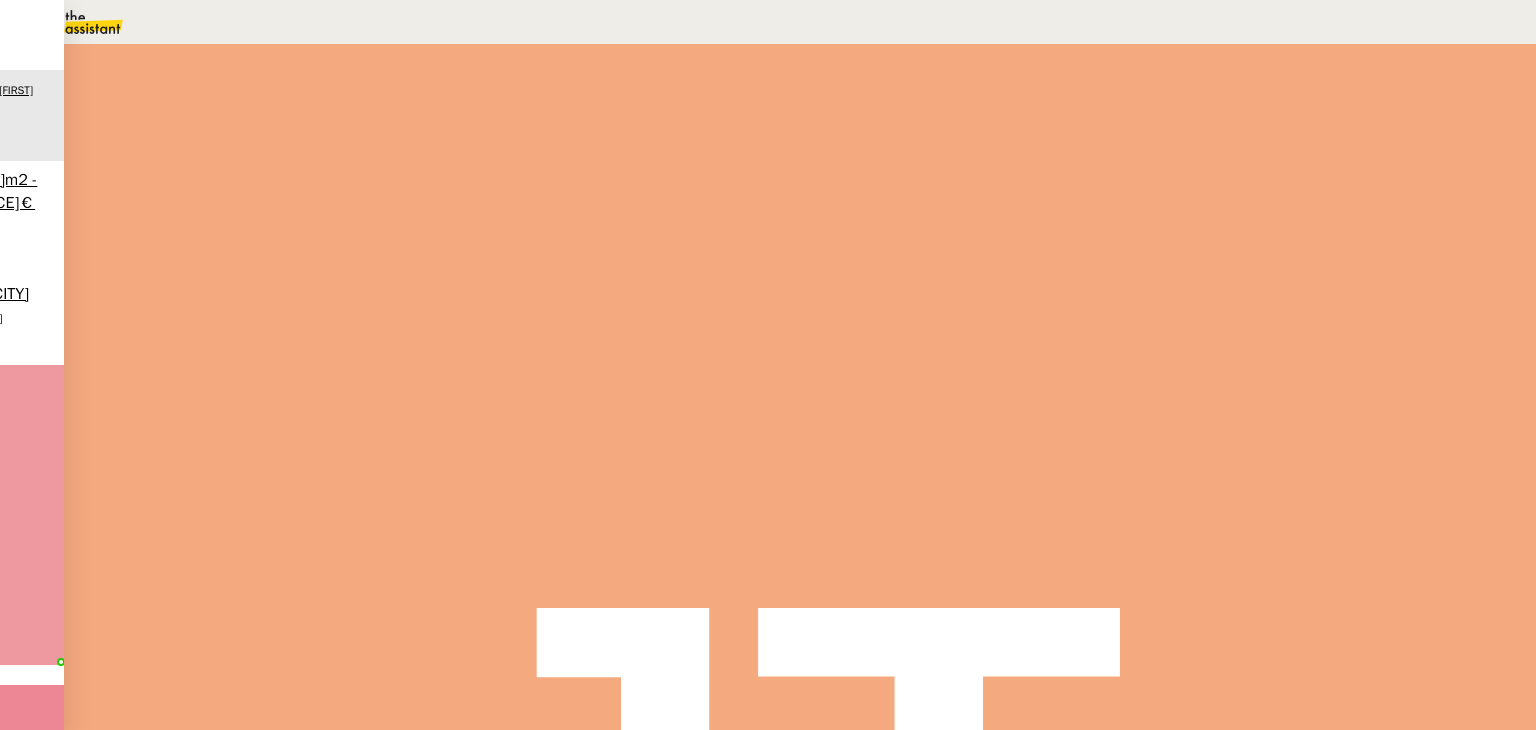 click at bounding box center [287, 340] 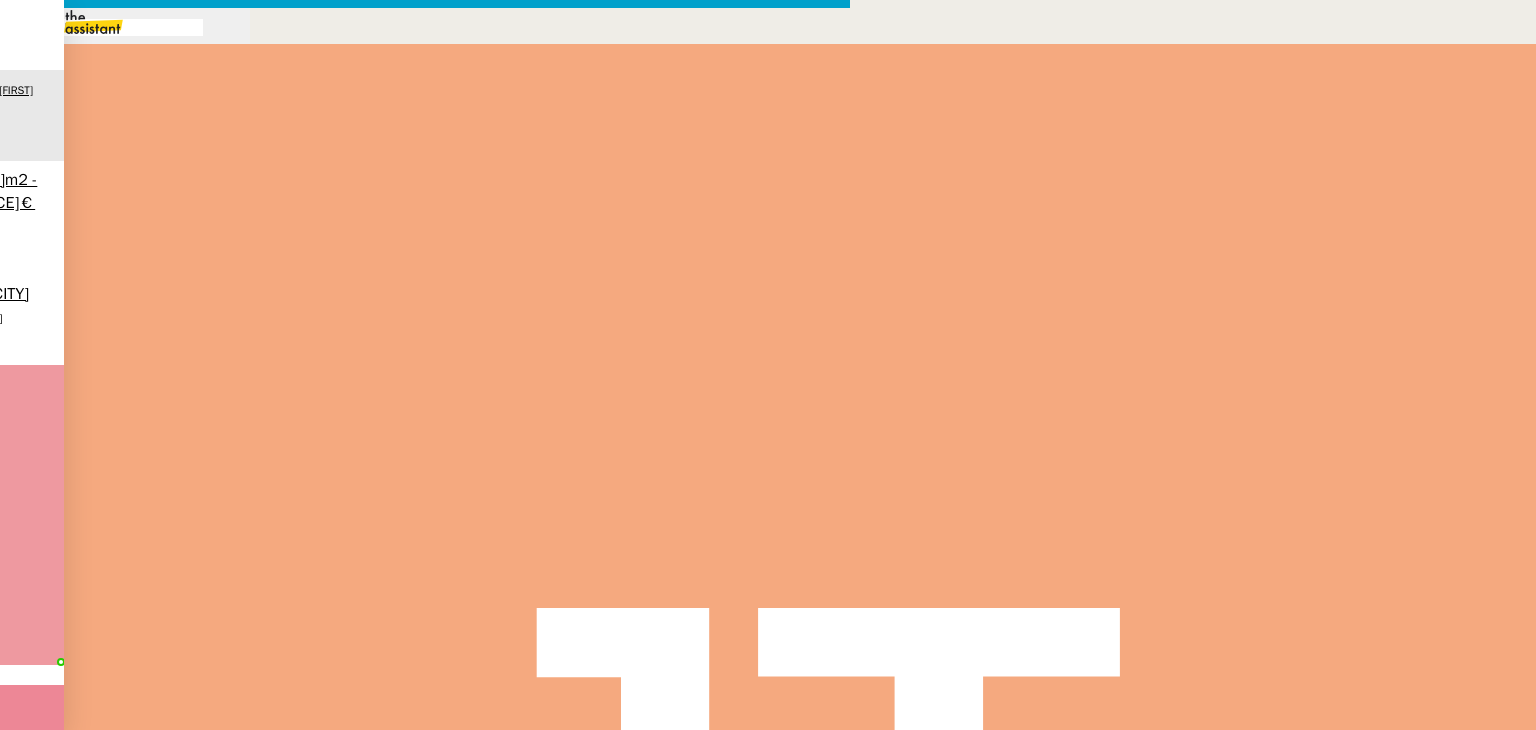 scroll, scrollTop: 0, scrollLeft: 42, axis: horizontal 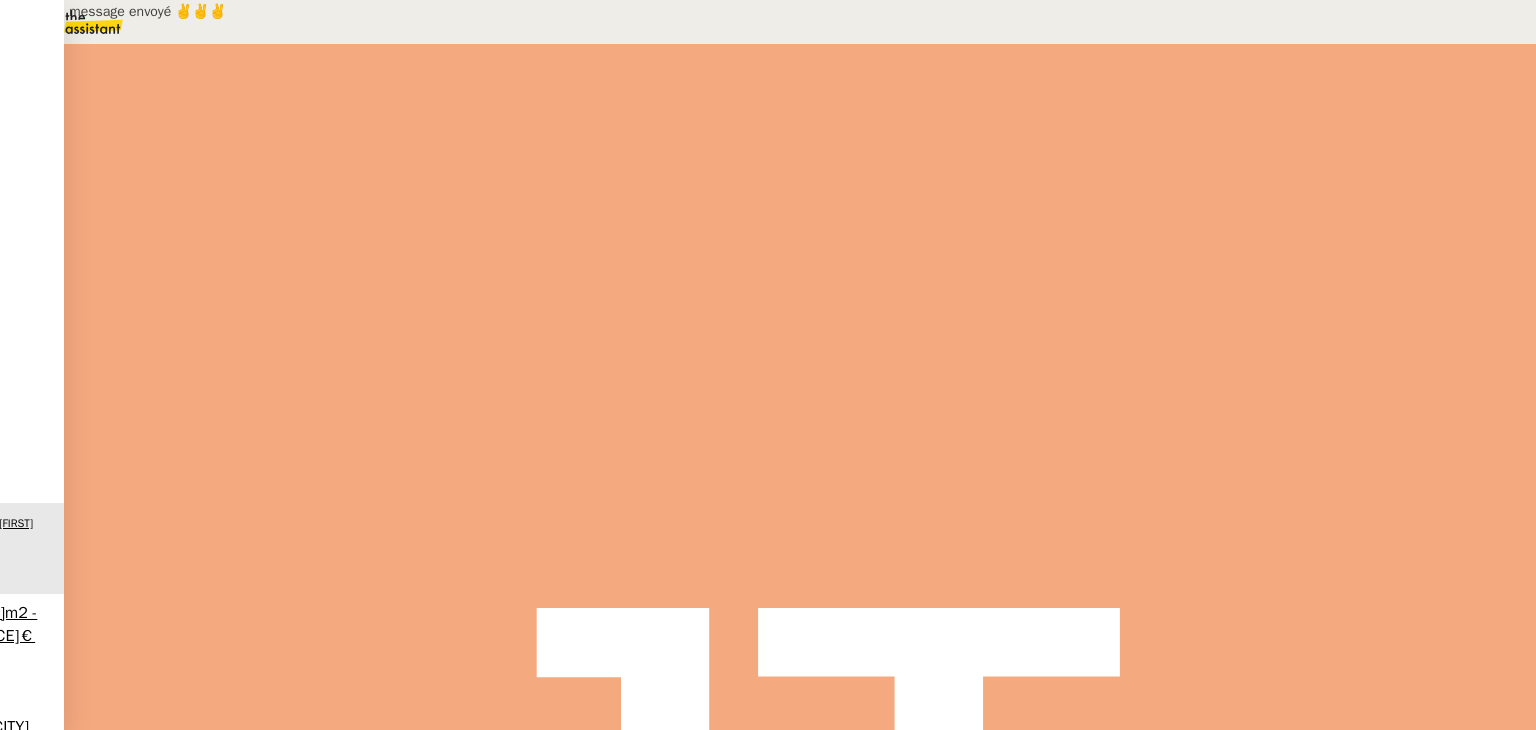 click at bounding box center [260, 109] 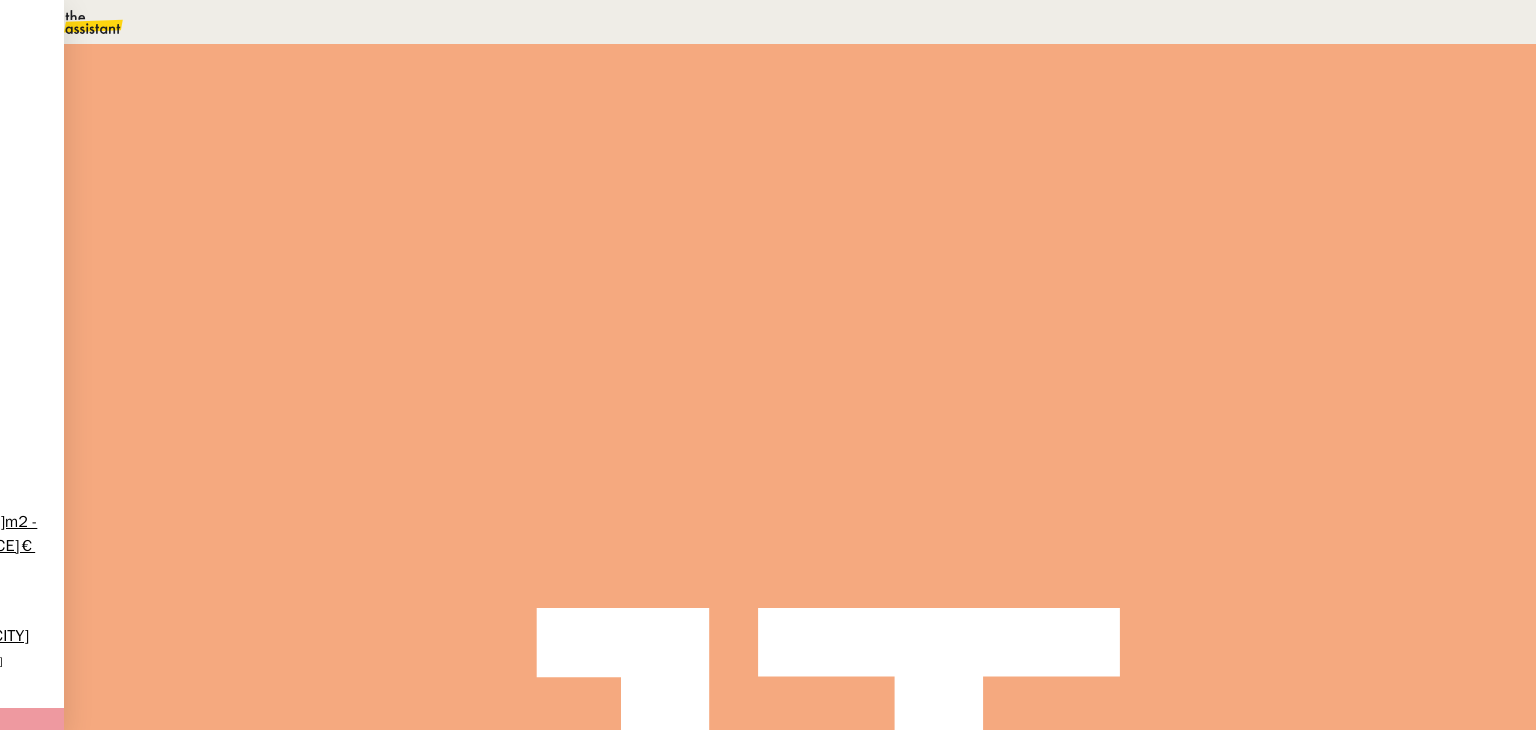 click at bounding box center (768, 812) 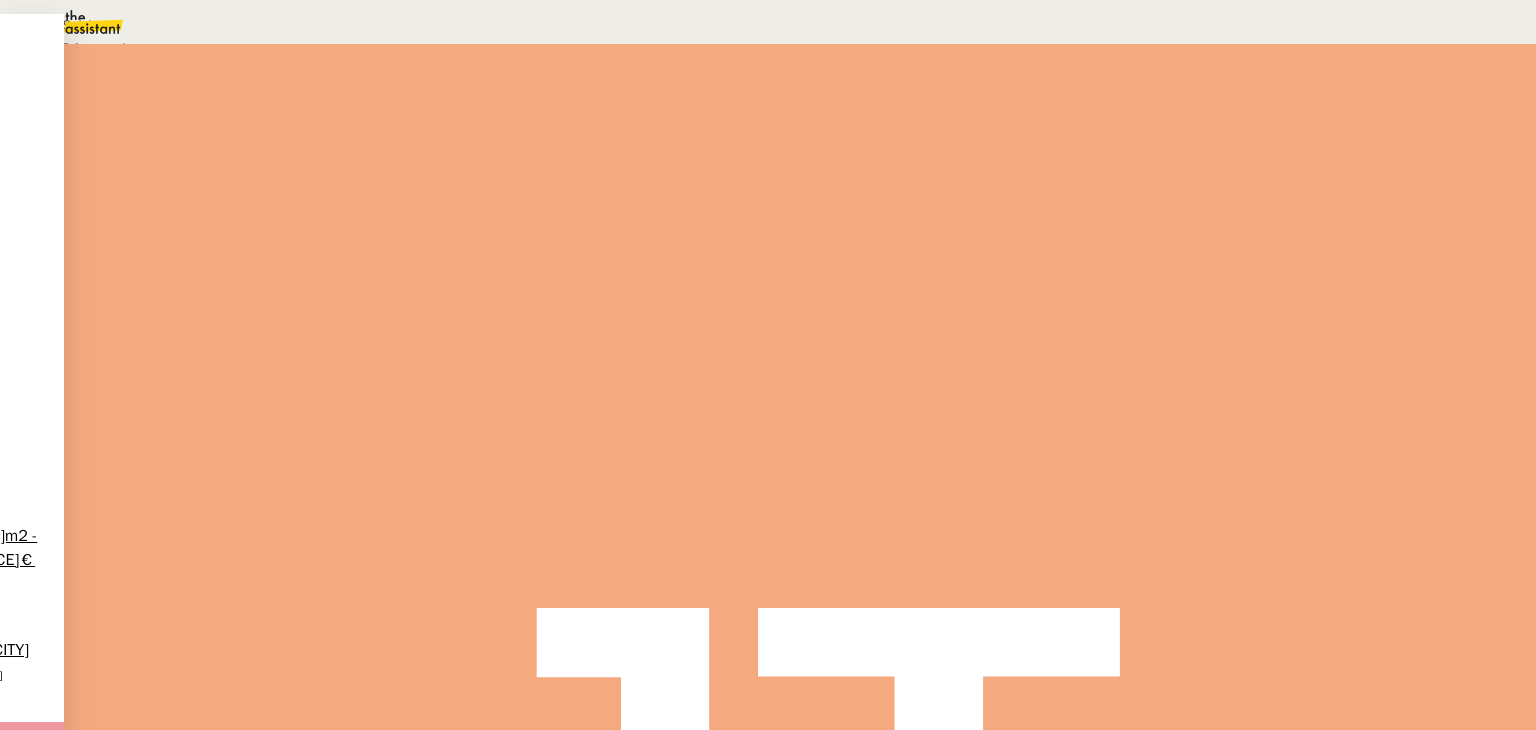 click on "Suivi" at bounding box center (763, 25) 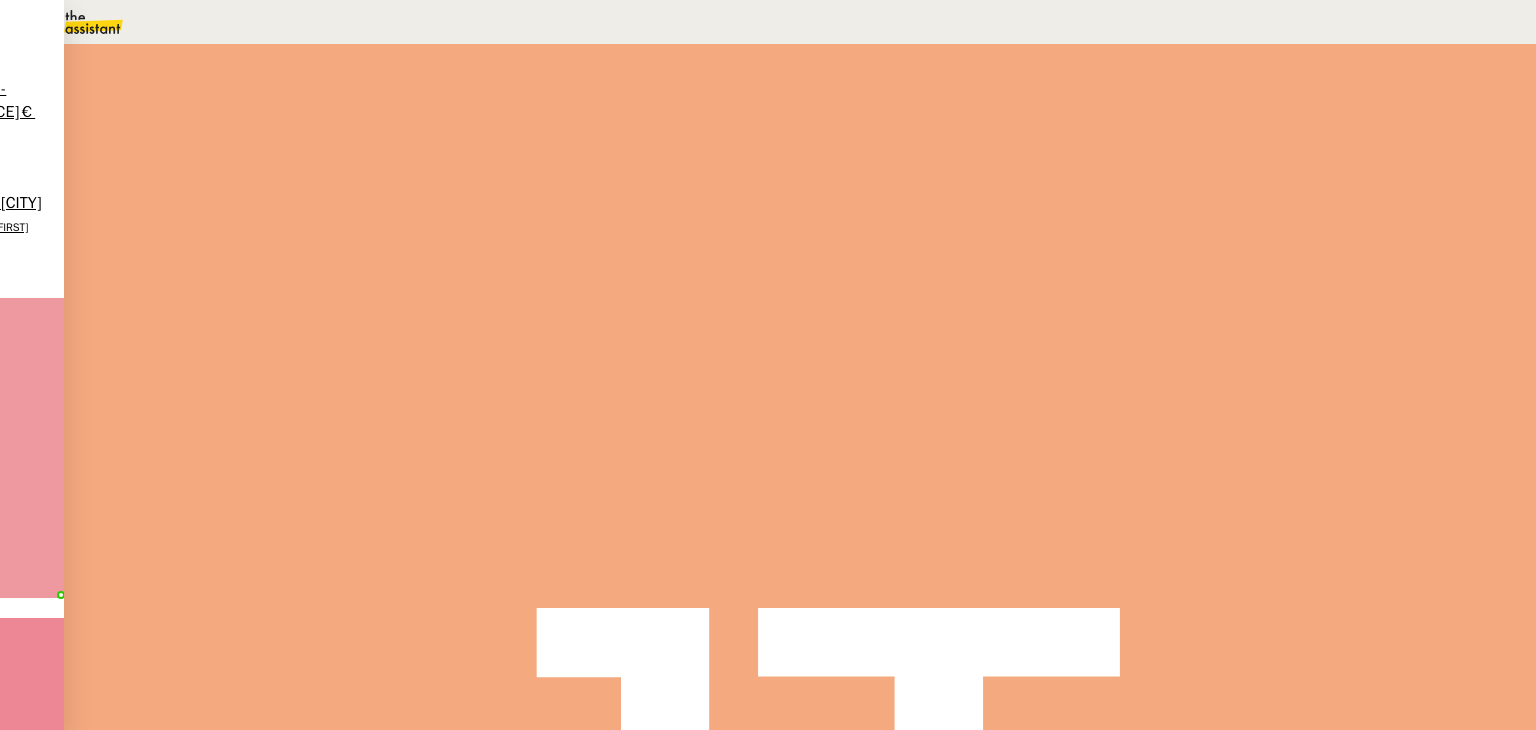 scroll, scrollTop: 0, scrollLeft: 0, axis: both 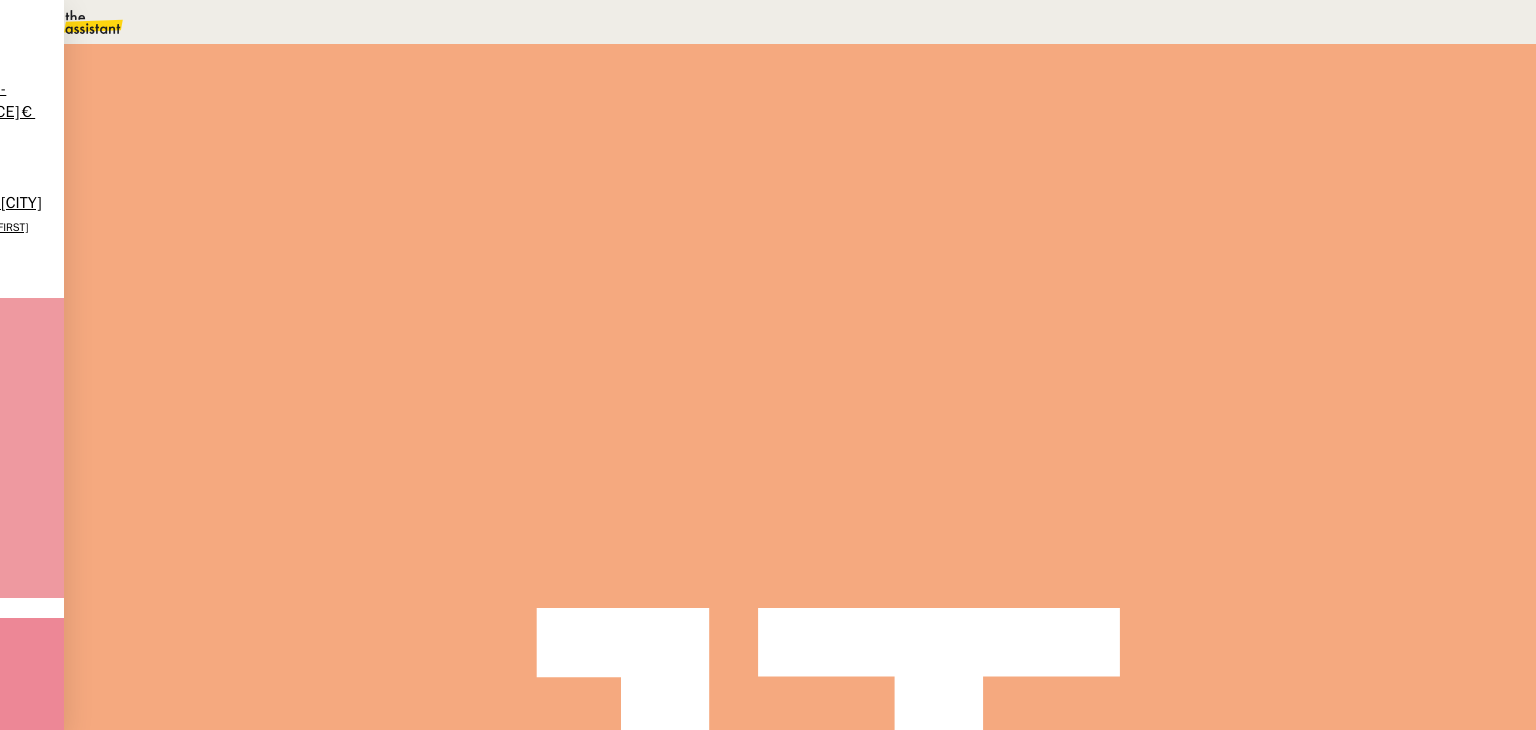 click on "Suivi La période couvre les tâches facturées du [DATE] au [DATE] inclus. Une tâche est facturée trois jours après avoir été marquée comme terminée. Total travaillé 5712 min Demandes Période en cours Désinscrire [FIRST] [LAST]  [FIRST] [LAST]  [DATE]  Réponse aux commentaires avec blabla.ai - [DATE]  [FIRST] [LAST]  [DATE]  Mise à jour Compte Freezbee - [DATE]  [FIRST] [LAST]  [DATE]  Gestion des messages privés linkedIn - [DATE]  [FIRST] [LAST]  [DATE]  10h30 Gestion du compte LinkedIn de [FIRST] [LAST] (post + gestion messages) - [DATE]  [FIRST] [LAST]  [DATE]  Gestion boite mail [FIRST] [LAST] - [DATE]  [FIRST] [LAST]  [DATE]  URGENT - Connexion boite mail  [FIRST] [LAST]  [DATE]  Régulariser le sinistre Mercedes Vito  [FIRST] [LAST]  [DATE]  Trouver une nutritionniste pour les menus  [FIRST] [LAST]  [DATE]  Remplir le tableau Notion Holy  [FIRST] [LAST]  [DATE]" at bounding box center [800, 2549] 